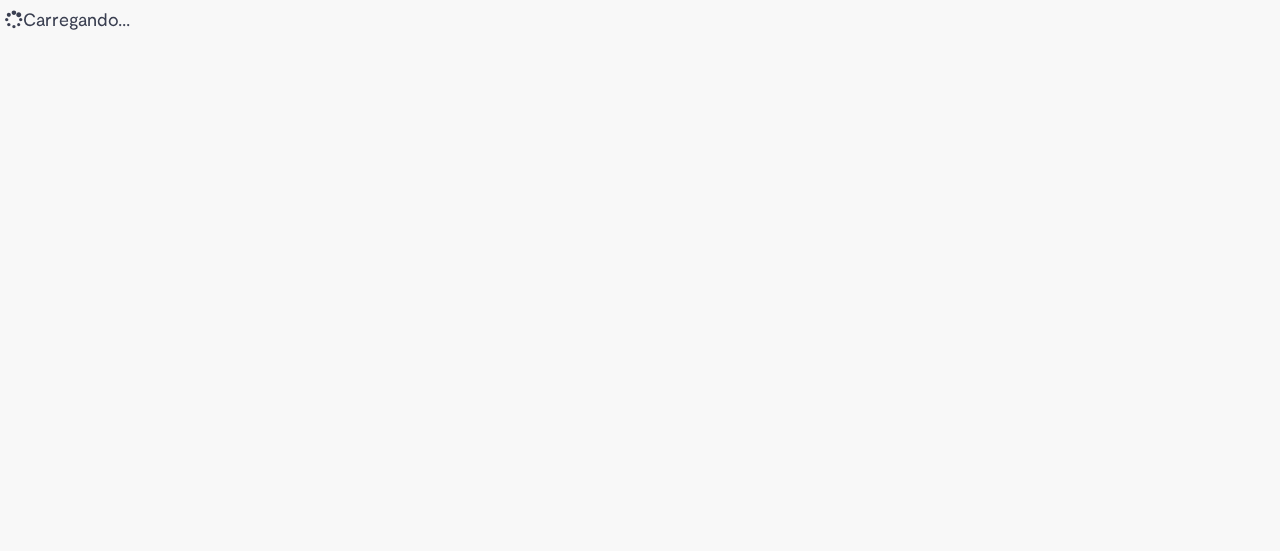 scroll, scrollTop: 0, scrollLeft: 0, axis: both 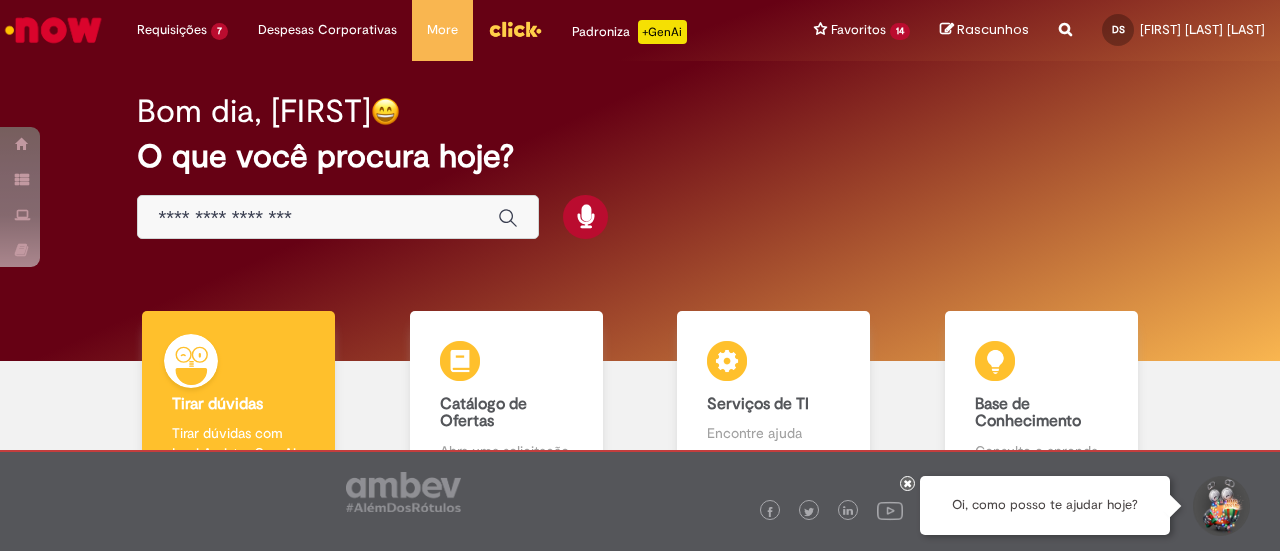 click on "Bom dia, Danielle
O que você procura hoje?" at bounding box center [639, 167] 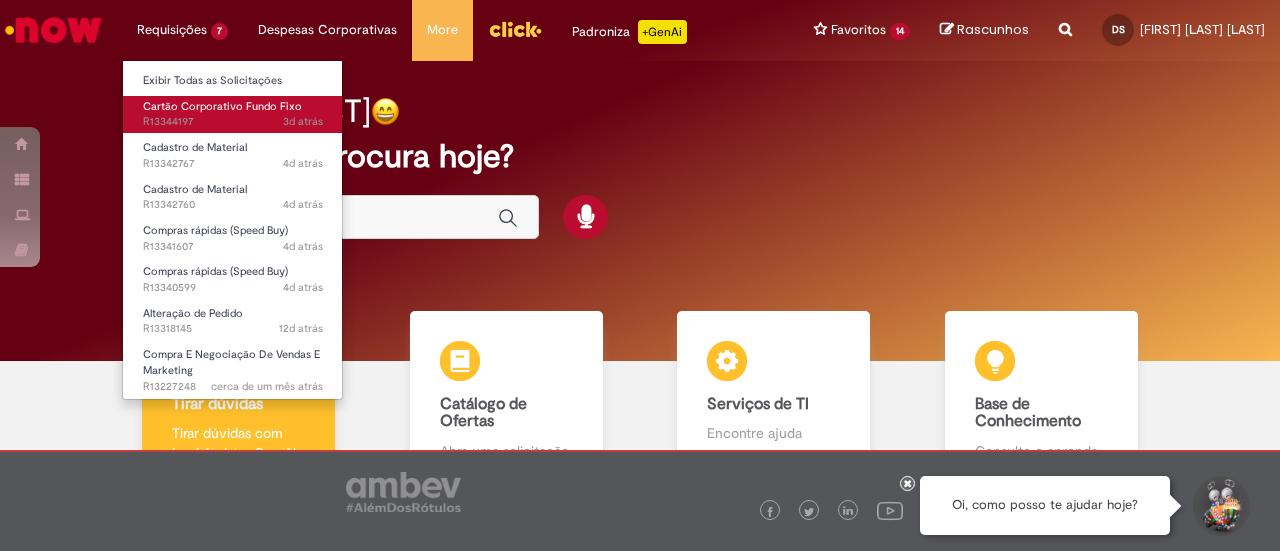 click on "Cartão Corporativo Fundo Fixo
3d atrás 3 dias atrás  R13344197" at bounding box center (233, 114) 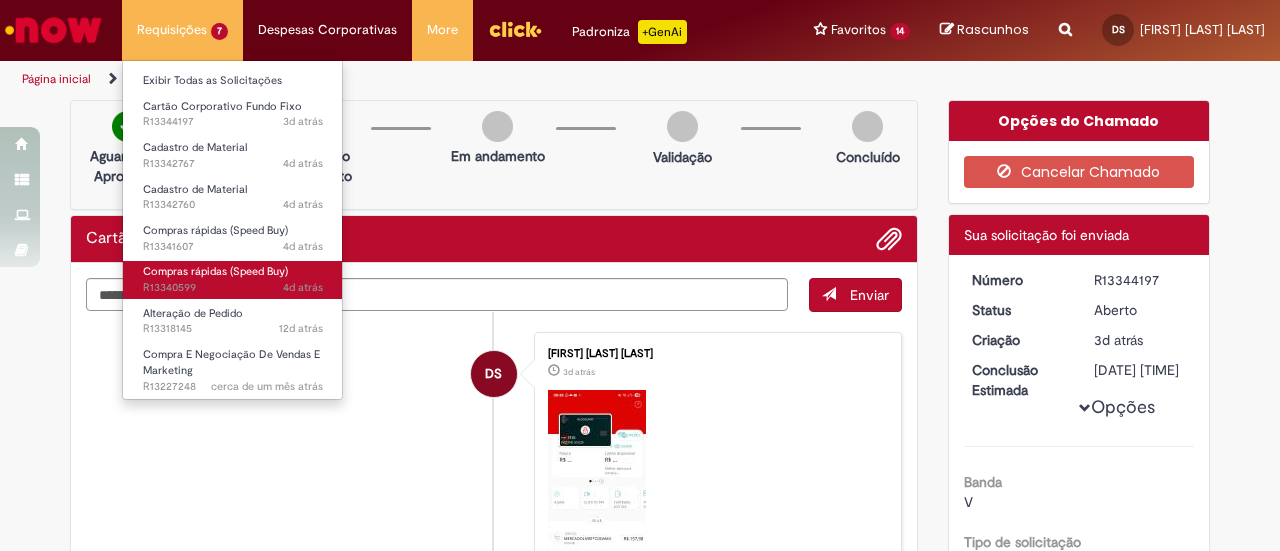 click on "Compras rápidas (Speed Buy)
4d atrás 4 dias atrás  R13340599" at bounding box center [233, 279] 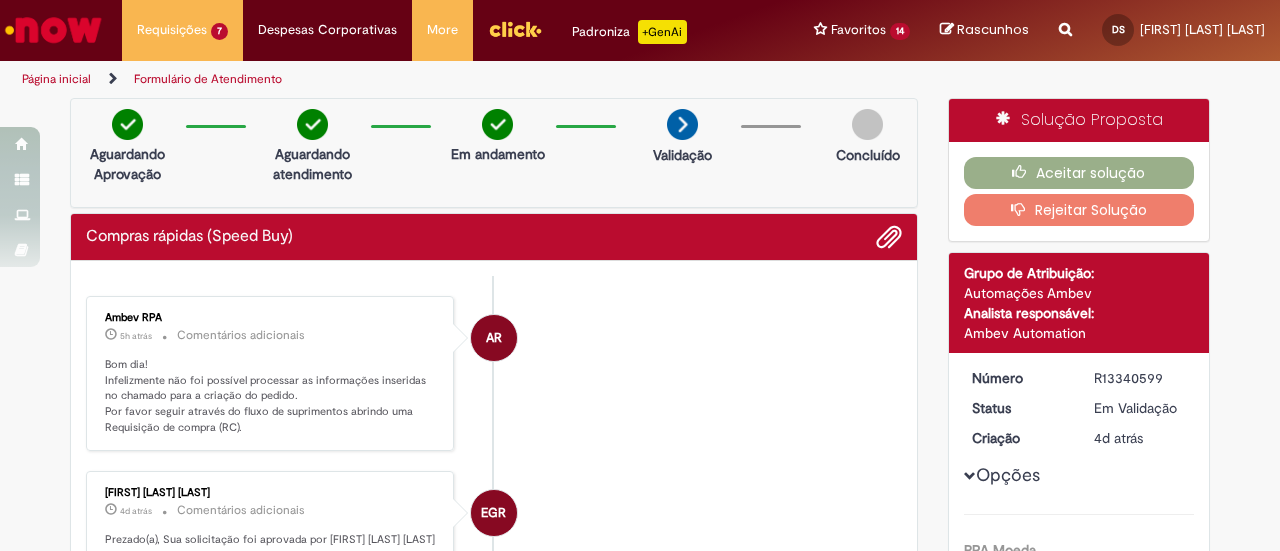 scroll, scrollTop: 0, scrollLeft: 0, axis: both 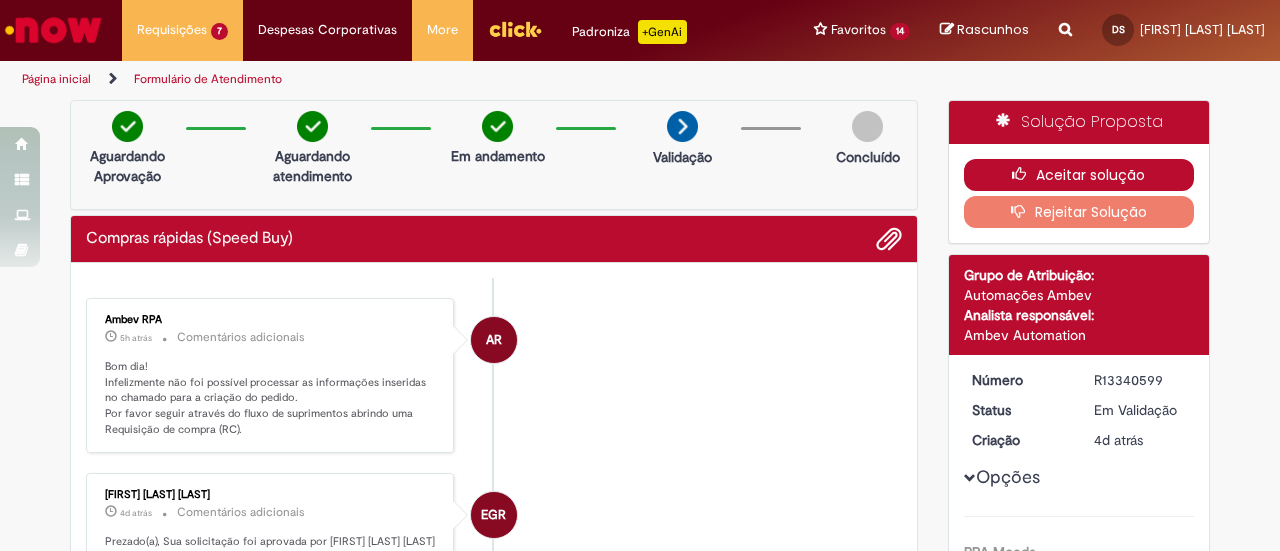 click on "Aceitar solução" at bounding box center (1079, 175) 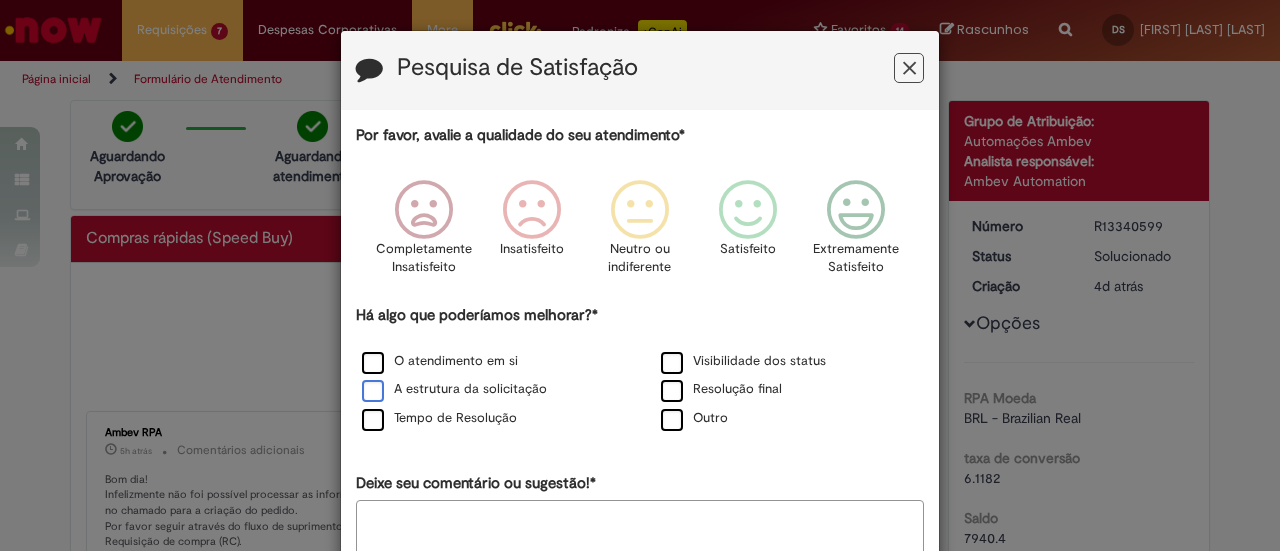 click on "A estrutura da solicitação" at bounding box center (454, 389) 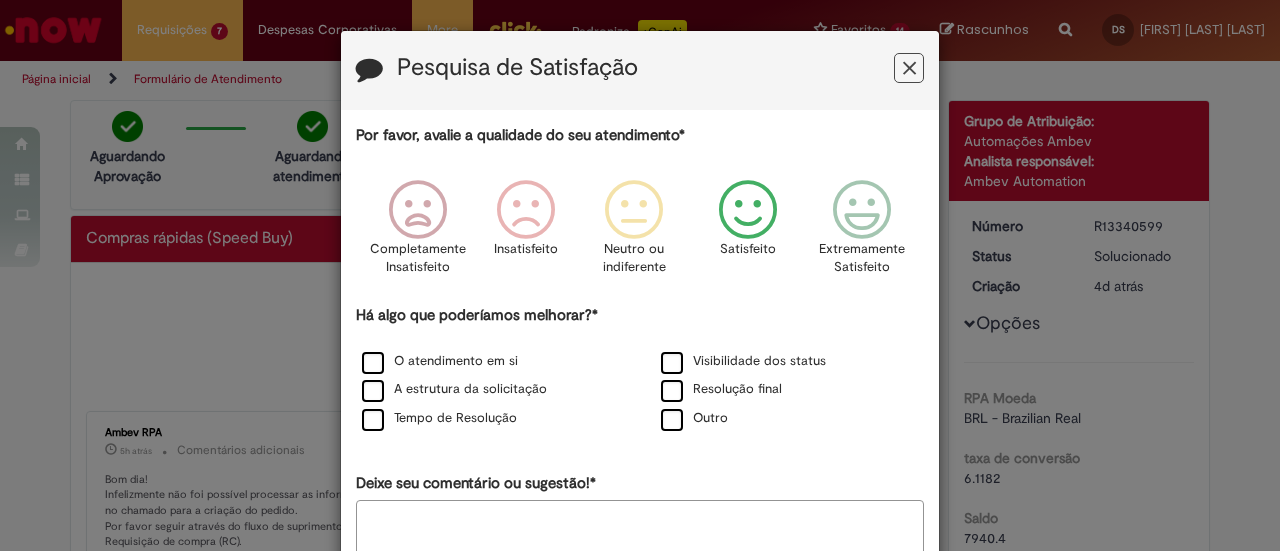 click at bounding box center [748, 210] 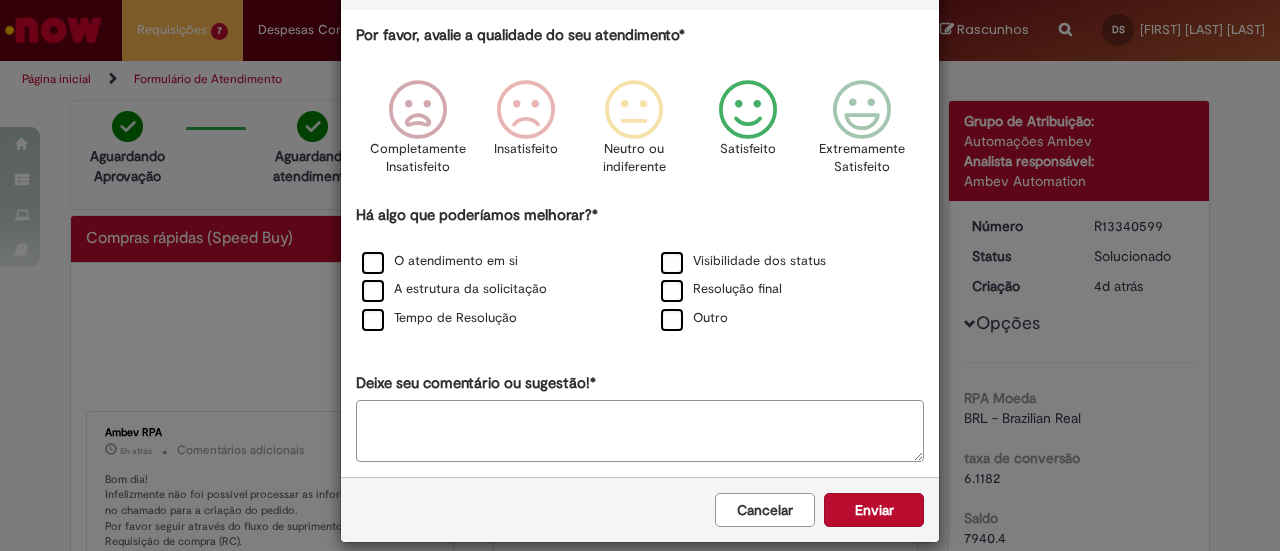 scroll, scrollTop: 119, scrollLeft: 0, axis: vertical 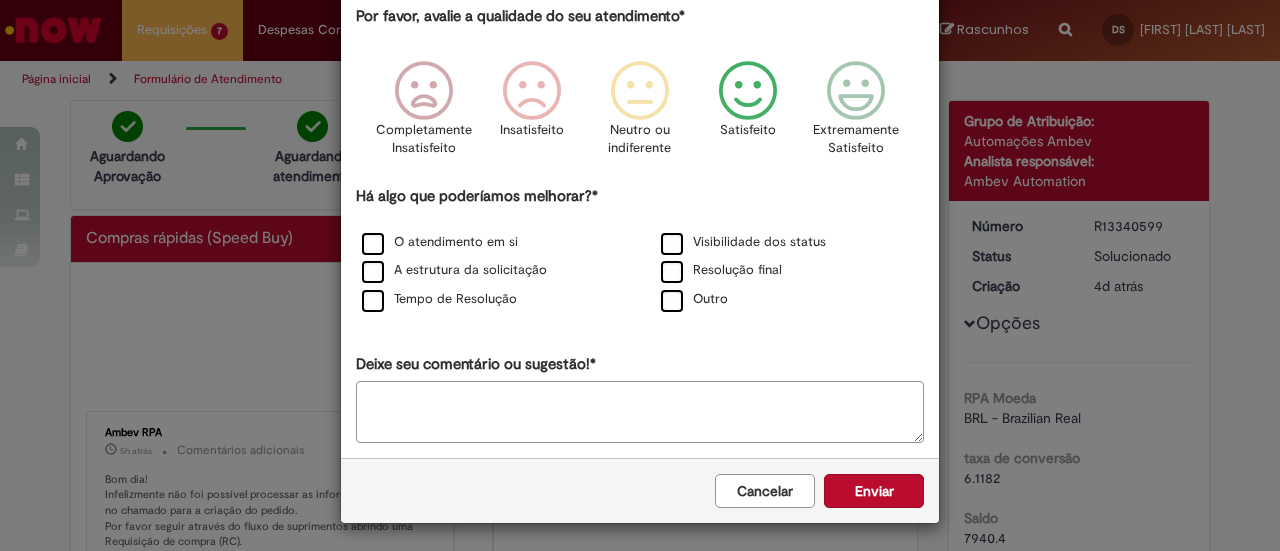 click on "Enviar" at bounding box center (874, 491) 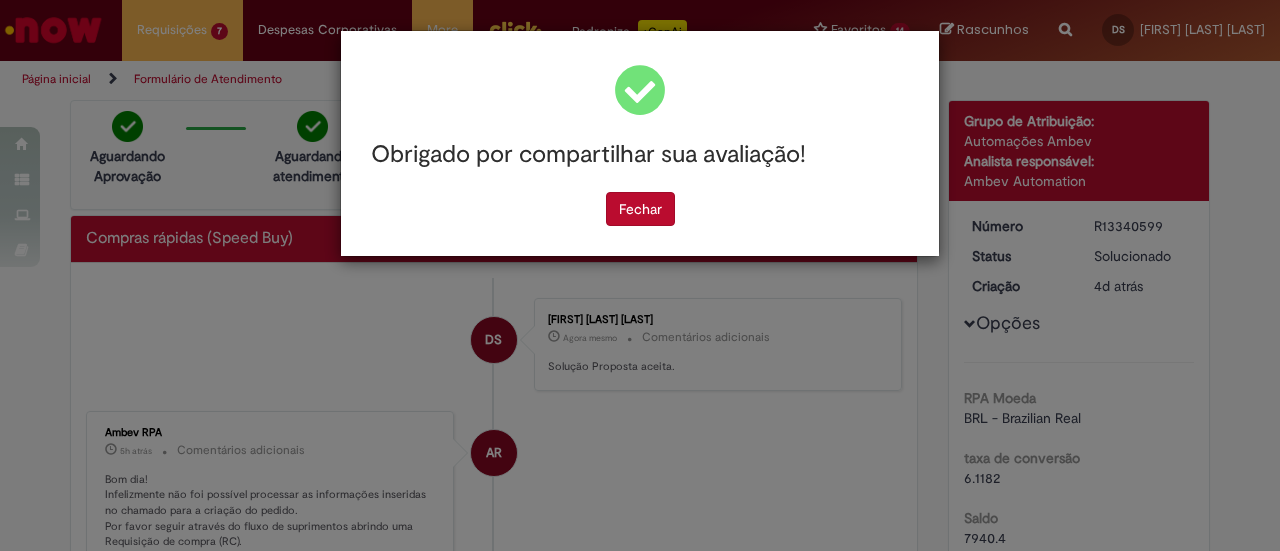 scroll, scrollTop: 0, scrollLeft: 0, axis: both 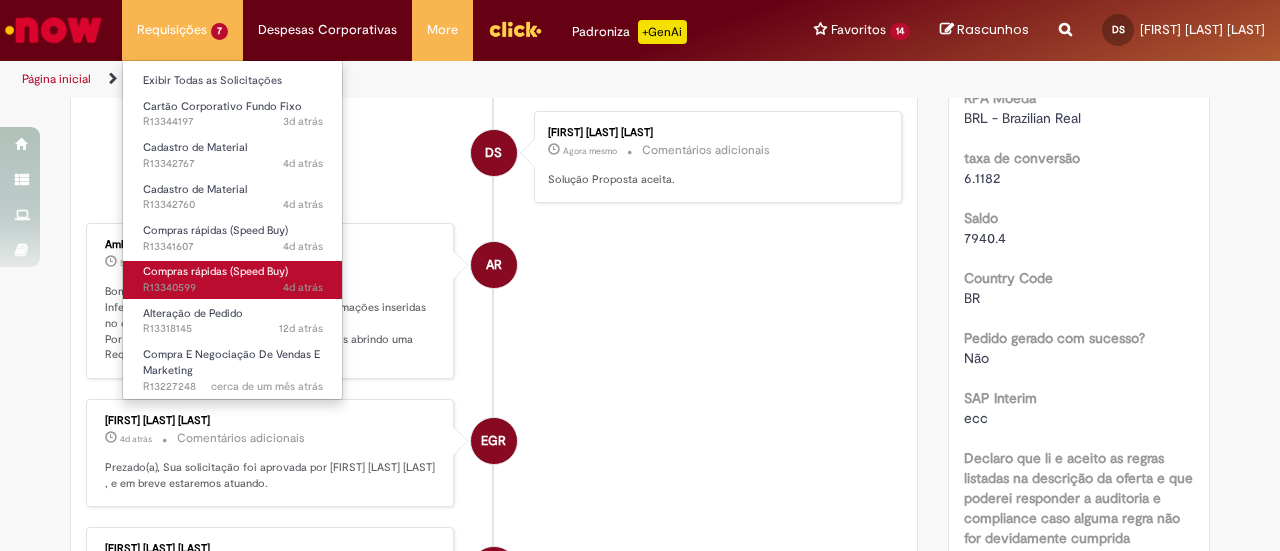 click on "Compras rápidas (Speed Buy)" at bounding box center [215, 271] 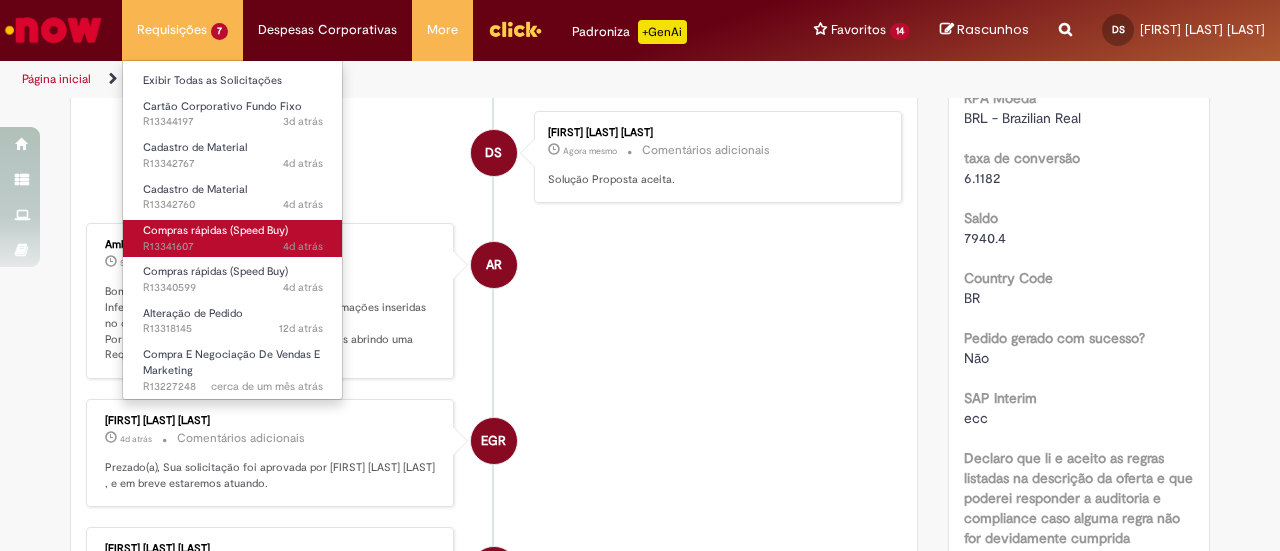 click on "Compras rápidas (Speed Buy)
4d atrás 4 dias atrás  R13341607" at bounding box center [233, 238] 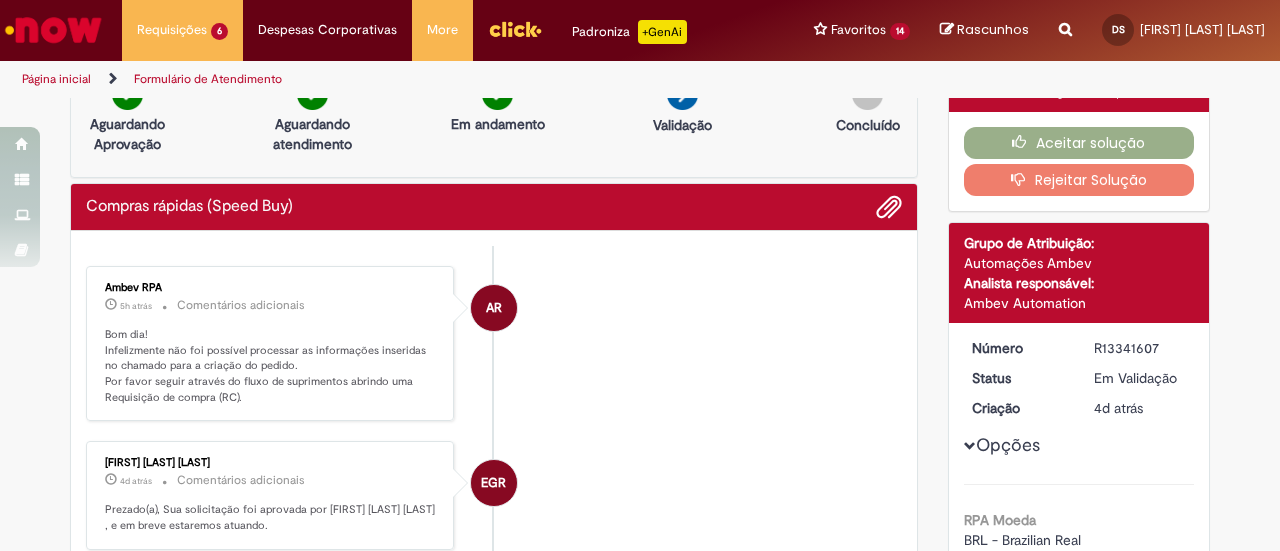 scroll, scrollTop: 0, scrollLeft: 0, axis: both 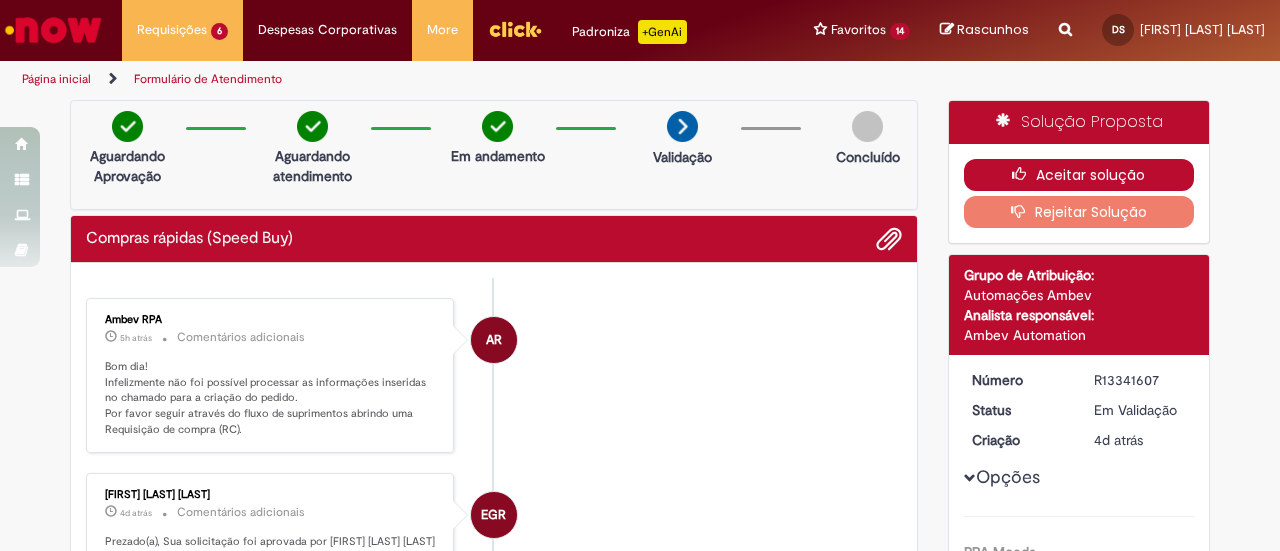 click on "Aceitar solução" at bounding box center [1079, 175] 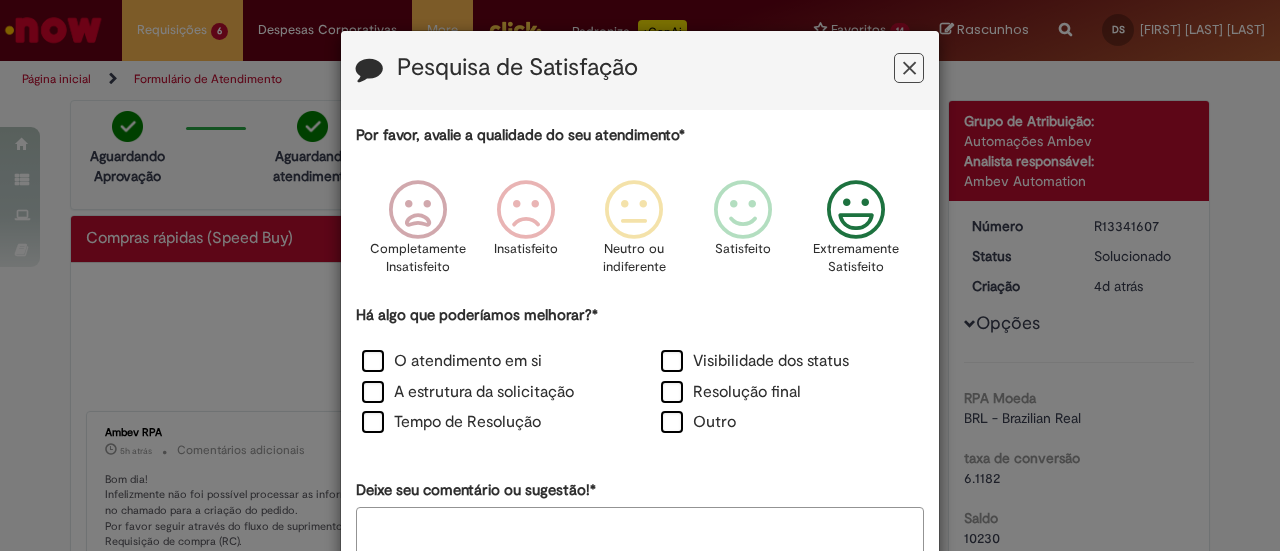 click at bounding box center [856, 210] 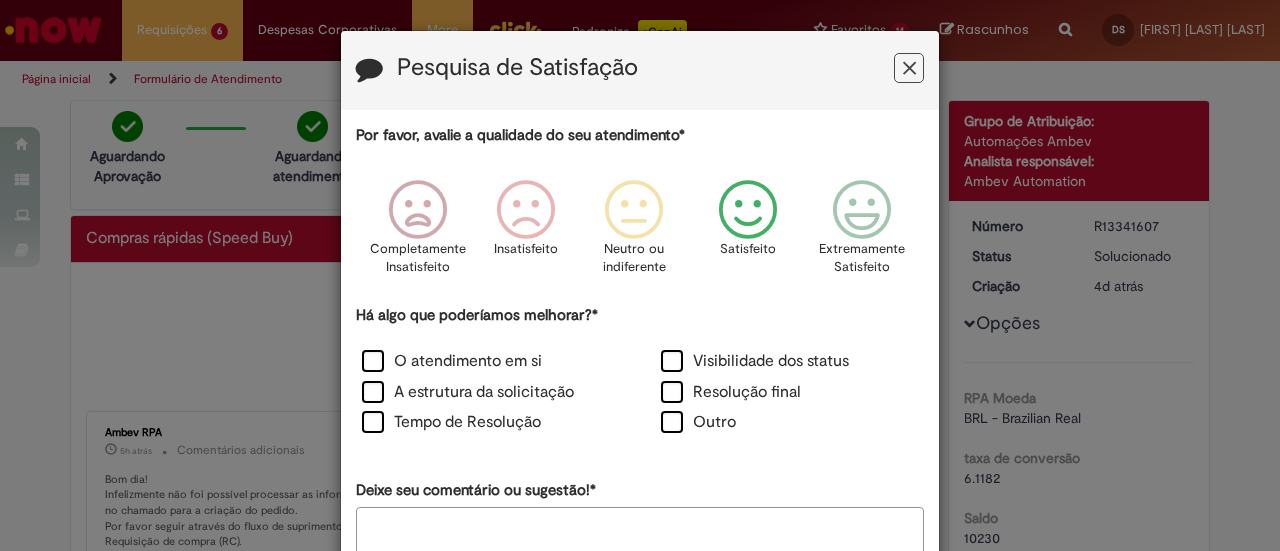 click at bounding box center [748, 210] 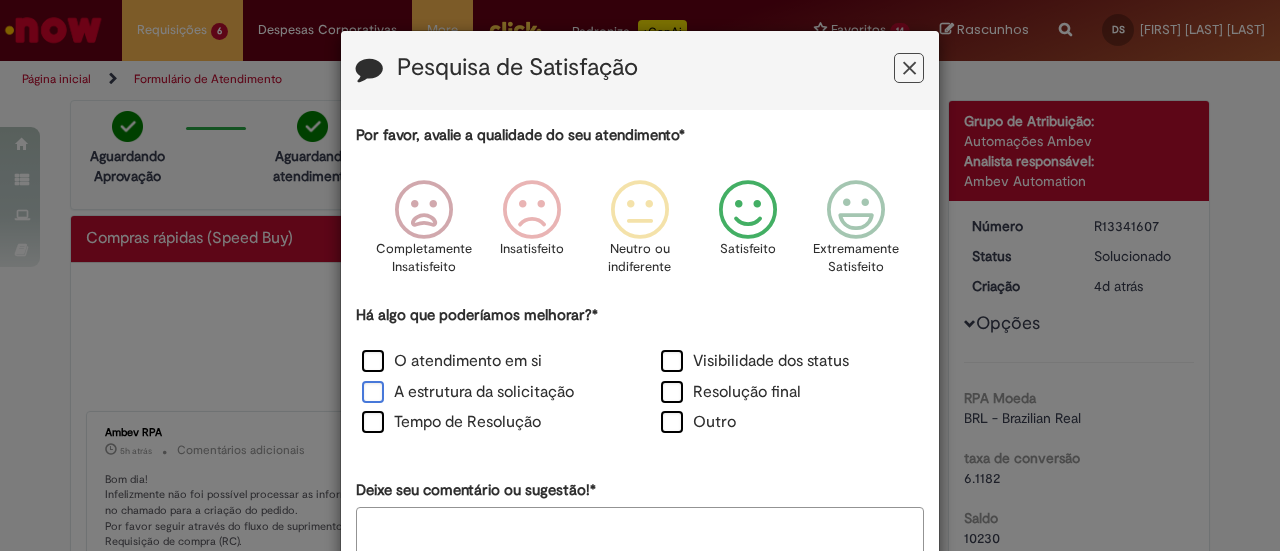 click on "A estrutura da solicitação" at bounding box center [468, 392] 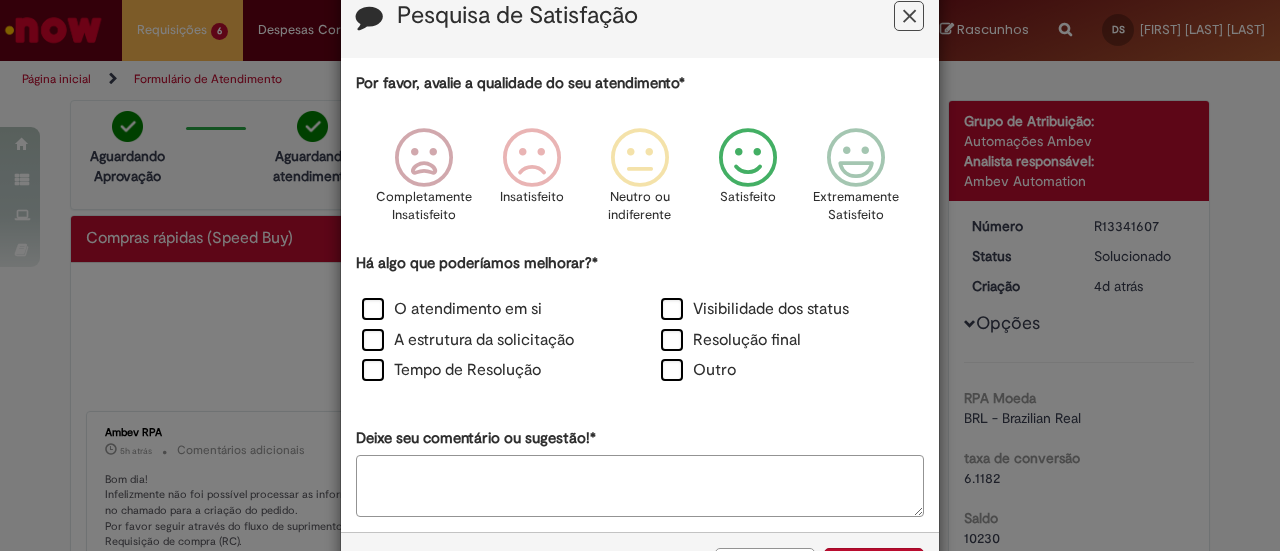 scroll, scrollTop: 126, scrollLeft: 0, axis: vertical 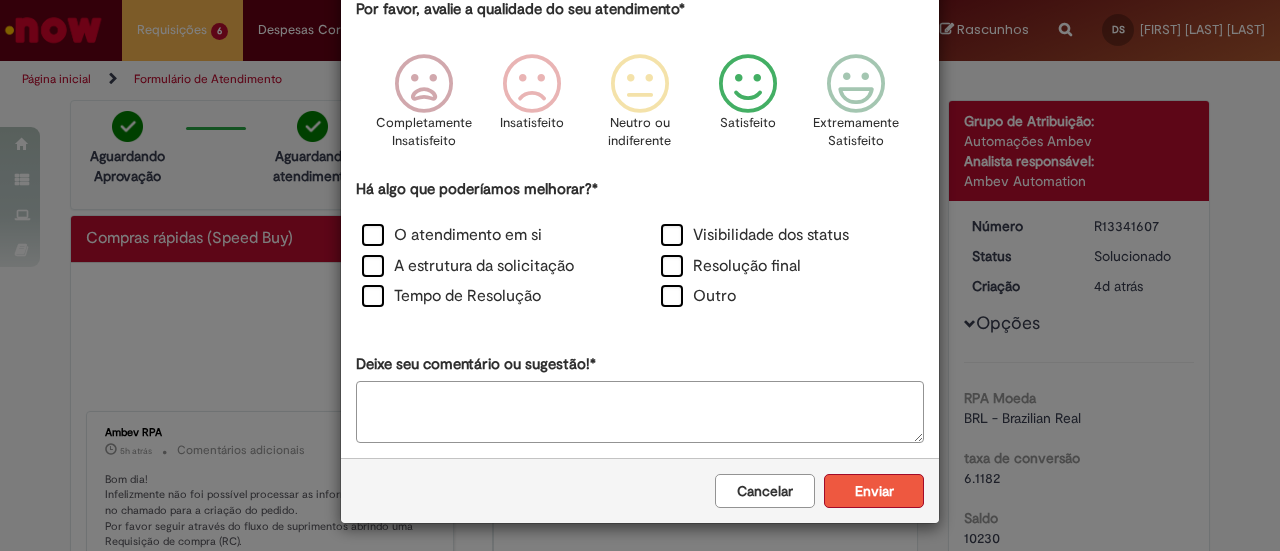 click on "Enviar" at bounding box center [874, 491] 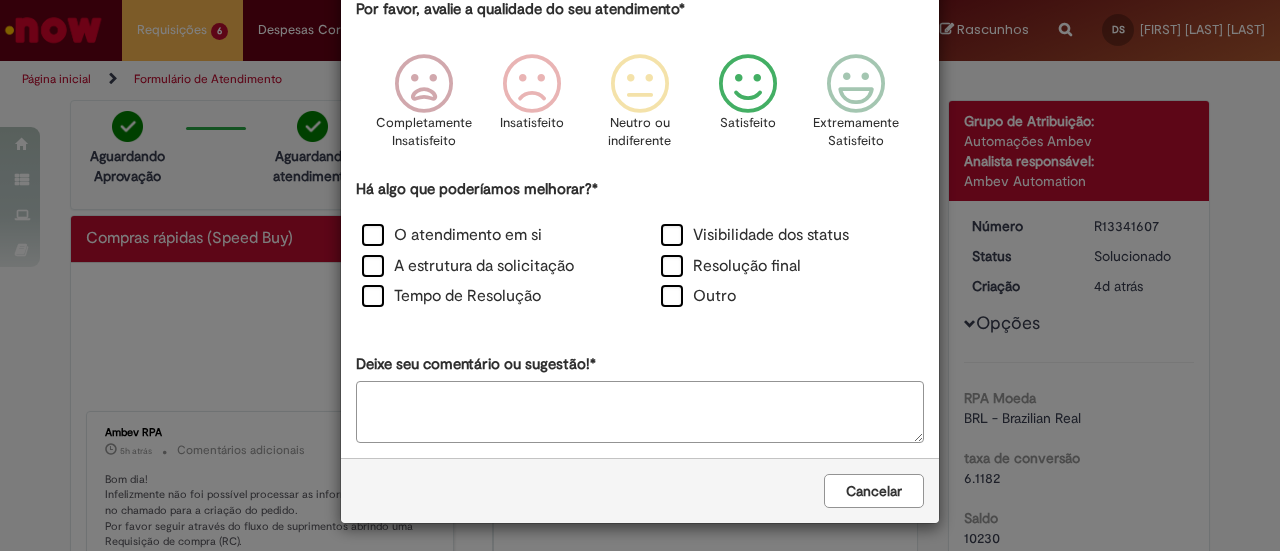 scroll, scrollTop: 0, scrollLeft: 0, axis: both 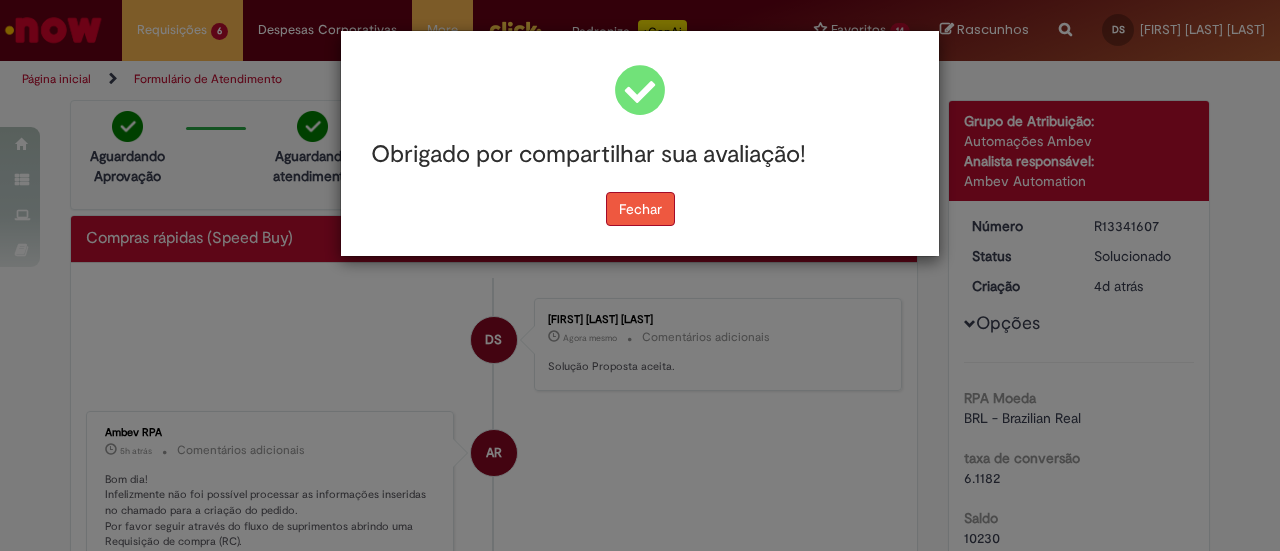 click on "Fechar" at bounding box center [640, 209] 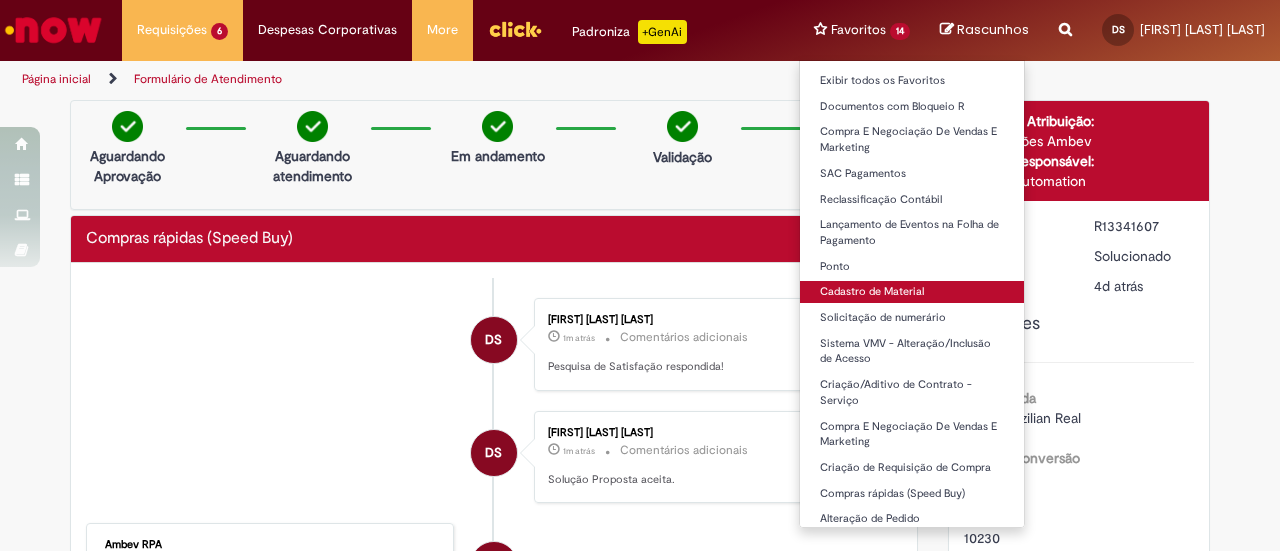 click on "Cadastro de Material" at bounding box center (912, 292) 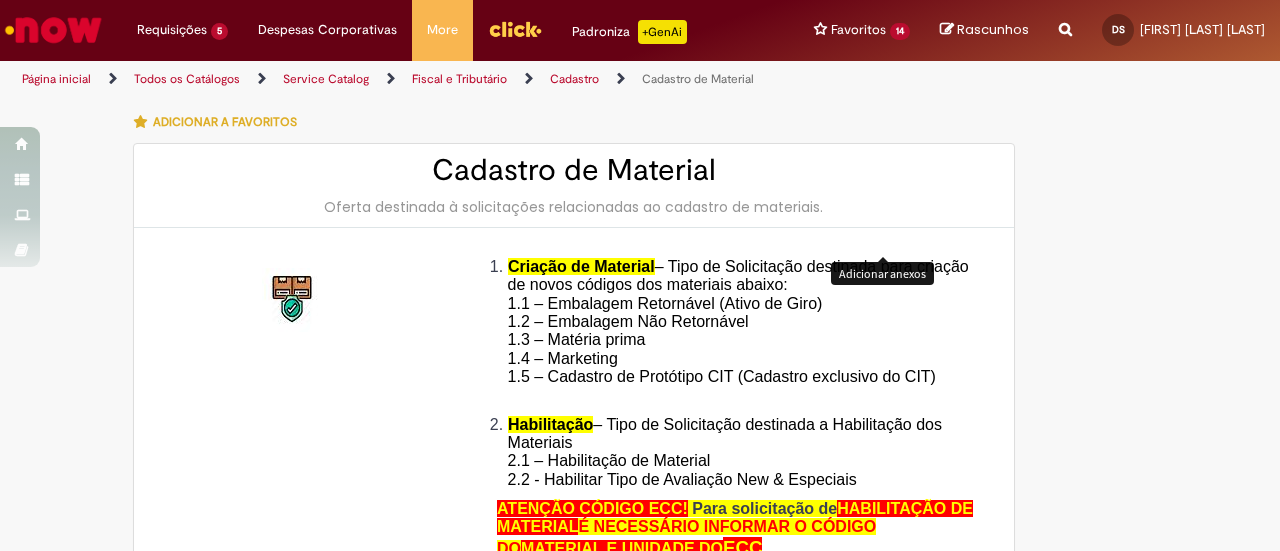 type on "********" 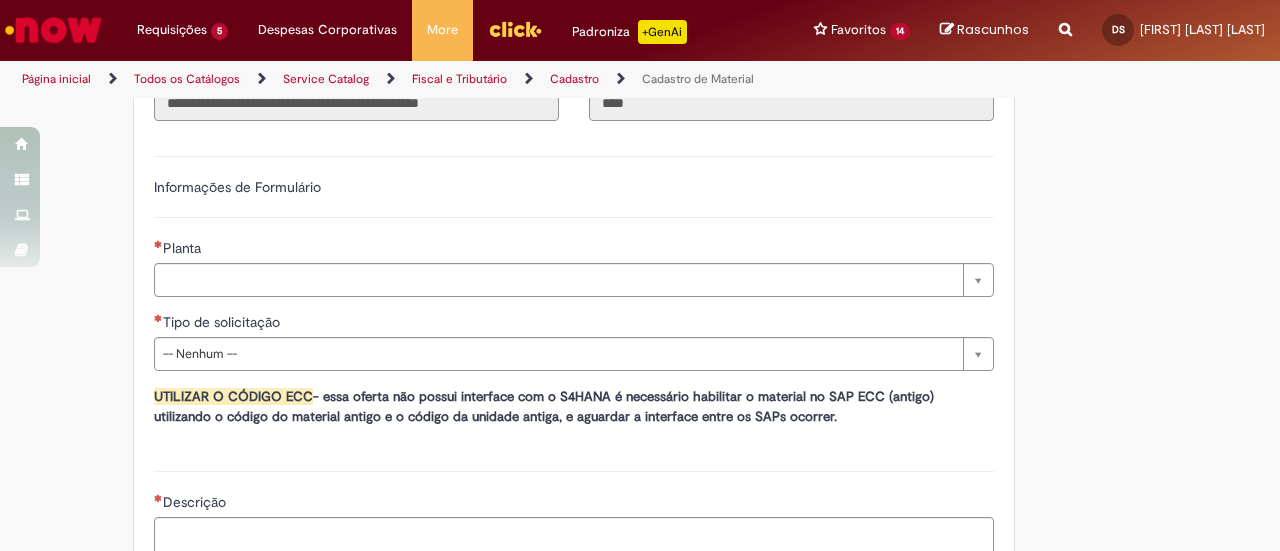 scroll, scrollTop: 1100, scrollLeft: 0, axis: vertical 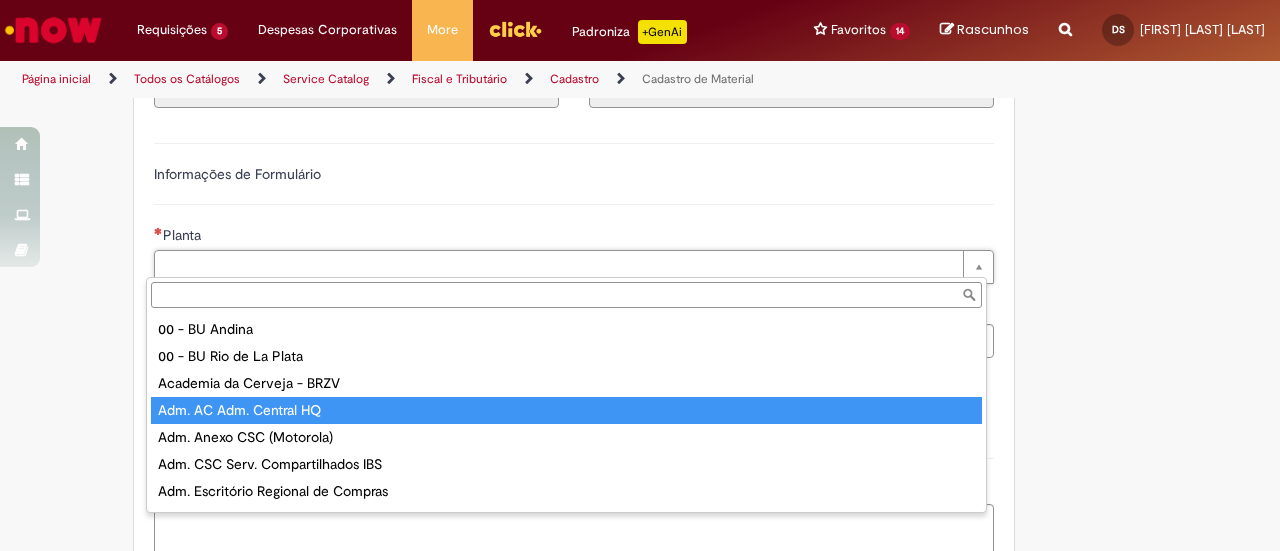 type on "**********" 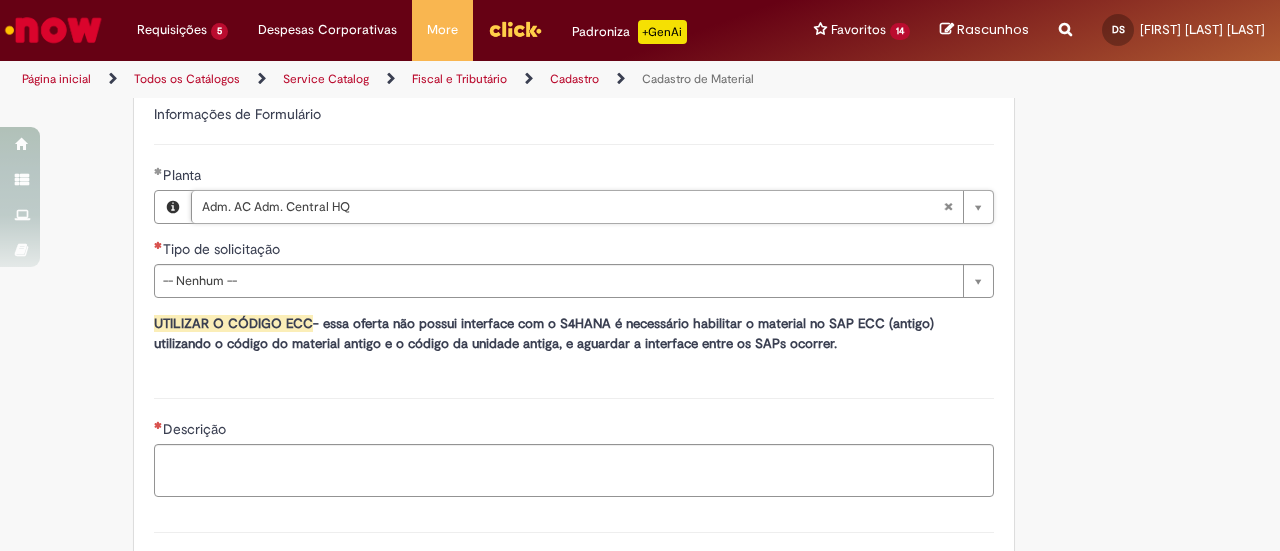 scroll, scrollTop: 1200, scrollLeft: 0, axis: vertical 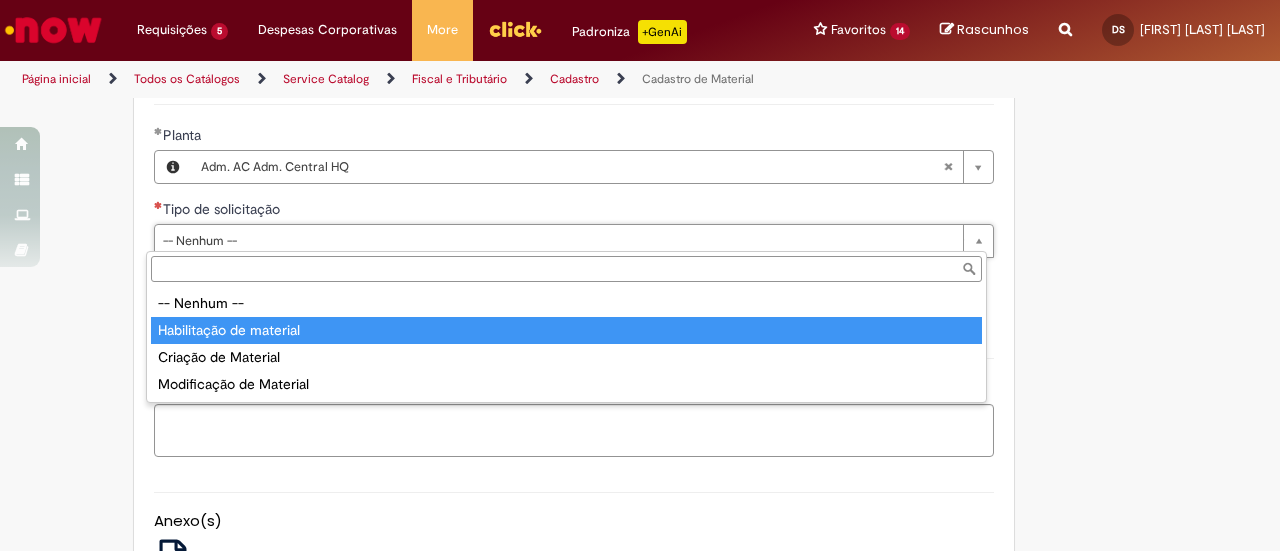 type on "**********" 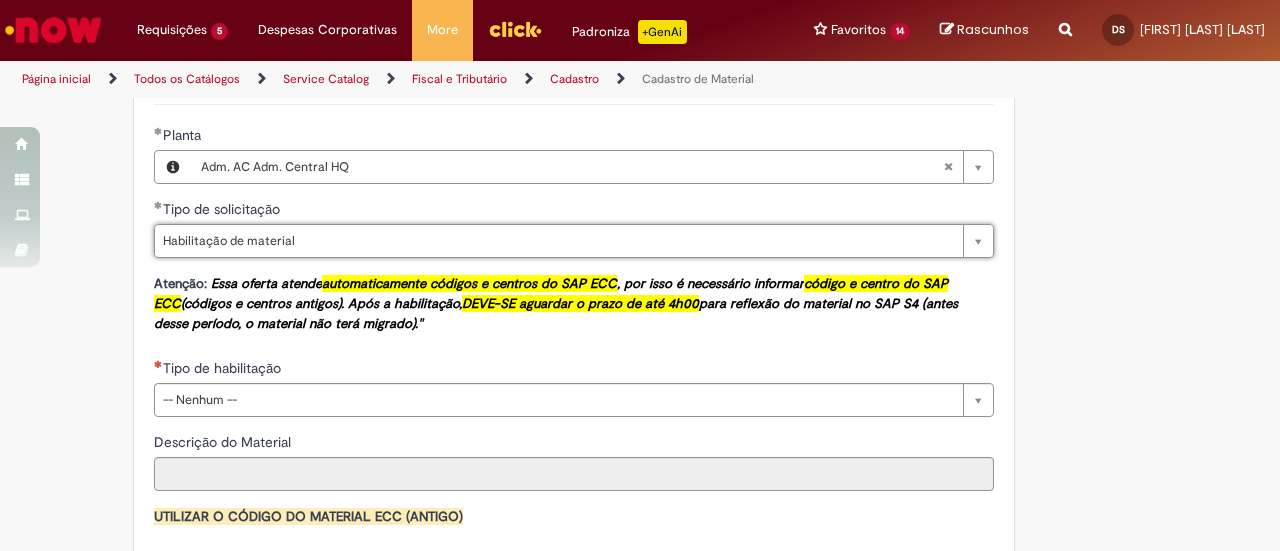 scroll, scrollTop: 1300, scrollLeft: 0, axis: vertical 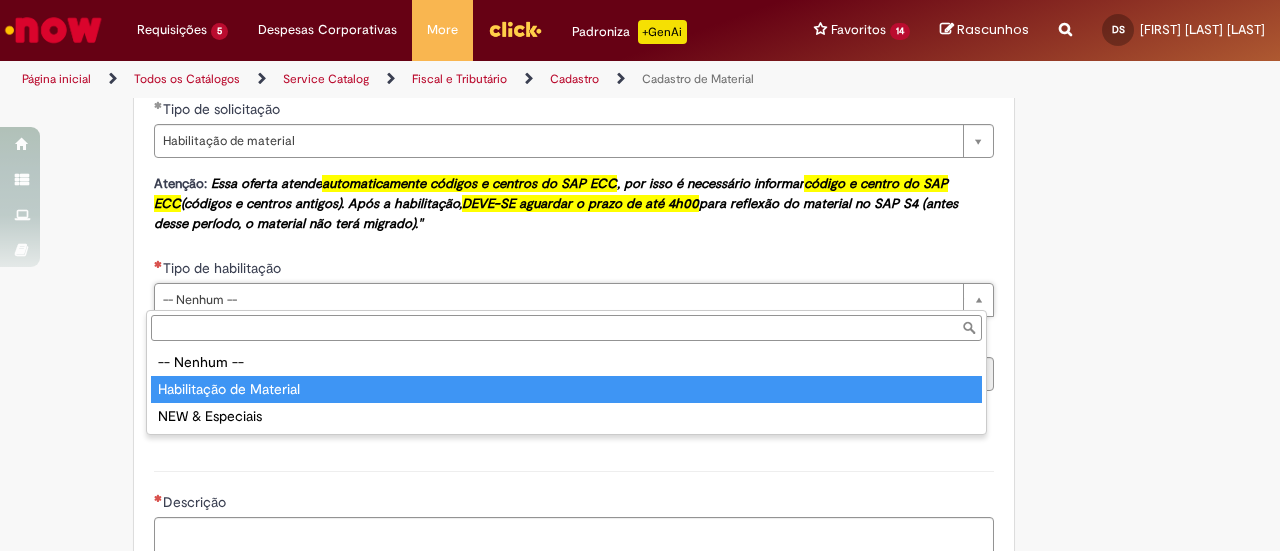 type on "**********" 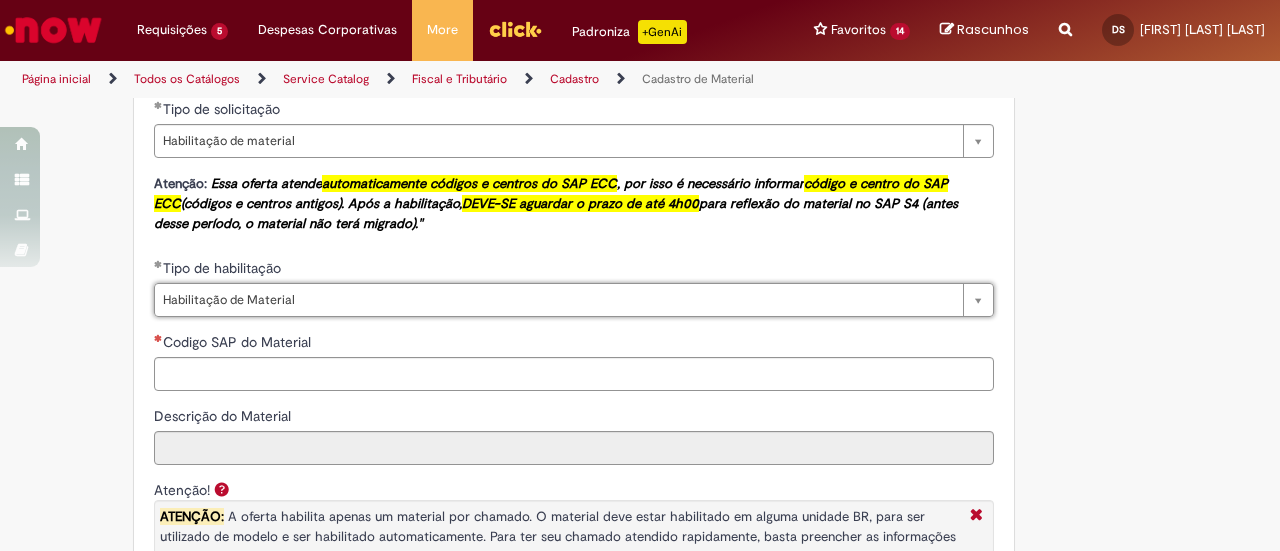 scroll, scrollTop: 1400, scrollLeft: 0, axis: vertical 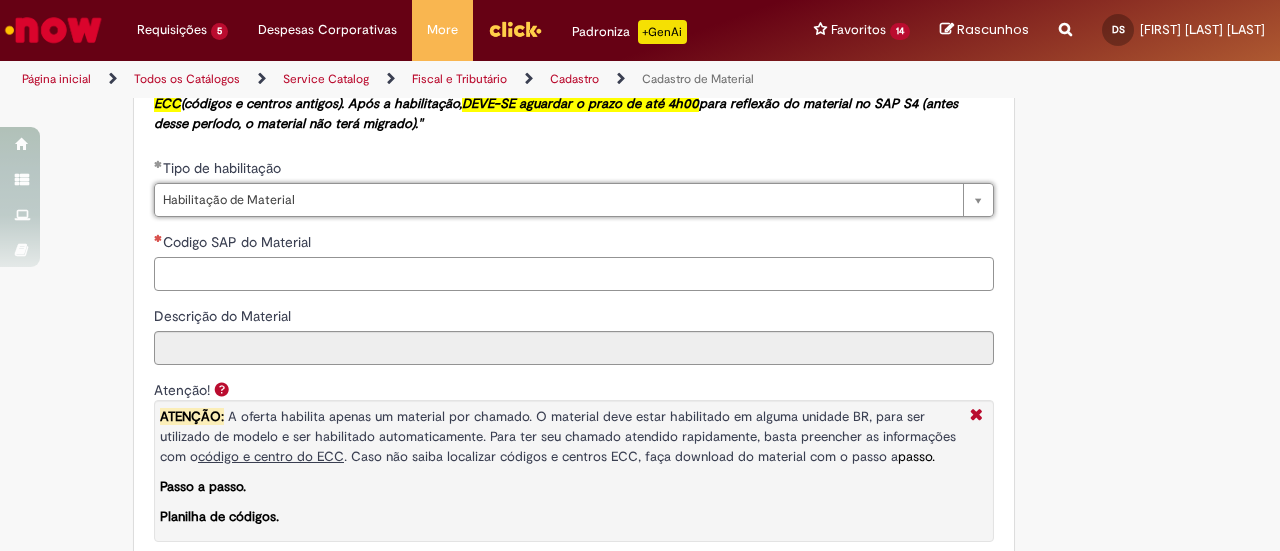 click on "Codigo SAP do Material" at bounding box center [574, 274] 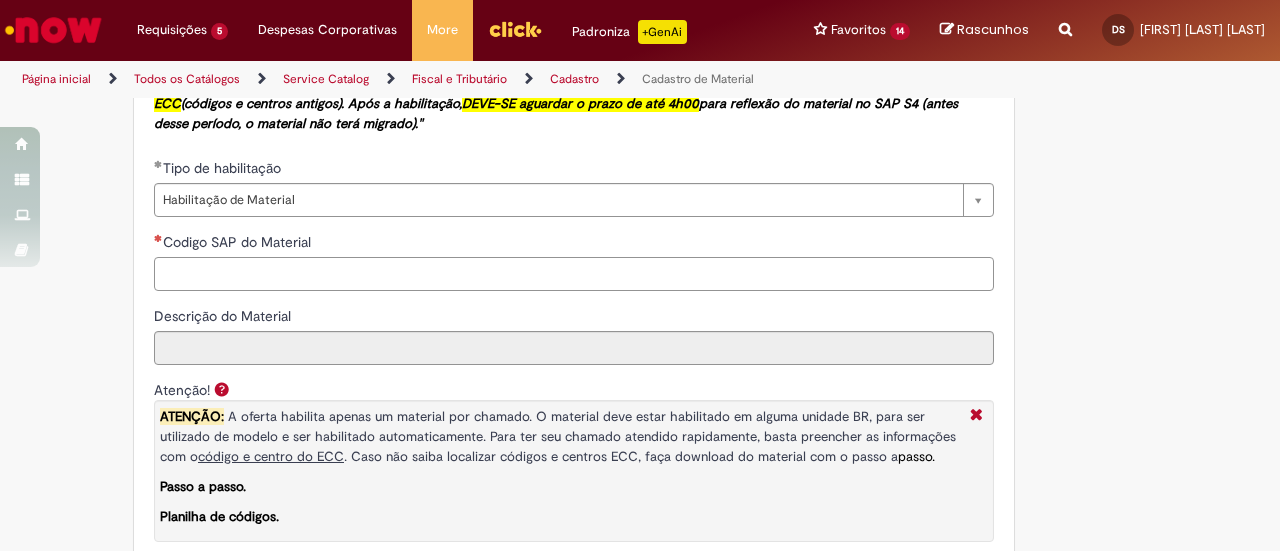 paste on "********" 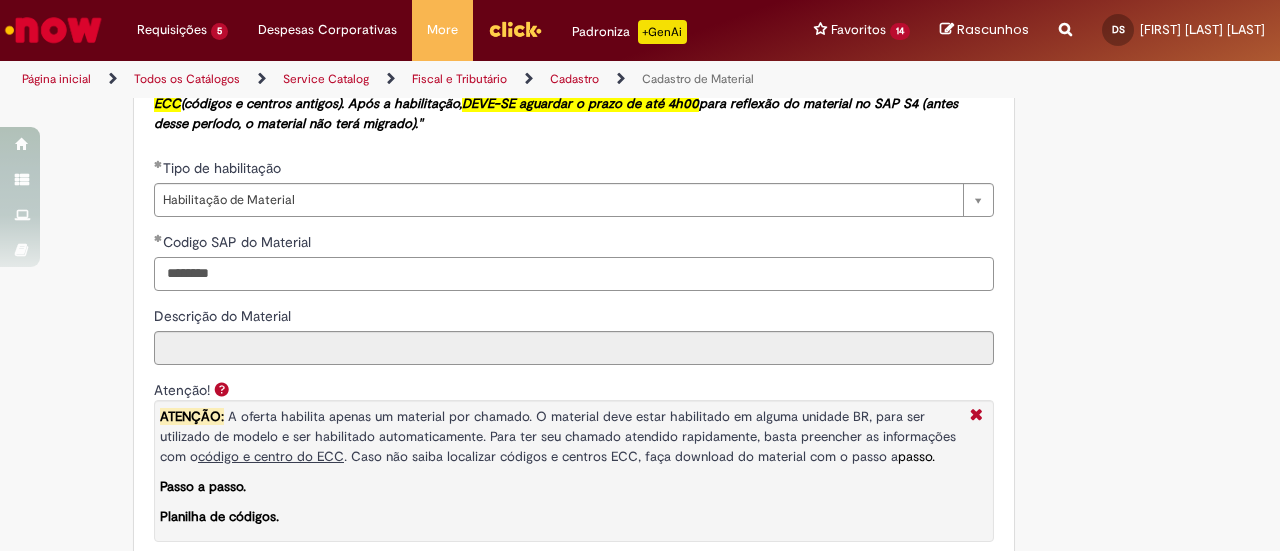 scroll, scrollTop: 1500, scrollLeft: 0, axis: vertical 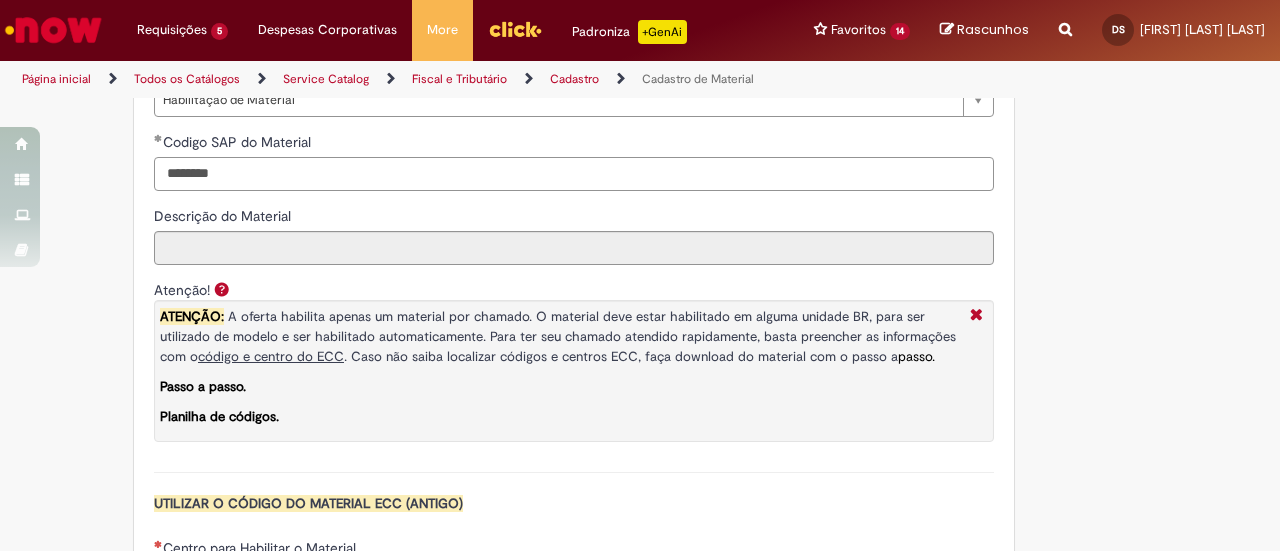 type on "********" 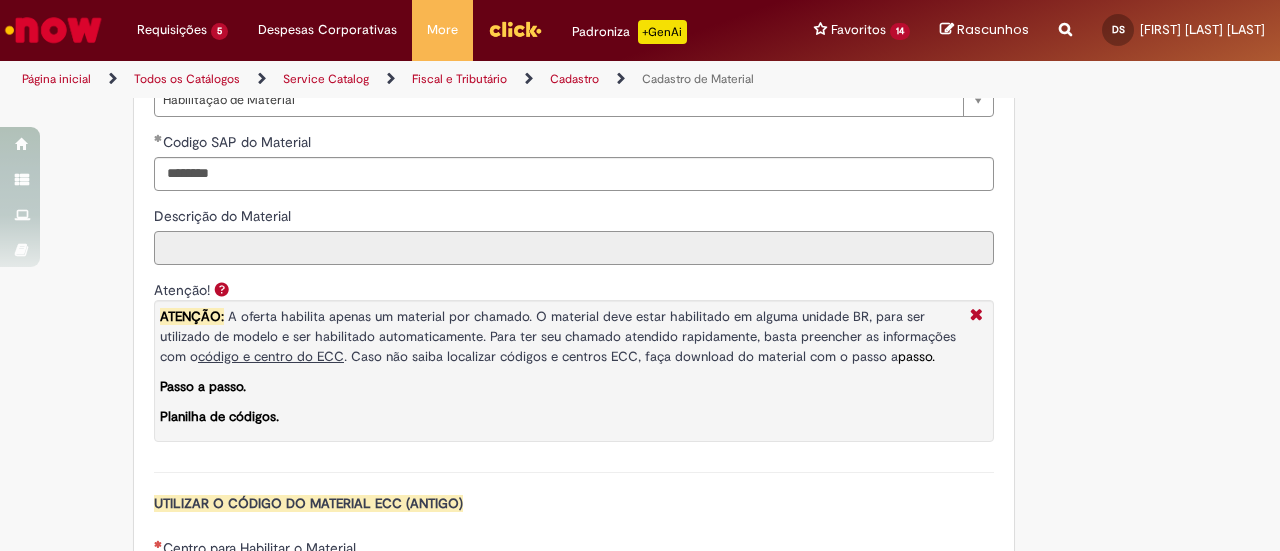 click on "Descrição do Material" at bounding box center (574, 248) 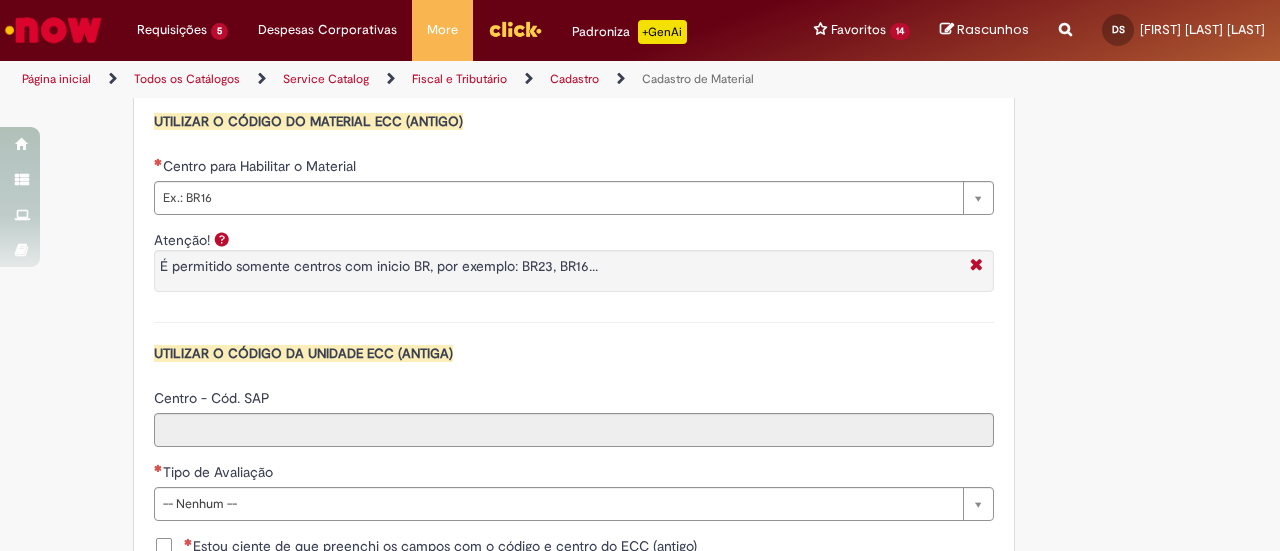 scroll, scrollTop: 1900, scrollLeft: 0, axis: vertical 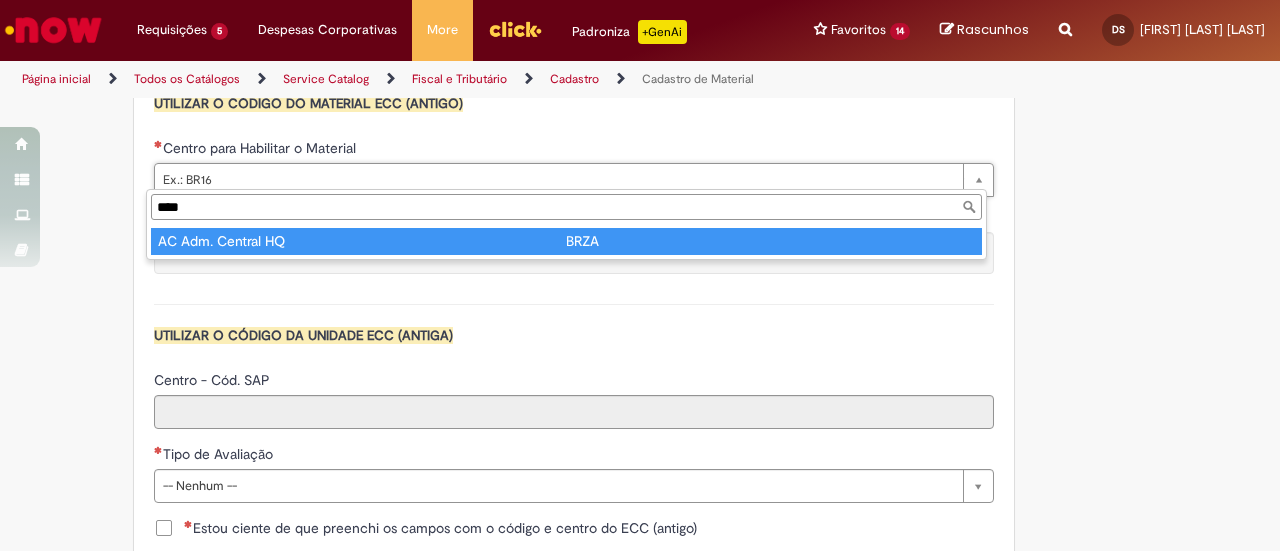 type on "****" 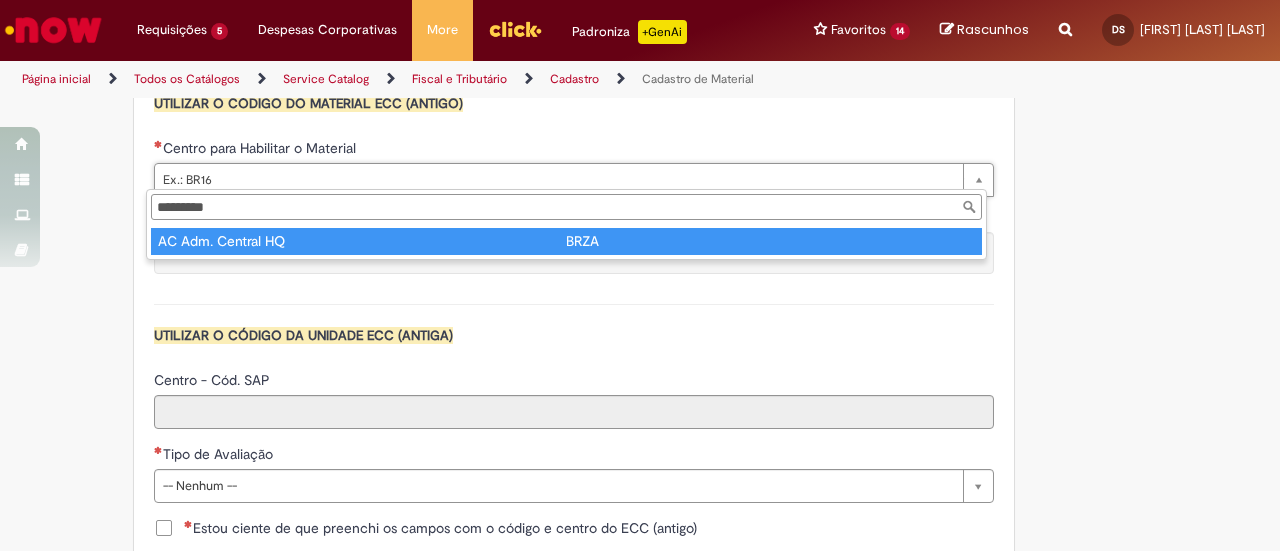 type on "****" 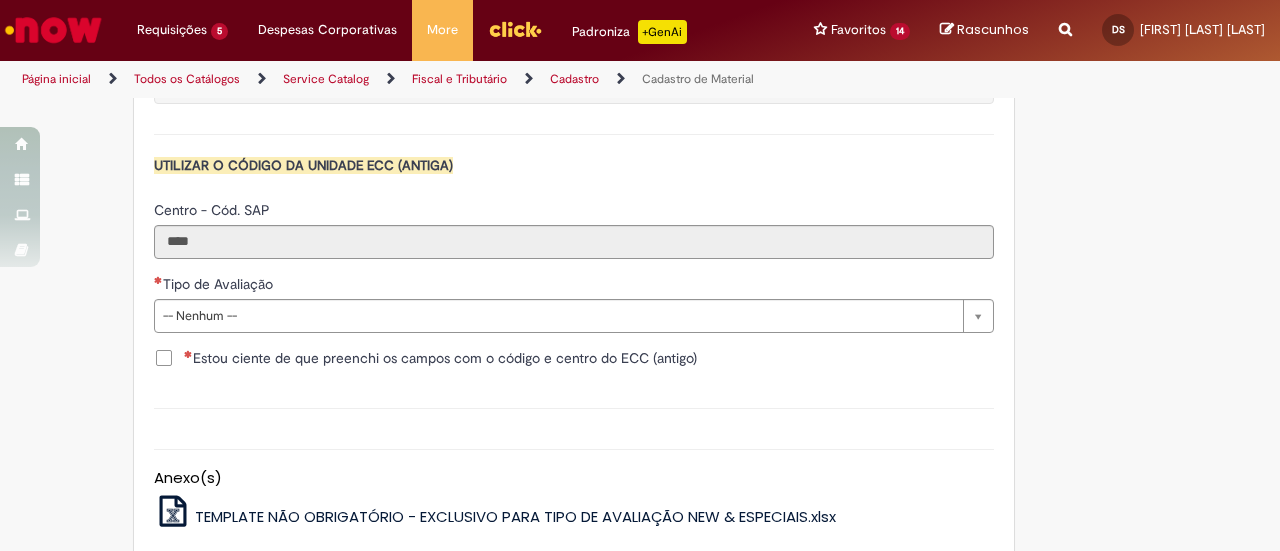 scroll, scrollTop: 2100, scrollLeft: 0, axis: vertical 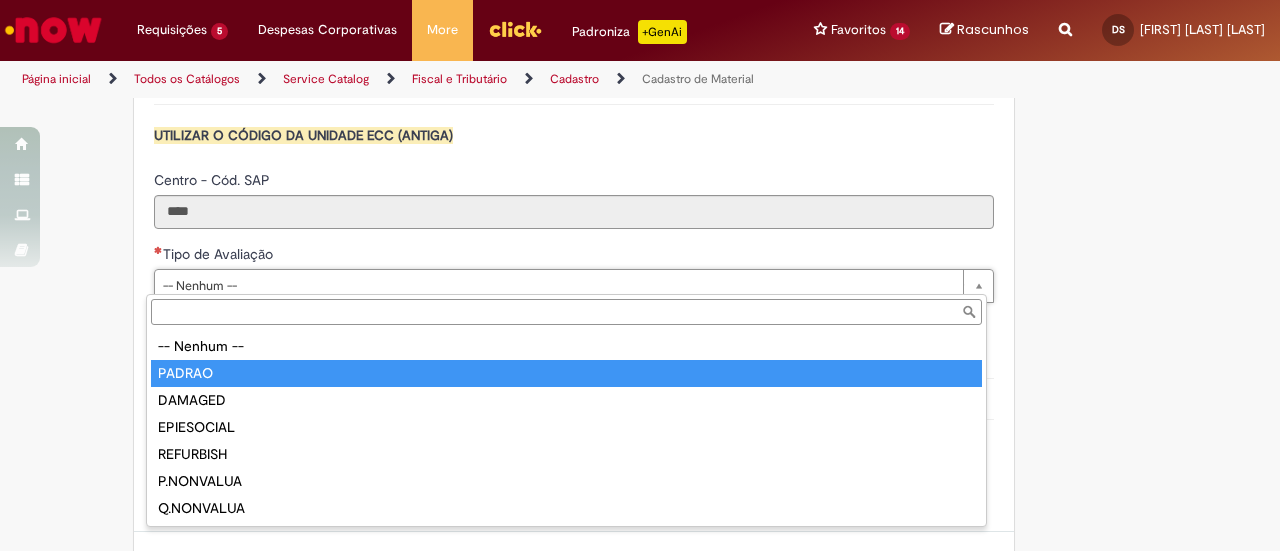 drag, startPoint x: 314, startPoint y: 371, endPoint x: 305, endPoint y: 361, distance: 13.453624 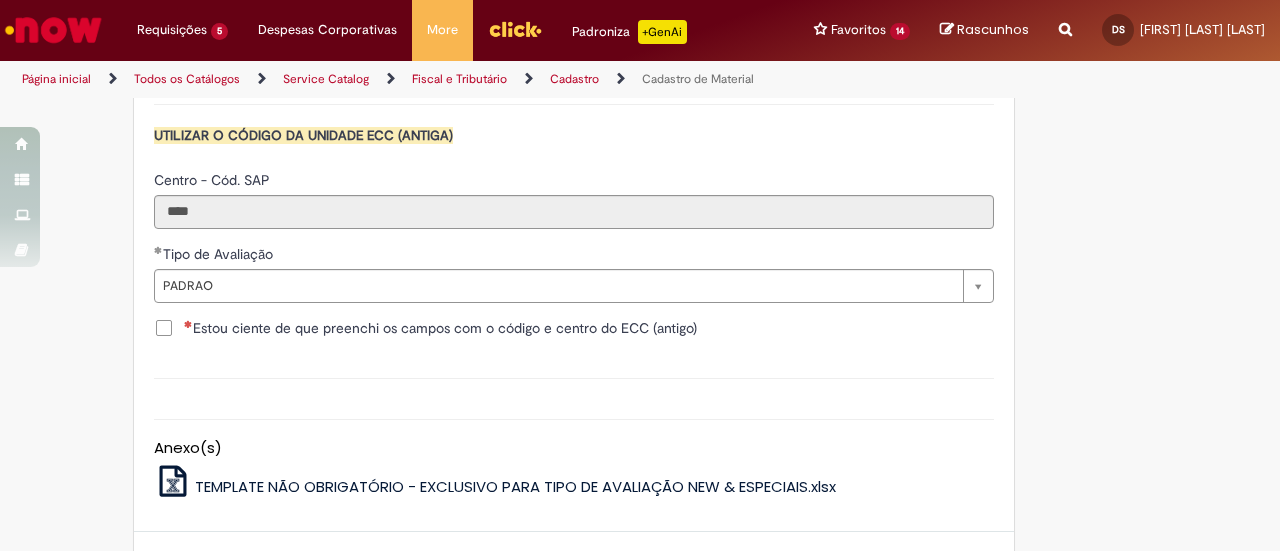 click on "Estou ciente de que preenchi os campos com o código e centro do ECC  (antigo)" at bounding box center [440, 328] 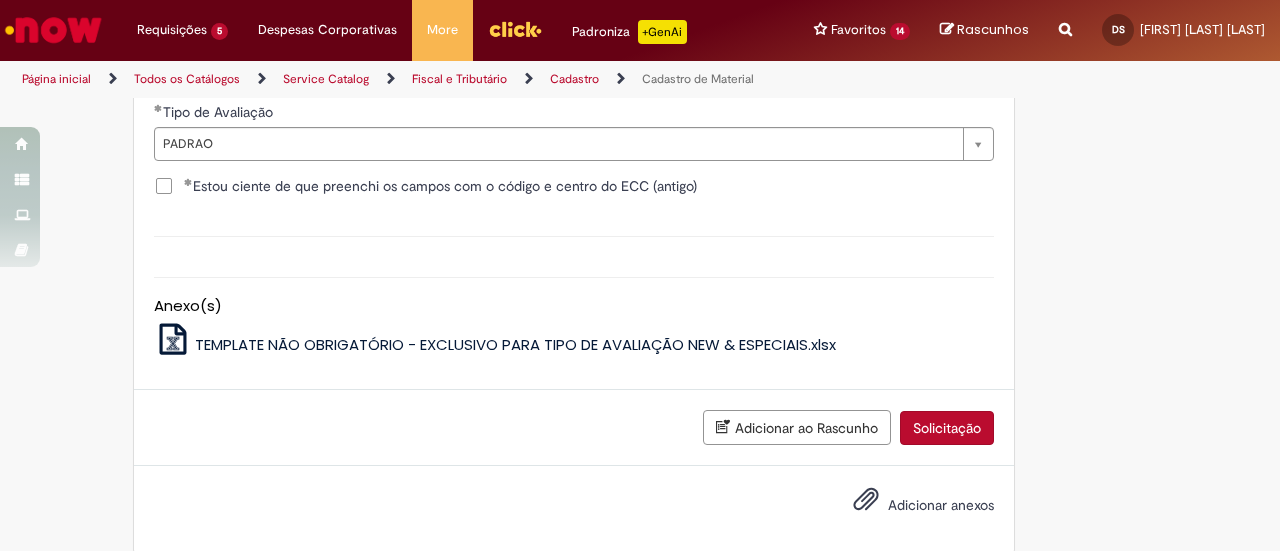 scroll, scrollTop: 2258, scrollLeft: 0, axis: vertical 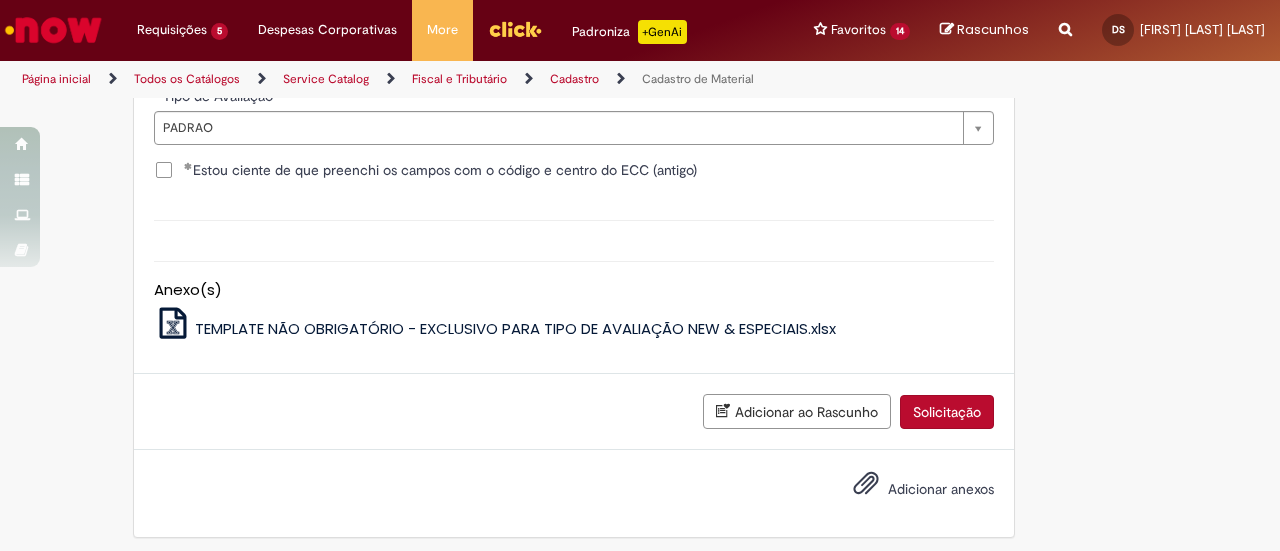 click on "Solicitação" at bounding box center (947, 412) 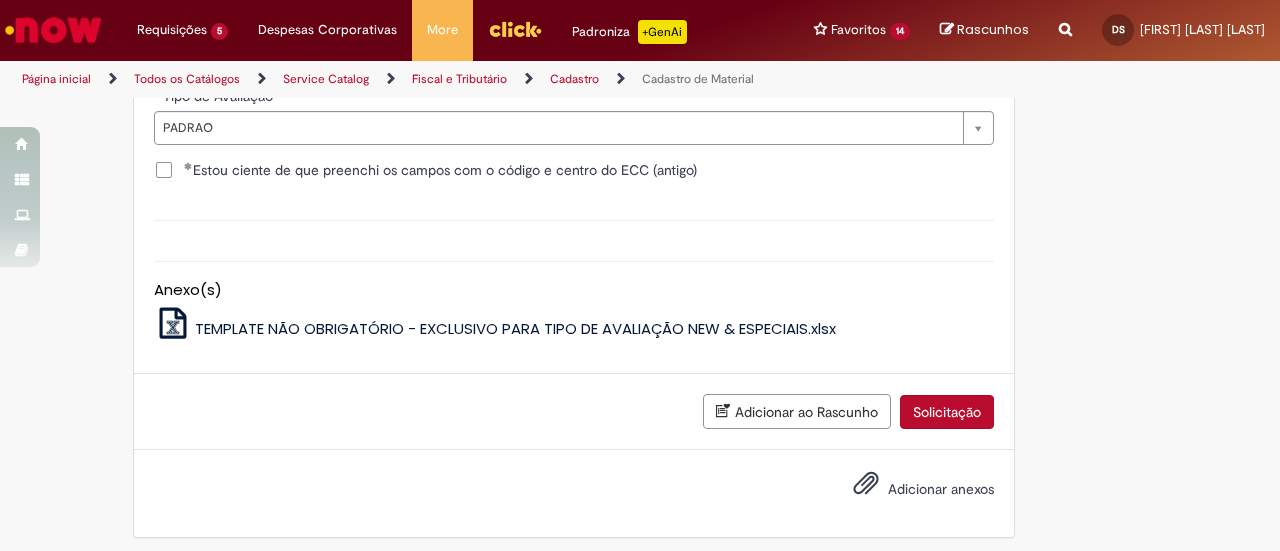 scroll, scrollTop: 2213, scrollLeft: 0, axis: vertical 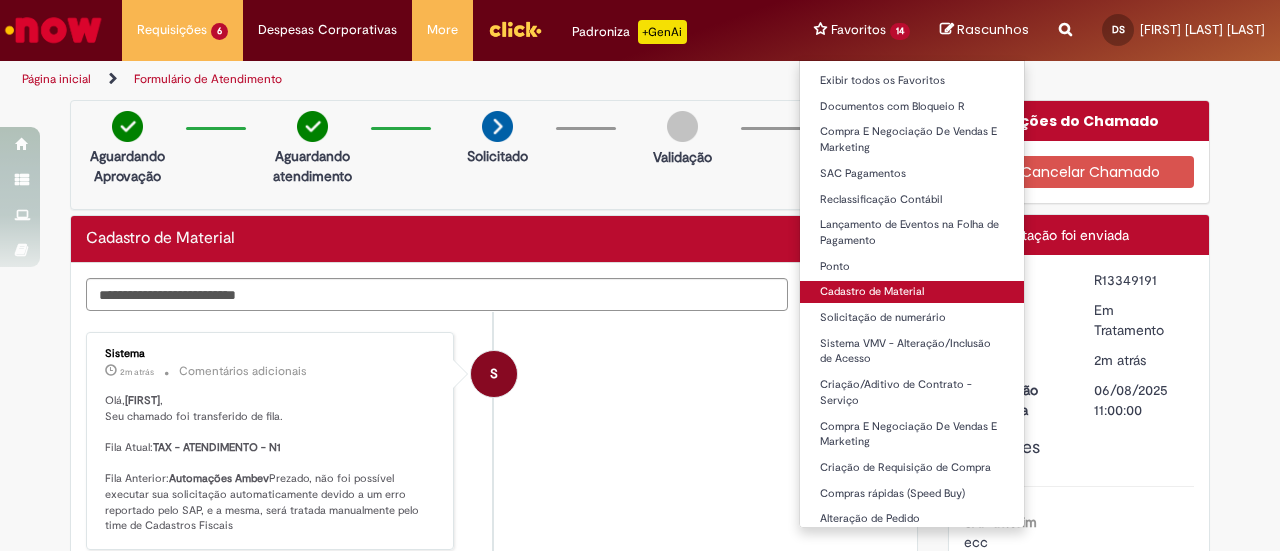 click on "Cadastro de Material" at bounding box center [912, 292] 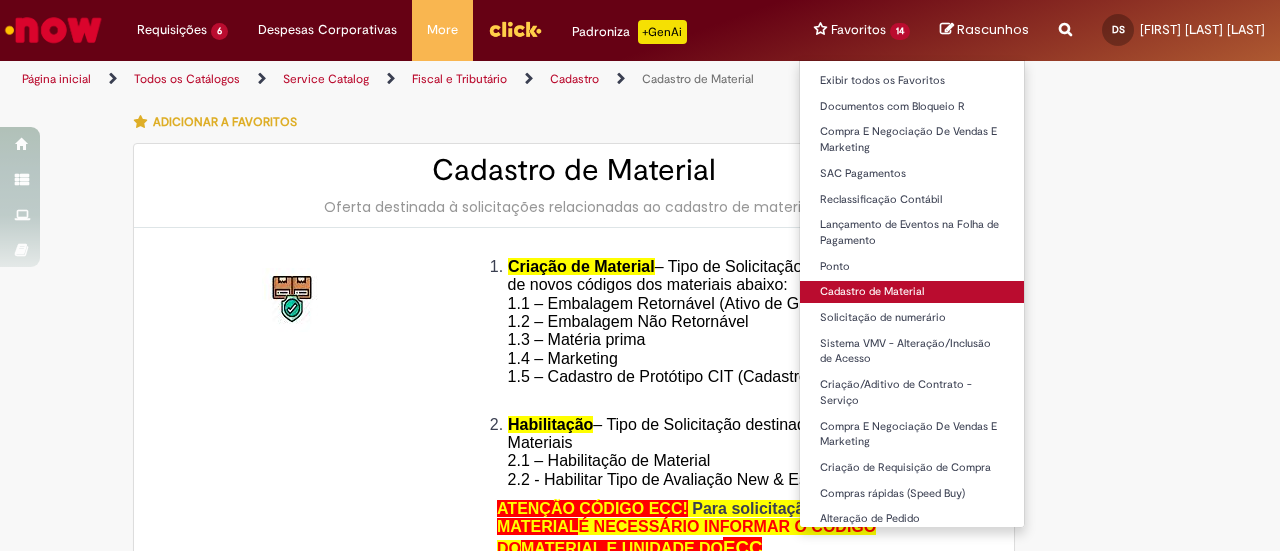 type on "********" 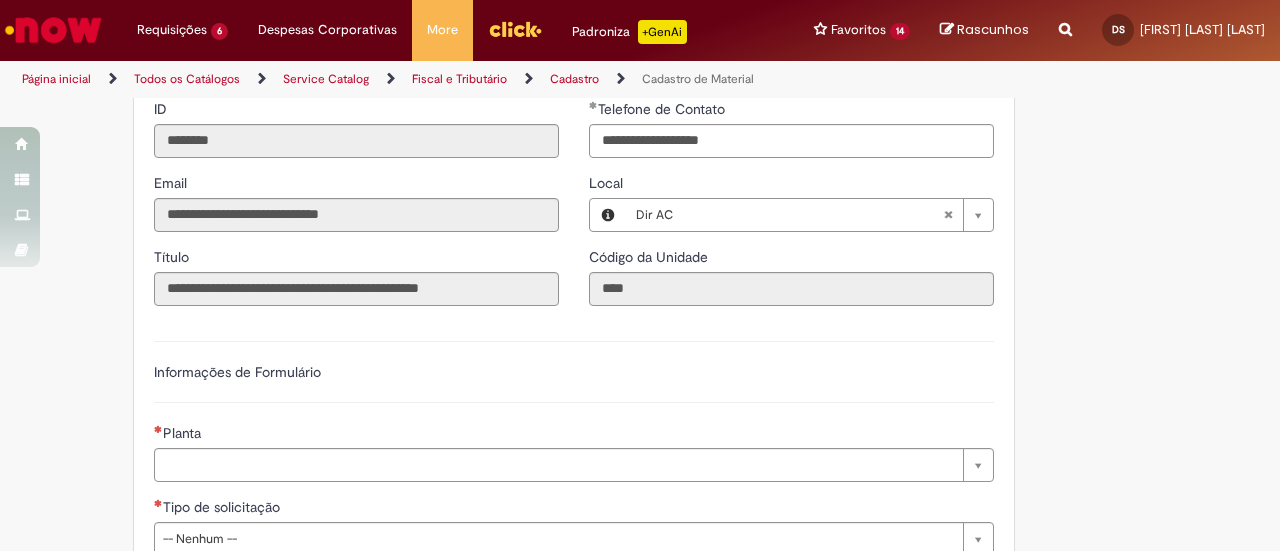 scroll, scrollTop: 1100, scrollLeft: 0, axis: vertical 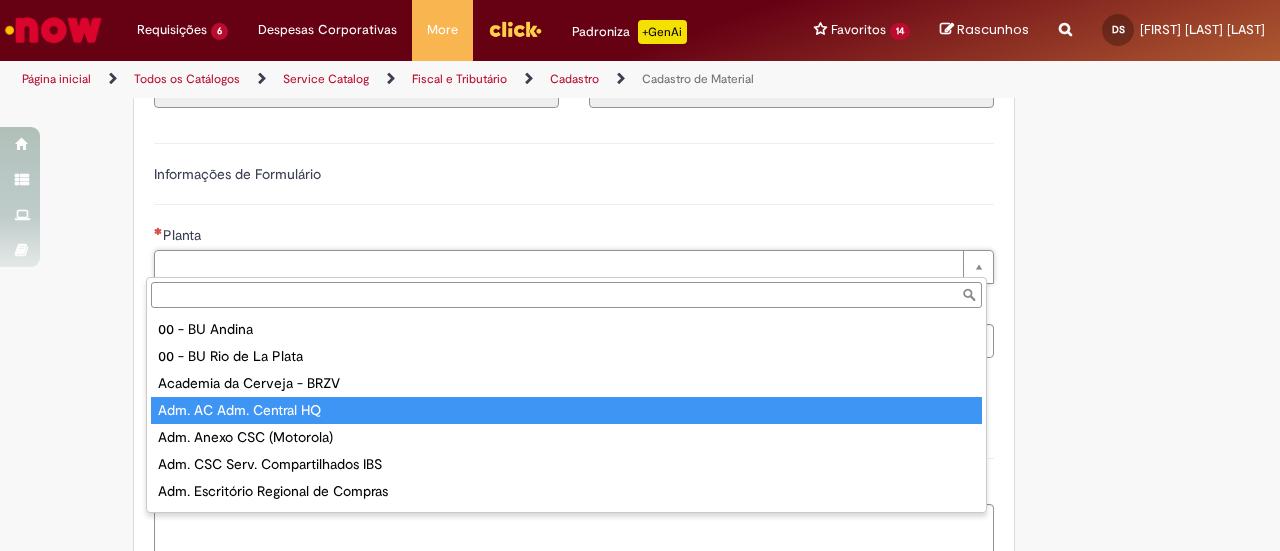 type on "**********" 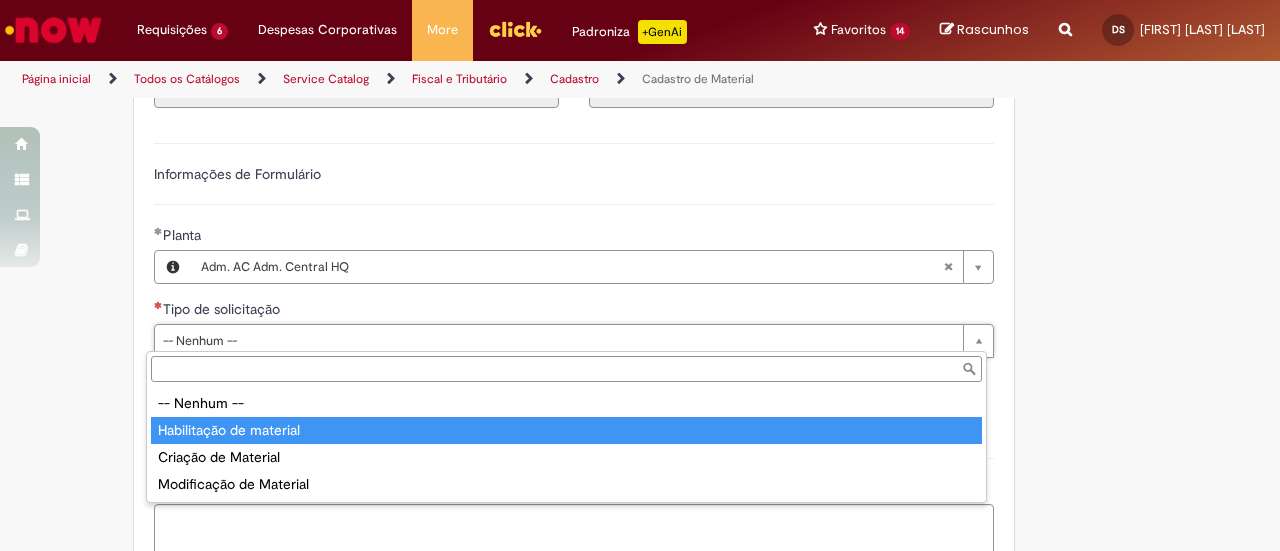 type on "**********" 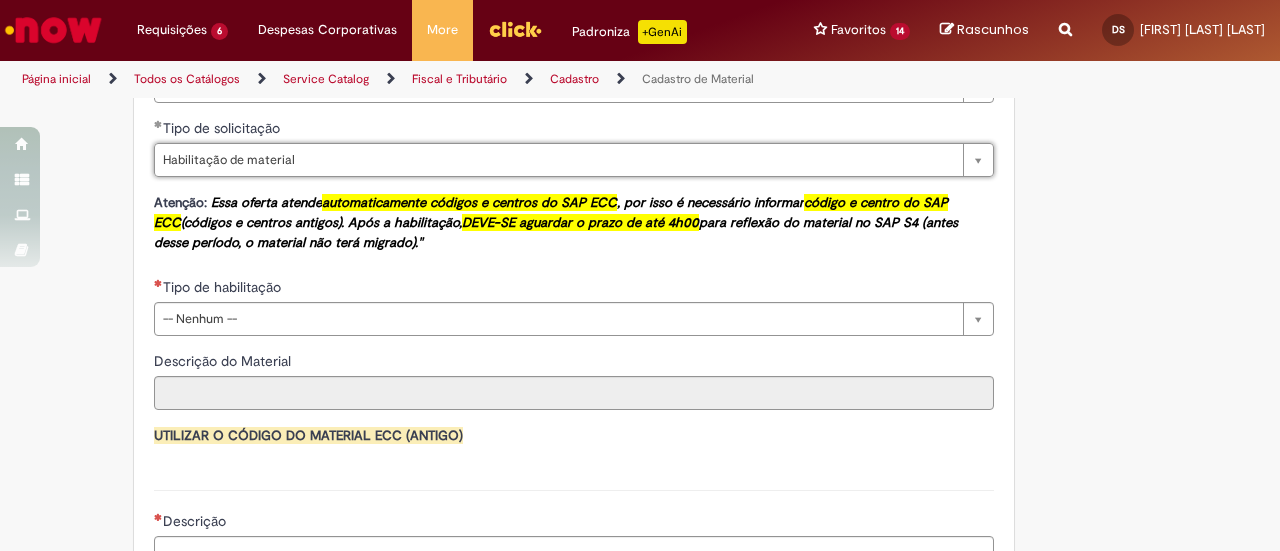 scroll, scrollTop: 1300, scrollLeft: 0, axis: vertical 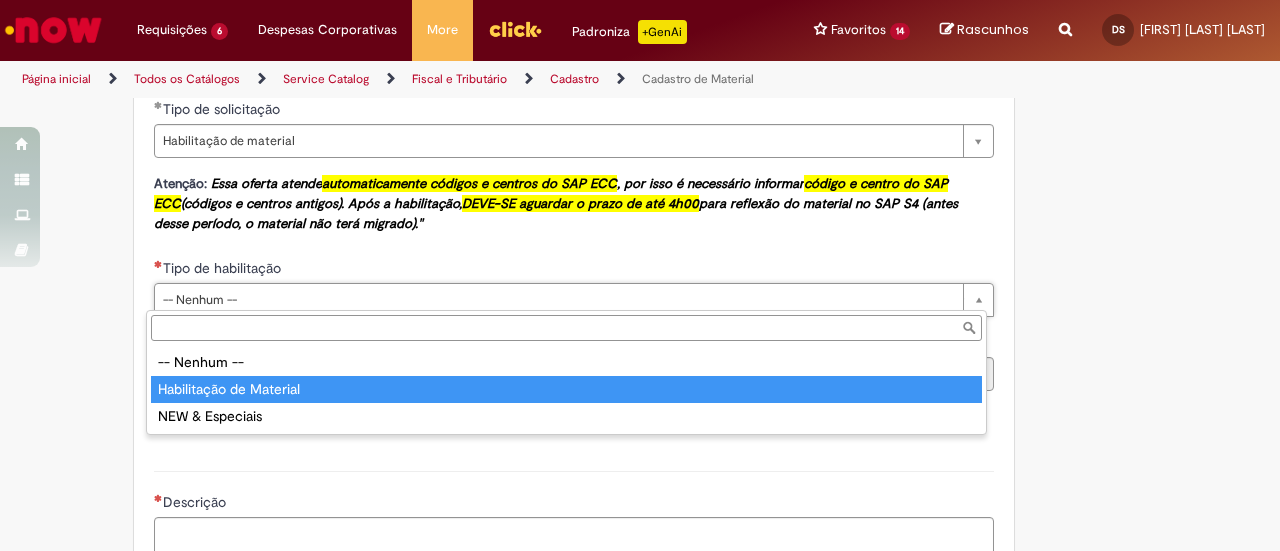 type on "**********" 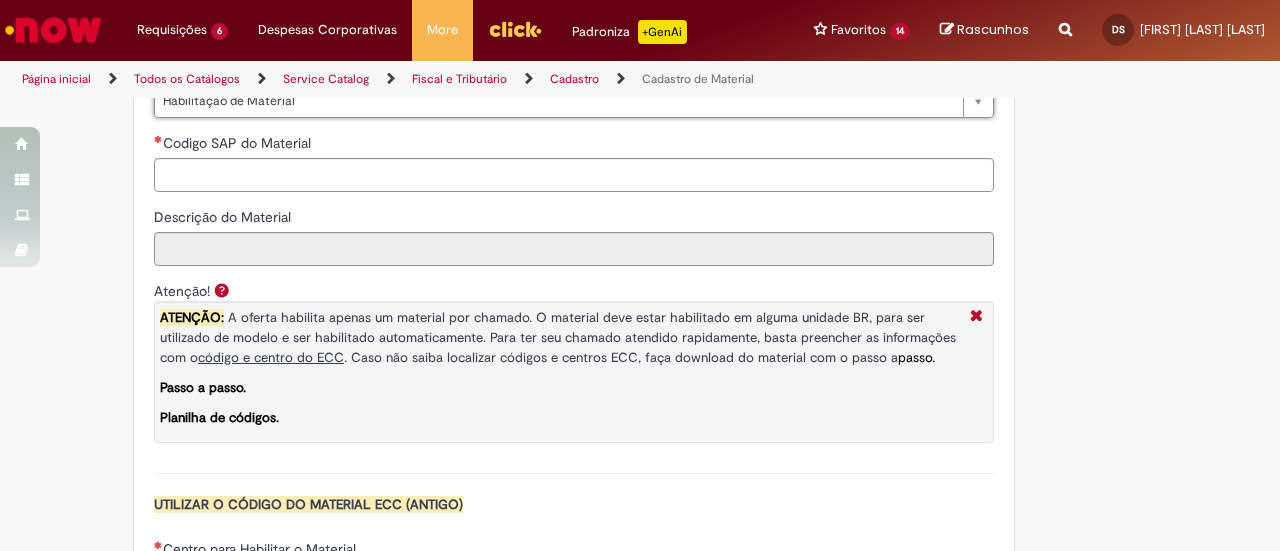 scroll, scrollTop: 1500, scrollLeft: 0, axis: vertical 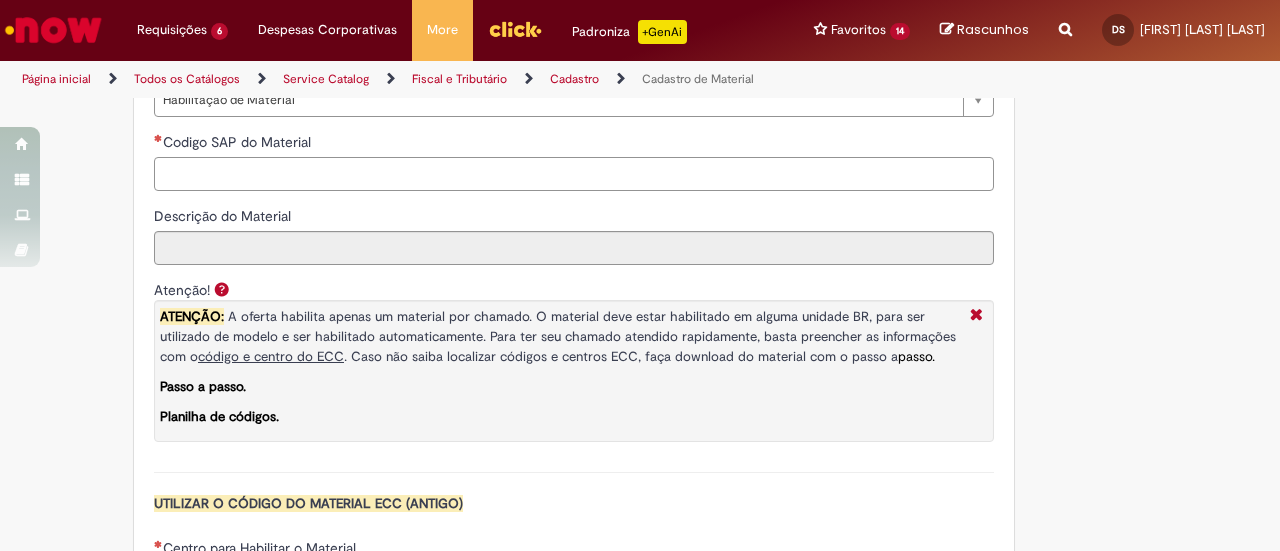 click on "Codigo SAP do Material" at bounding box center (574, 174) 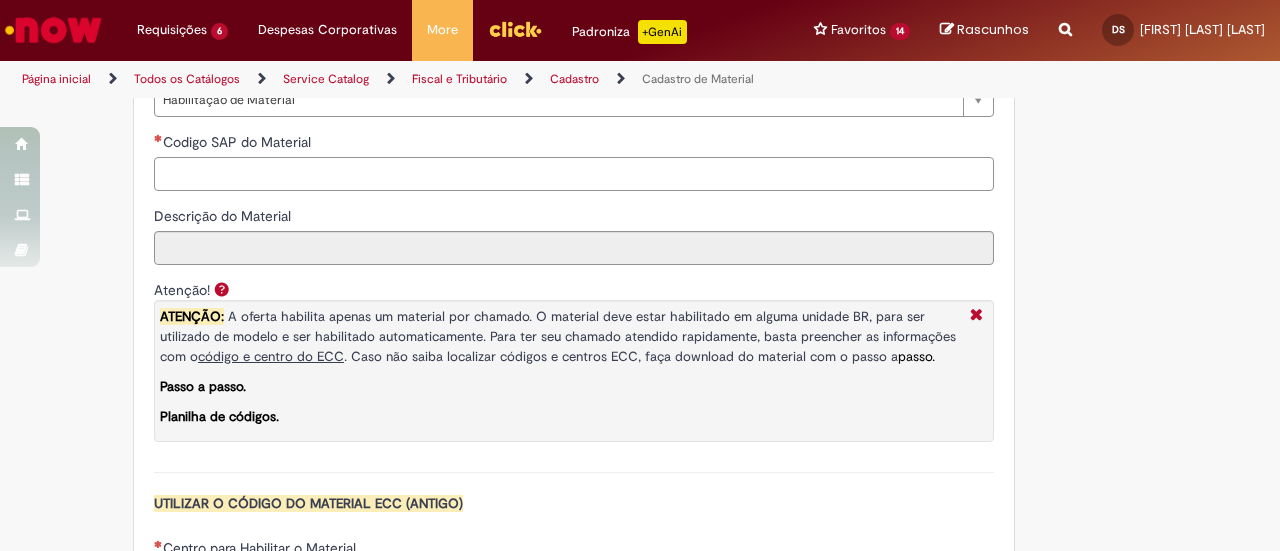 paste on "********" 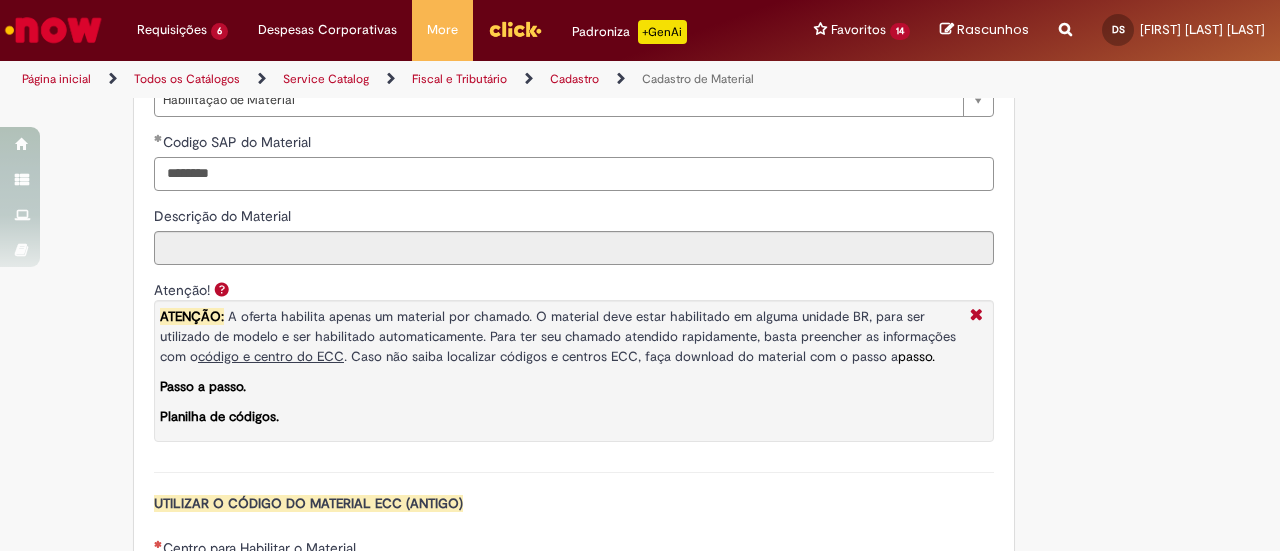 type on "********" 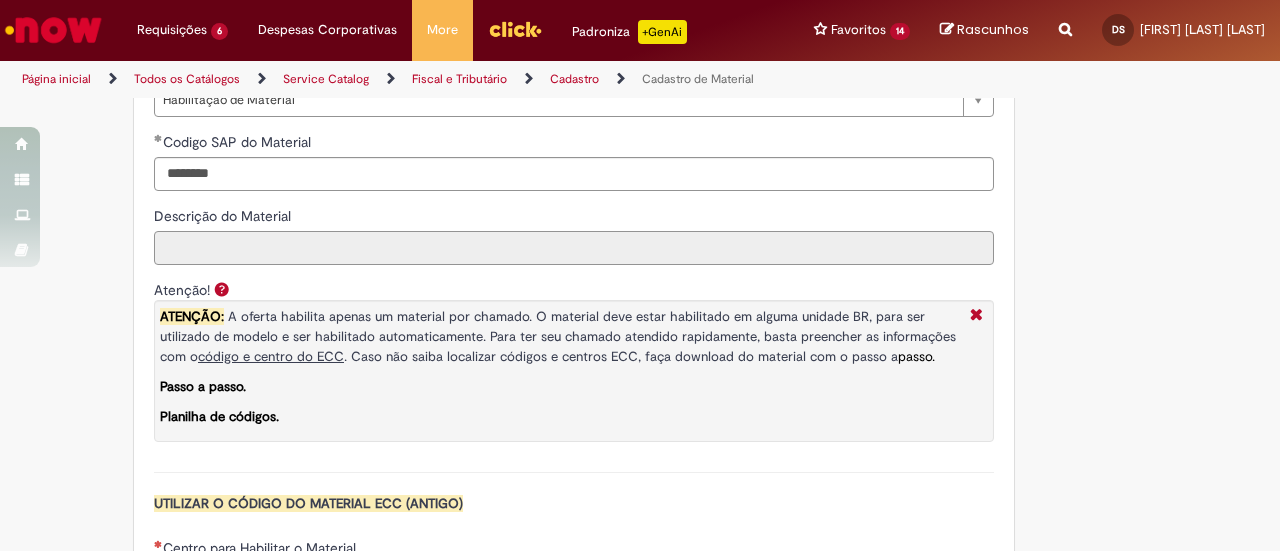 click on "Descrição do Material" at bounding box center (574, 248) 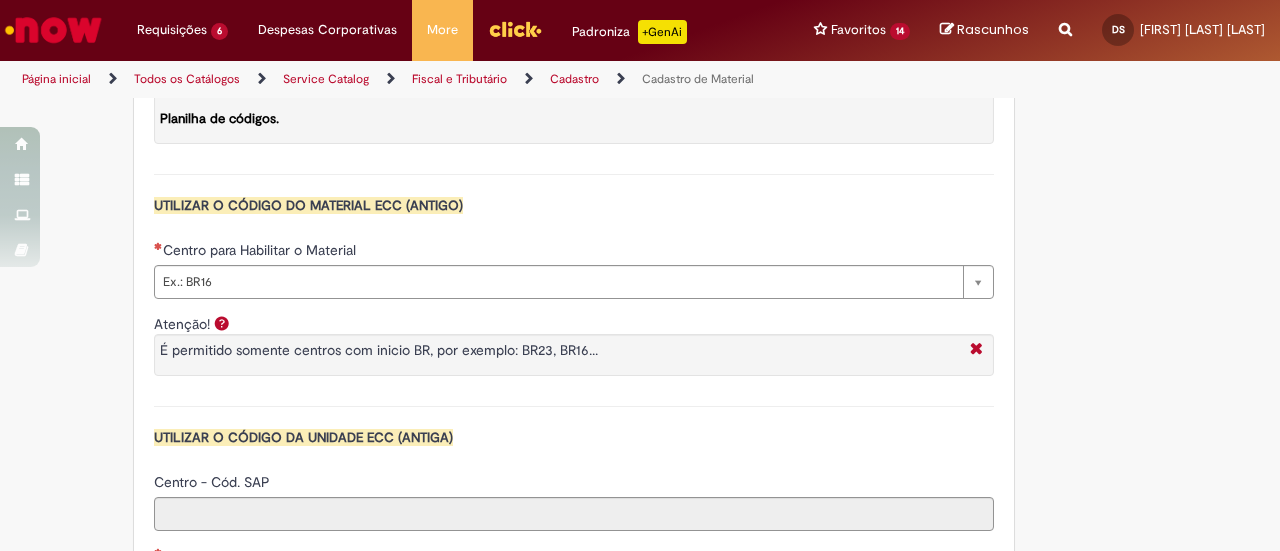 scroll, scrollTop: 1800, scrollLeft: 0, axis: vertical 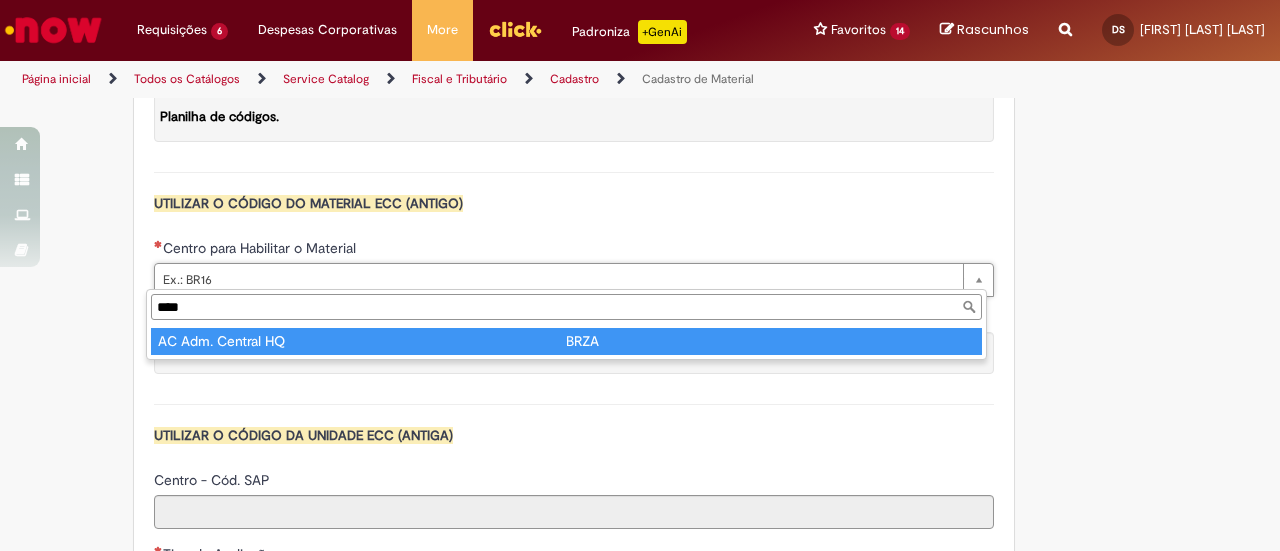 type on "****" 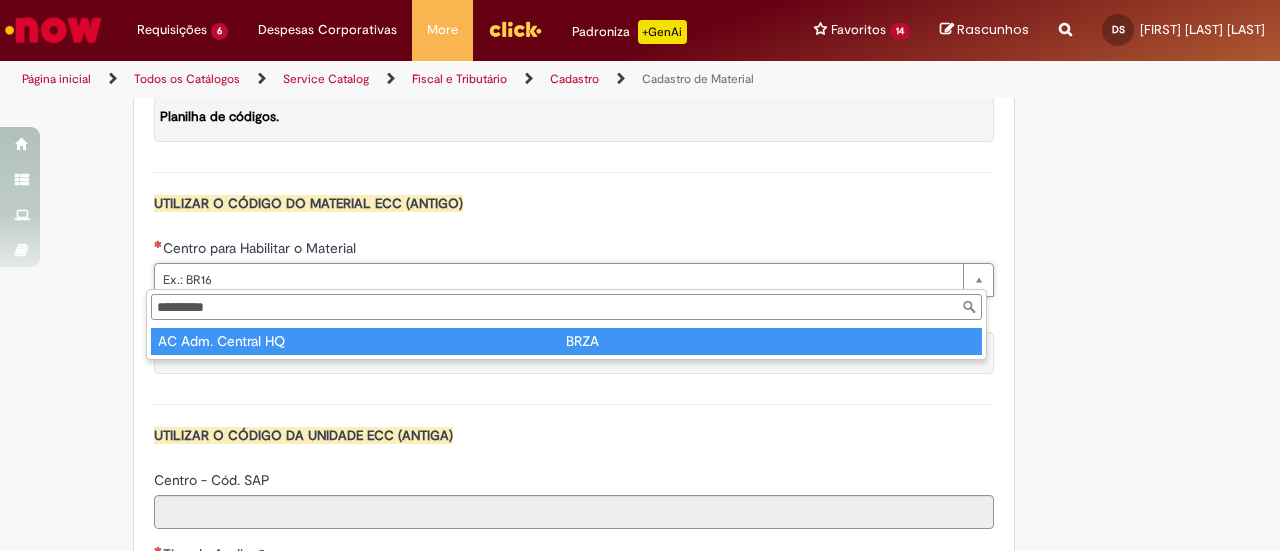 type on "****" 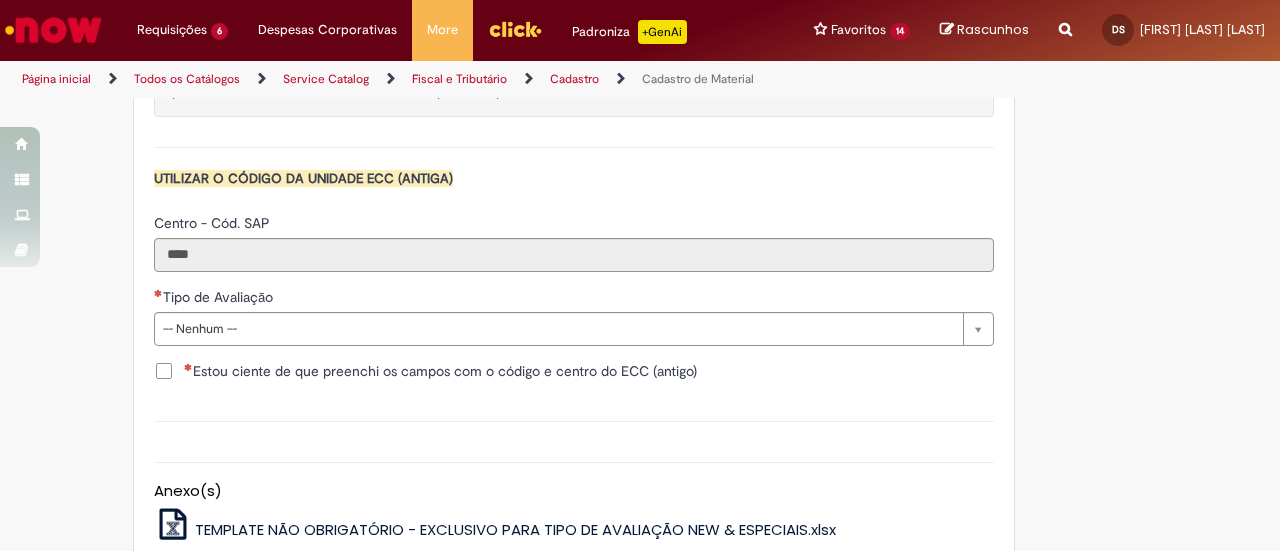 scroll, scrollTop: 2100, scrollLeft: 0, axis: vertical 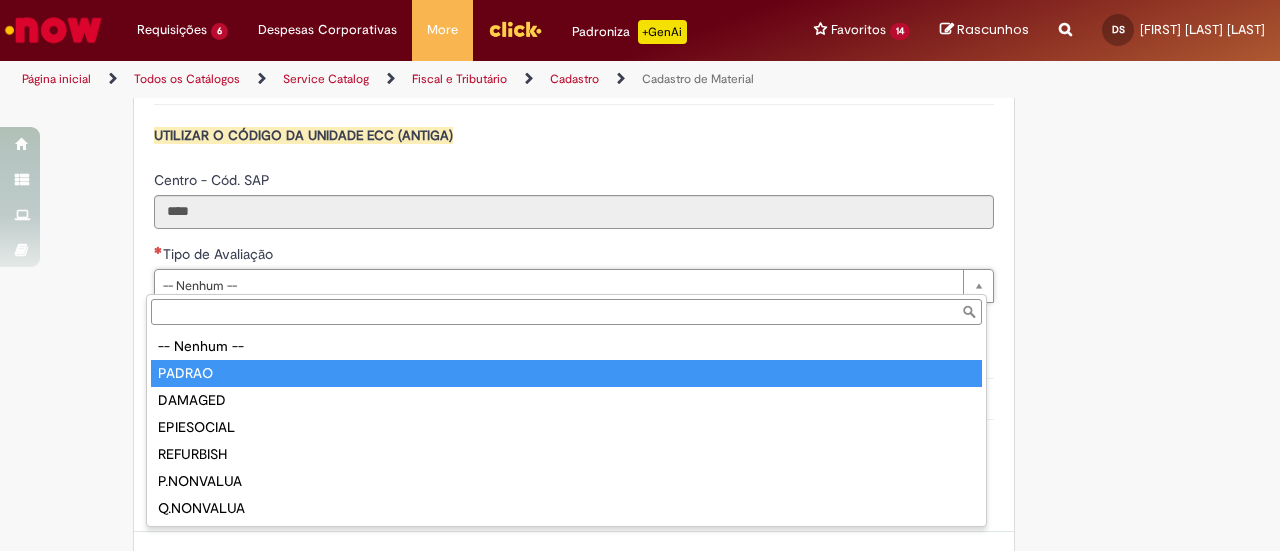 type on "******" 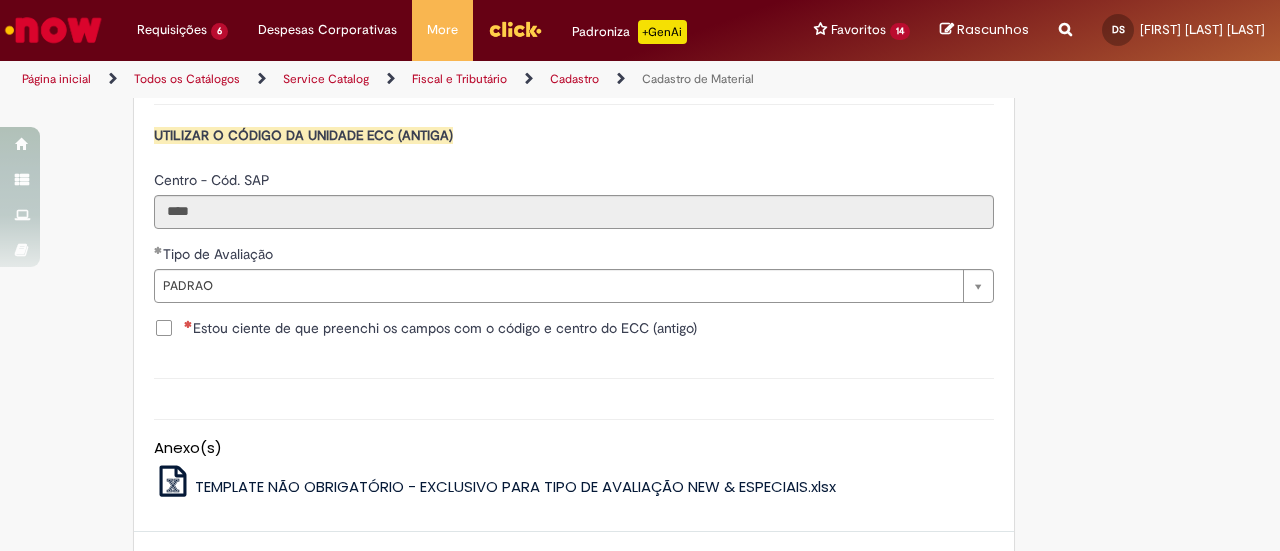 click on "Estou ciente de que preenchi os campos com o código e centro do ECC  (antigo)" at bounding box center [425, 328] 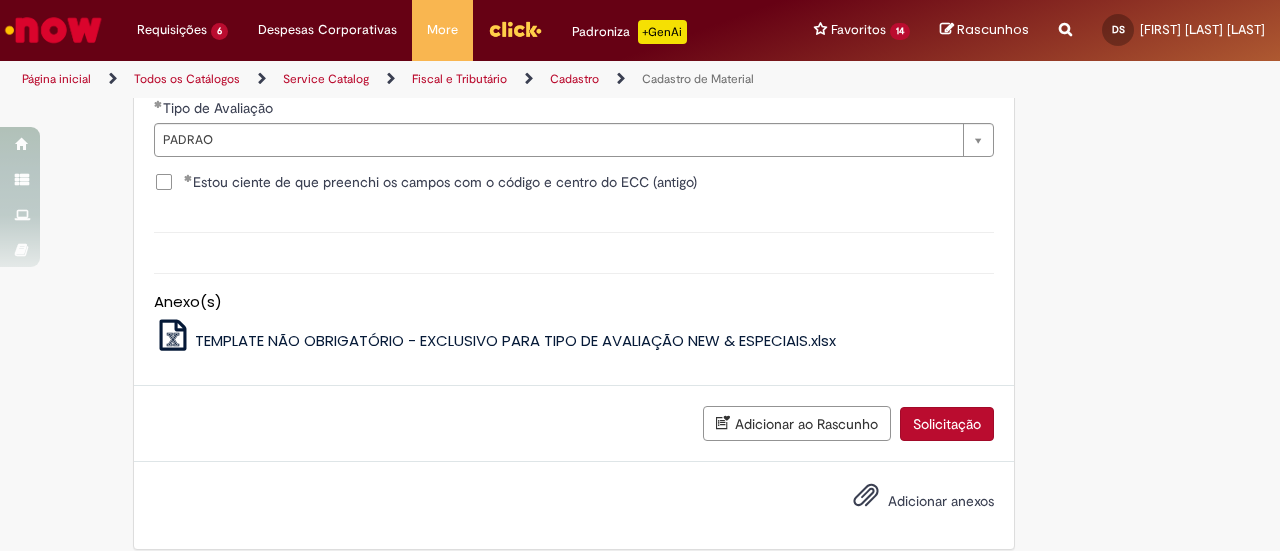 scroll, scrollTop: 2258, scrollLeft: 0, axis: vertical 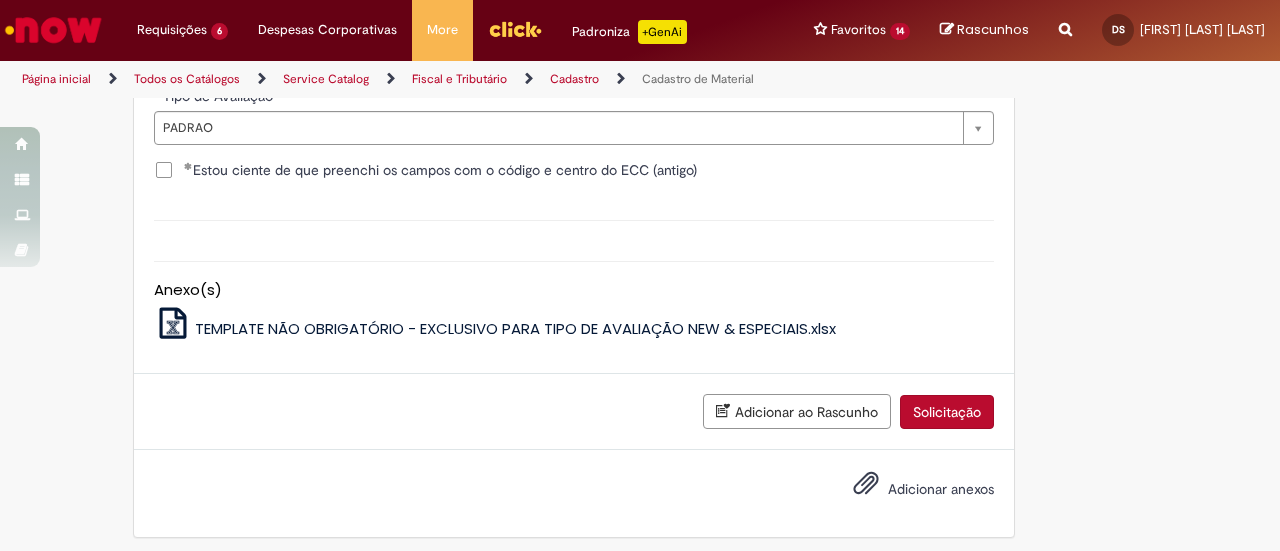 click on "Solicitação" at bounding box center (947, 412) 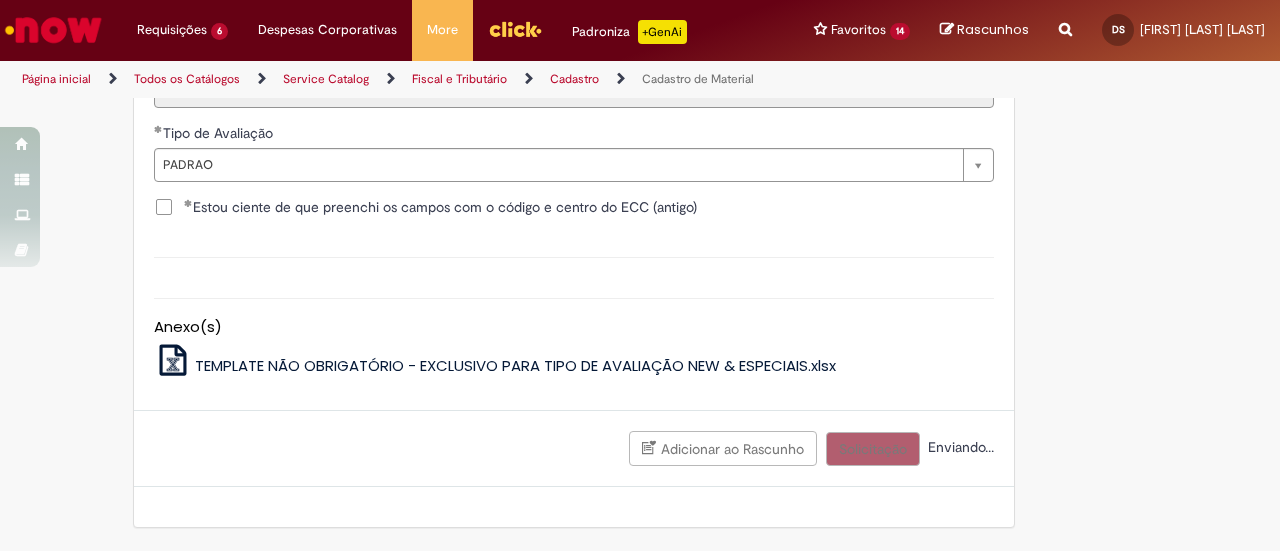 scroll, scrollTop: 2213, scrollLeft: 0, axis: vertical 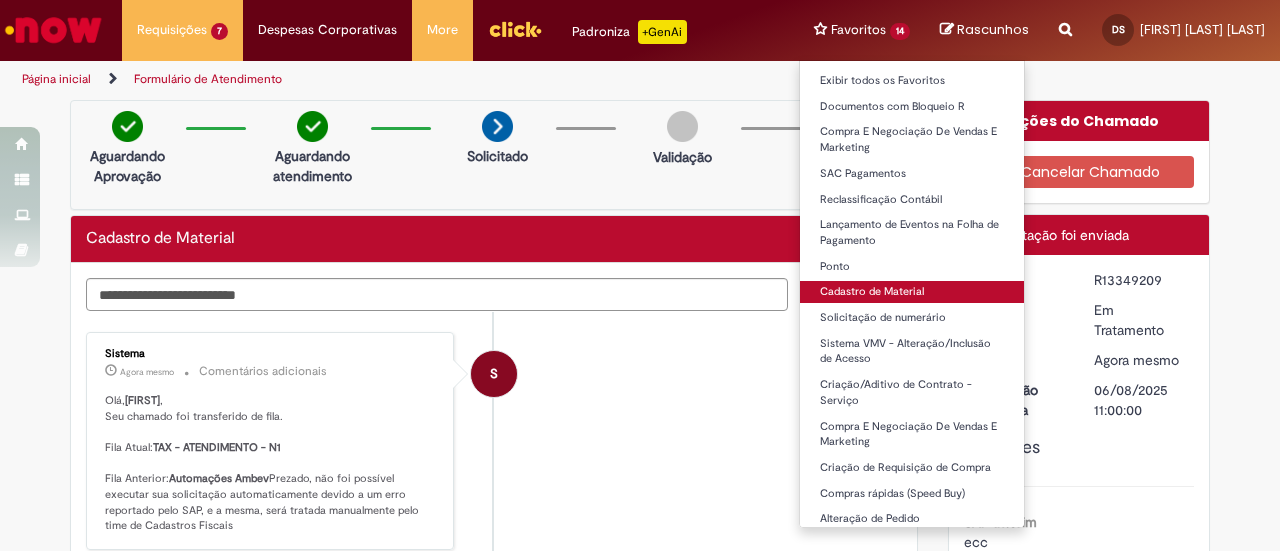 click on "Cadastro de Material" at bounding box center (912, 292) 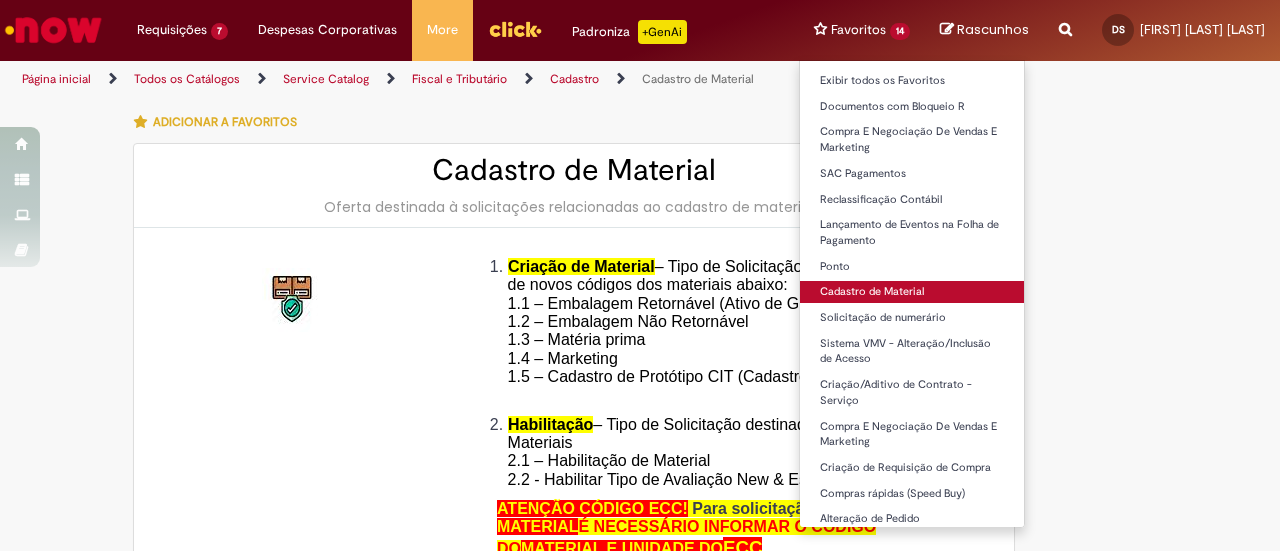 type on "********" 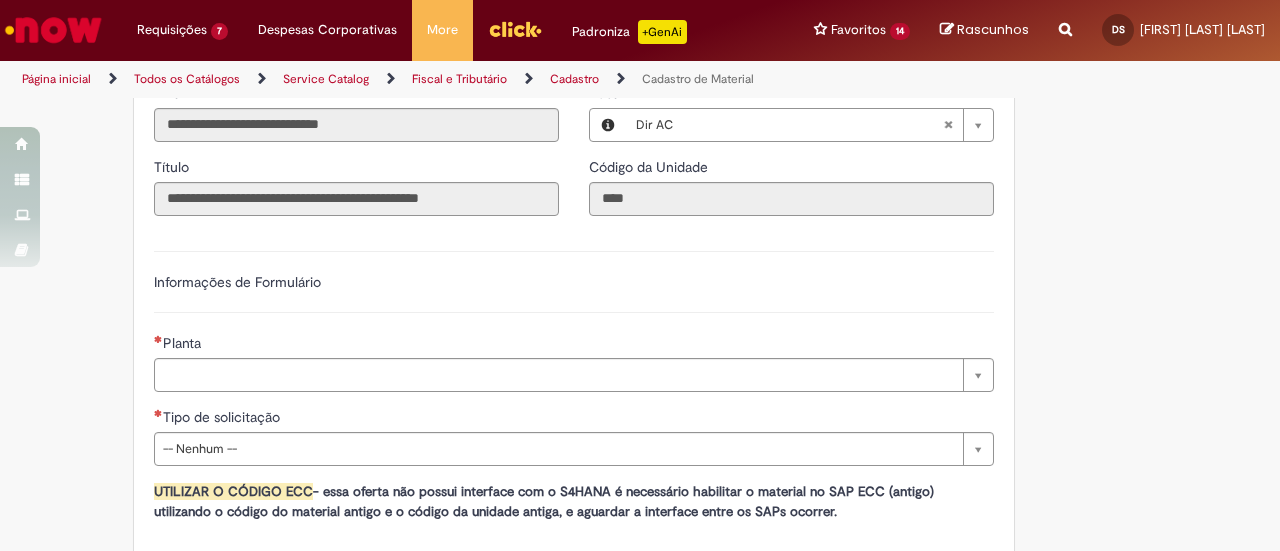 scroll, scrollTop: 1100, scrollLeft: 0, axis: vertical 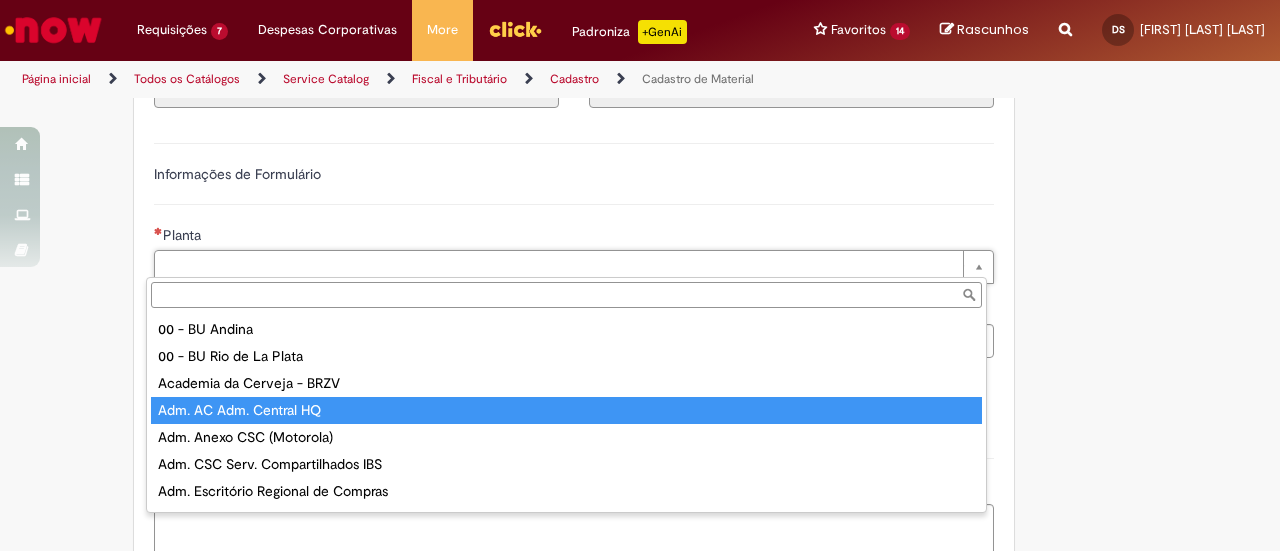 type on "**********" 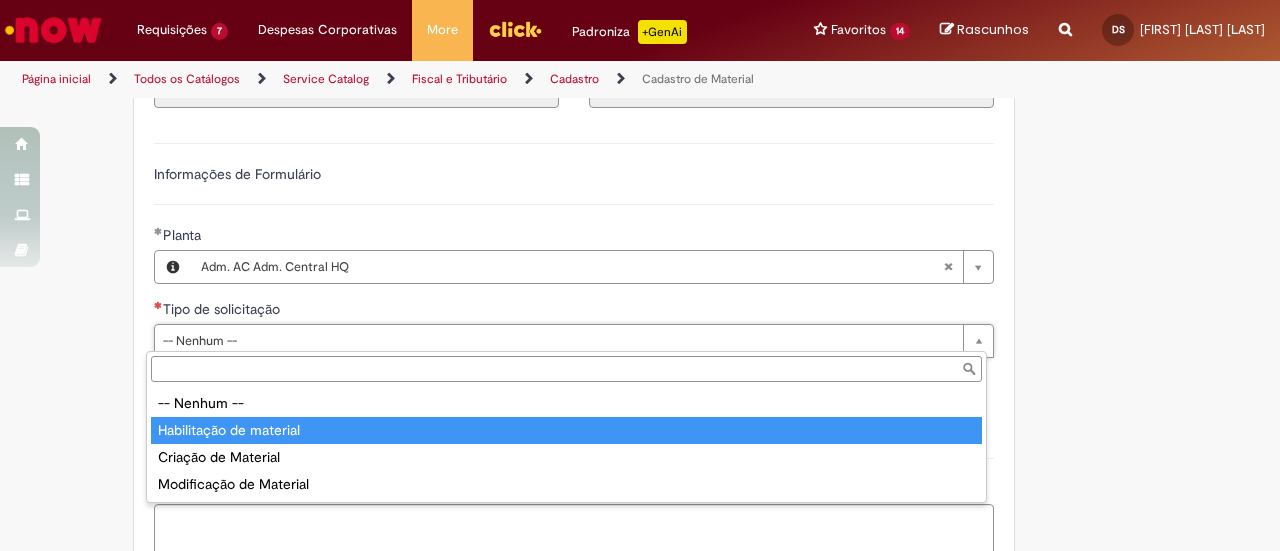 type on "**********" 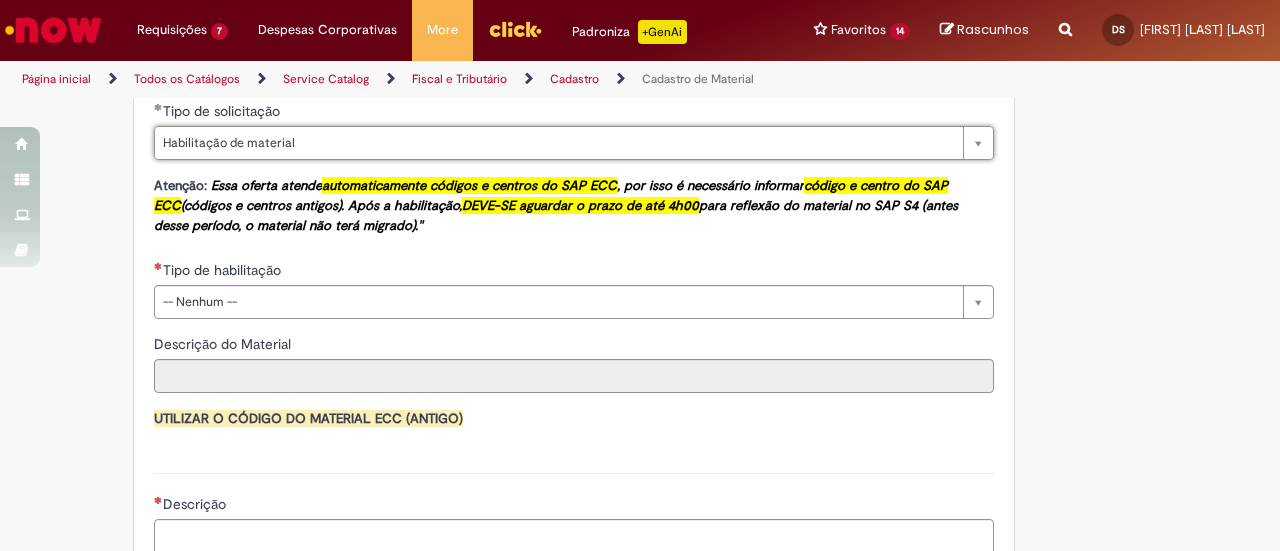 scroll, scrollTop: 1300, scrollLeft: 0, axis: vertical 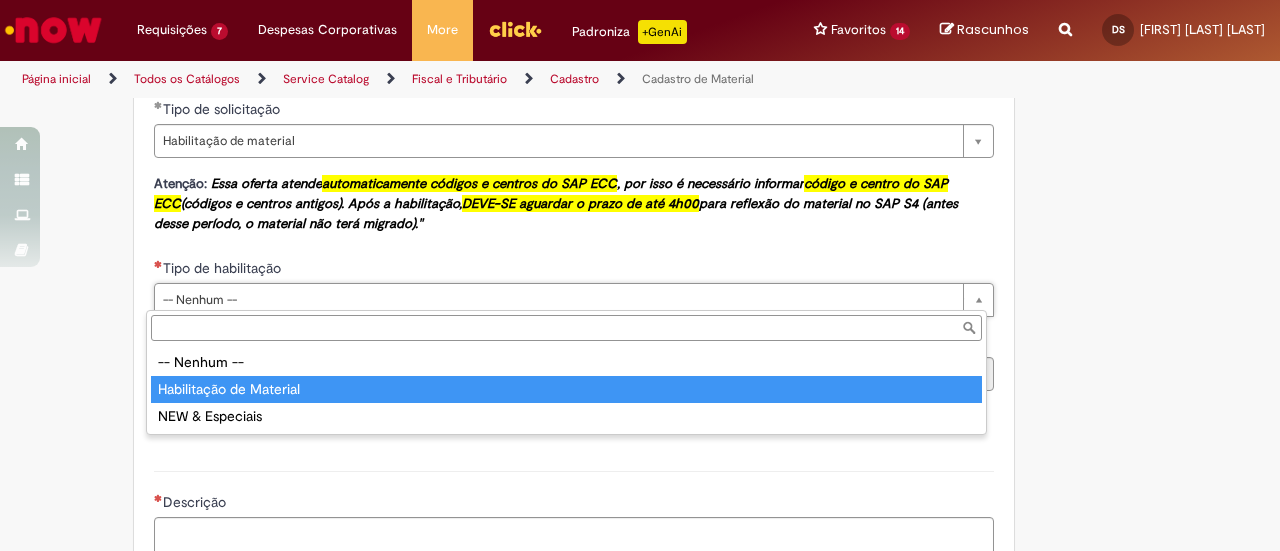 type on "**********" 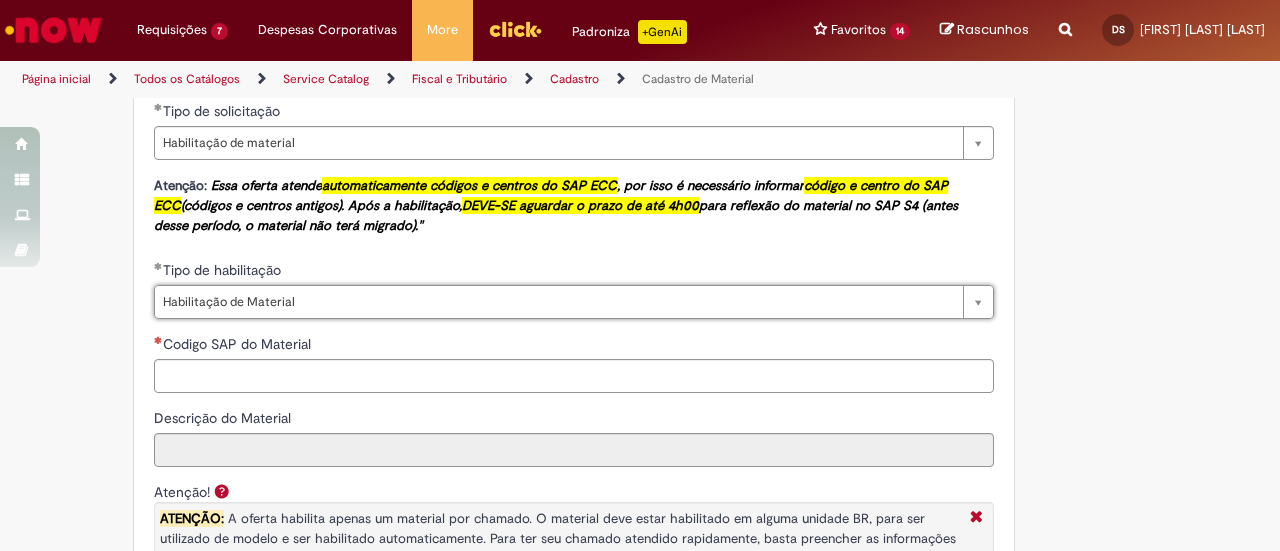 scroll, scrollTop: 1400, scrollLeft: 0, axis: vertical 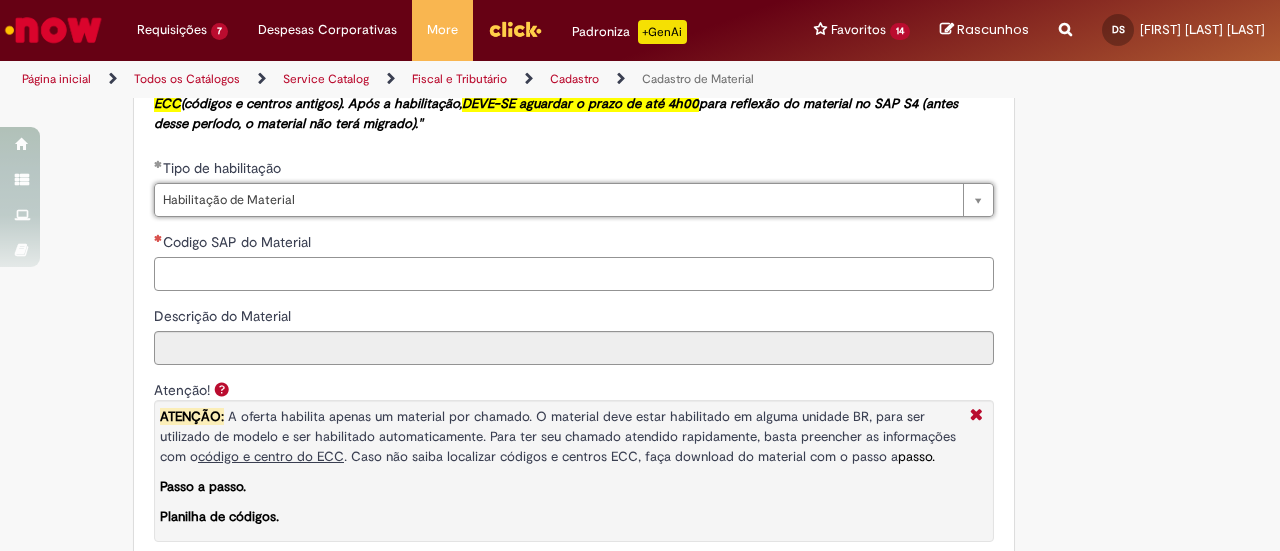 click on "Codigo SAP do Material" at bounding box center (574, 274) 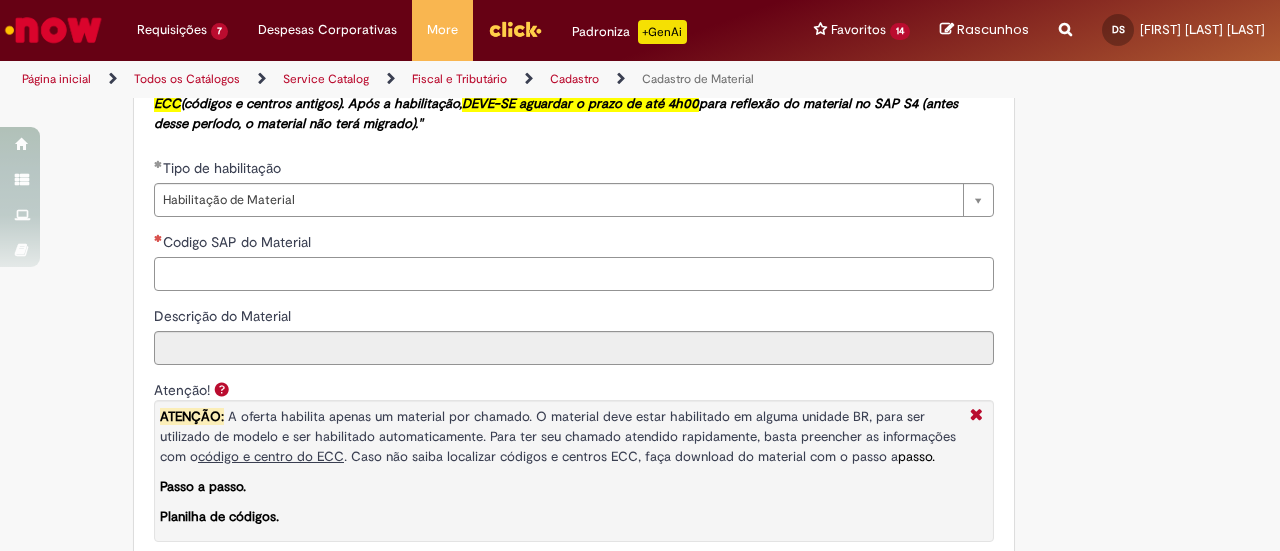 paste on "********" 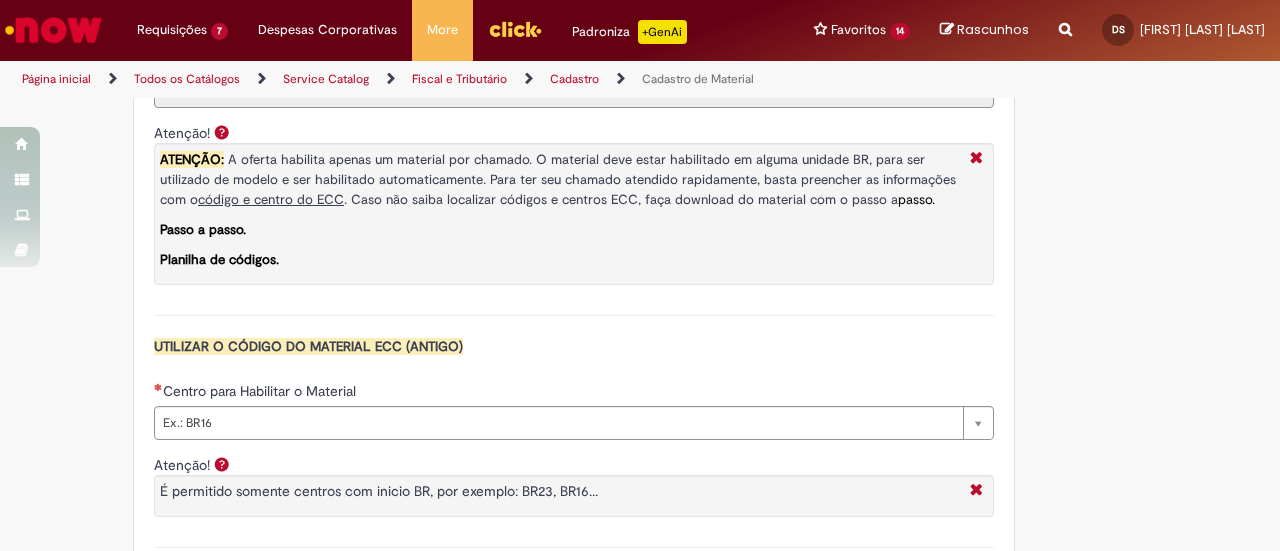 scroll, scrollTop: 1800, scrollLeft: 0, axis: vertical 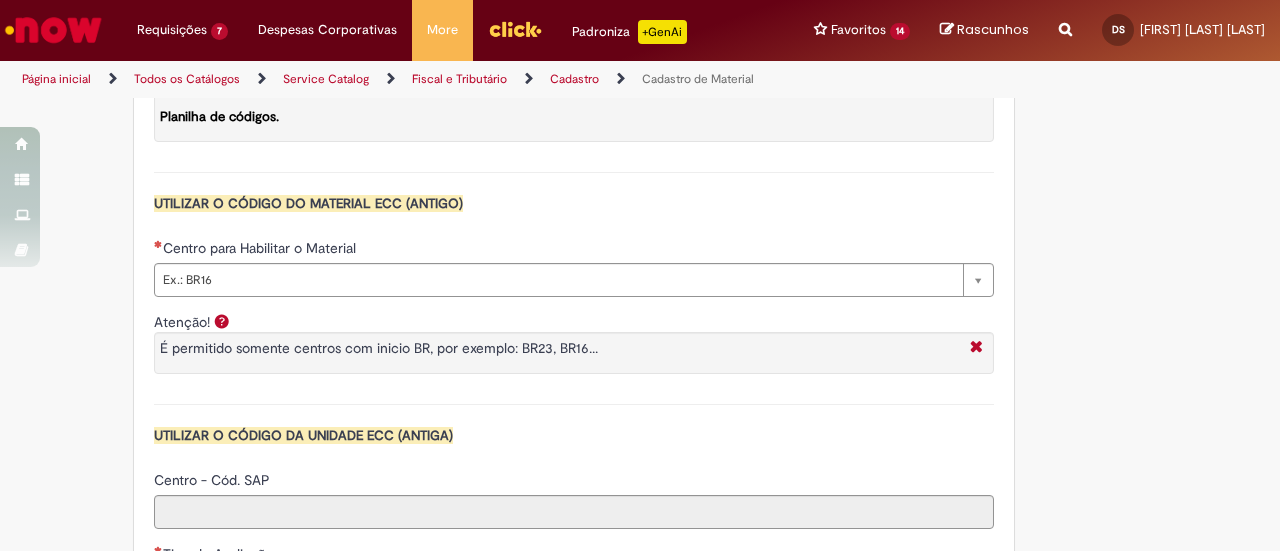 type on "********" 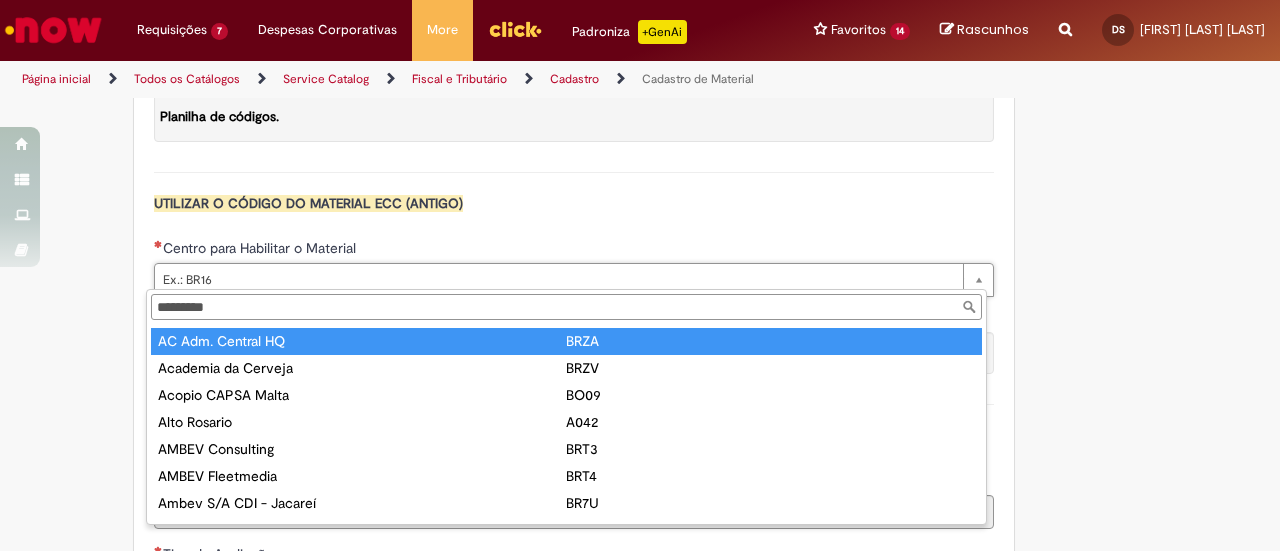 type on "**********" 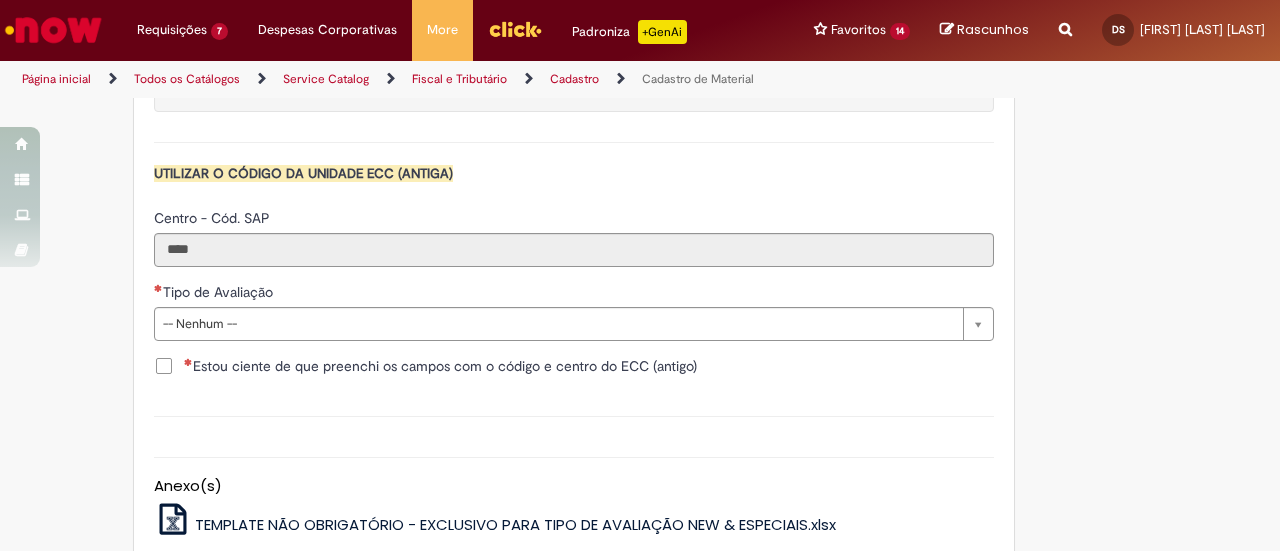 scroll, scrollTop: 2100, scrollLeft: 0, axis: vertical 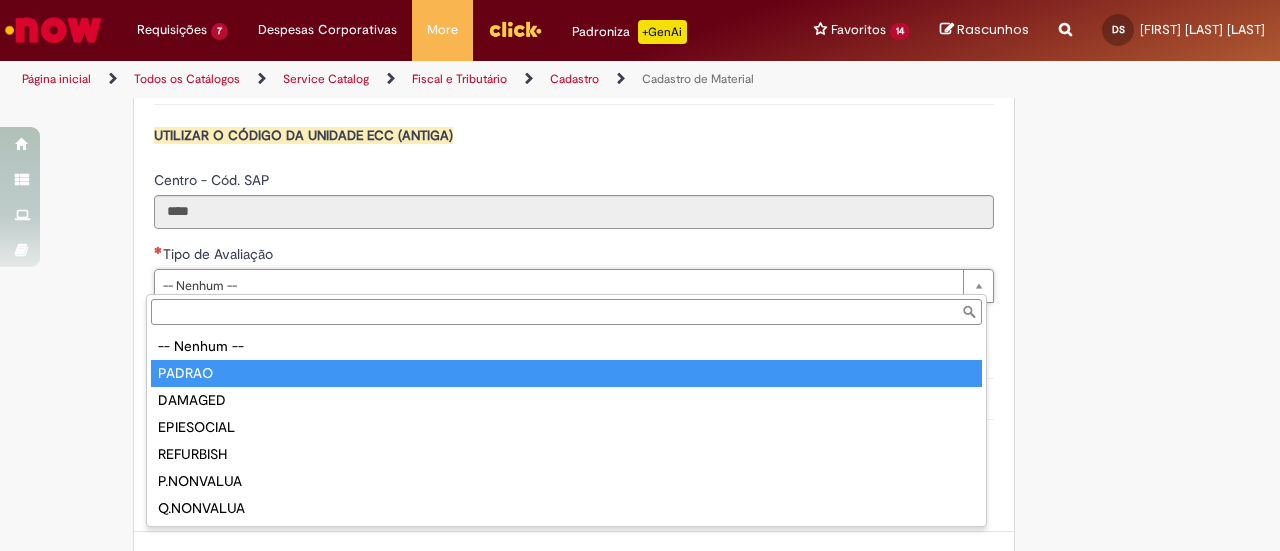type on "******" 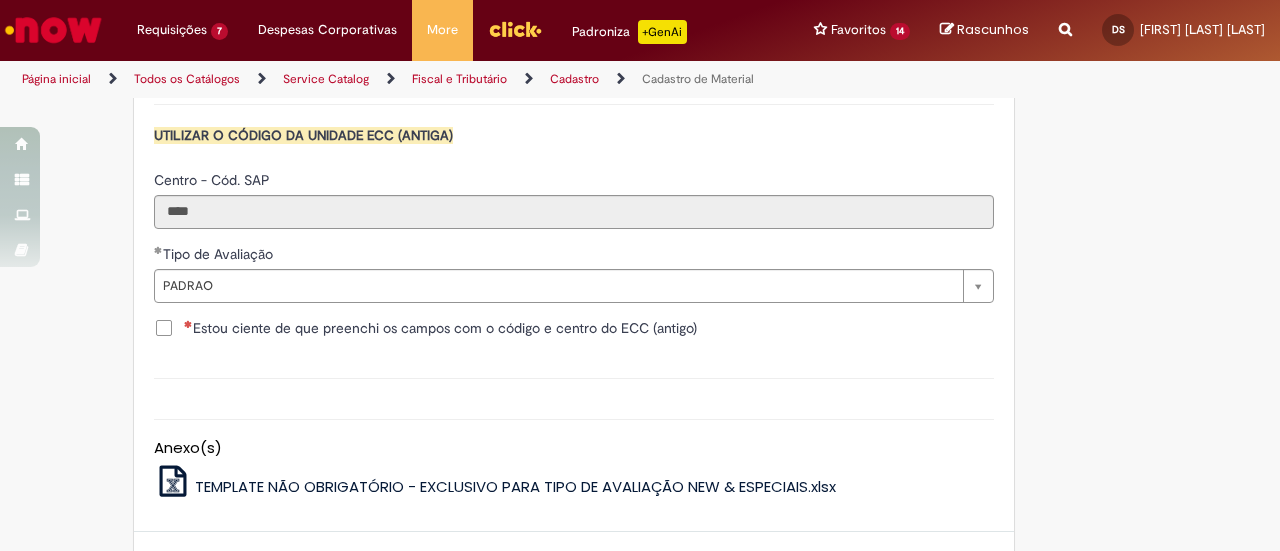 click on "Estou ciente de que preenchi os campos com o código e centro do ECC  (antigo)" at bounding box center [440, 328] 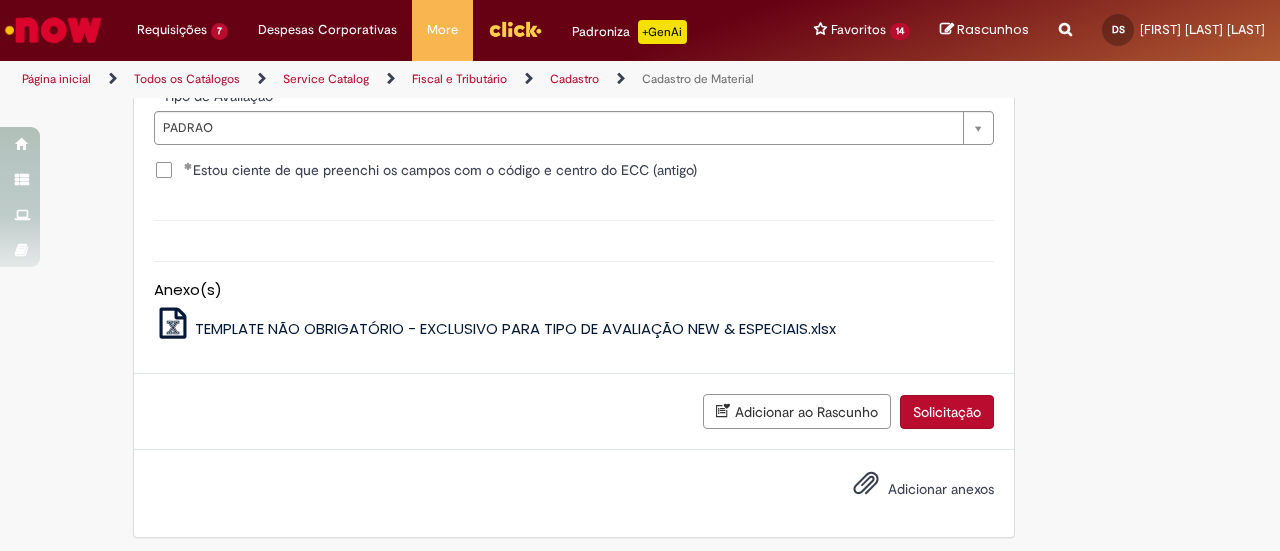 click on "Solicitação" at bounding box center (947, 412) 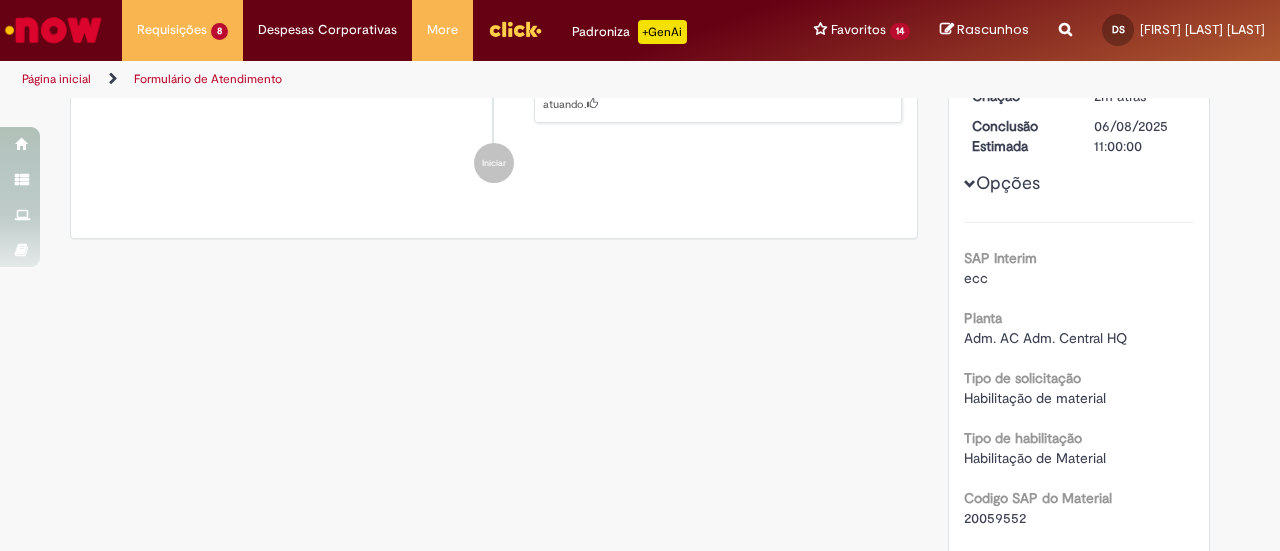scroll, scrollTop: 0, scrollLeft: 0, axis: both 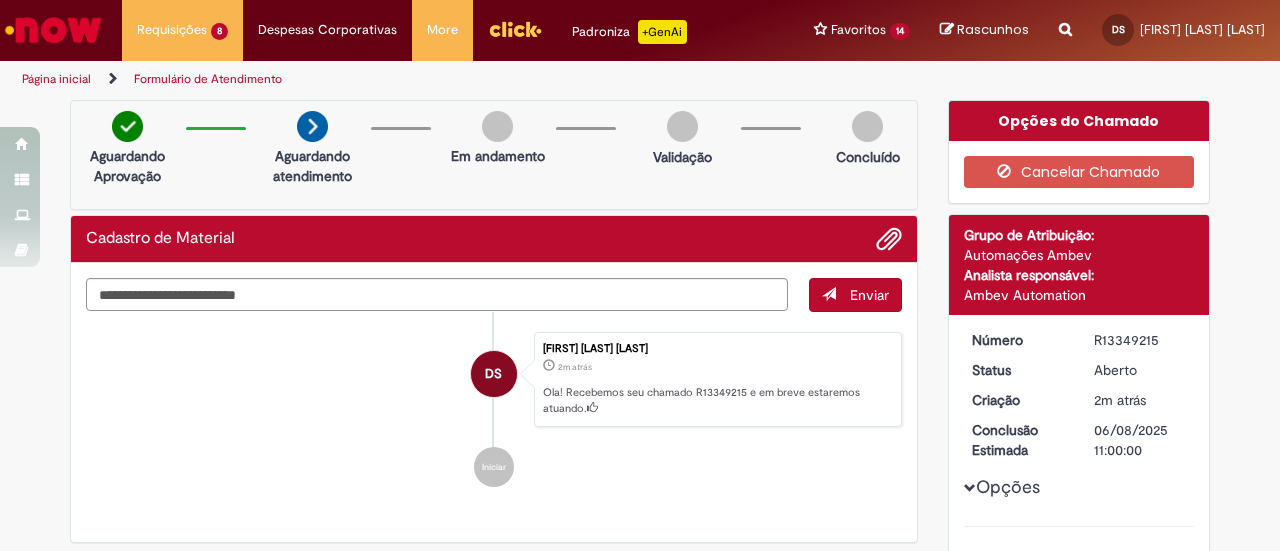 click on "DS
Danielle De Almeida Serafina
2m atrás 2 minutos atrás
Ola! Recebemos seu chamado R13349215 e em breve estaremos atuando.
Iniciar" at bounding box center [494, 410] 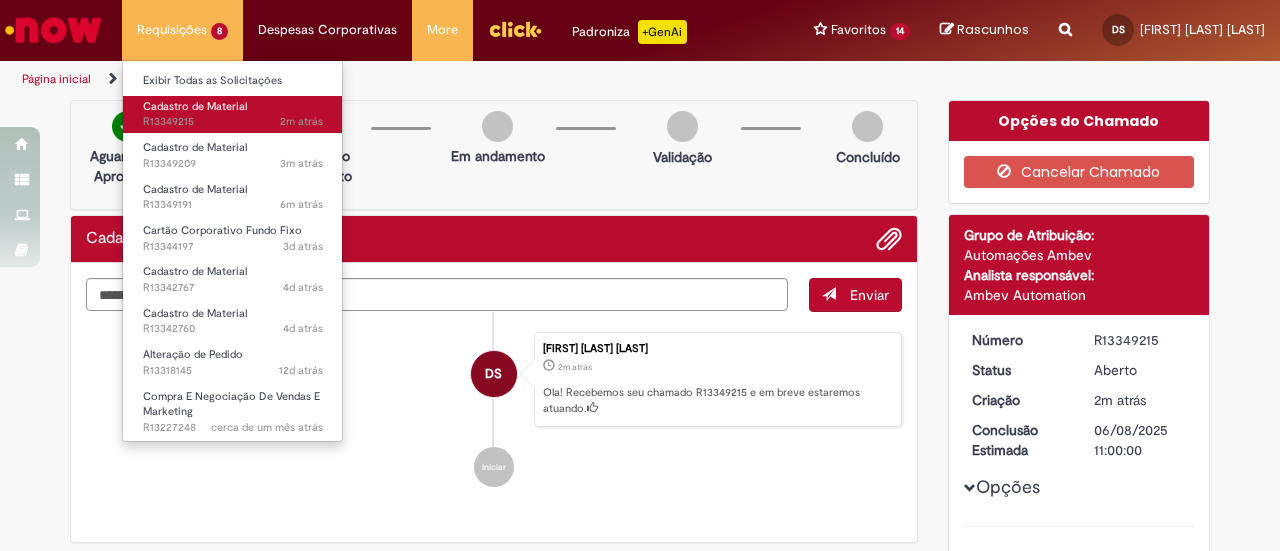 click on "2m atrás 2 minutos atrás  R13349215" at bounding box center (233, 122) 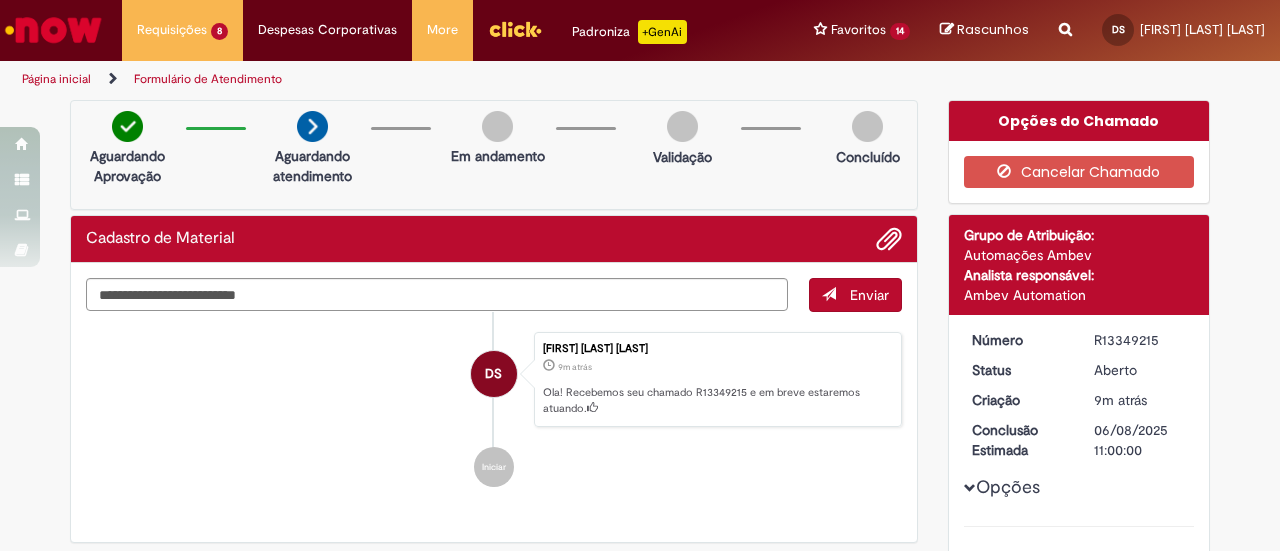 click on "DS
Danielle De Almeida Serafina
9m atrás 9 minutos atrás
Ola! Recebemos seu chamado R13349215 e em breve estaremos atuando." at bounding box center (494, 380) 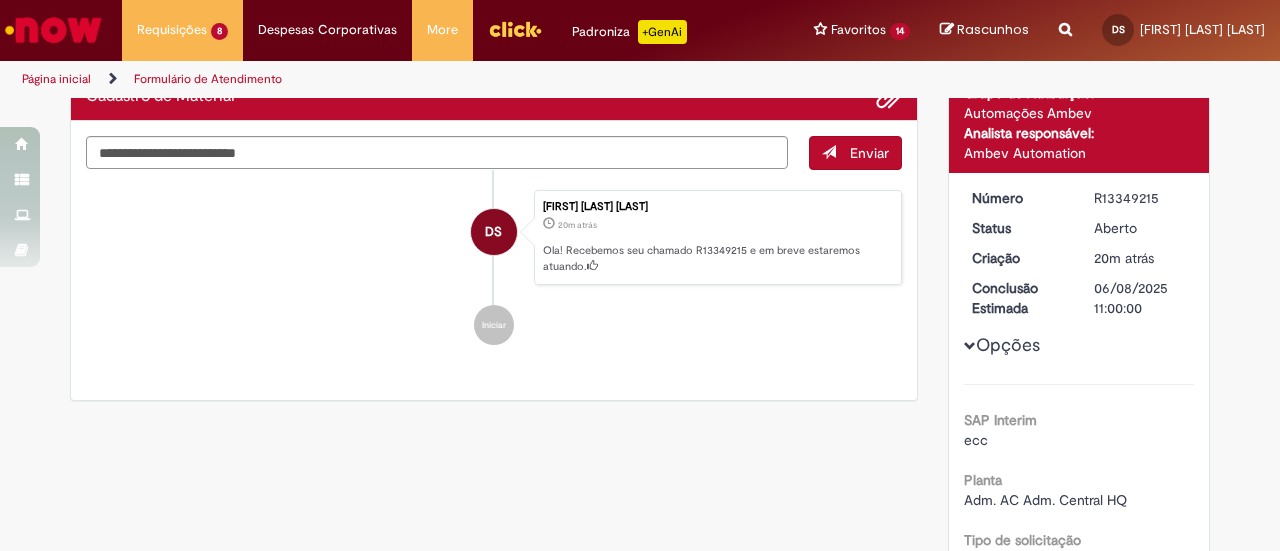 scroll, scrollTop: 0, scrollLeft: 0, axis: both 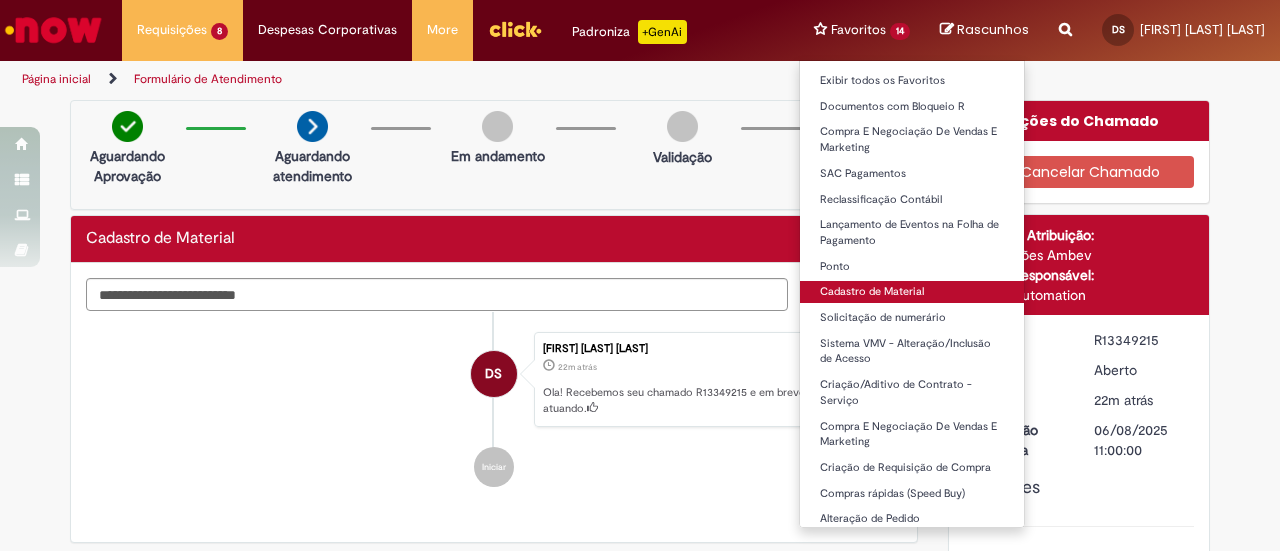 click on "Cadastro de Material" at bounding box center [912, 292] 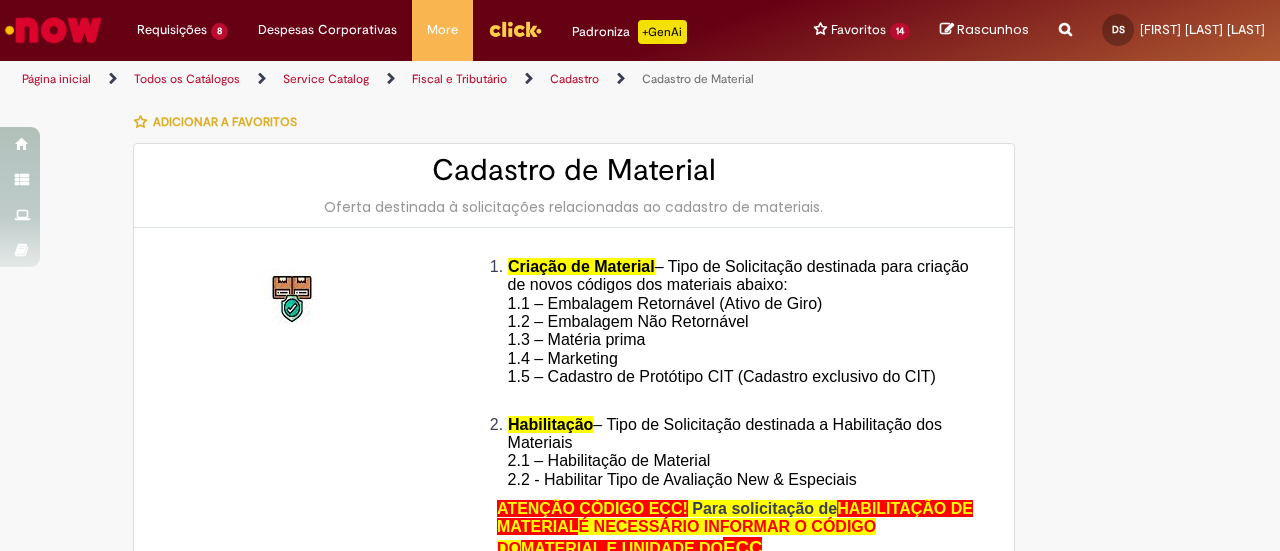 type on "********" 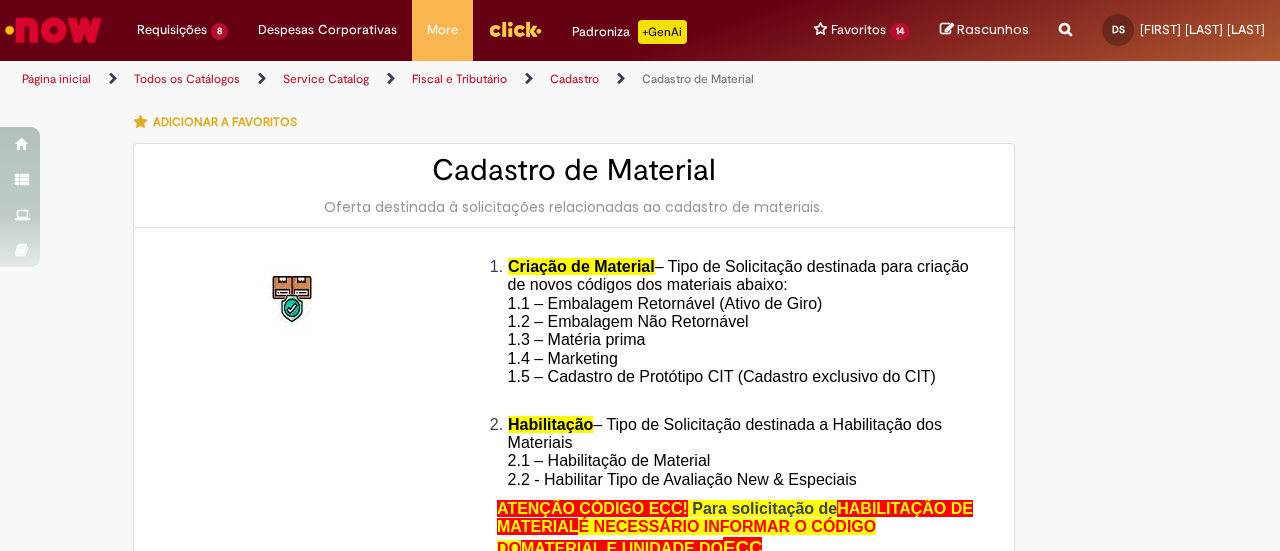 type on "**********" 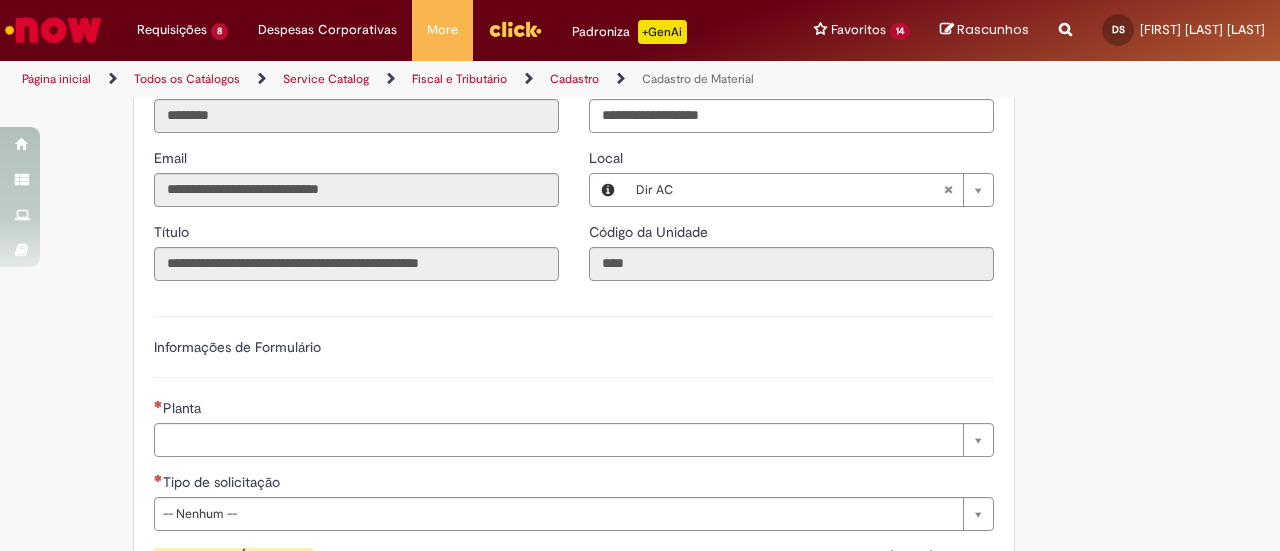 scroll, scrollTop: 1100, scrollLeft: 0, axis: vertical 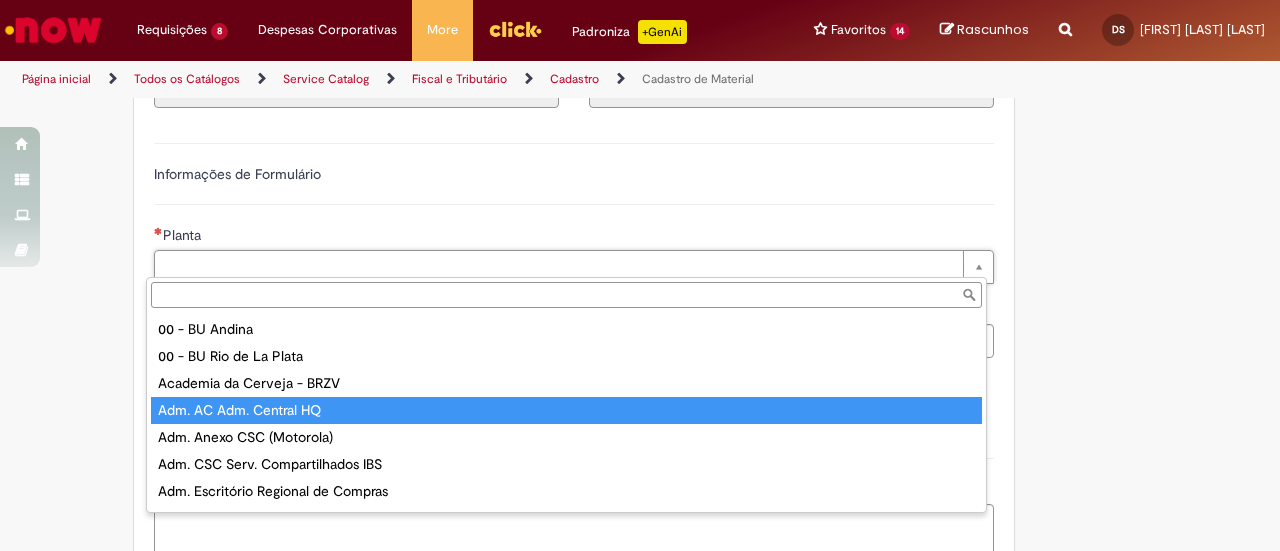 type on "**********" 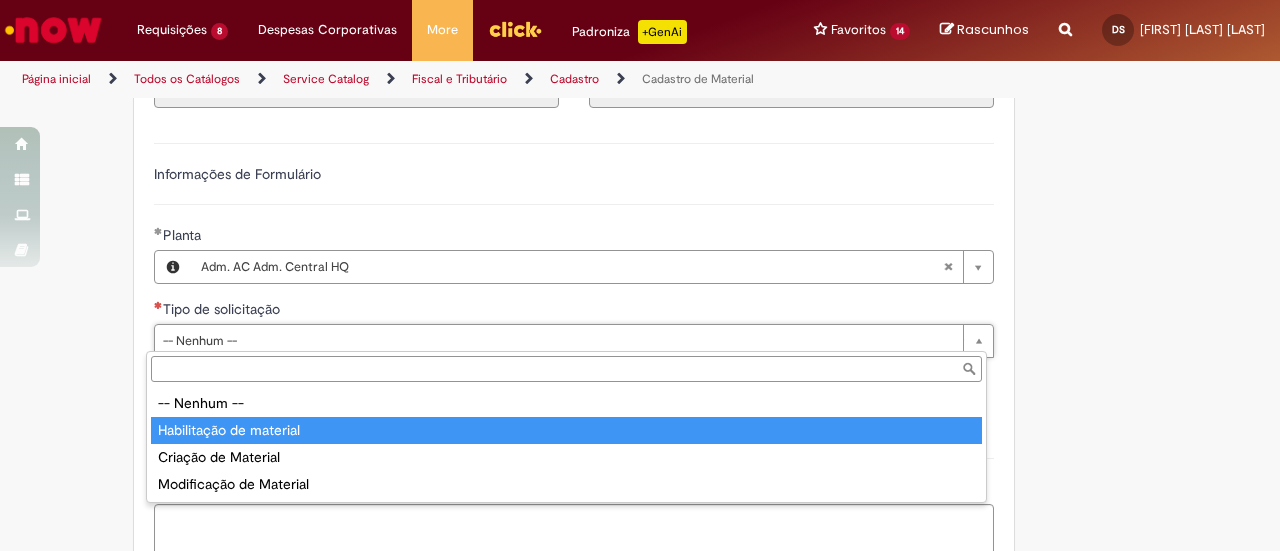 type on "**********" 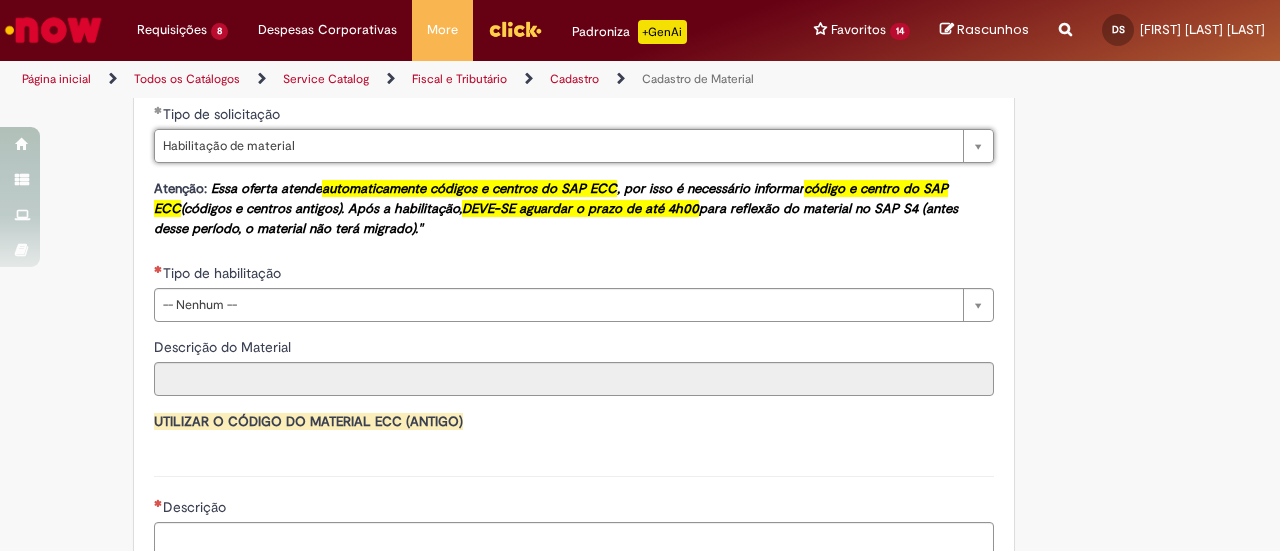 scroll, scrollTop: 1300, scrollLeft: 0, axis: vertical 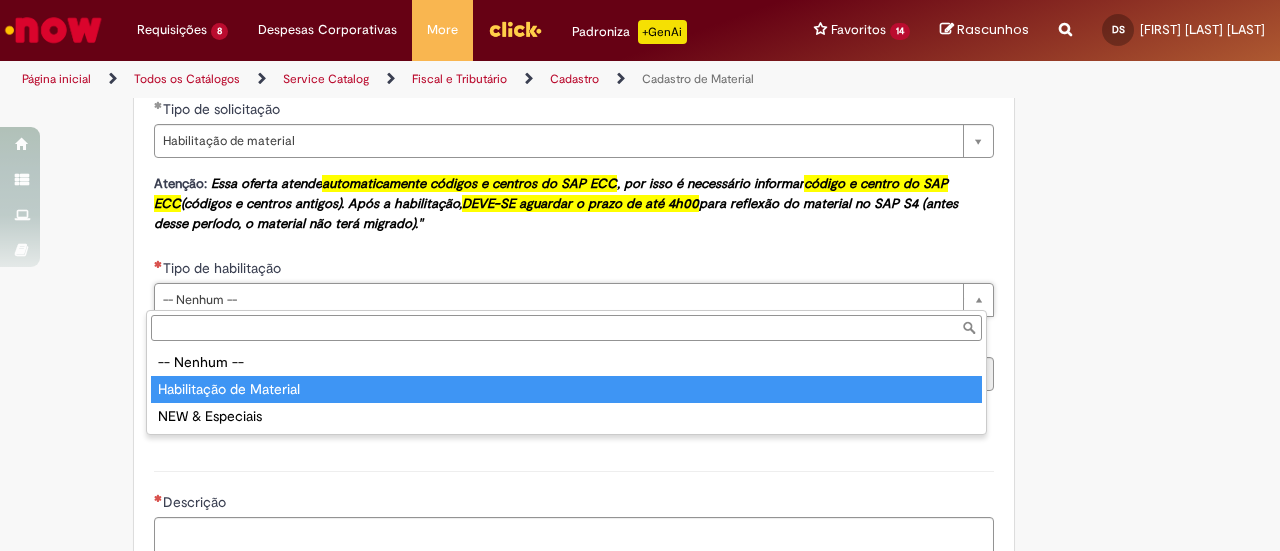 type on "**********" 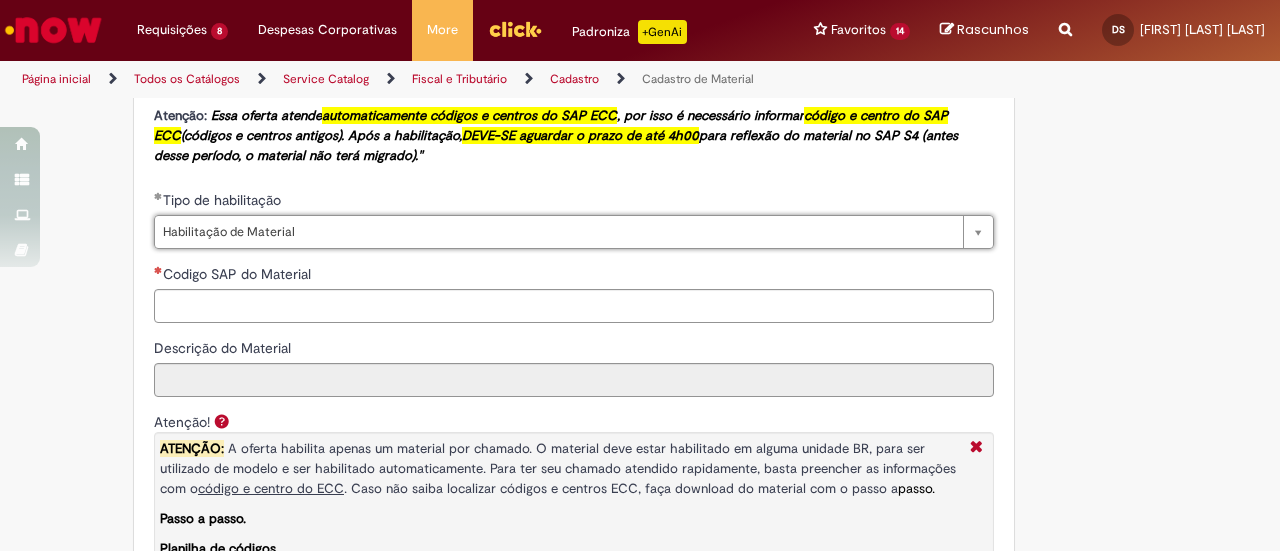 scroll, scrollTop: 1500, scrollLeft: 0, axis: vertical 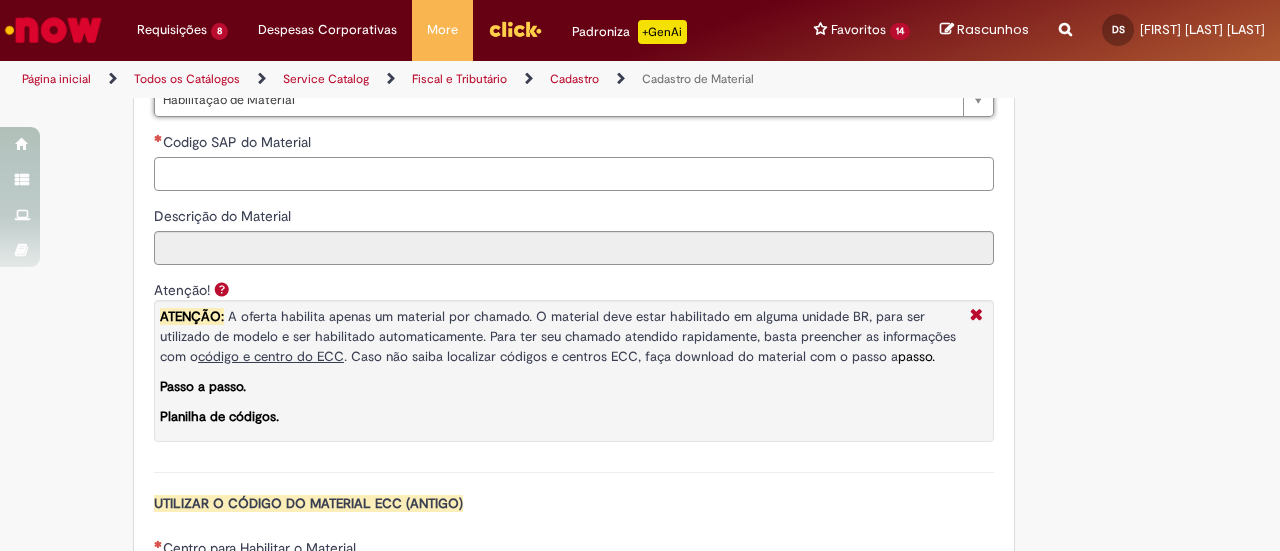 click on "Codigo SAP do Material" at bounding box center [574, 174] 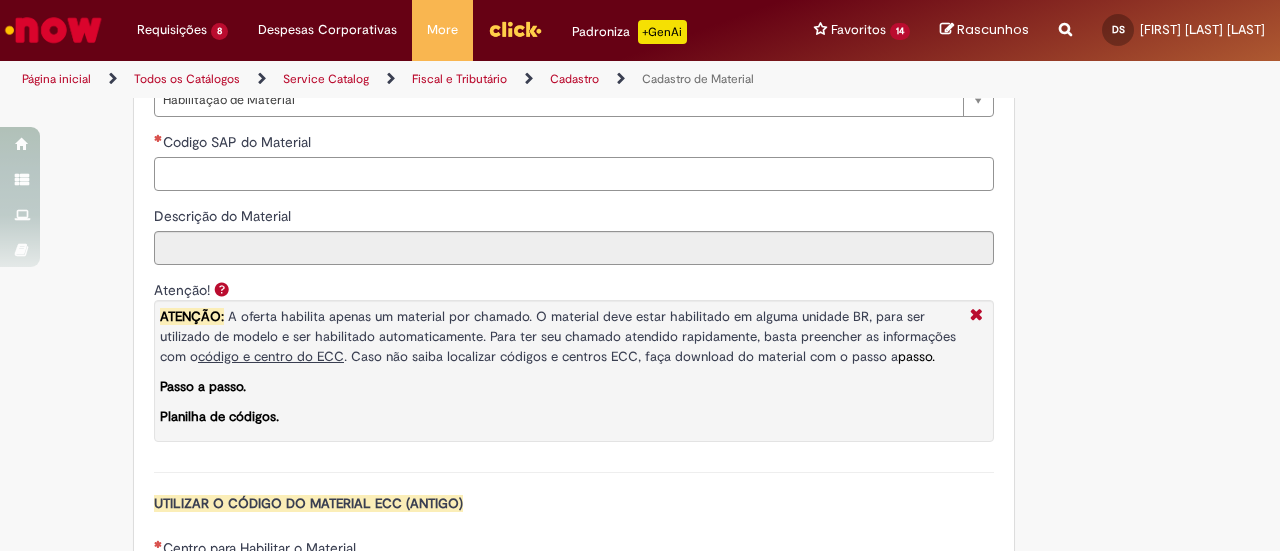 paste on "********" 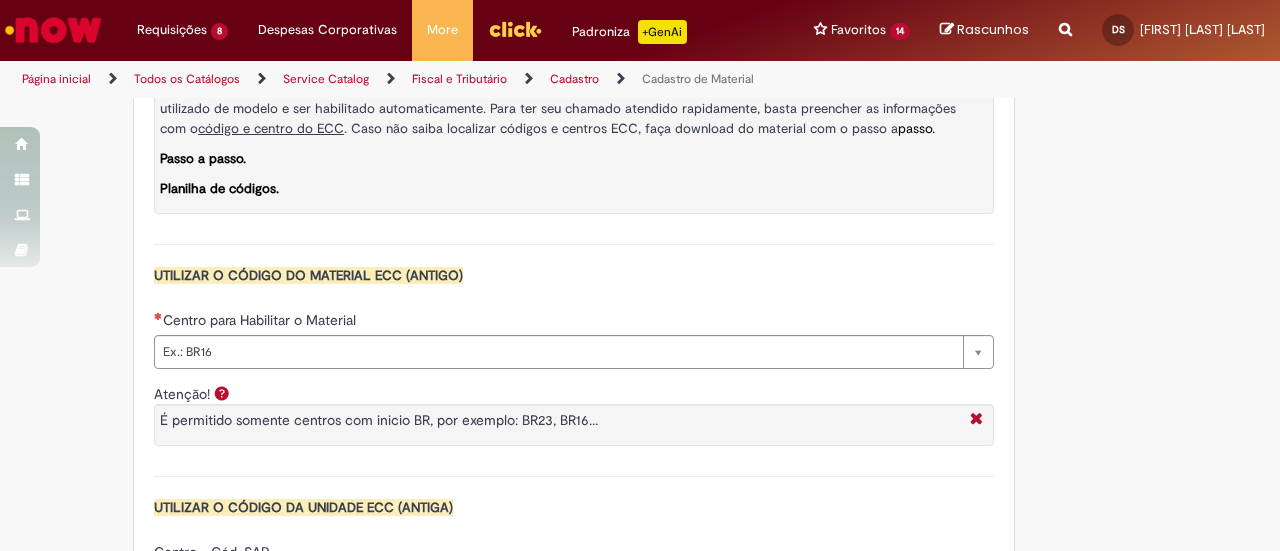 scroll, scrollTop: 1900, scrollLeft: 0, axis: vertical 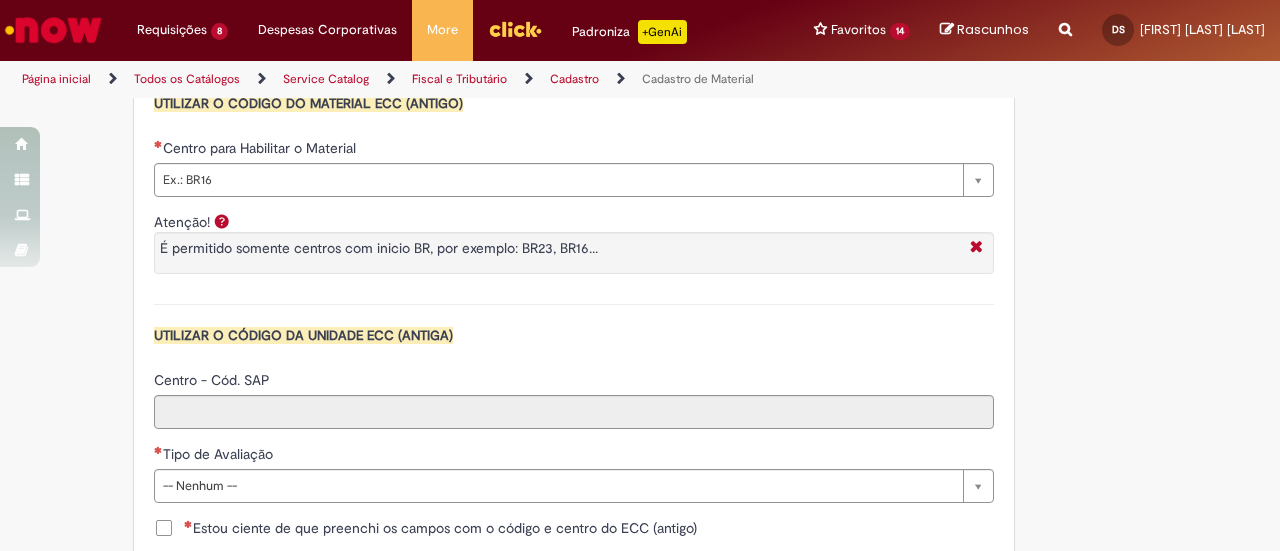 type on "********" 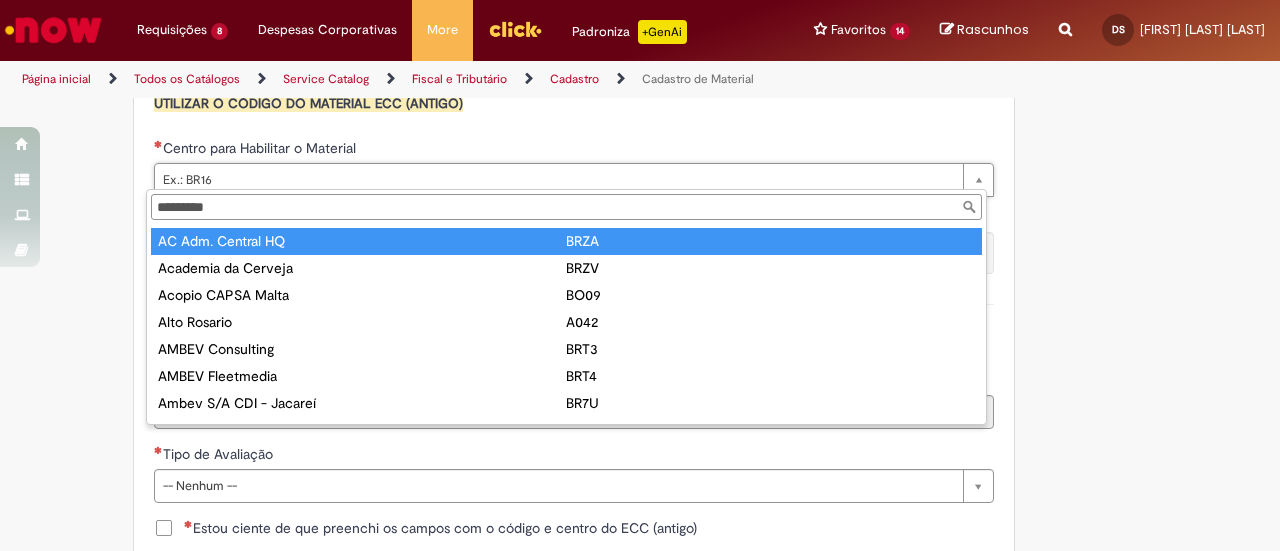 type on "**********" 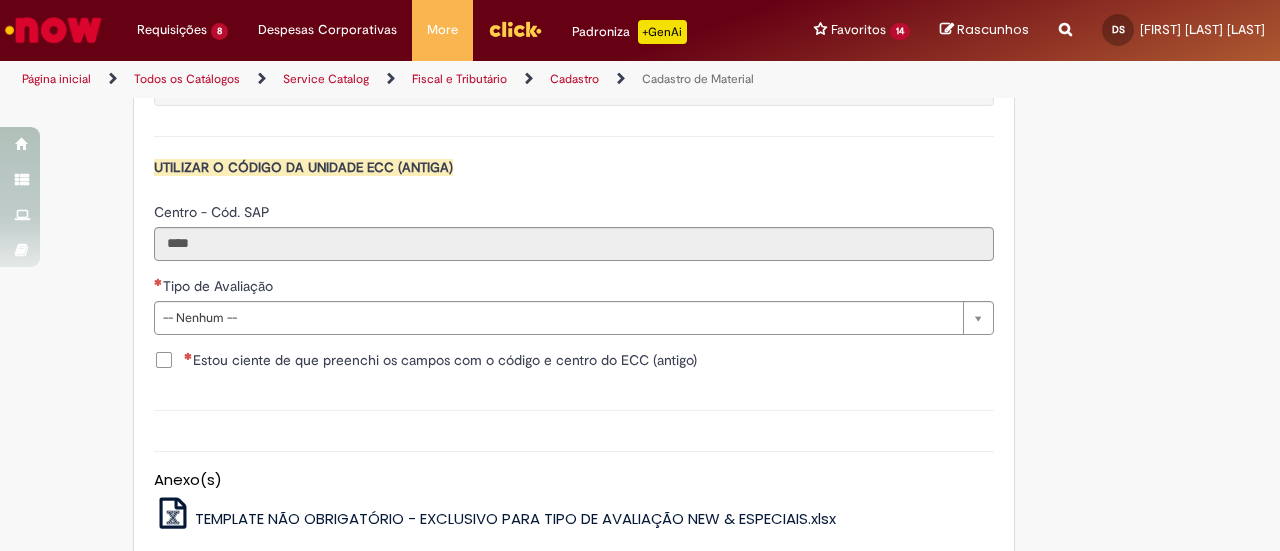 scroll, scrollTop: 2100, scrollLeft: 0, axis: vertical 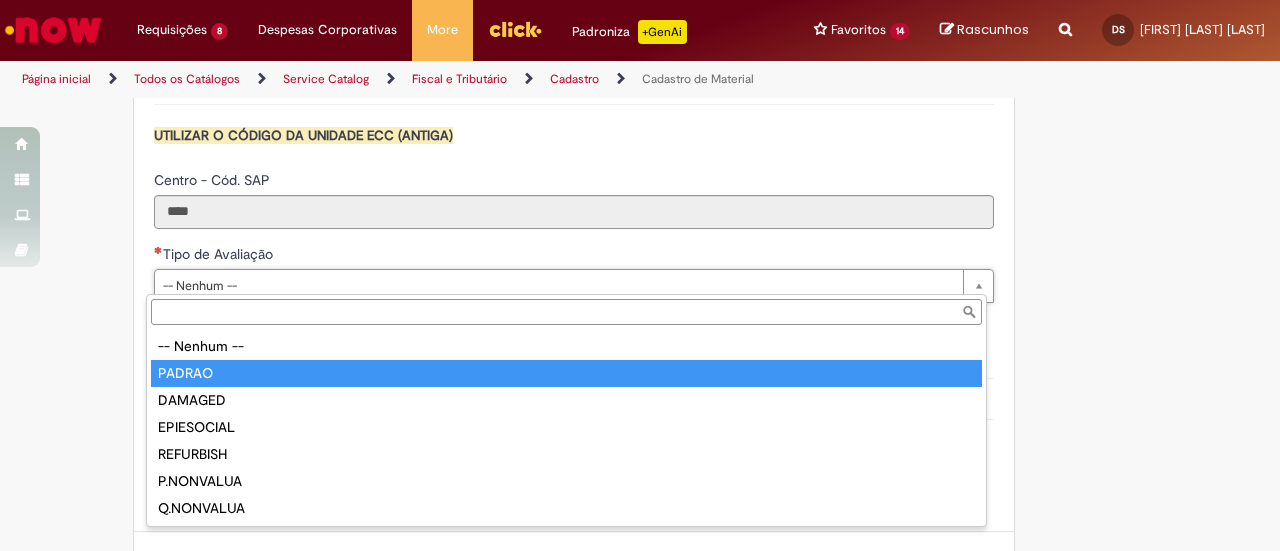 type on "******" 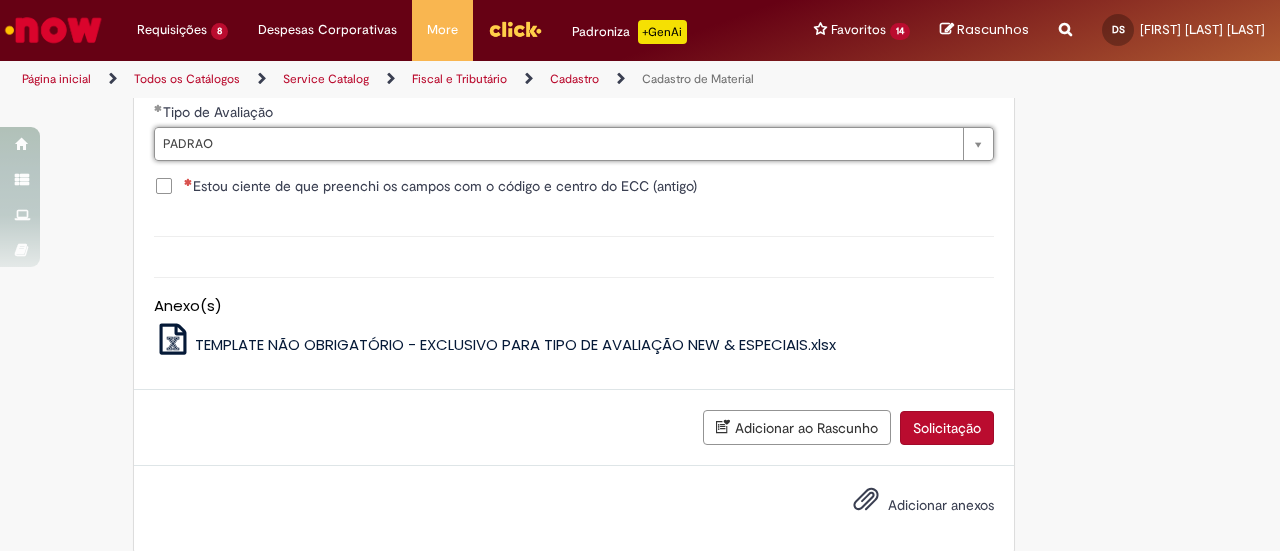 scroll, scrollTop: 2258, scrollLeft: 0, axis: vertical 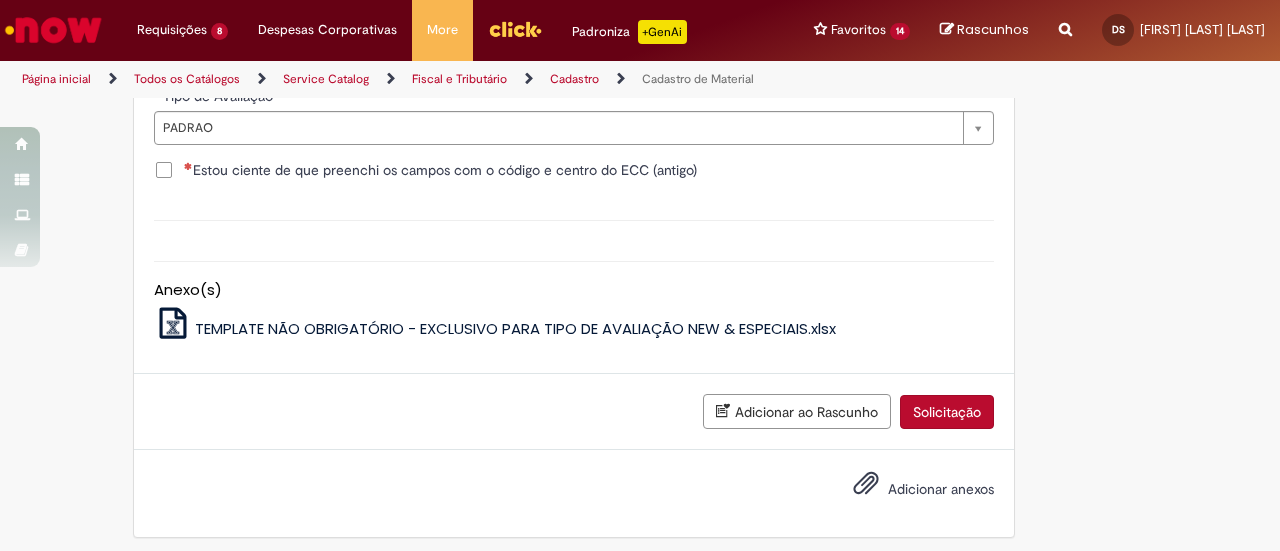 click on "Solicitação" at bounding box center [947, 412] 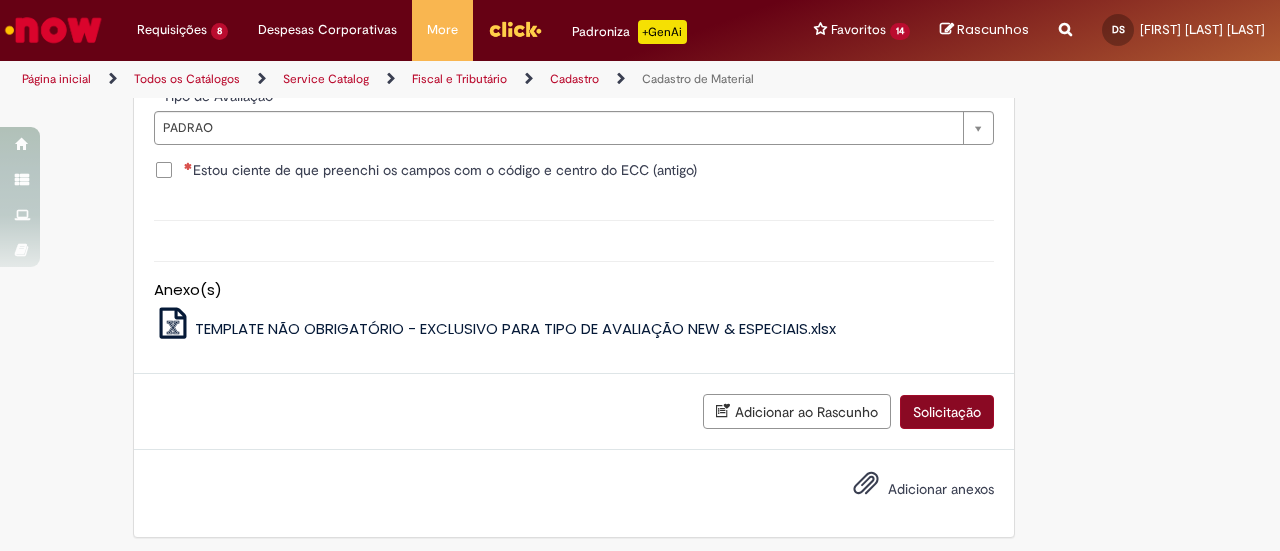 scroll, scrollTop: 2213, scrollLeft: 0, axis: vertical 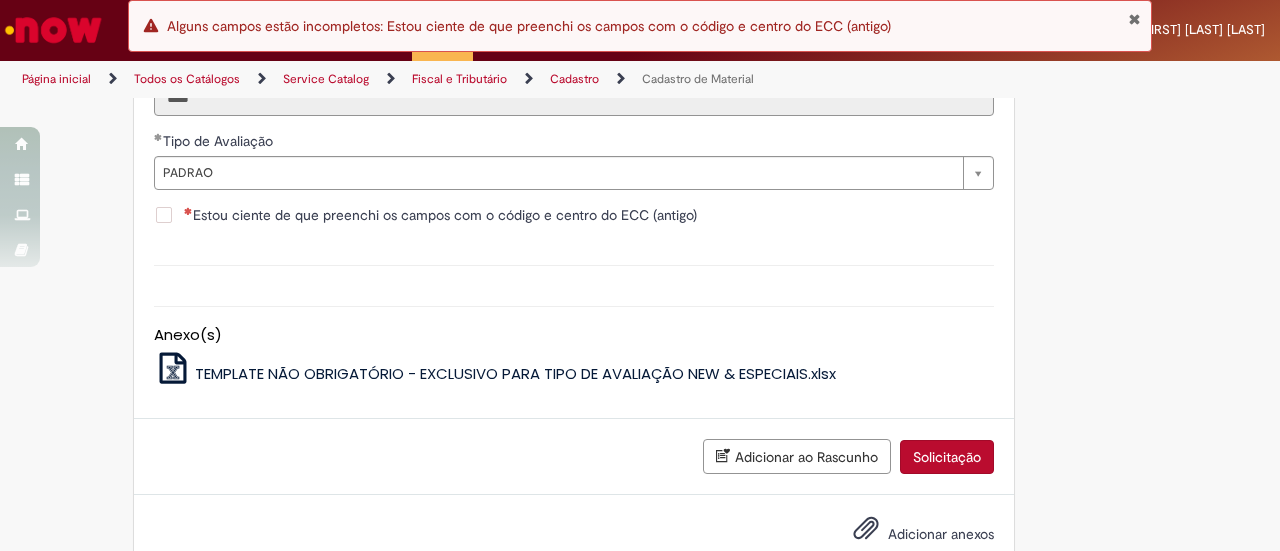 click on "Estou ciente de que preenchi os campos com o código e centro do ECC  (antigo)" at bounding box center [440, 215] 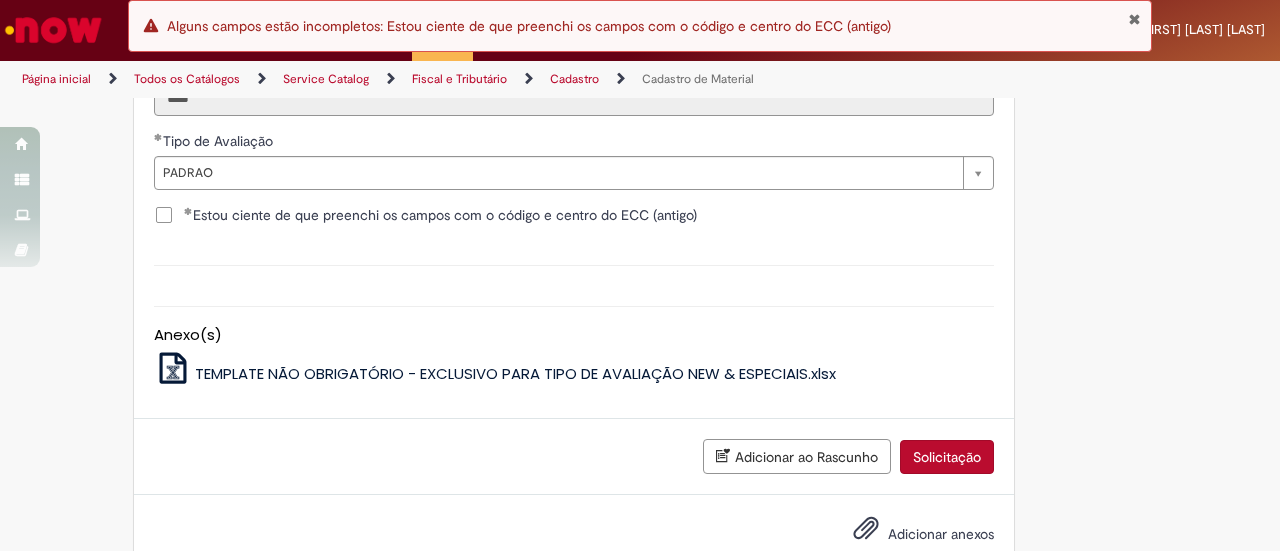 click on "Solicitação" at bounding box center (947, 457) 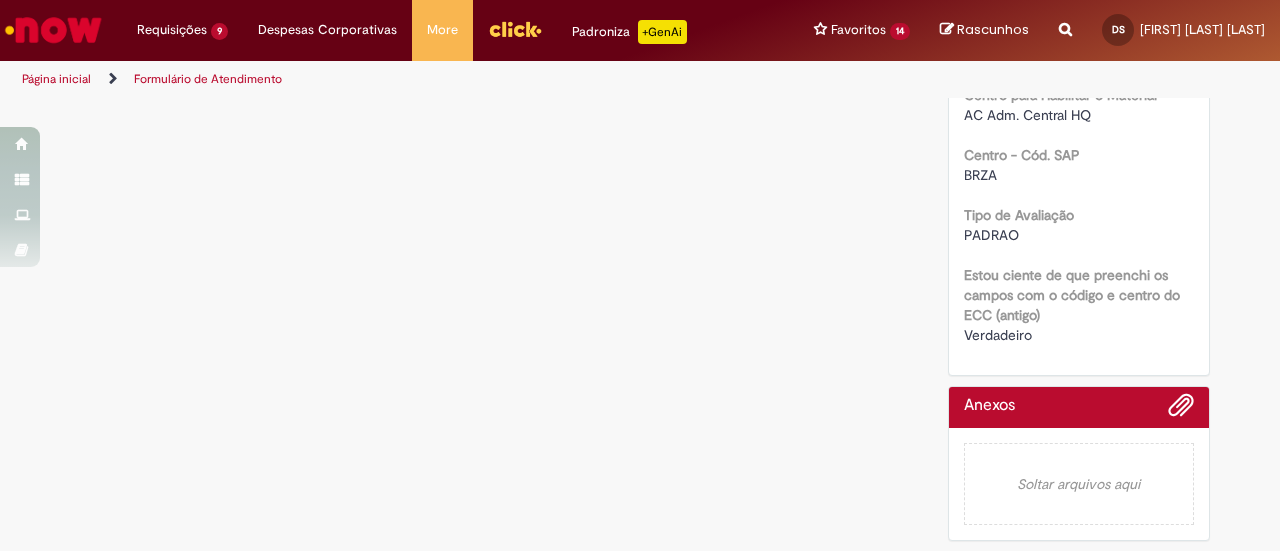 scroll, scrollTop: 0, scrollLeft: 0, axis: both 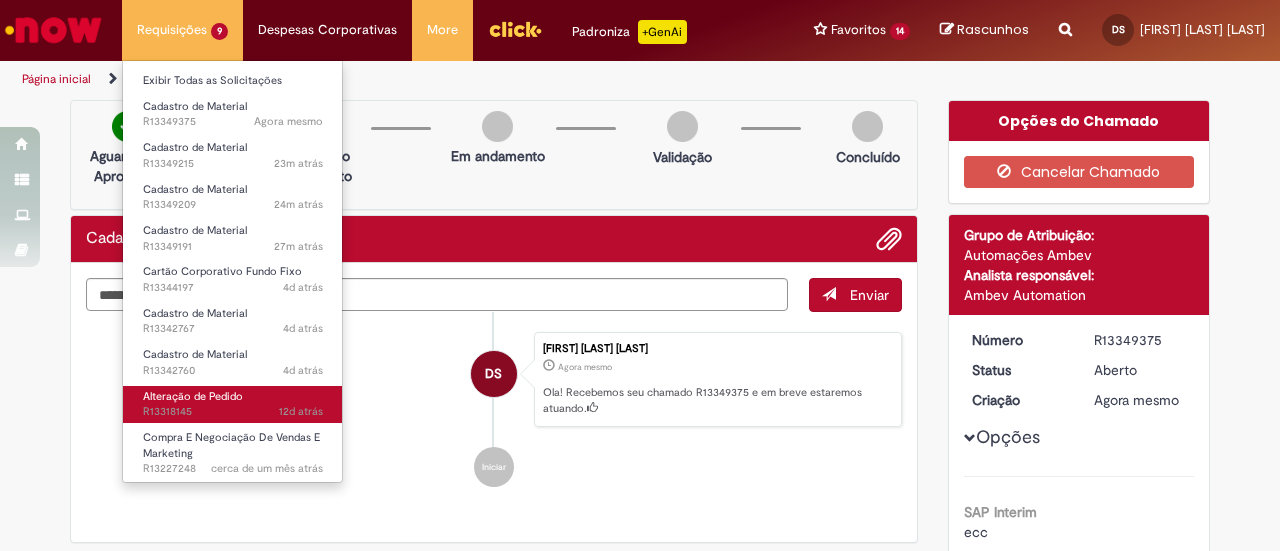 click on "Alteração de Pedido" at bounding box center [193, 396] 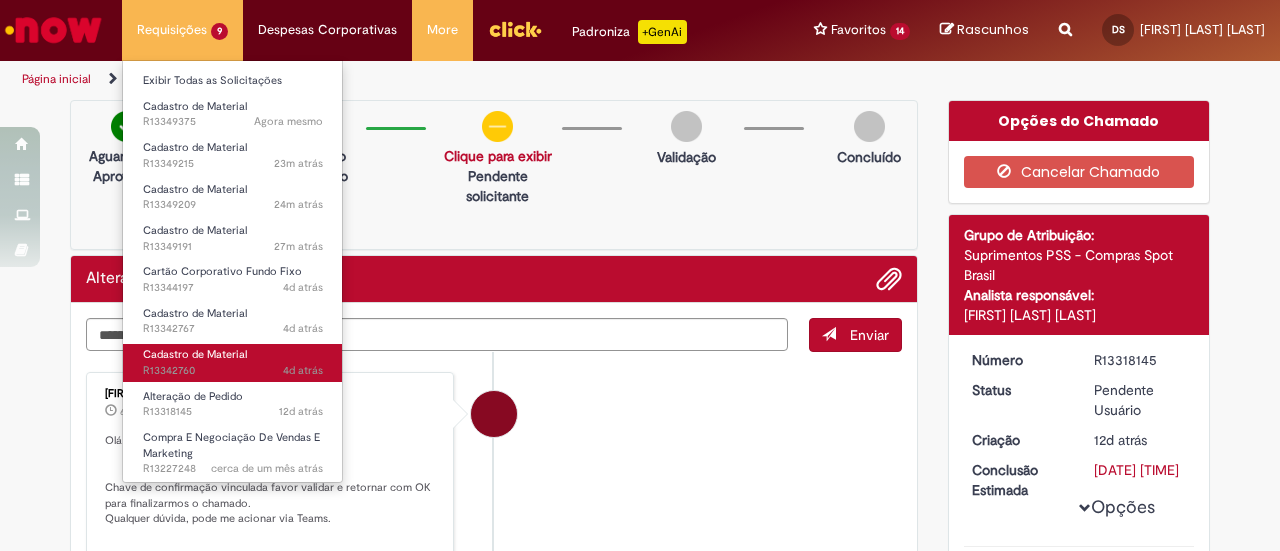 click on "4d atrás 4 dias atrás  R13342760" at bounding box center [233, 371] 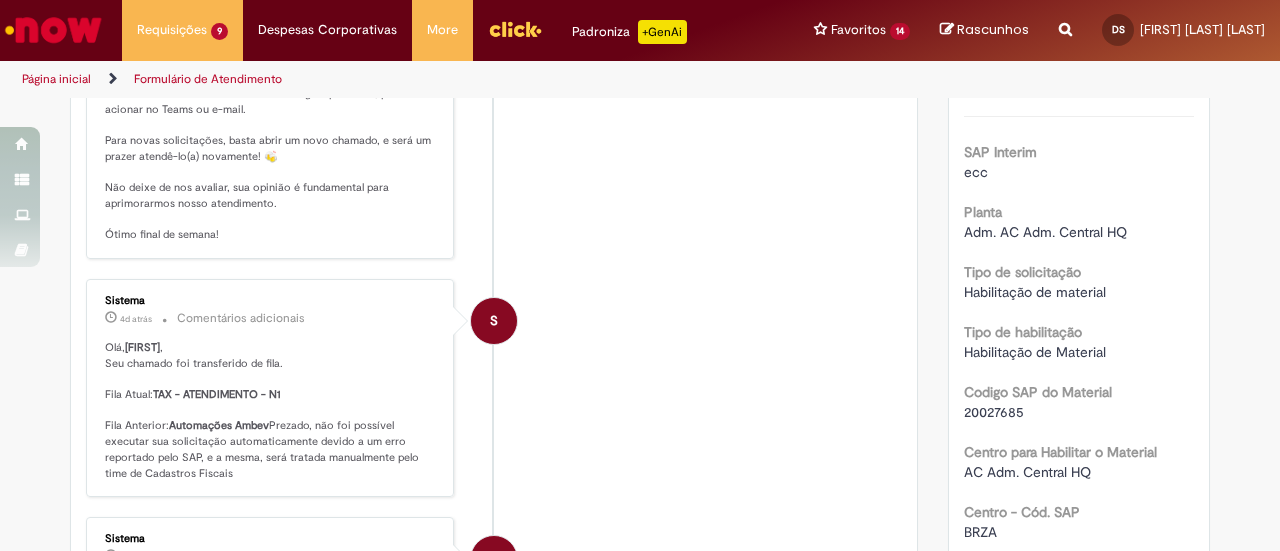 scroll, scrollTop: 500, scrollLeft: 0, axis: vertical 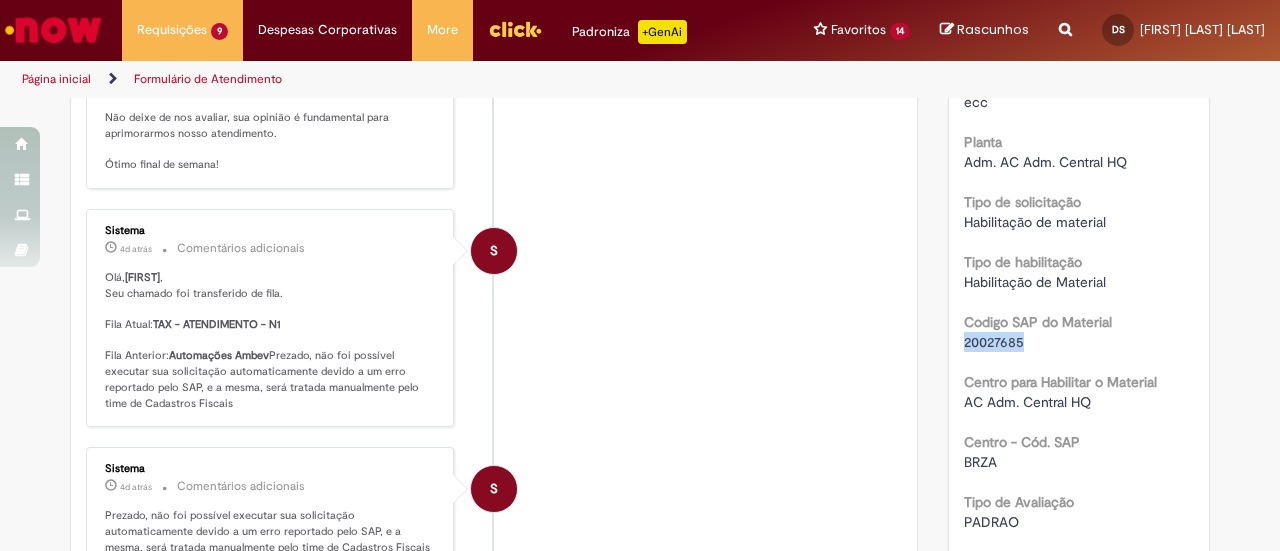 drag, startPoint x: 957, startPoint y: 362, endPoint x: 1022, endPoint y: 364, distance: 65.03076 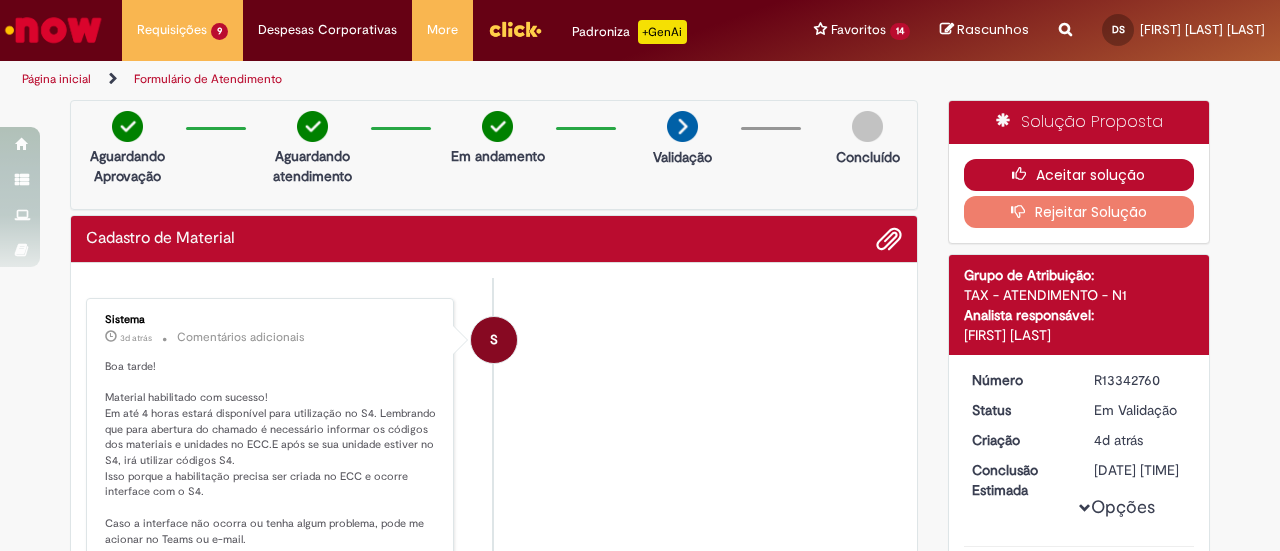 click on "Aceitar solução" at bounding box center [1079, 175] 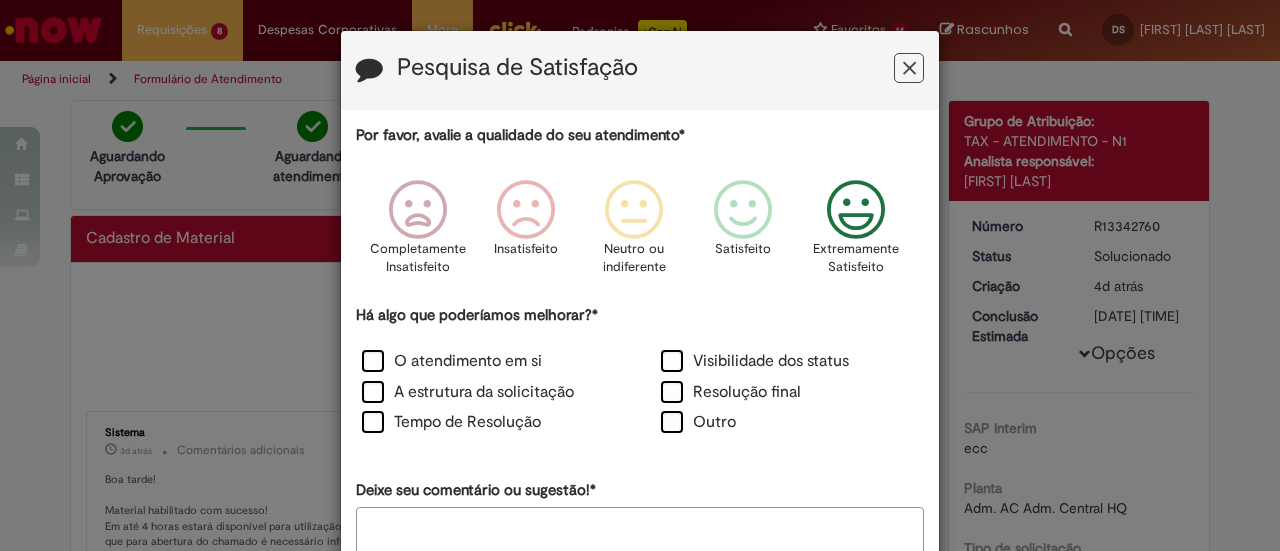 click at bounding box center [856, 210] 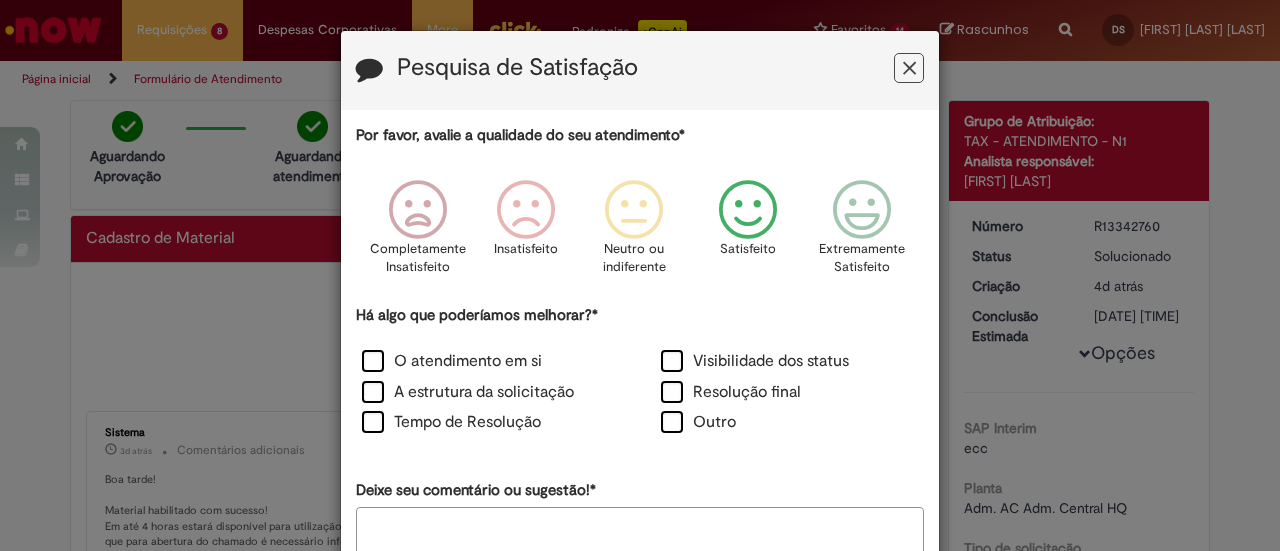 click at bounding box center (748, 210) 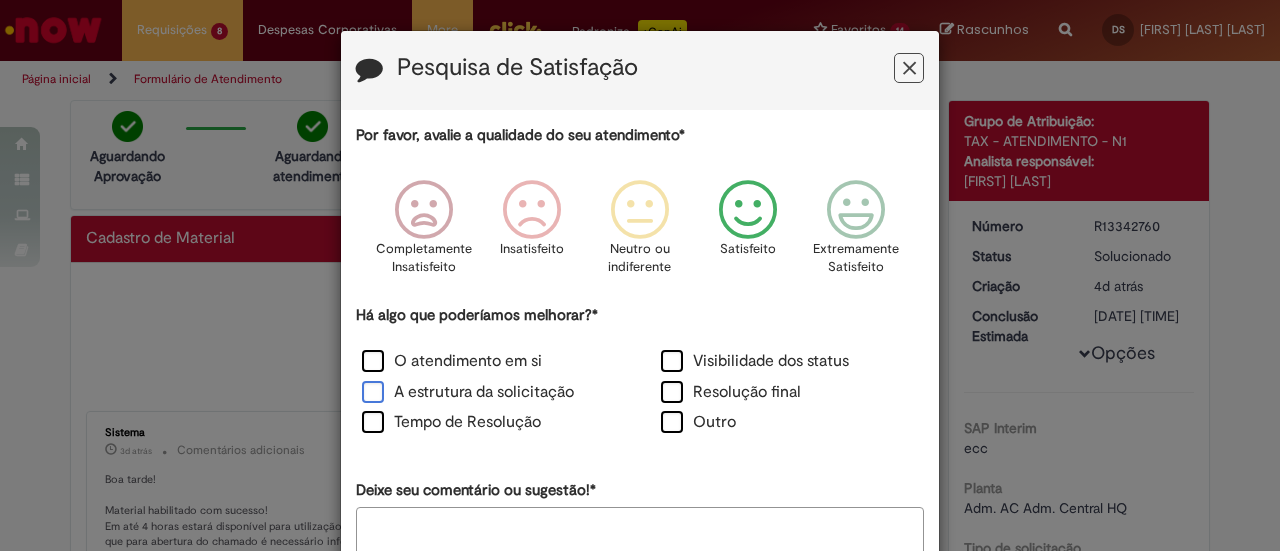 click on "A estrutura da solicitação" at bounding box center [468, 392] 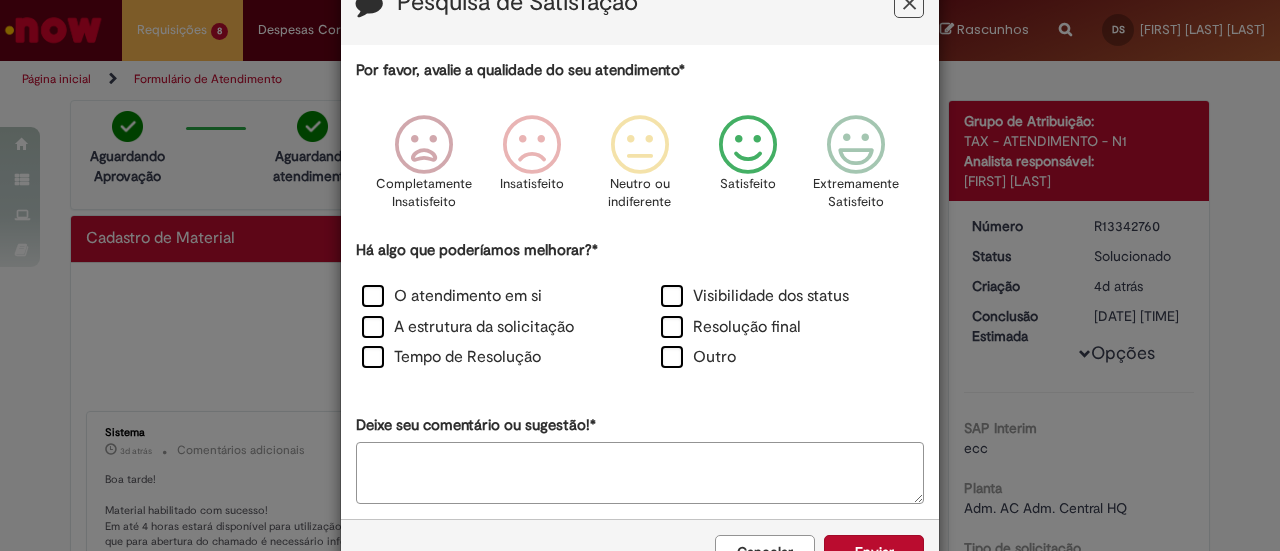 scroll, scrollTop: 126, scrollLeft: 0, axis: vertical 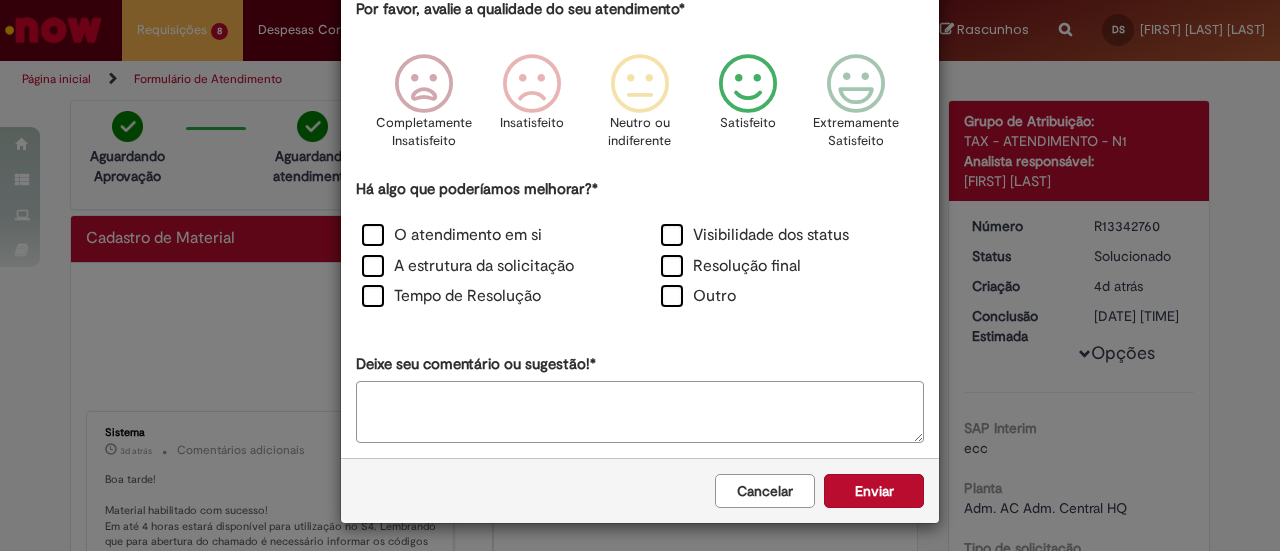 click on "Enviar" at bounding box center (874, 491) 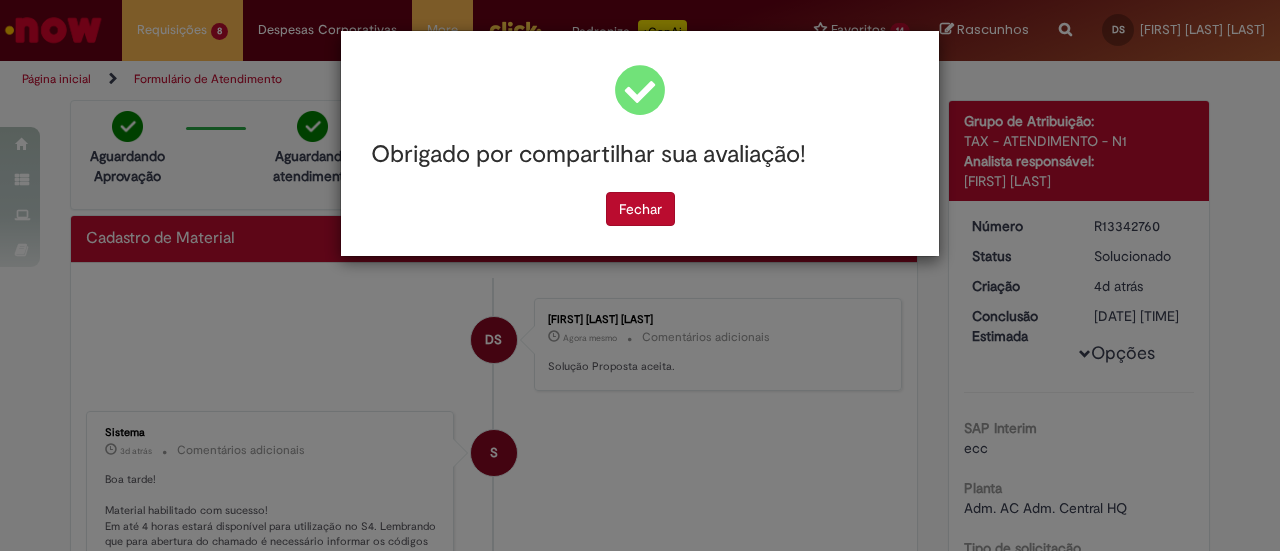 scroll, scrollTop: 0, scrollLeft: 0, axis: both 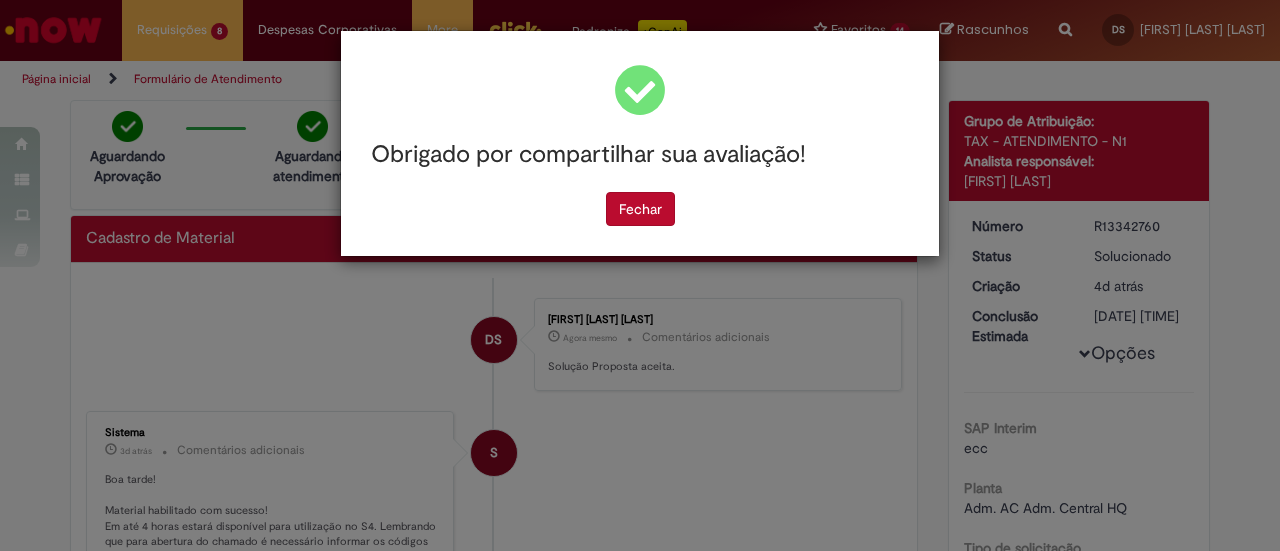 drag, startPoint x: 647, startPoint y: 211, endPoint x: 667, endPoint y: 205, distance: 20.880613 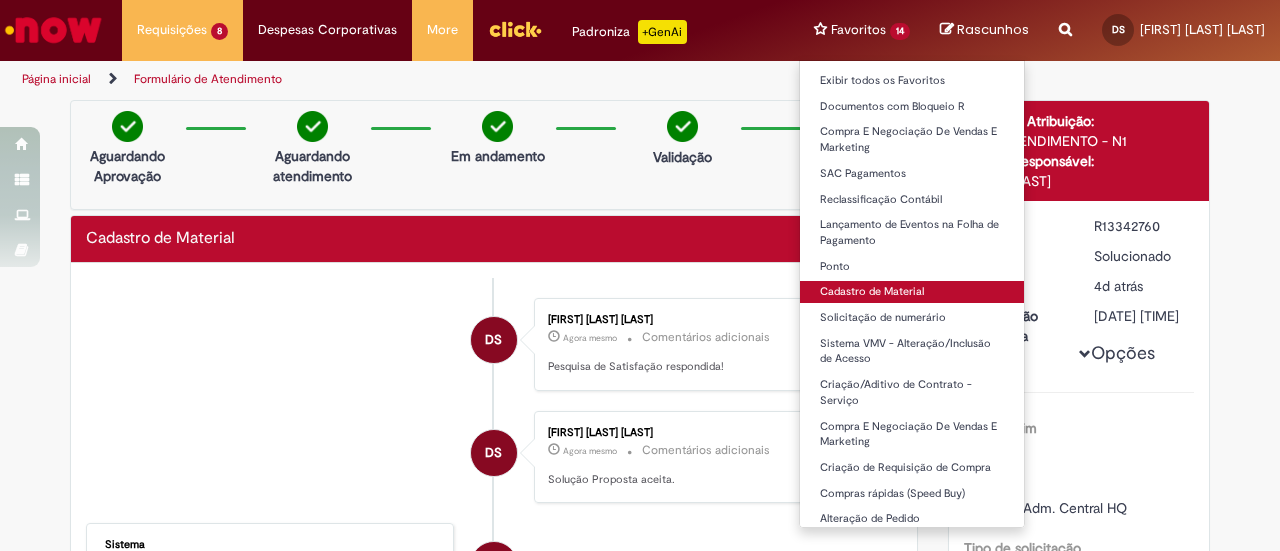 click on "Cadastro de Material" at bounding box center [912, 292] 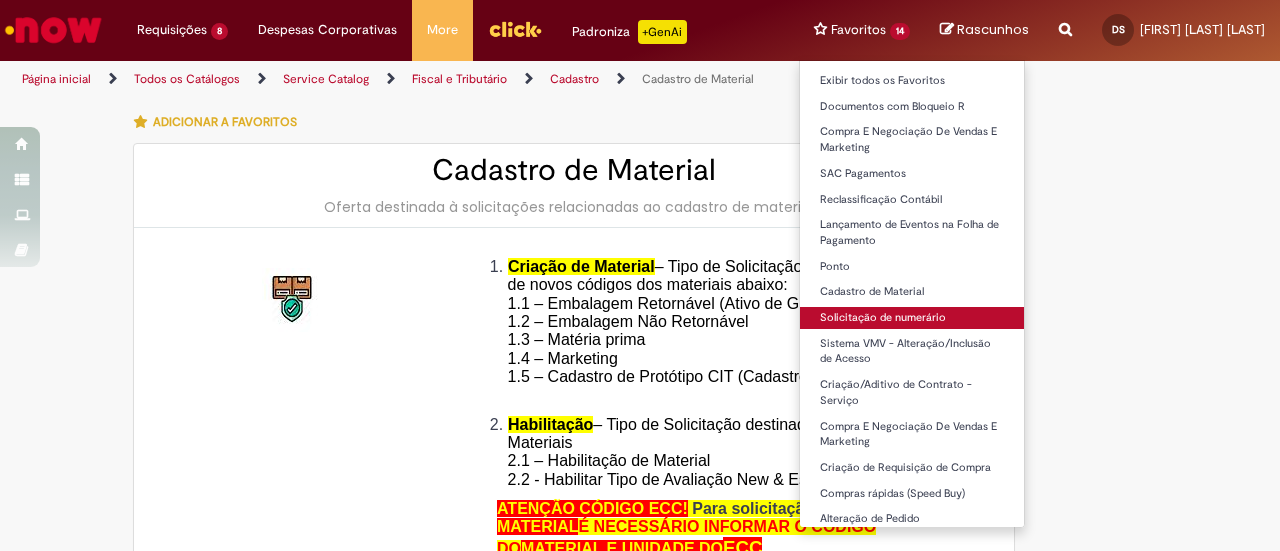 type on "********" 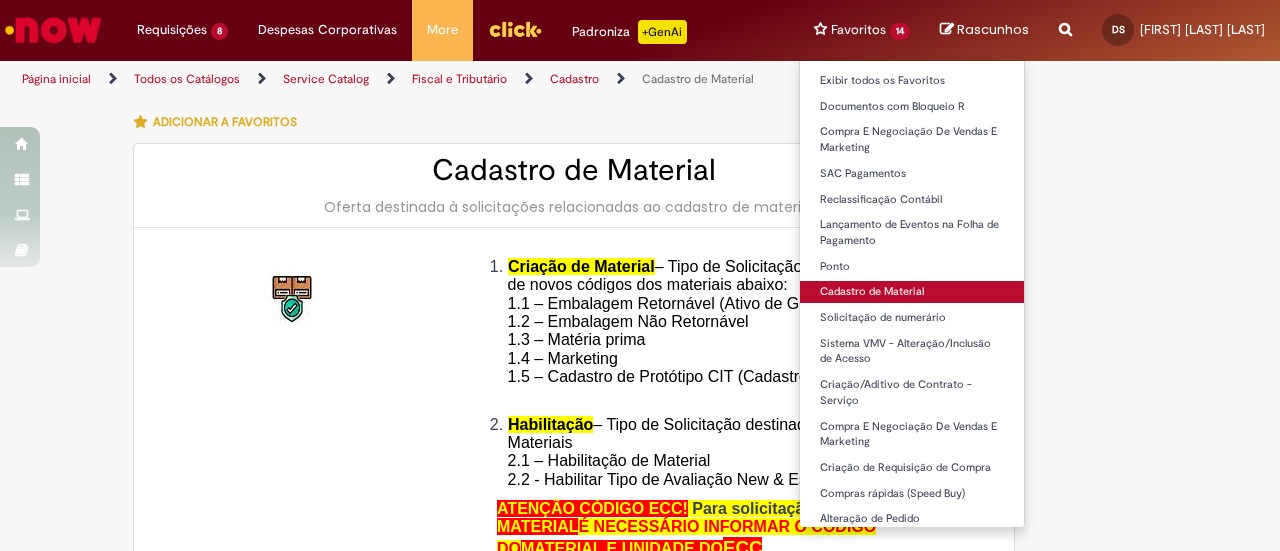 type on "**********" 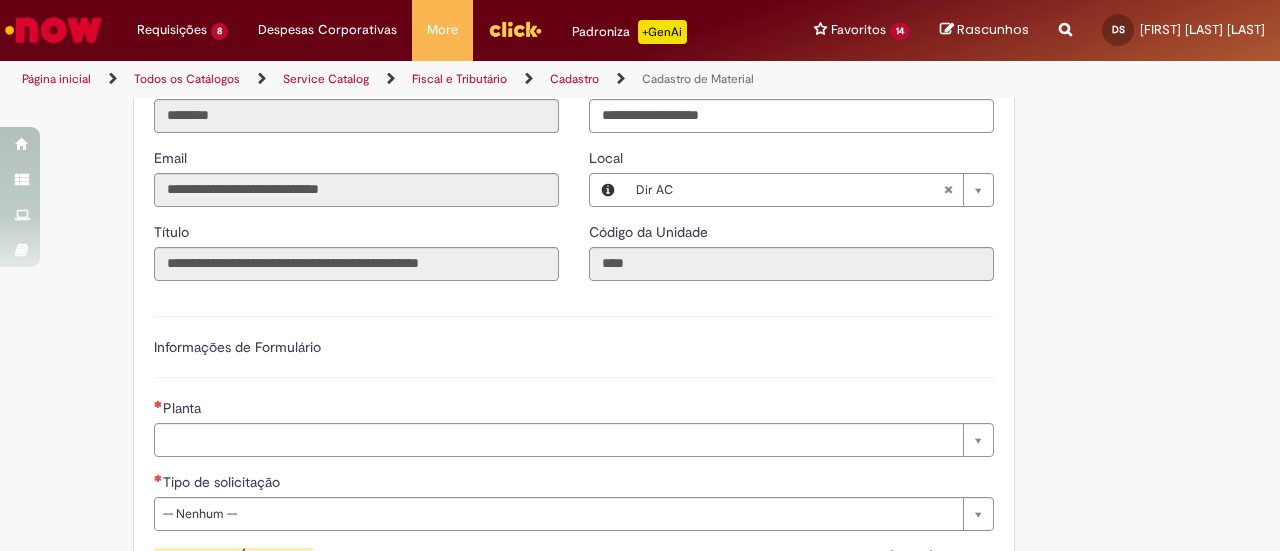 scroll, scrollTop: 1100, scrollLeft: 0, axis: vertical 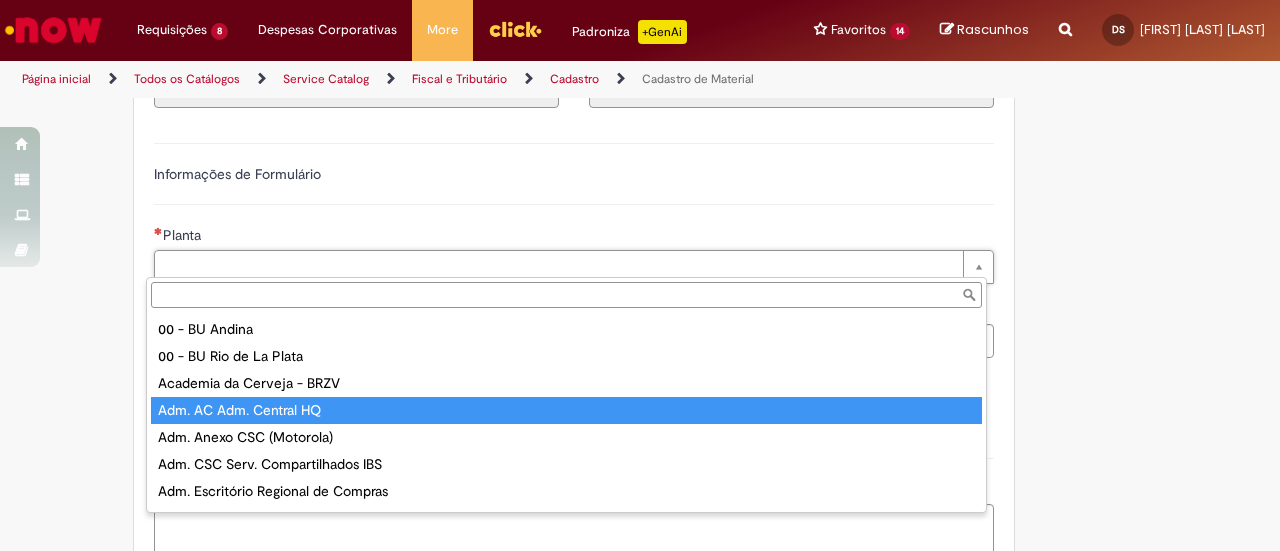 type on "**********" 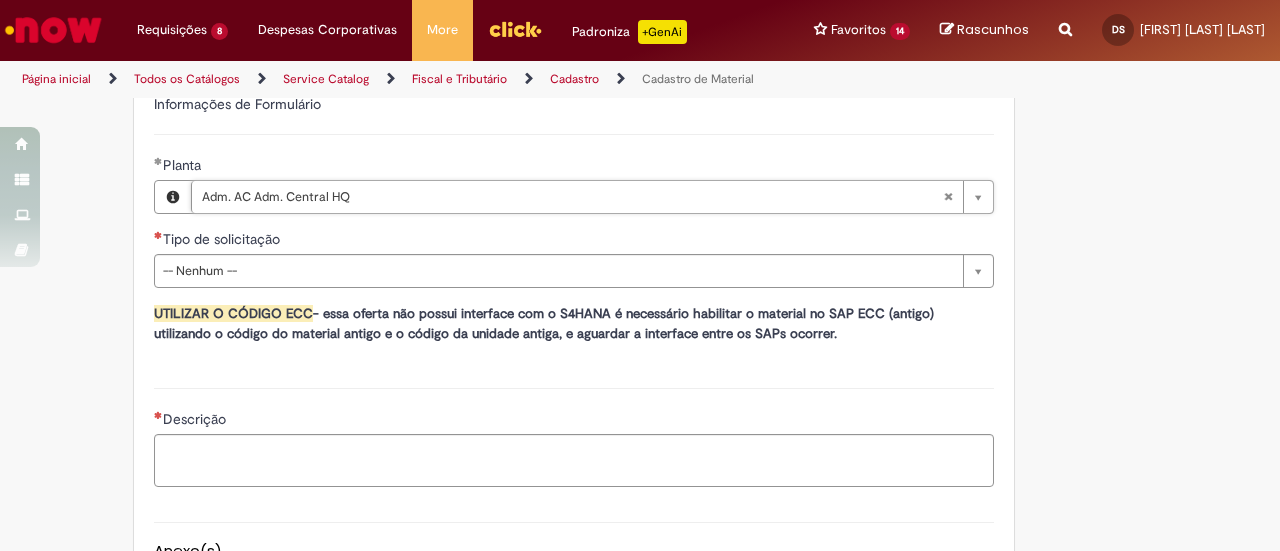 scroll, scrollTop: 1300, scrollLeft: 0, axis: vertical 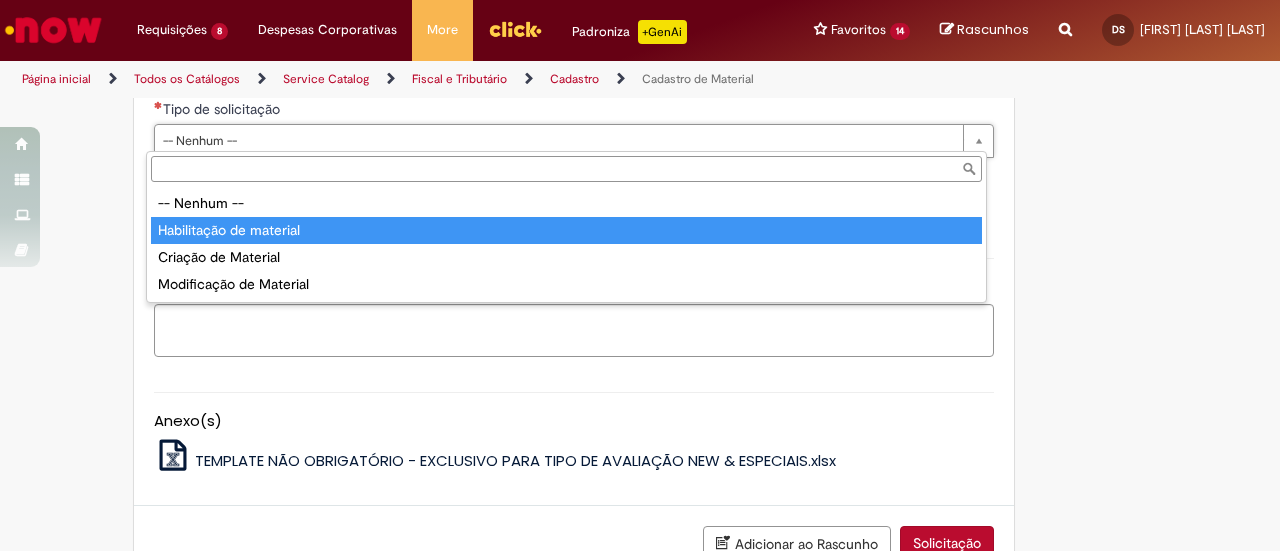 type on "**********" 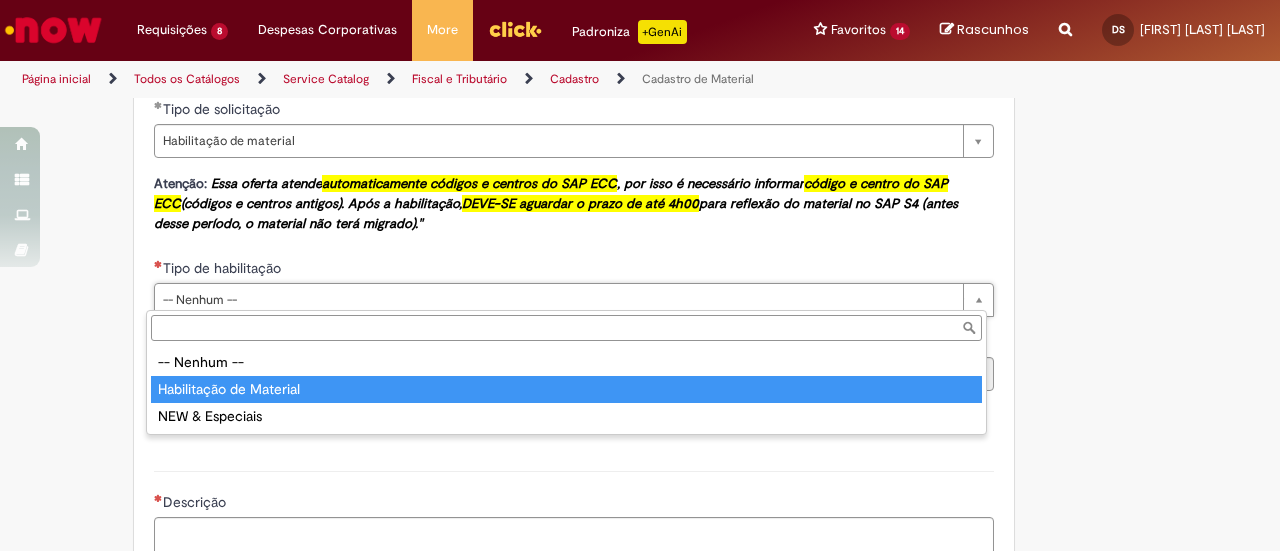 type on "**********" 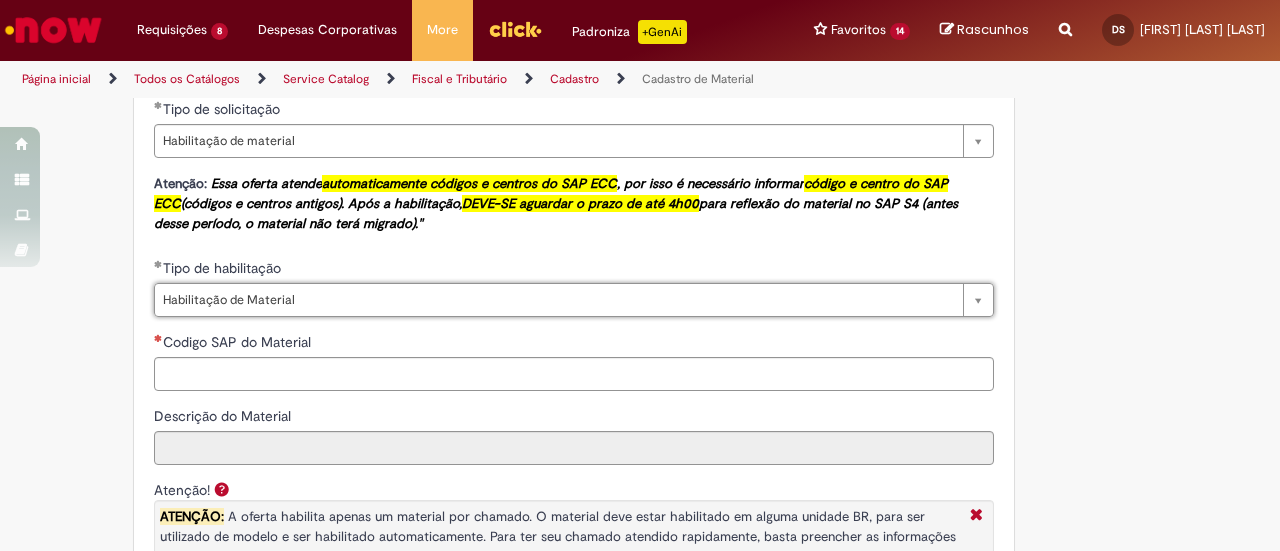 scroll, scrollTop: 1400, scrollLeft: 0, axis: vertical 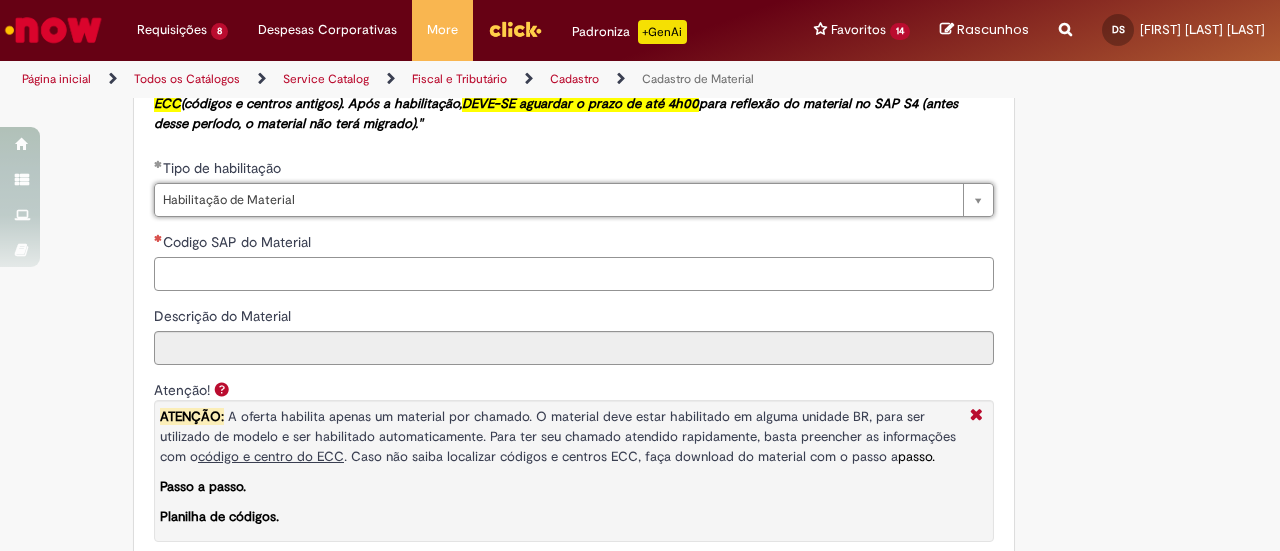click on "Codigo SAP do Material" at bounding box center [574, 274] 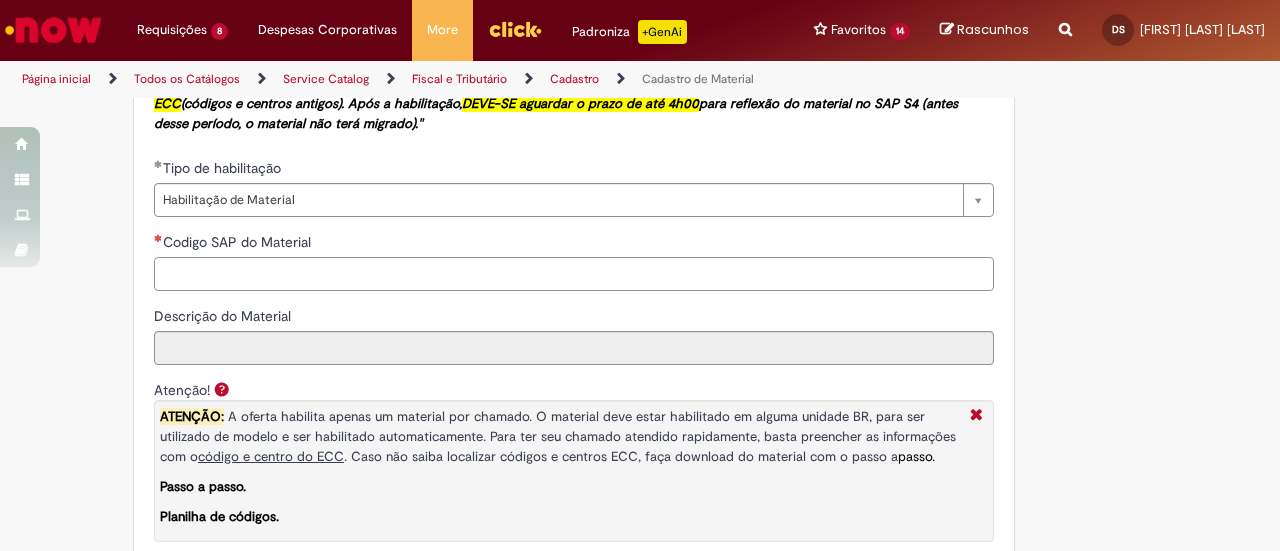 paste on "********" 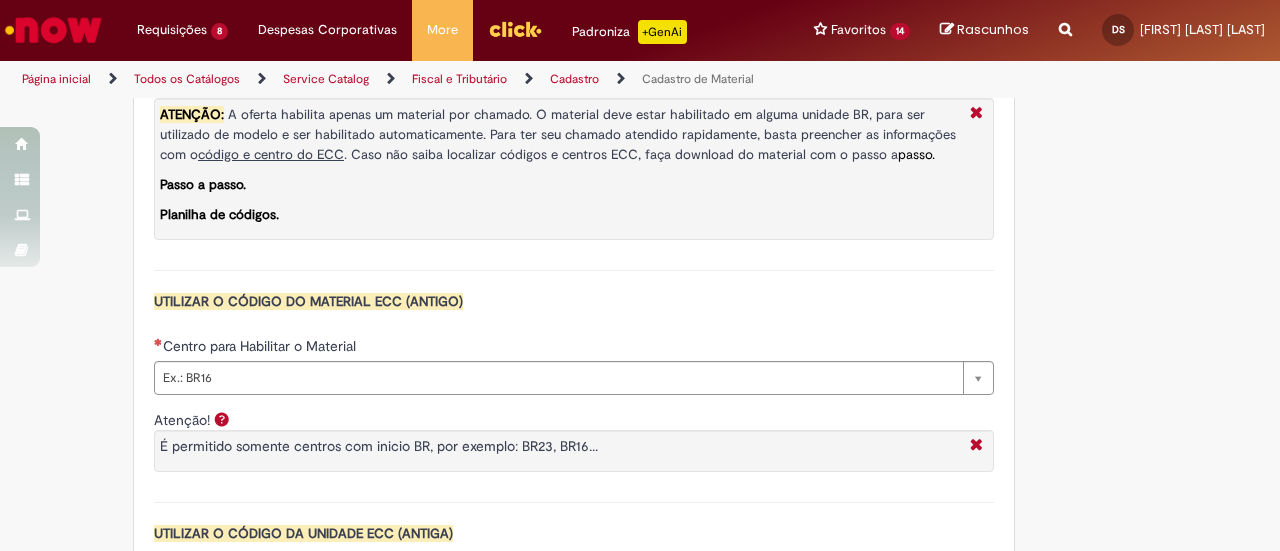 scroll, scrollTop: 1800, scrollLeft: 0, axis: vertical 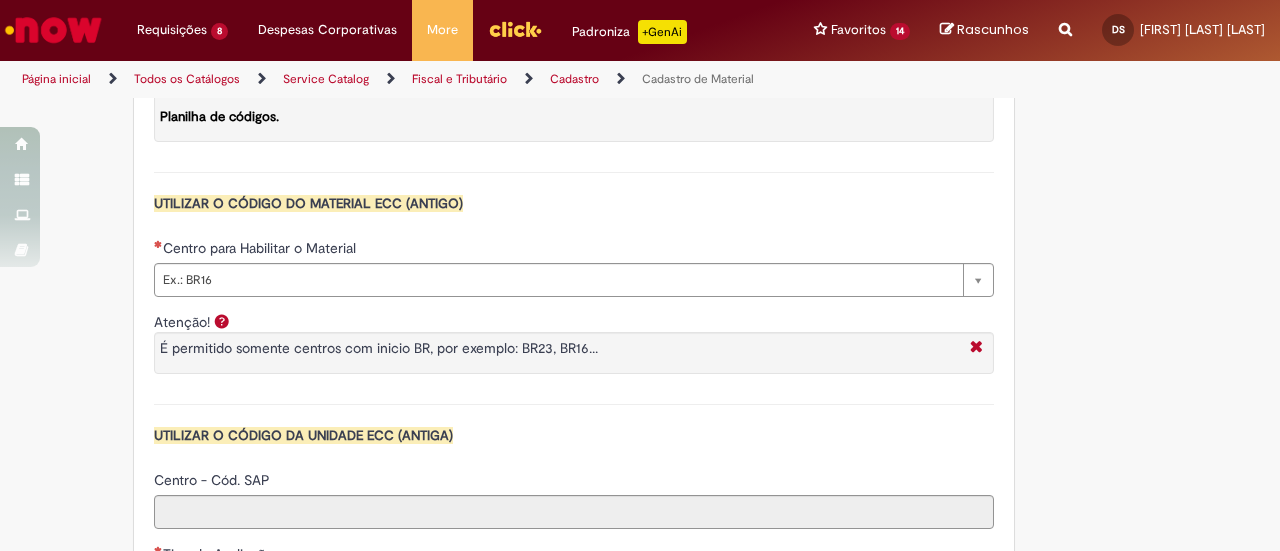 type on "********" 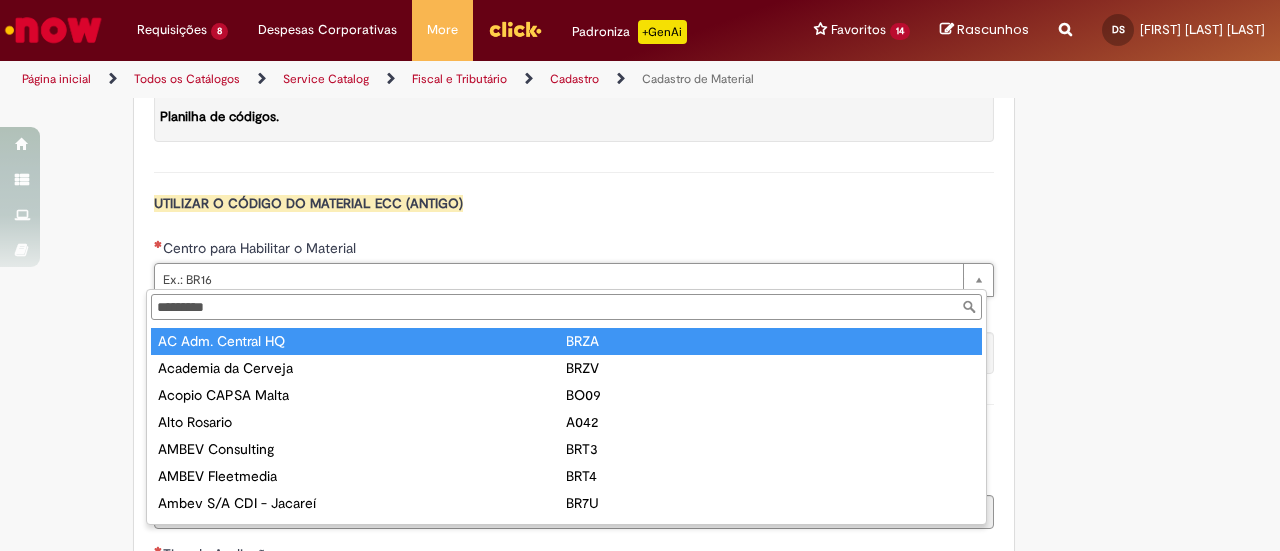 type on "**********" 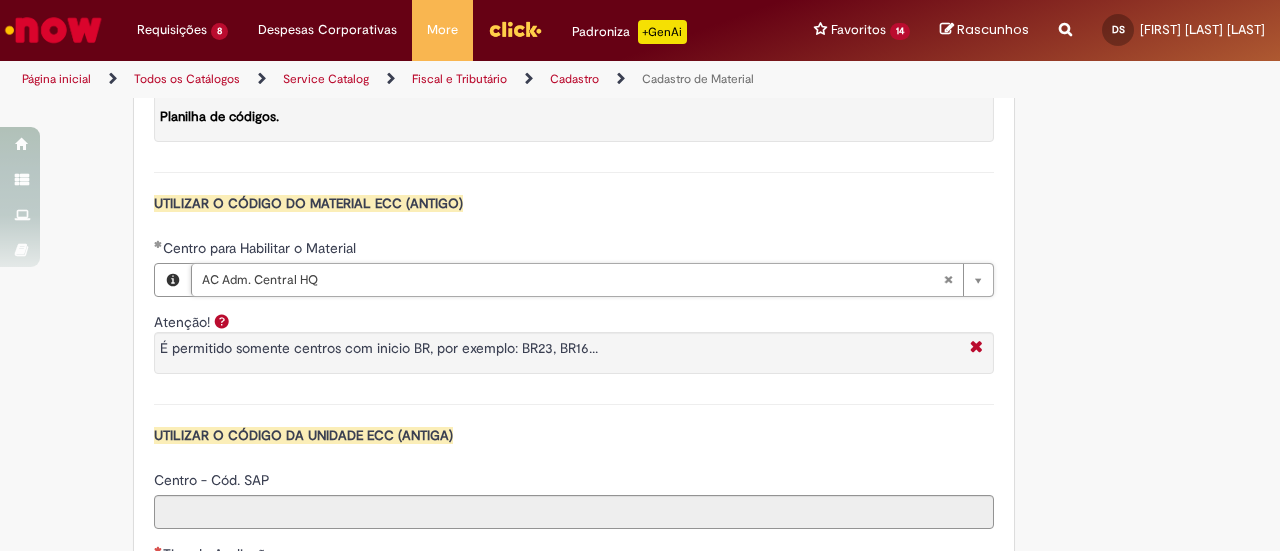 type on "****" 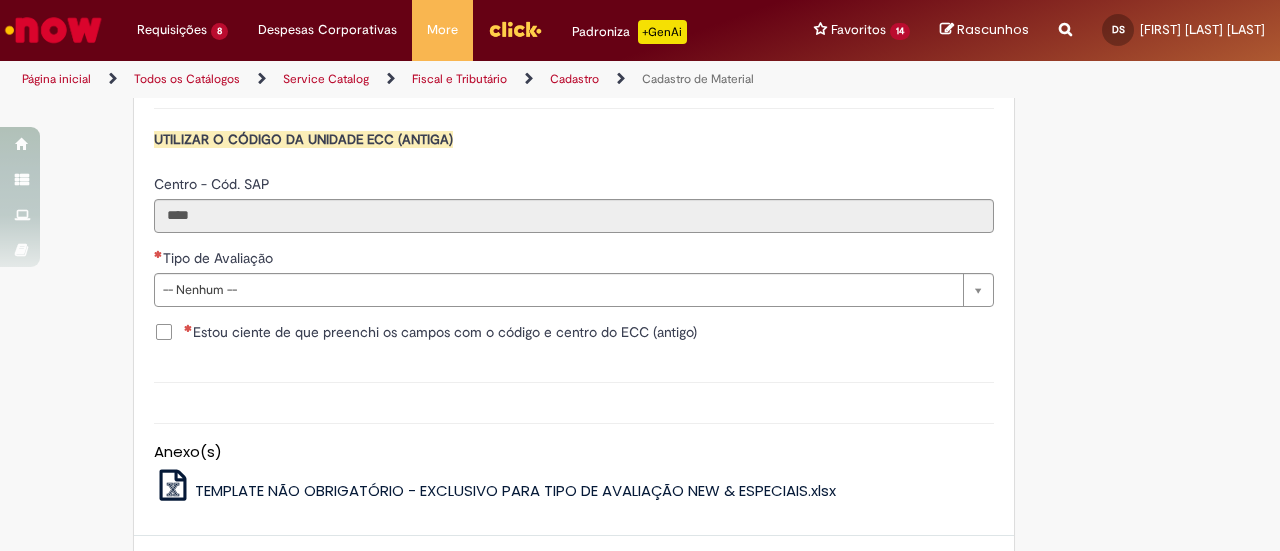 scroll, scrollTop: 2100, scrollLeft: 0, axis: vertical 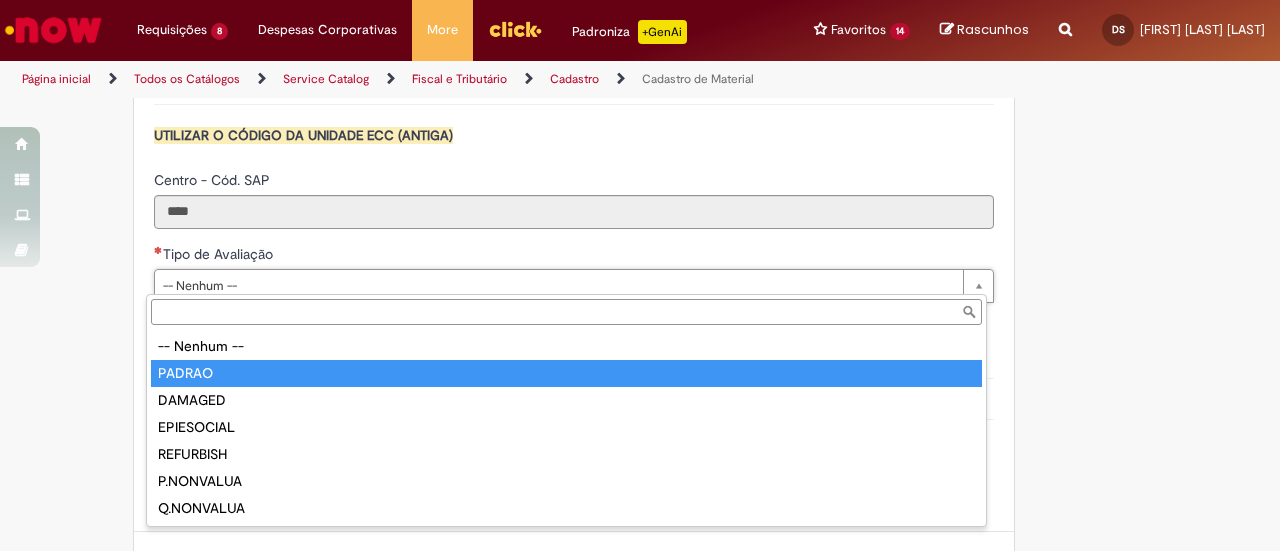 type on "******" 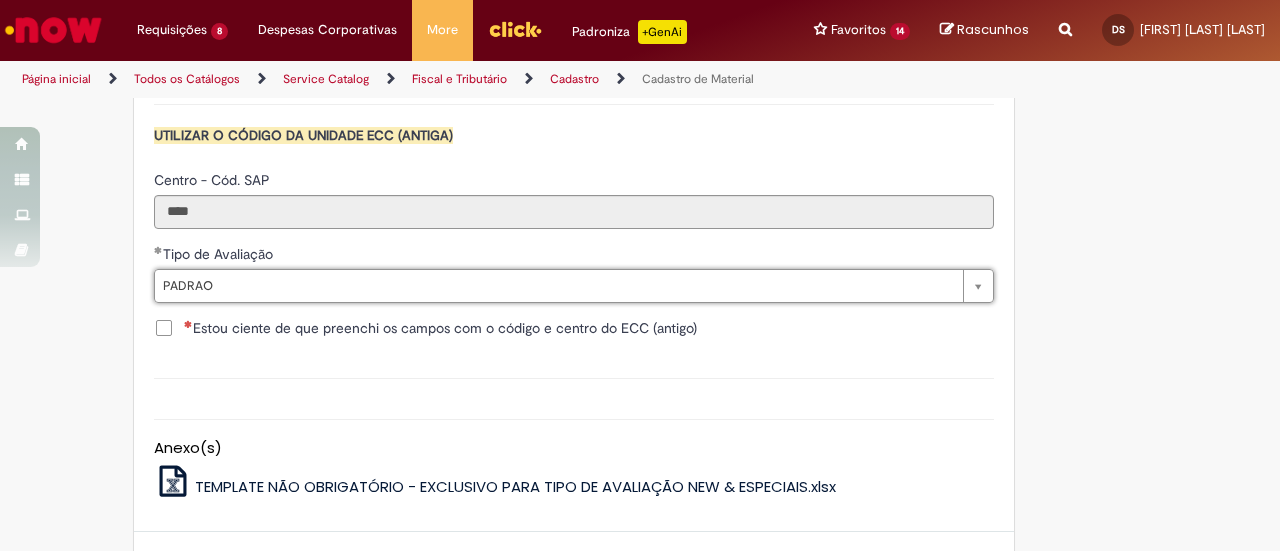 click on "Estou ciente de que preenchi os campos com o código e centro do ECC  (antigo)" at bounding box center (440, 328) 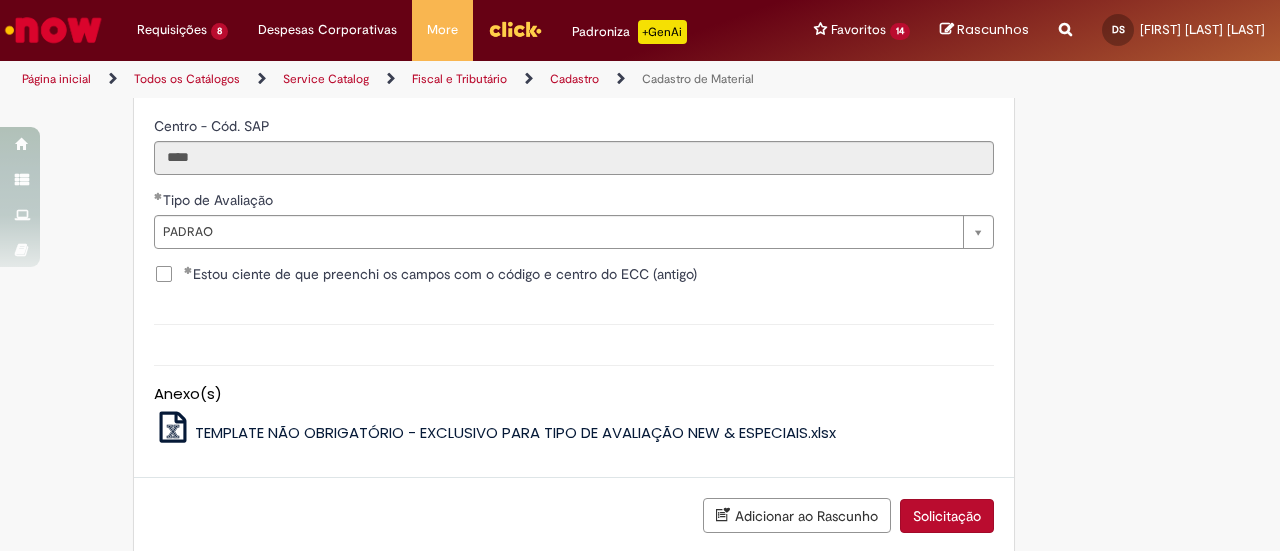 scroll, scrollTop: 2258, scrollLeft: 0, axis: vertical 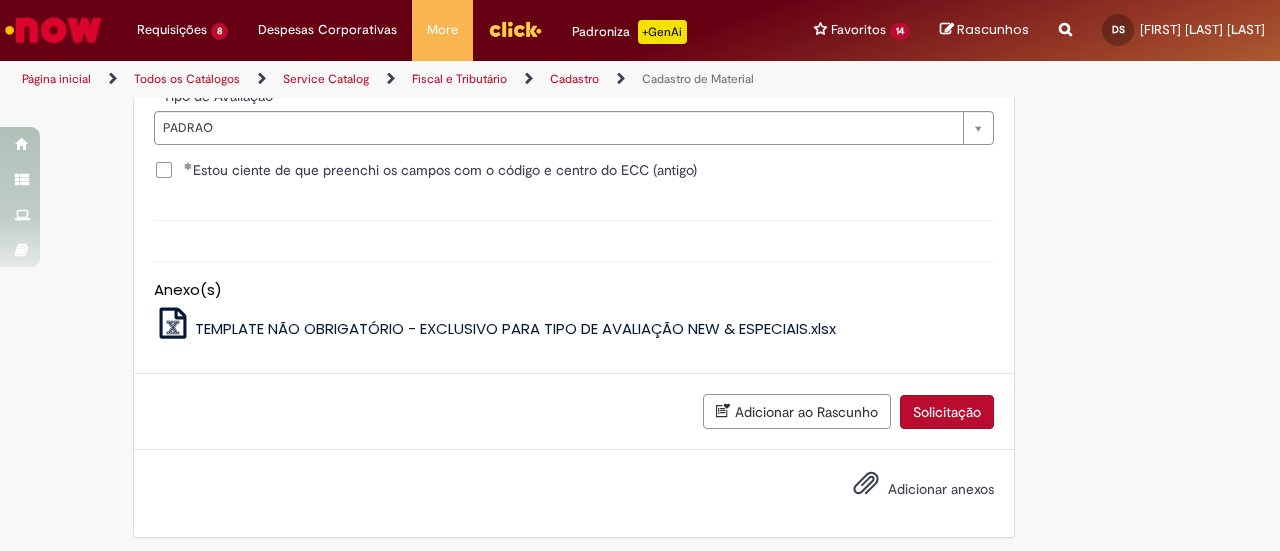 click on "Solicitação" at bounding box center [947, 412] 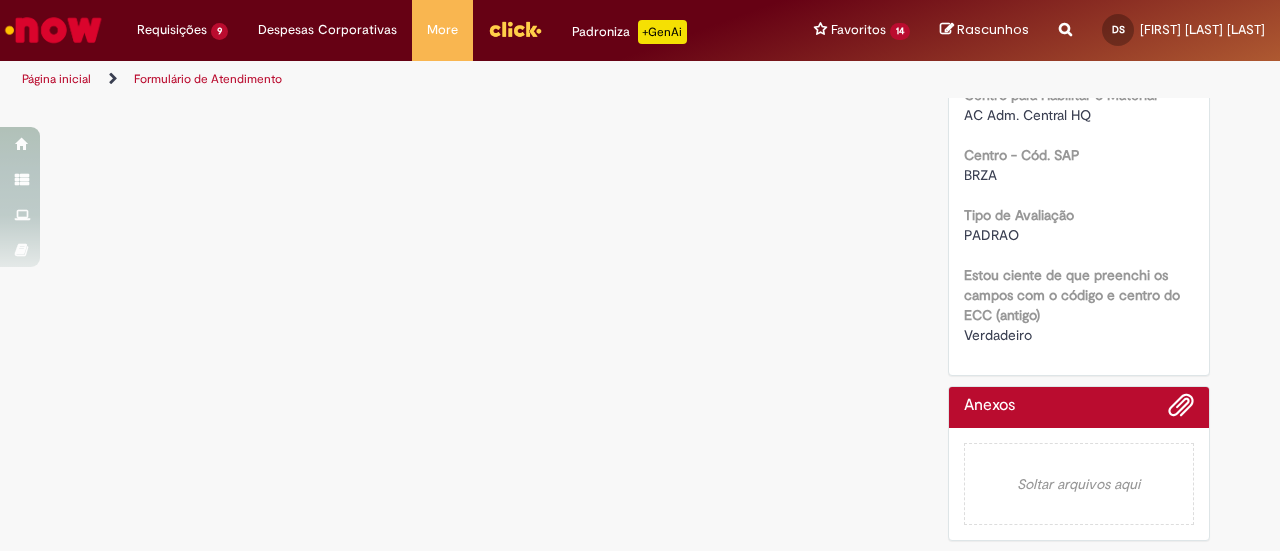 scroll, scrollTop: 0, scrollLeft: 0, axis: both 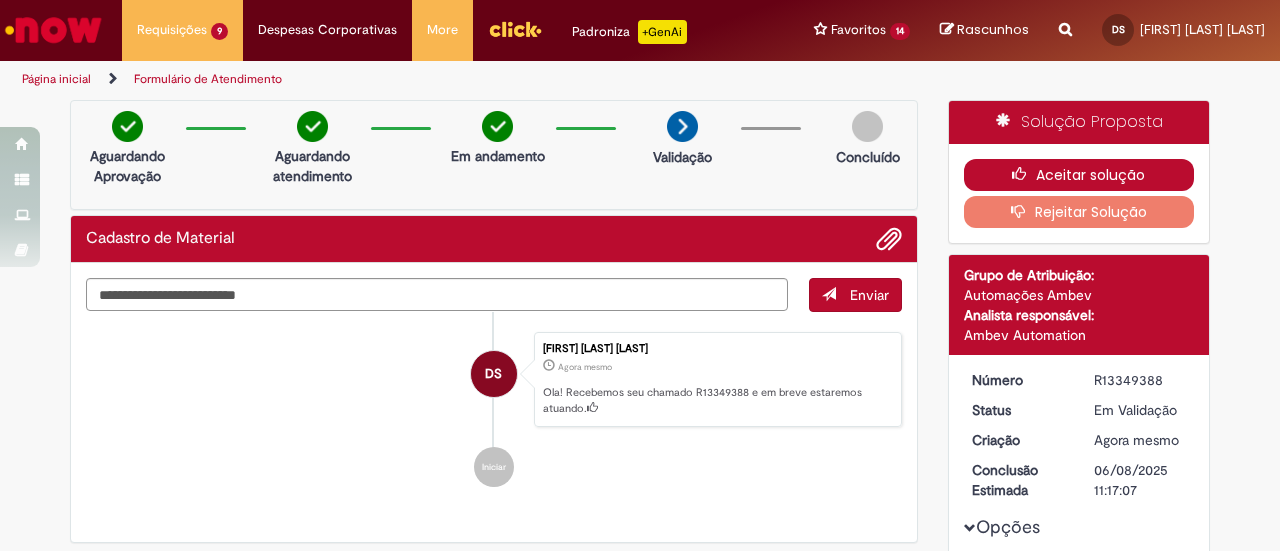 click on "Aceitar solução" at bounding box center (1079, 175) 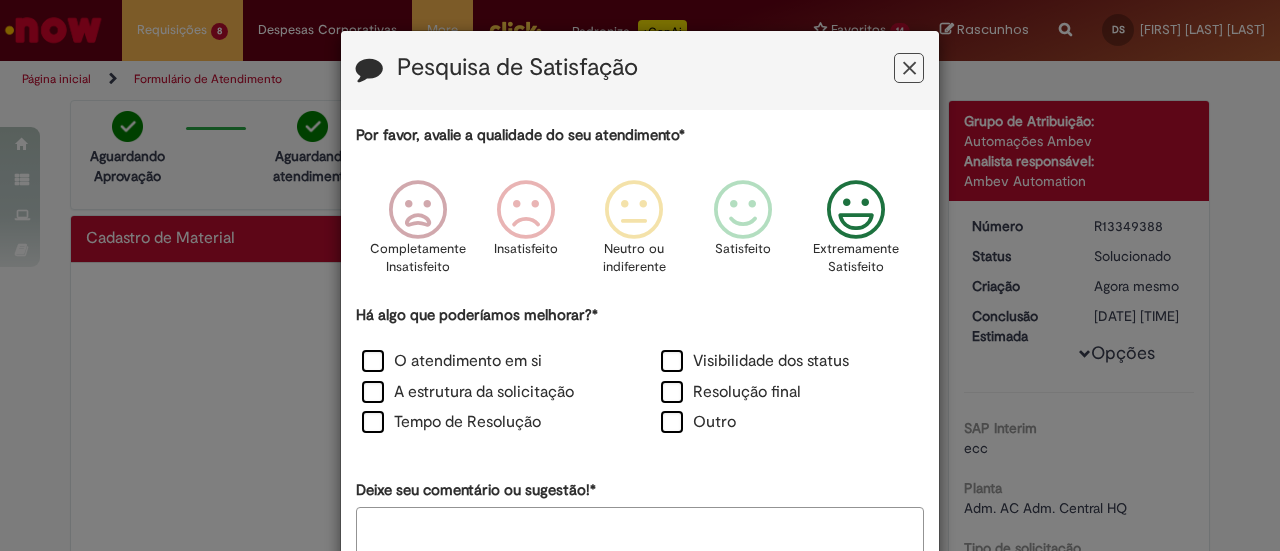 drag, startPoint x: 840, startPoint y: 215, endPoint x: 739, endPoint y: 246, distance: 105.65037 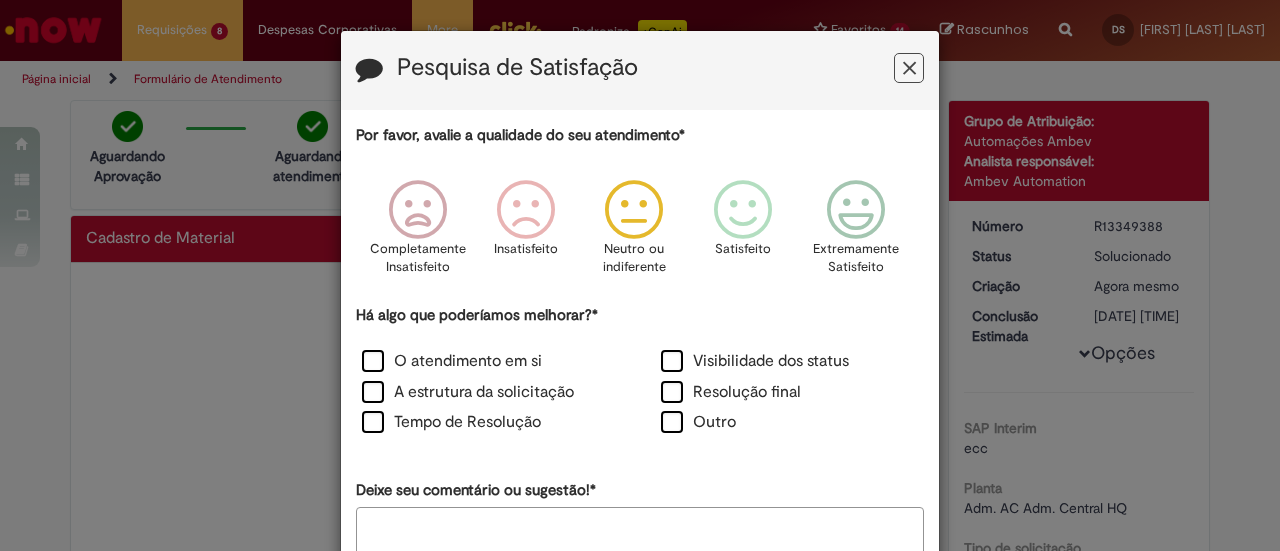 scroll, scrollTop: 127, scrollLeft: 0, axis: vertical 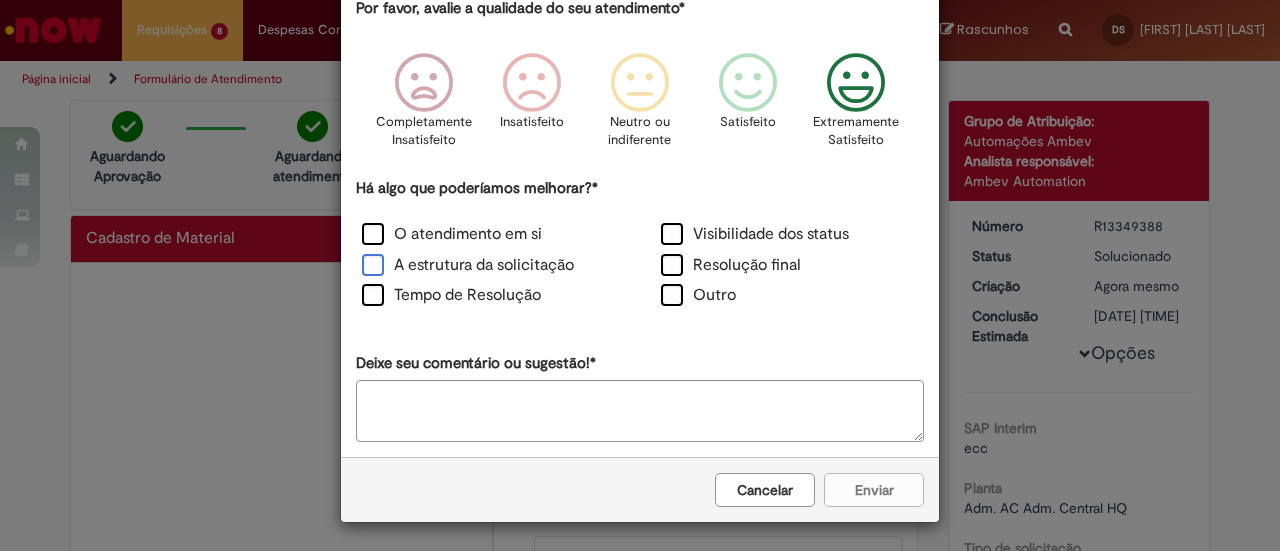 click on "A estrutura da solicitação" at bounding box center [468, 265] 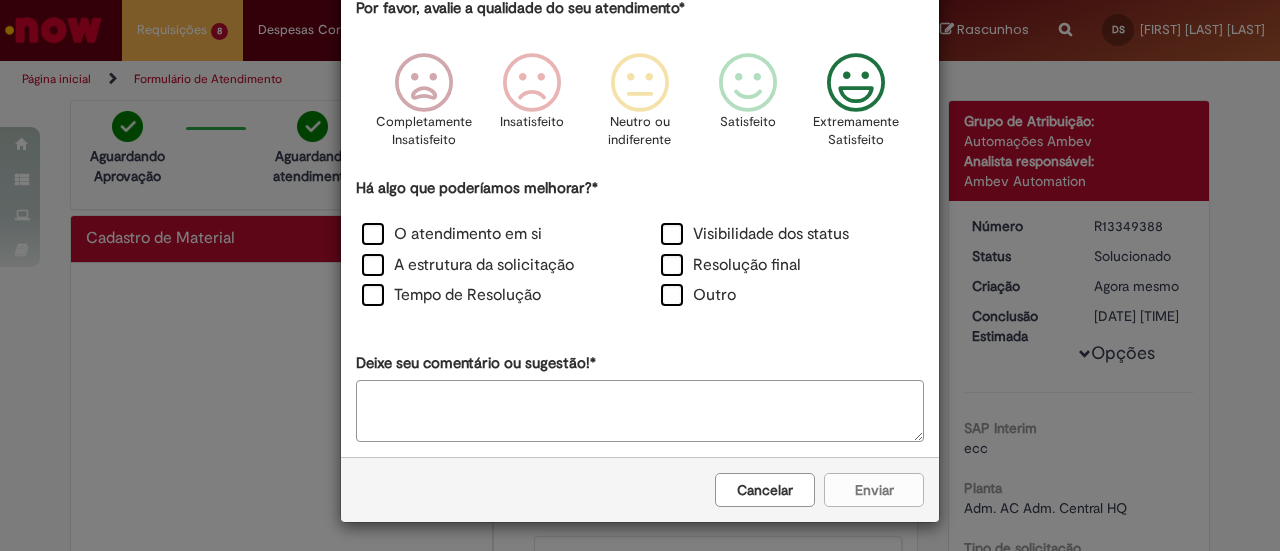 scroll, scrollTop: 126, scrollLeft: 0, axis: vertical 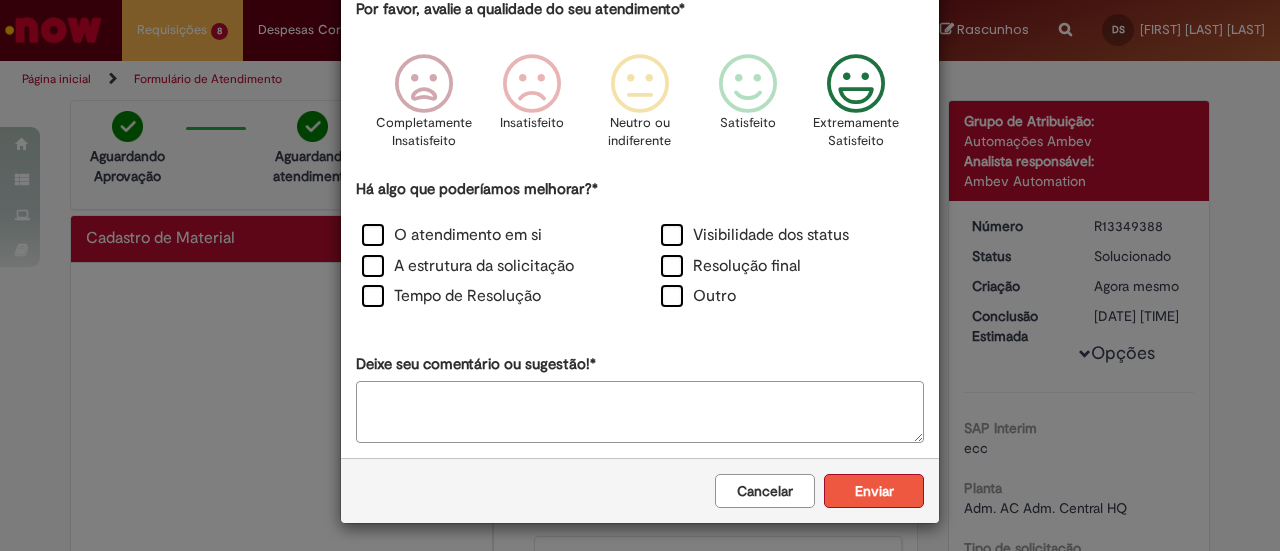 click on "Enviar" at bounding box center (874, 491) 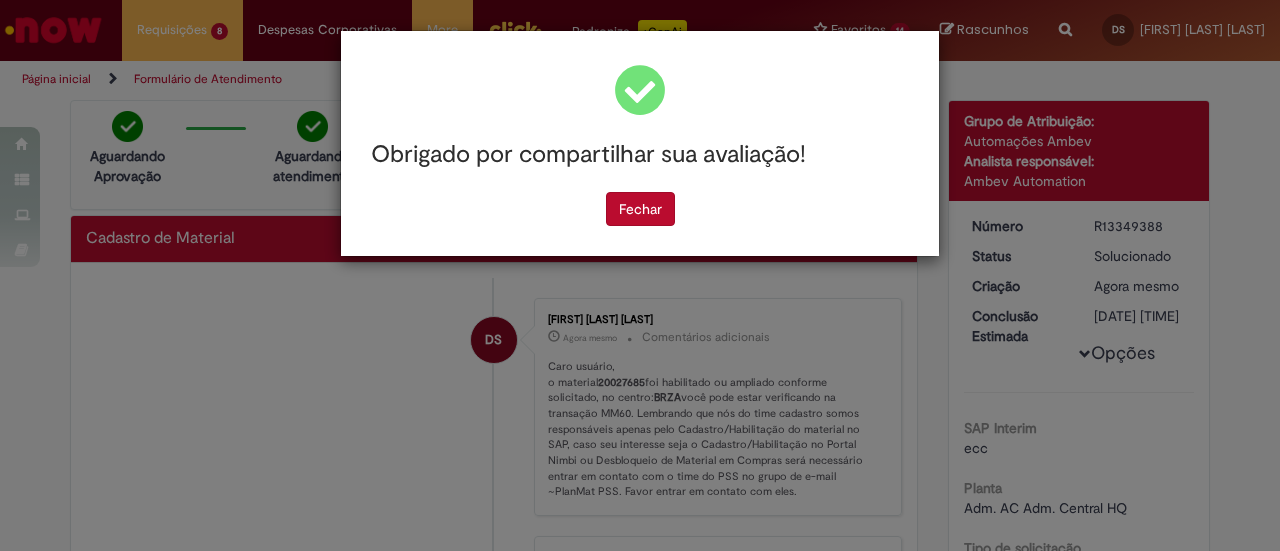 scroll, scrollTop: 0, scrollLeft: 0, axis: both 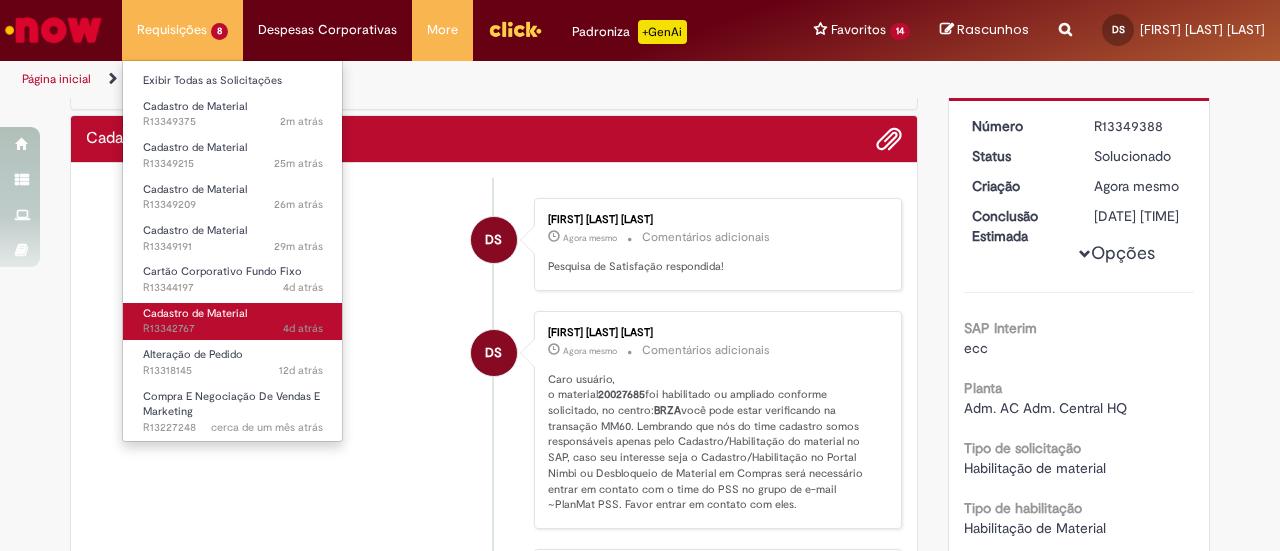 click on "4d atrás 4 dias atrás  R13342767" at bounding box center [233, 329] 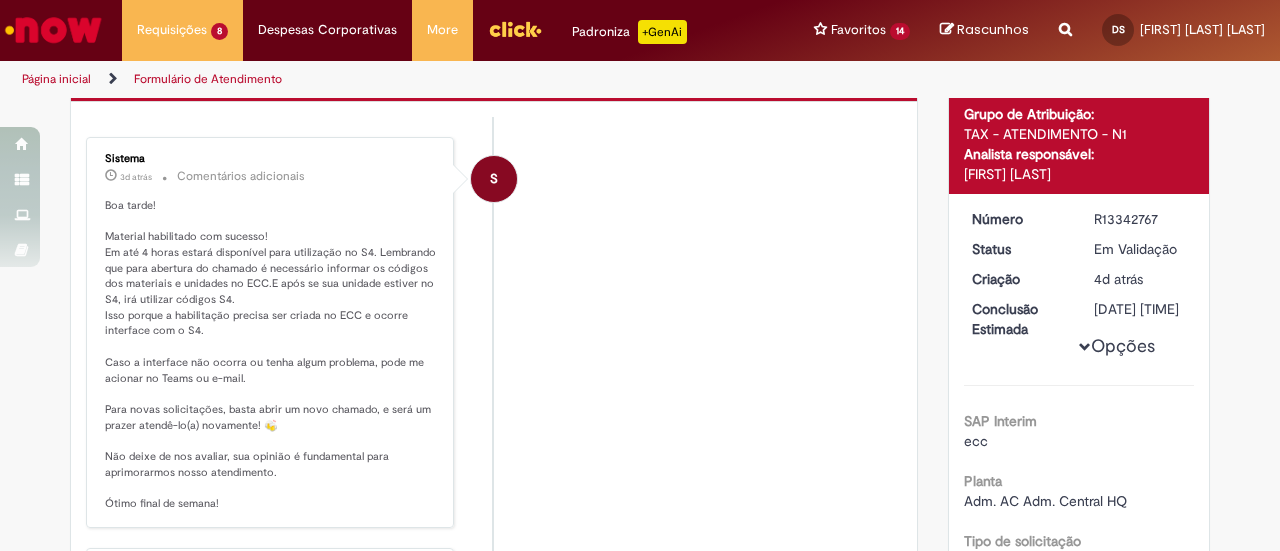 scroll, scrollTop: 0, scrollLeft: 0, axis: both 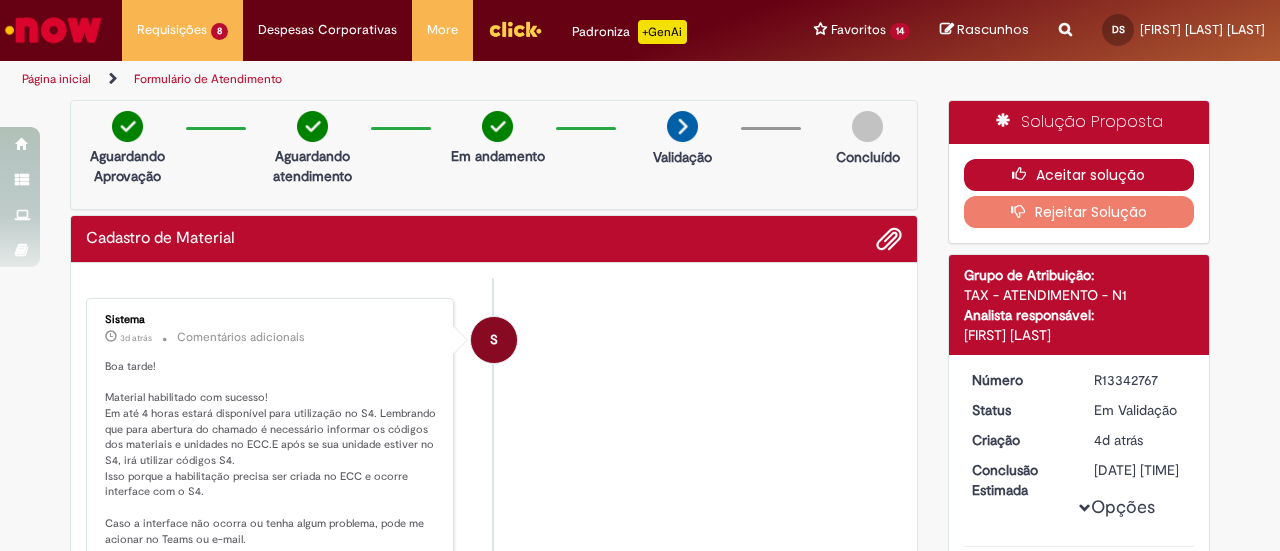 click on "Aceitar solução" at bounding box center [1079, 175] 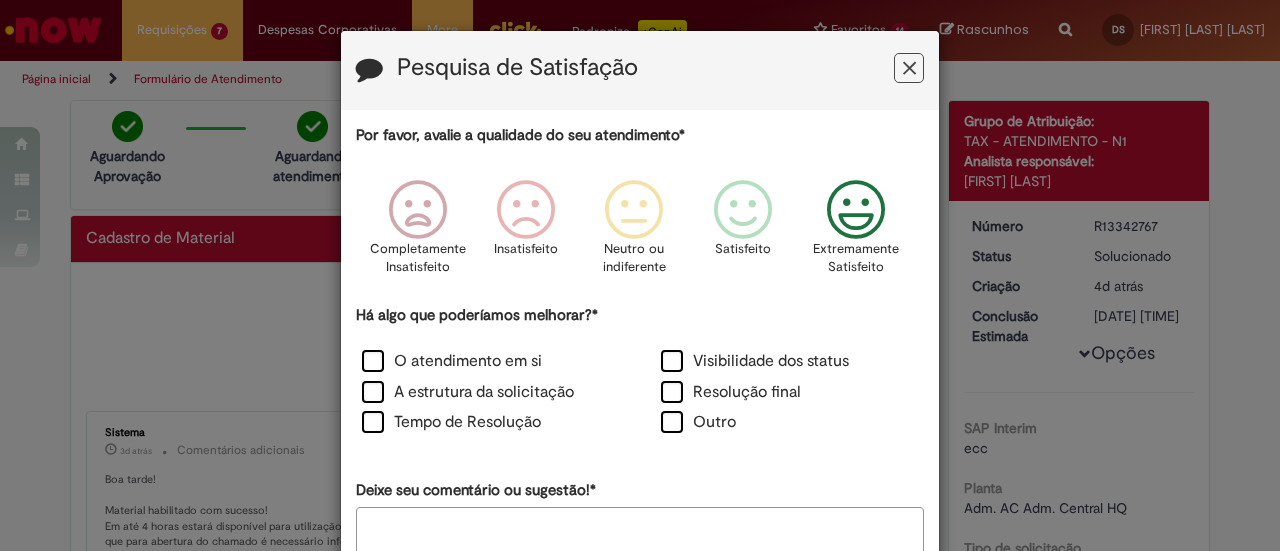 drag, startPoint x: 850, startPoint y: 233, endPoint x: 548, endPoint y: 288, distance: 306.96744 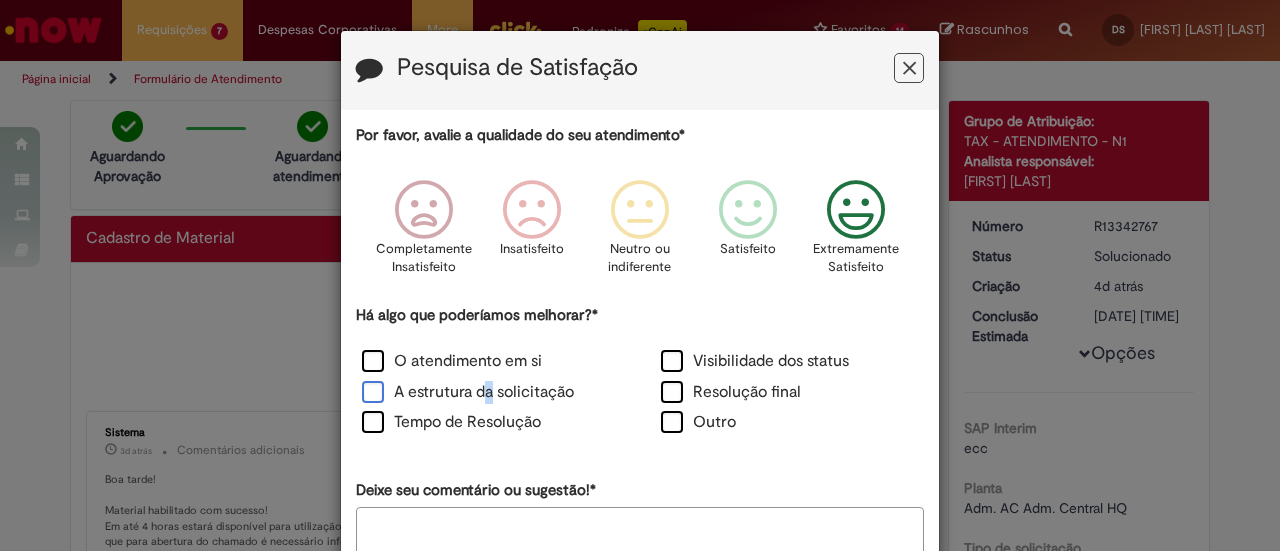 click on "A estrutura da solicitação" at bounding box center [468, 392] 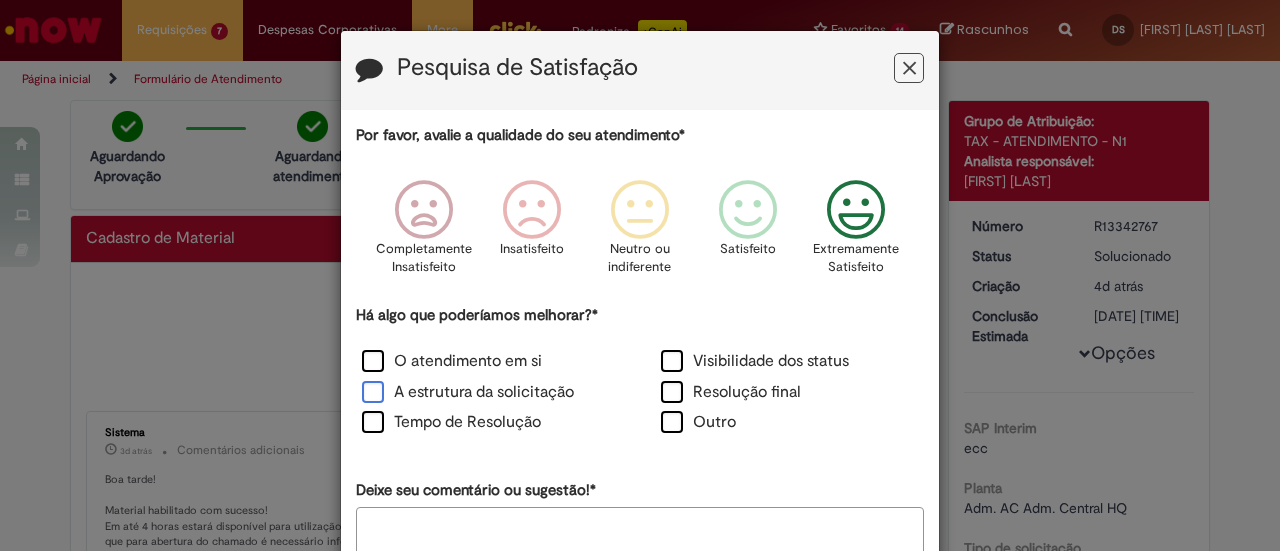 click on "A estrutura da solicitação" at bounding box center (468, 392) 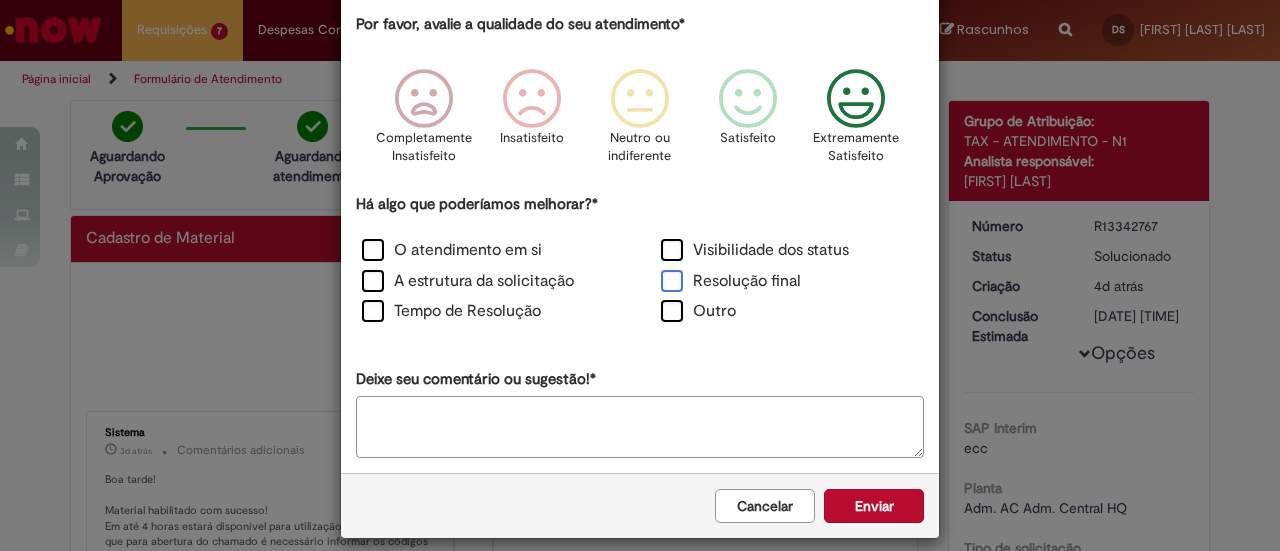 scroll, scrollTop: 126, scrollLeft: 0, axis: vertical 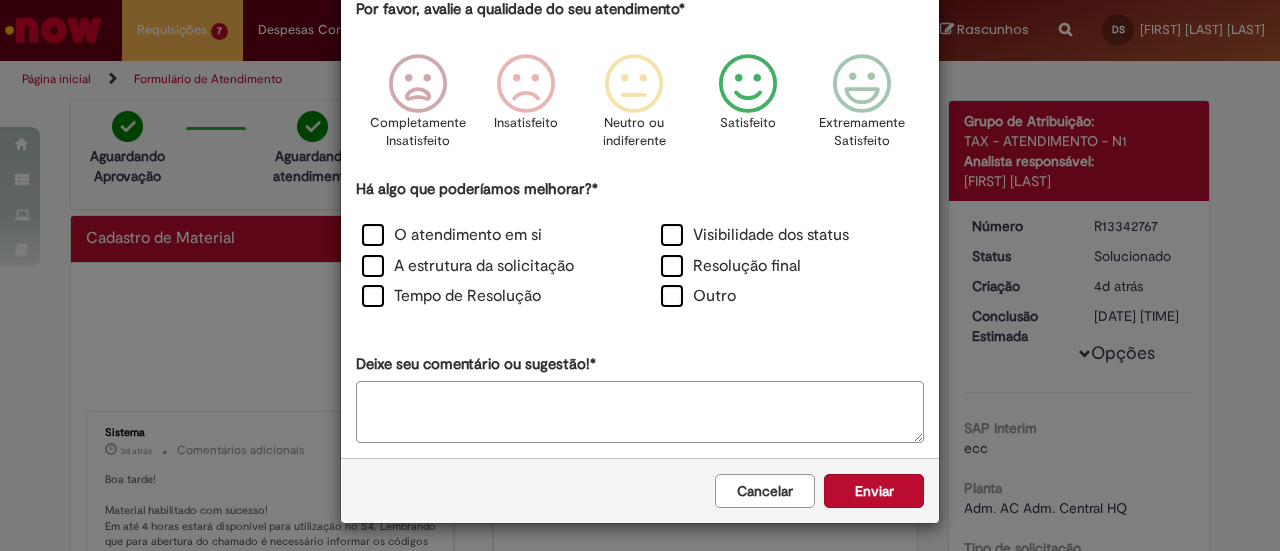 click at bounding box center (748, 84) 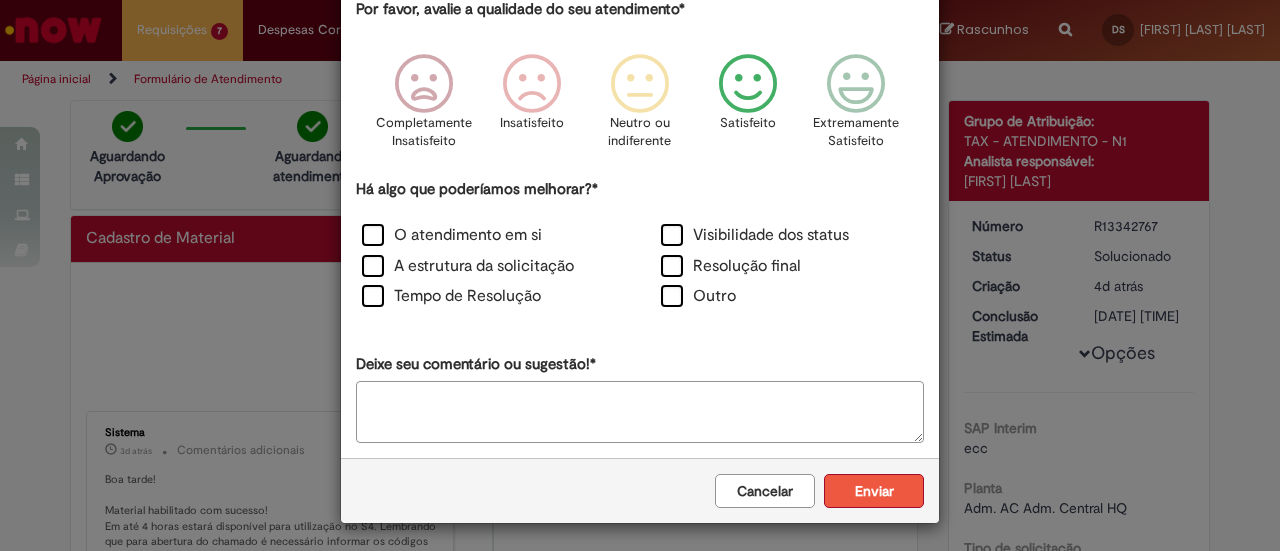 click on "Enviar" at bounding box center (874, 491) 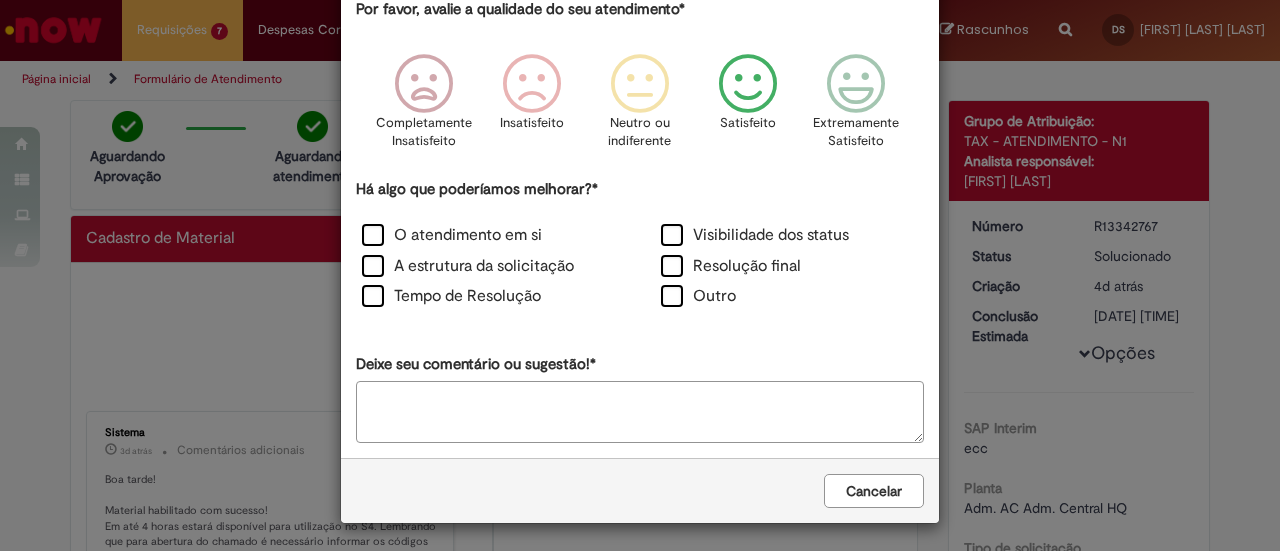 scroll, scrollTop: 0, scrollLeft: 0, axis: both 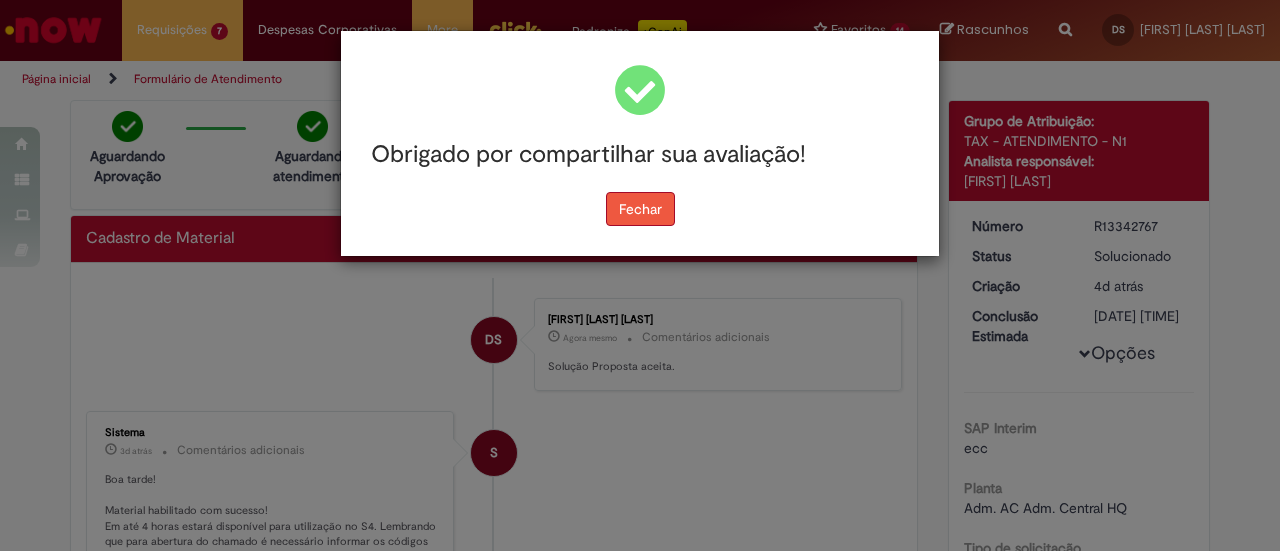 click on "Fechar" at bounding box center (640, 209) 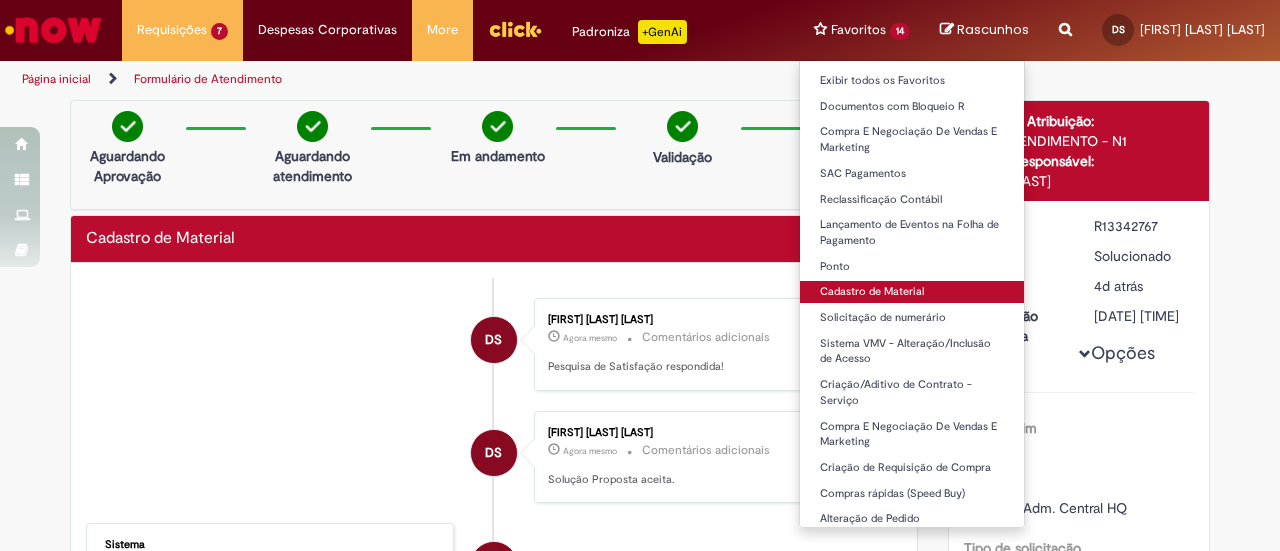 click on "Cadastro de Material" at bounding box center [912, 292] 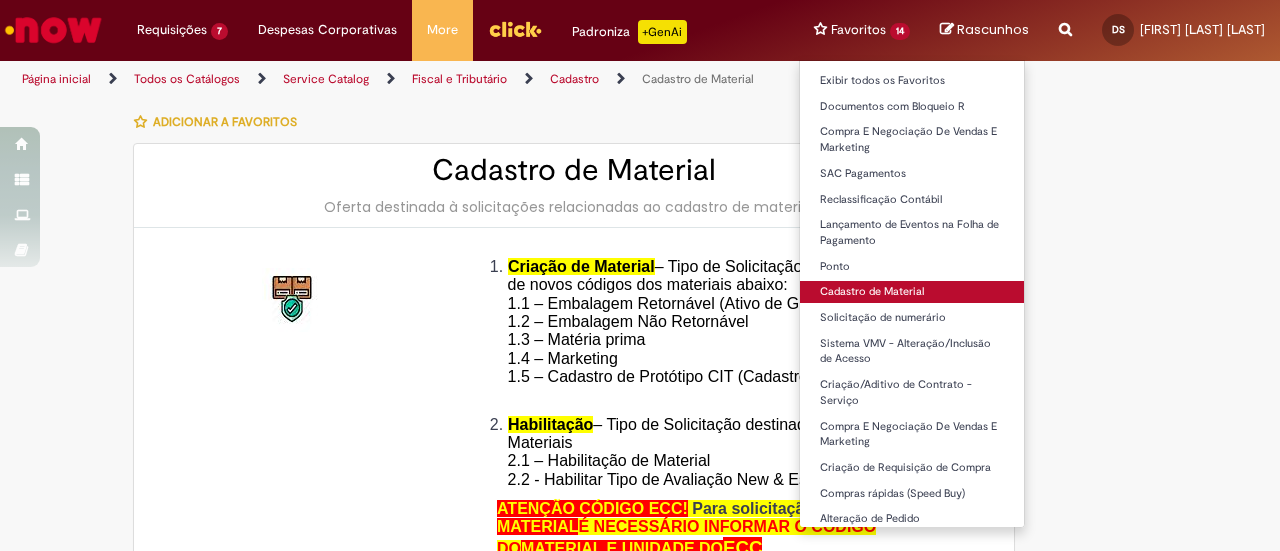 type on "********" 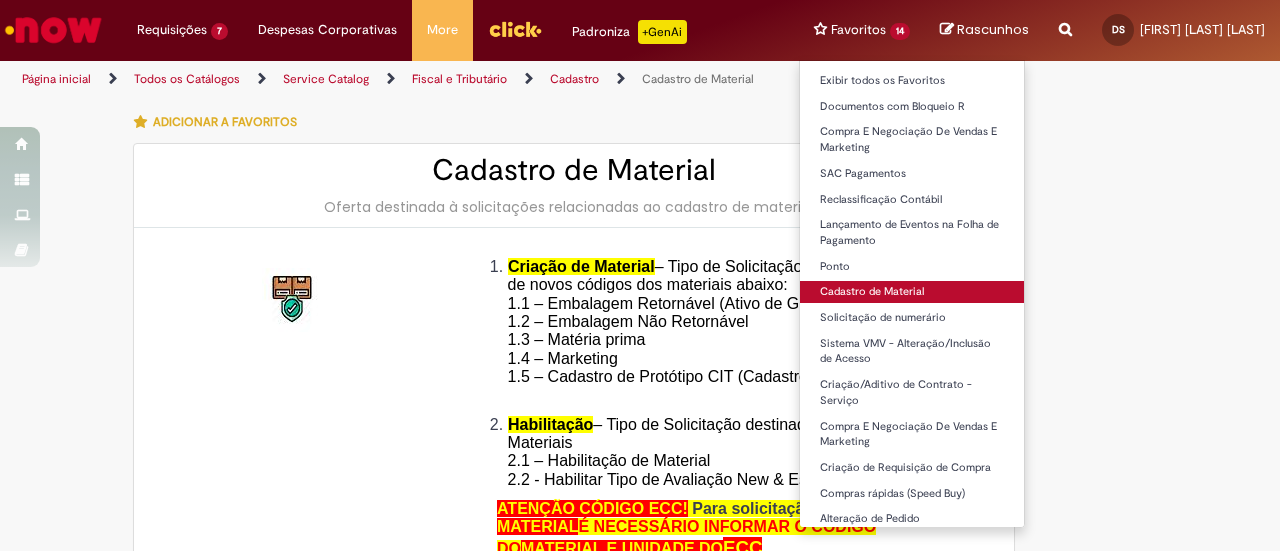 type on "**********" 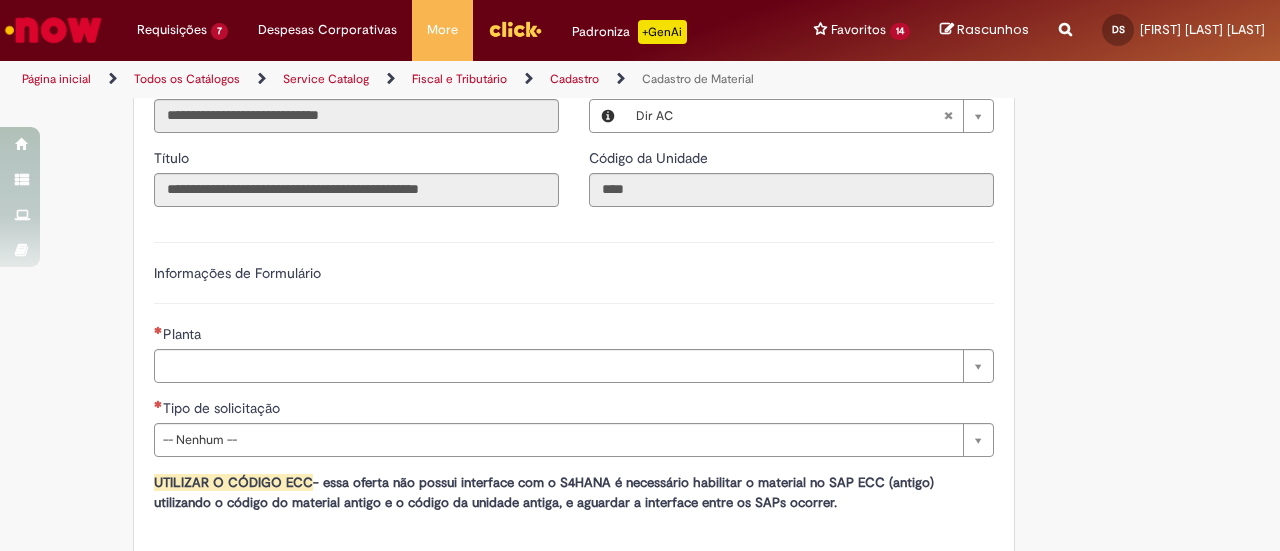 scroll, scrollTop: 1100, scrollLeft: 0, axis: vertical 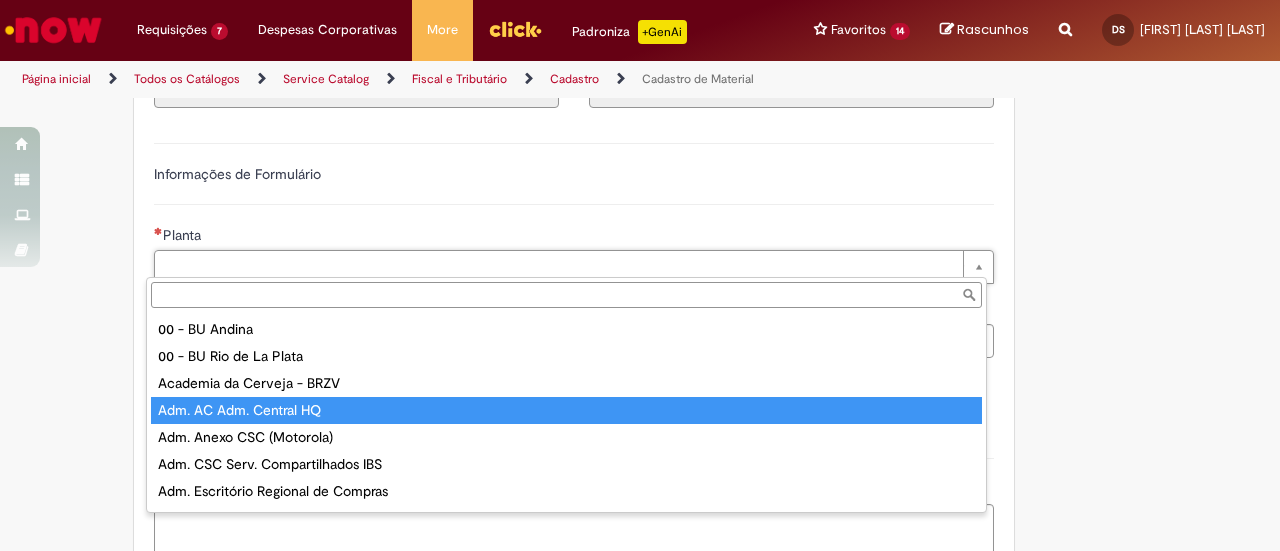 type on "**********" 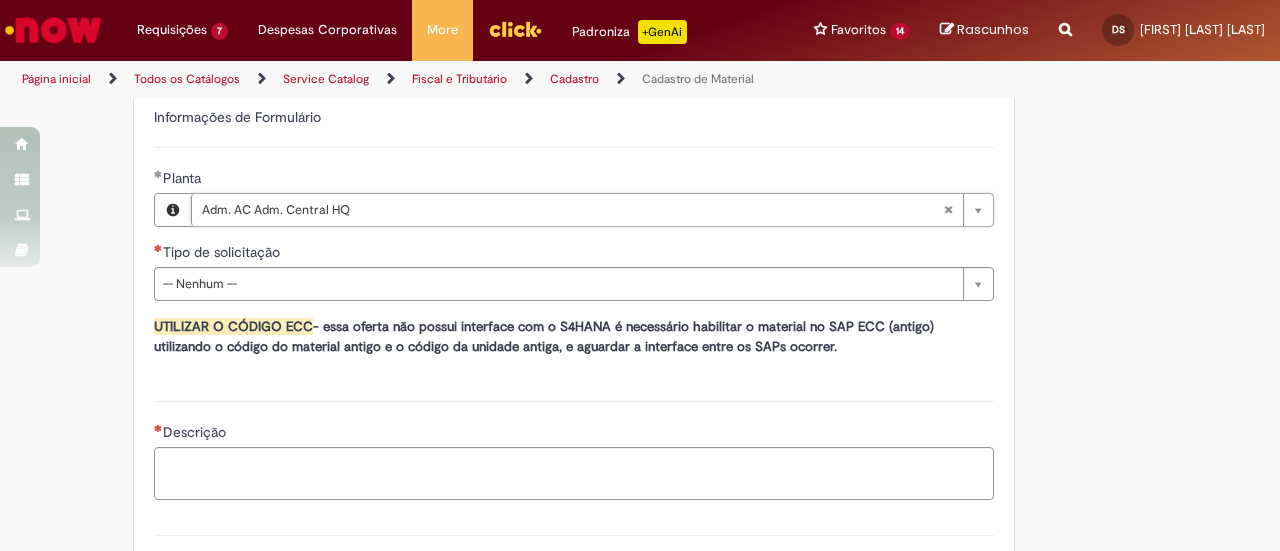 scroll, scrollTop: 1200, scrollLeft: 0, axis: vertical 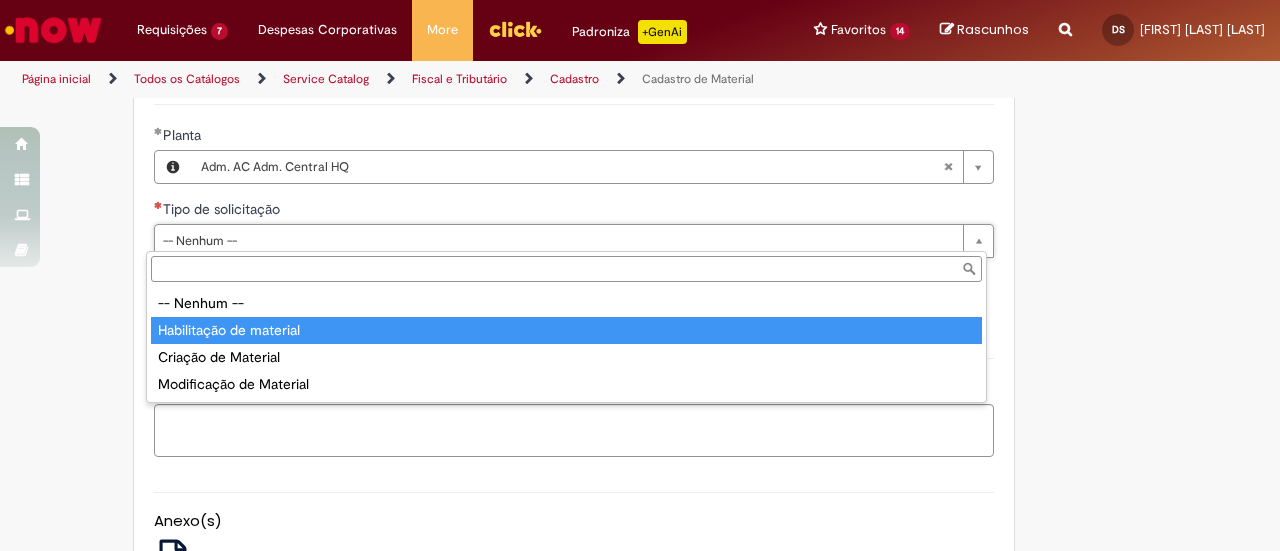 type on "**********" 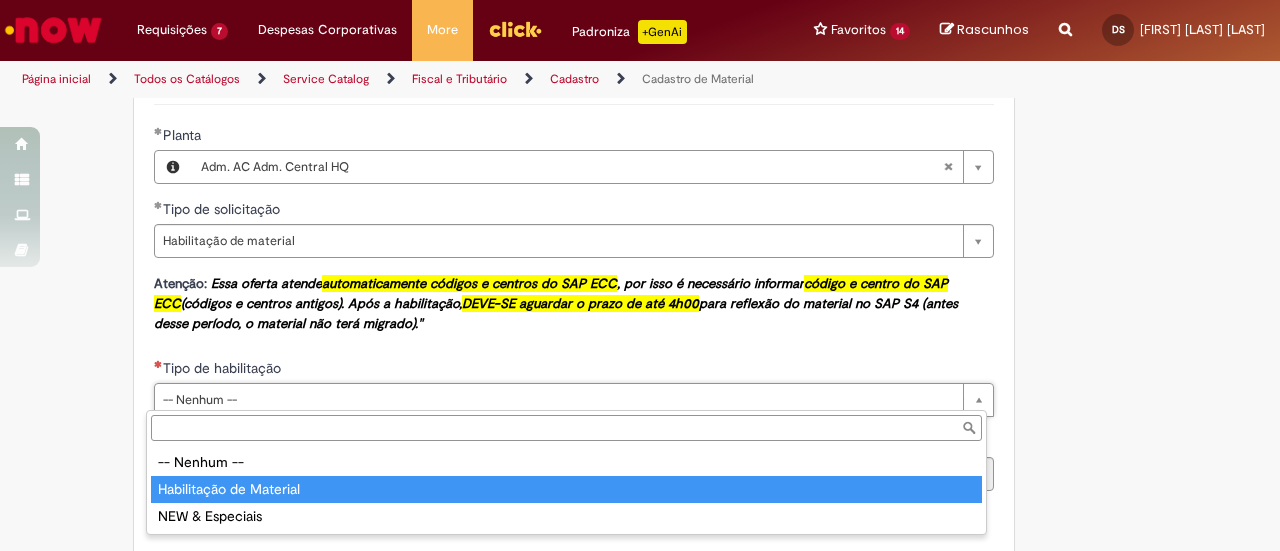 type on "**********" 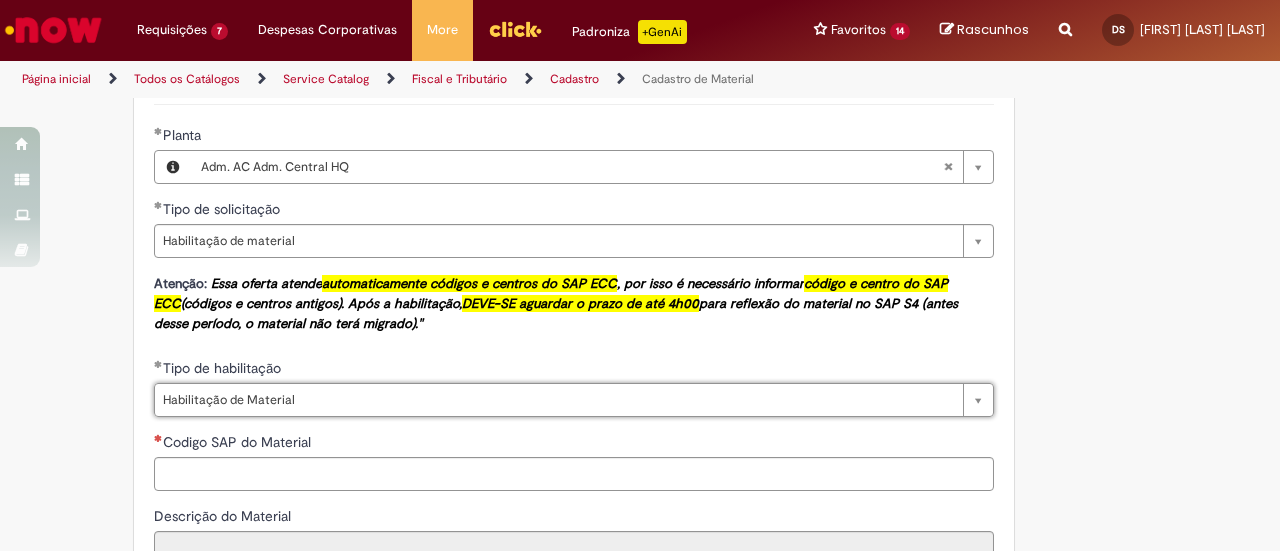 scroll, scrollTop: 1300, scrollLeft: 0, axis: vertical 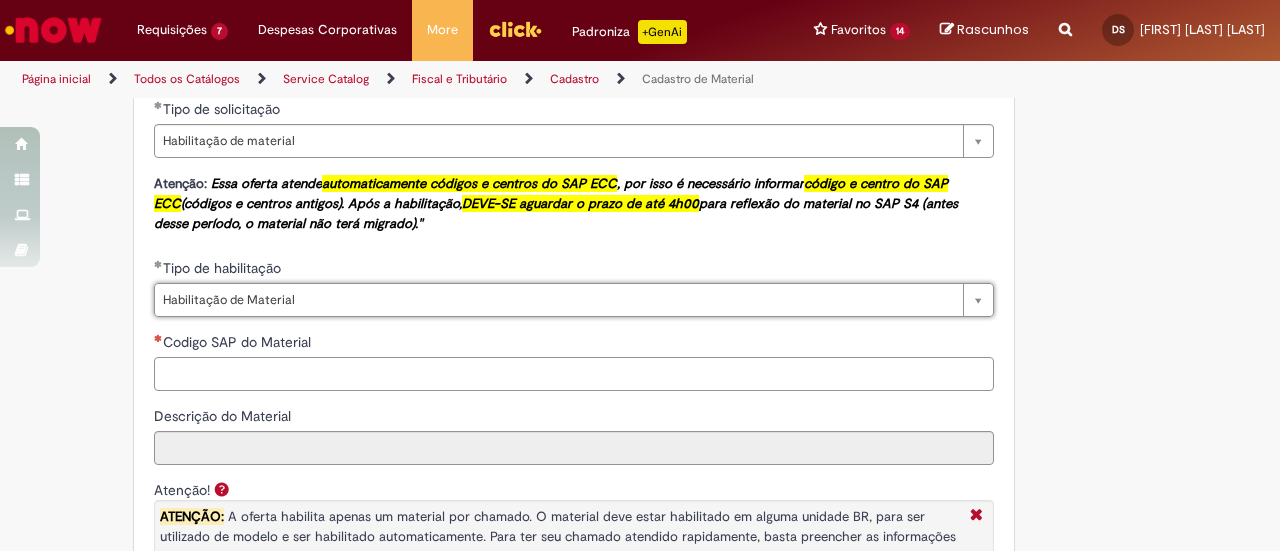 click on "**********" at bounding box center [574, 540] 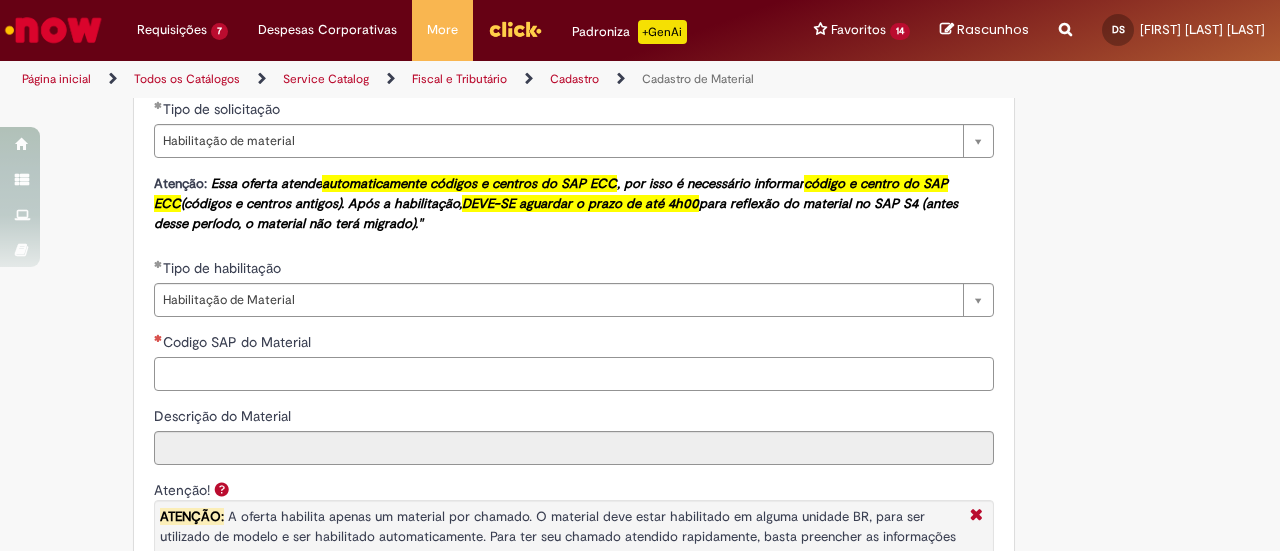 paste on "********" 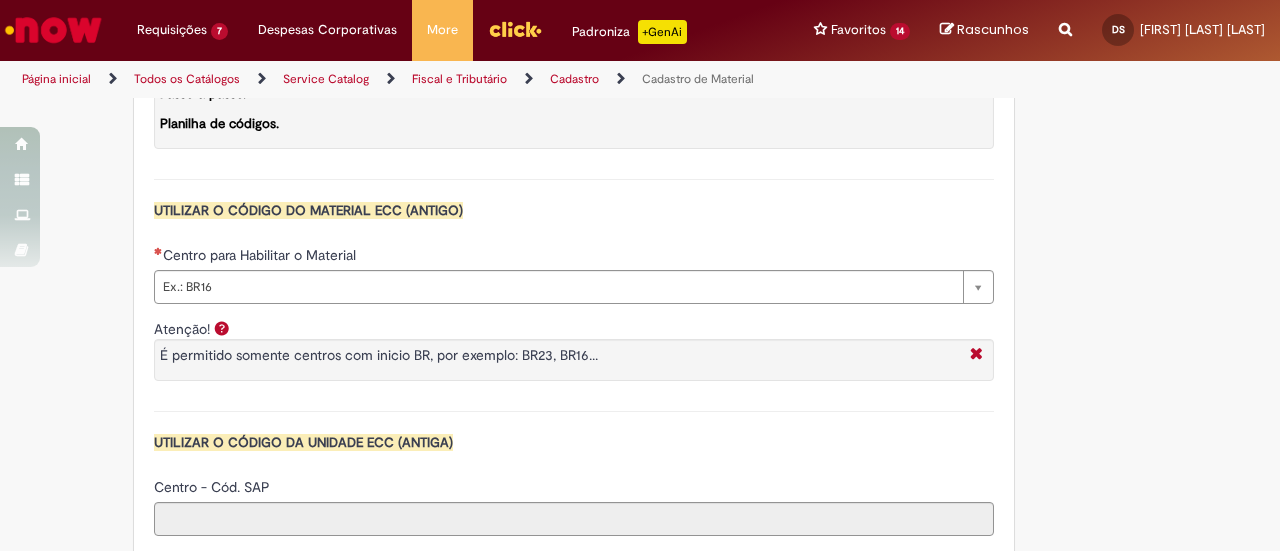 scroll, scrollTop: 1800, scrollLeft: 0, axis: vertical 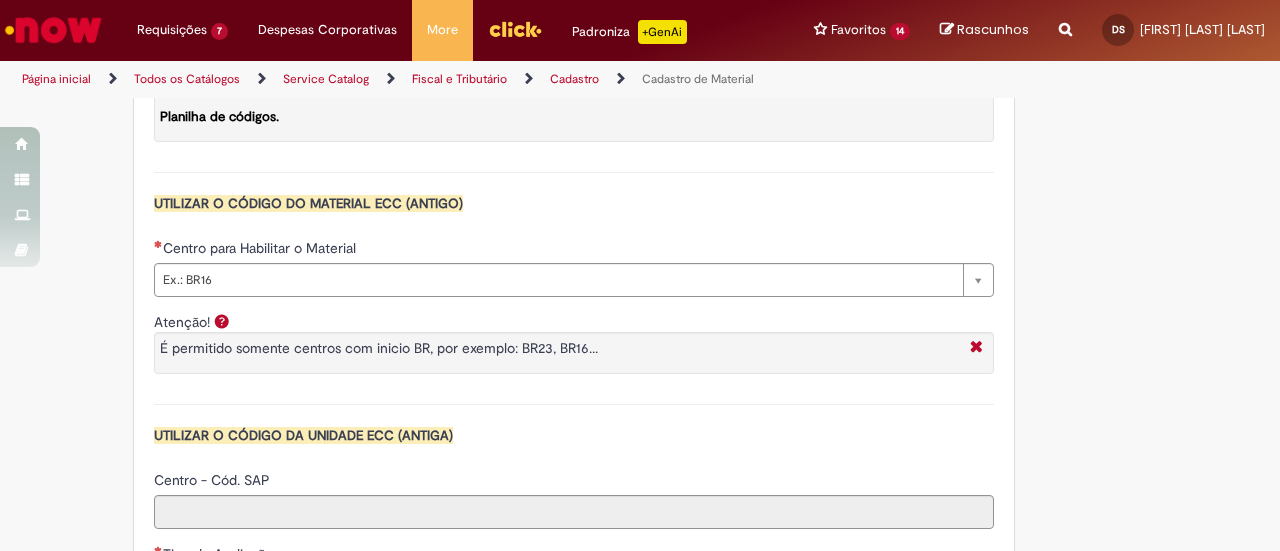 type on "********" 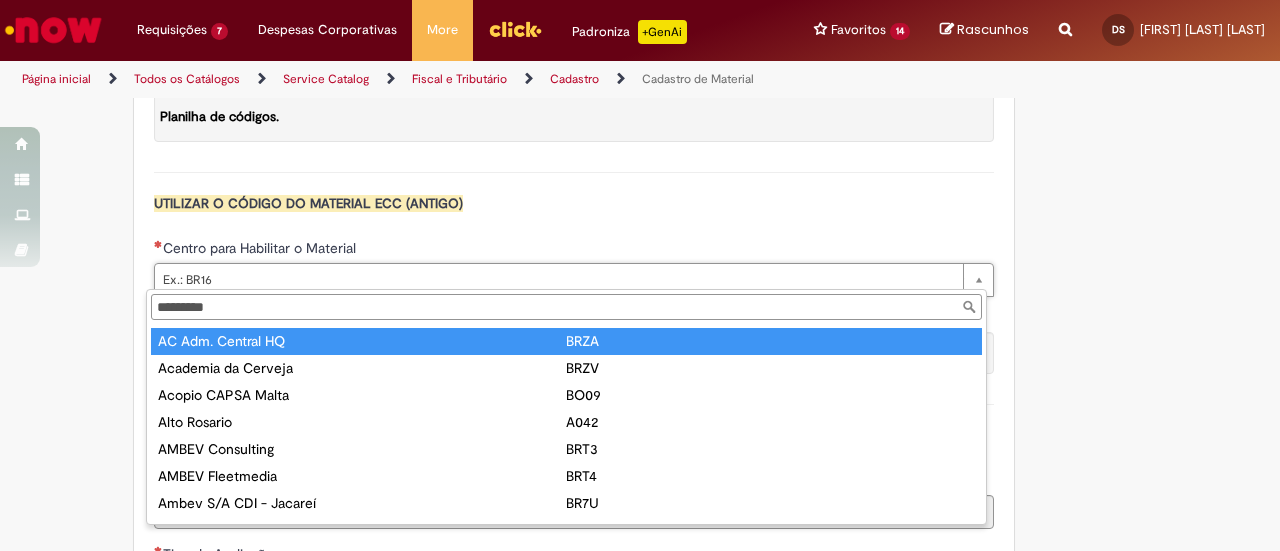 type on "**********" 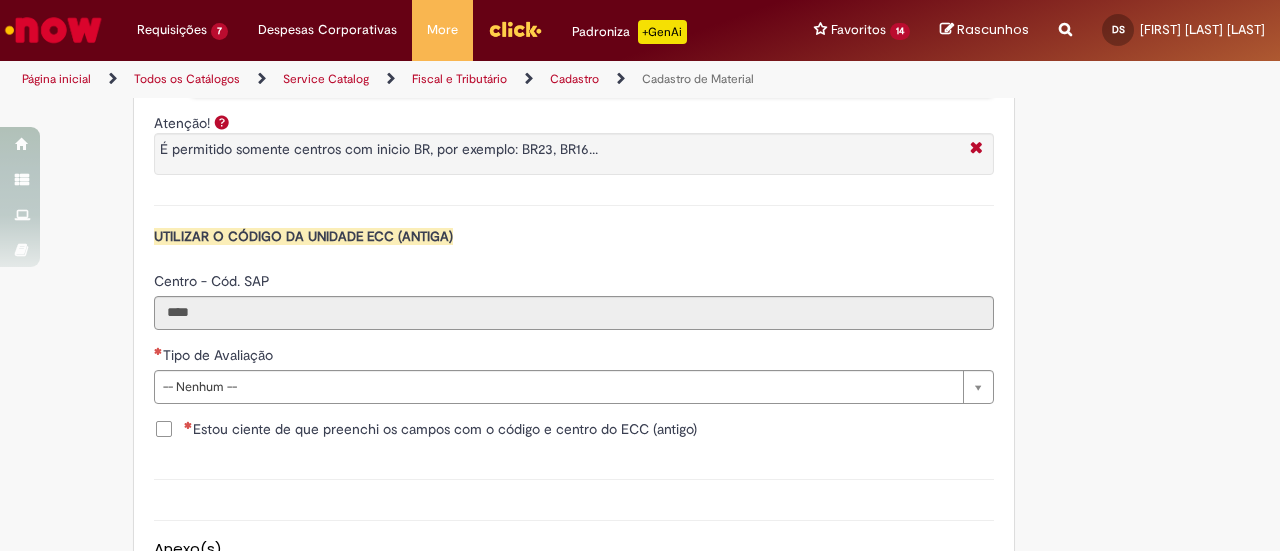 scroll, scrollTop: 2000, scrollLeft: 0, axis: vertical 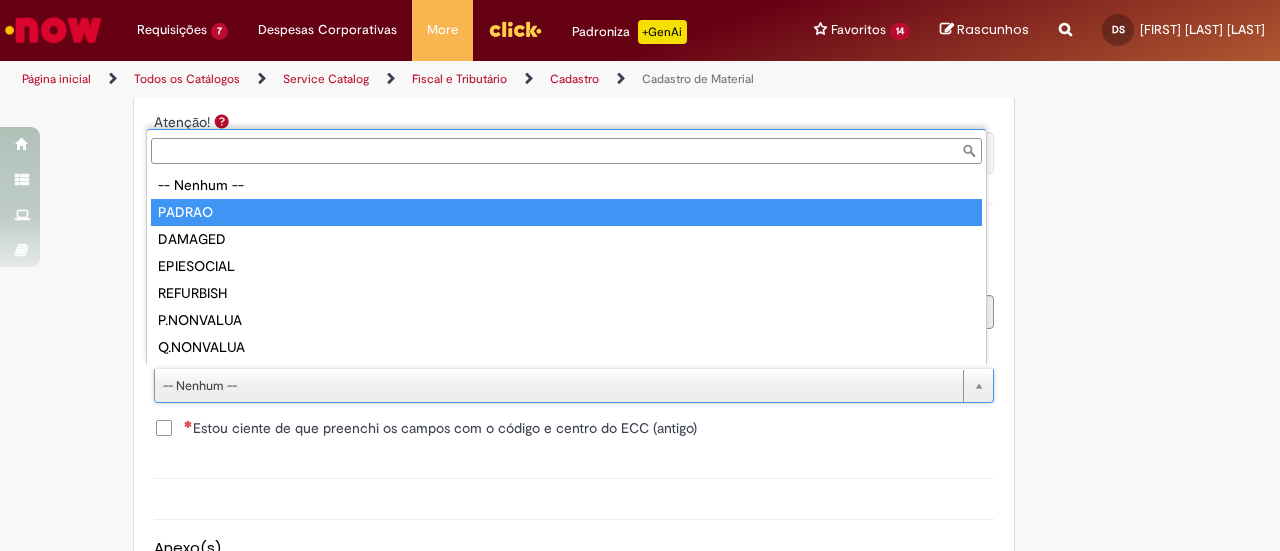 type on "******" 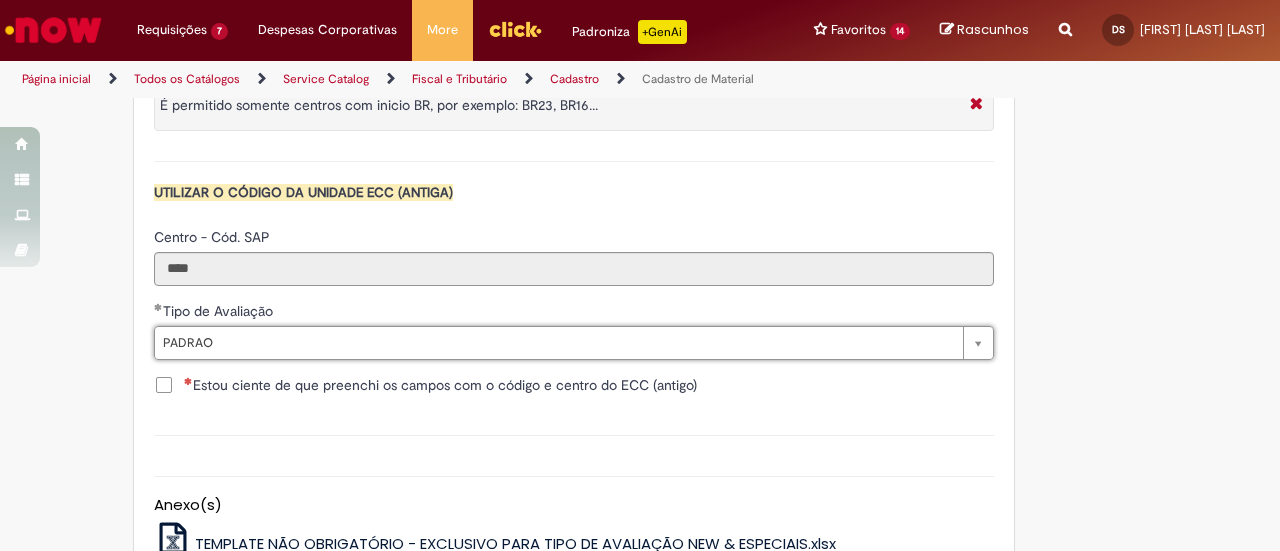 scroll, scrollTop: 2100, scrollLeft: 0, axis: vertical 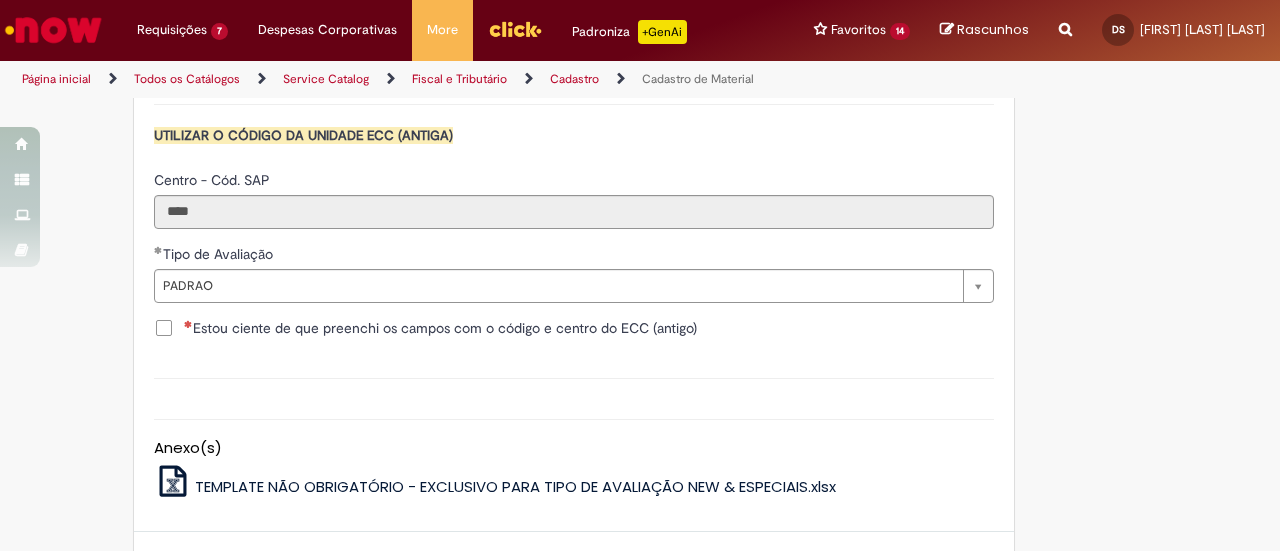 click on "Estou ciente de que preenchi os campos com o código e centro do ECC  (antigo)" at bounding box center [440, 328] 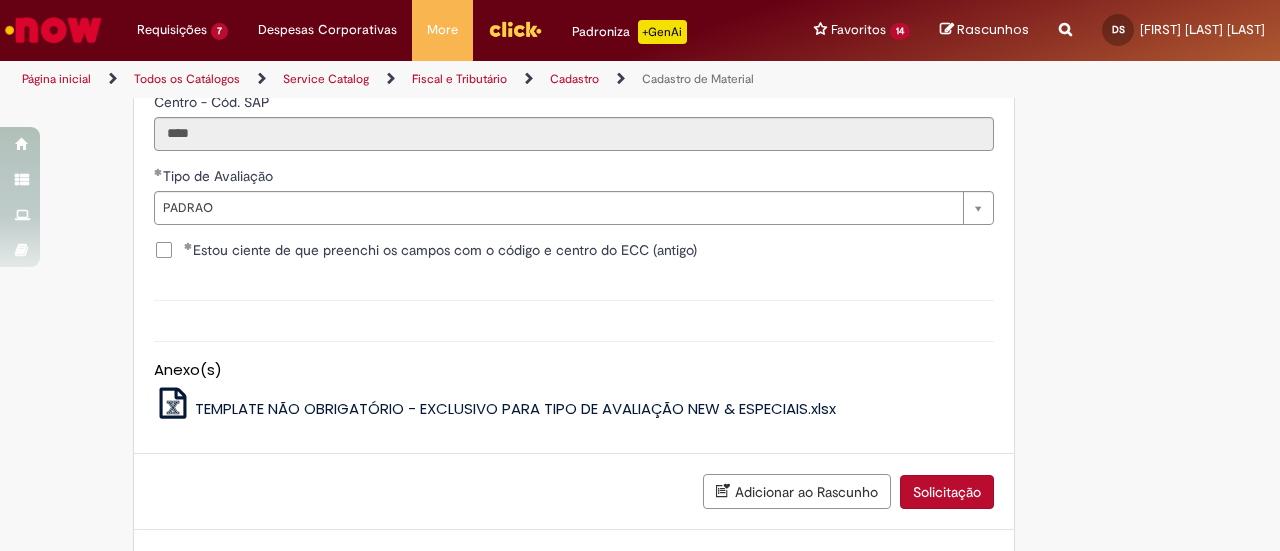 scroll, scrollTop: 2258, scrollLeft: 0, axis: vertical 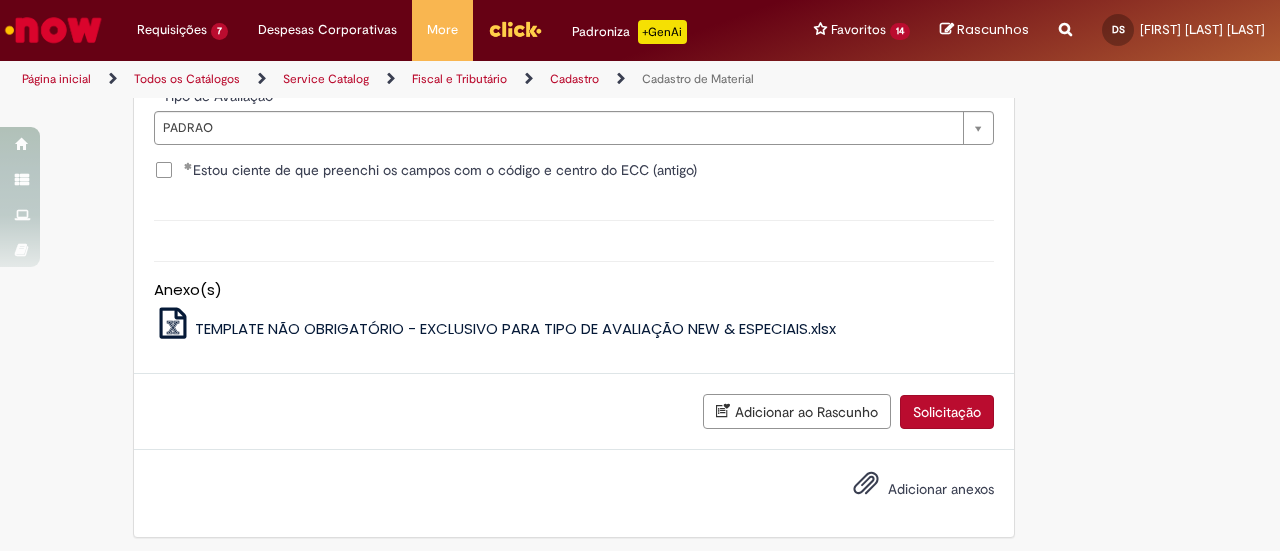 click on "Solicitação" at bounding box center [947, 412] 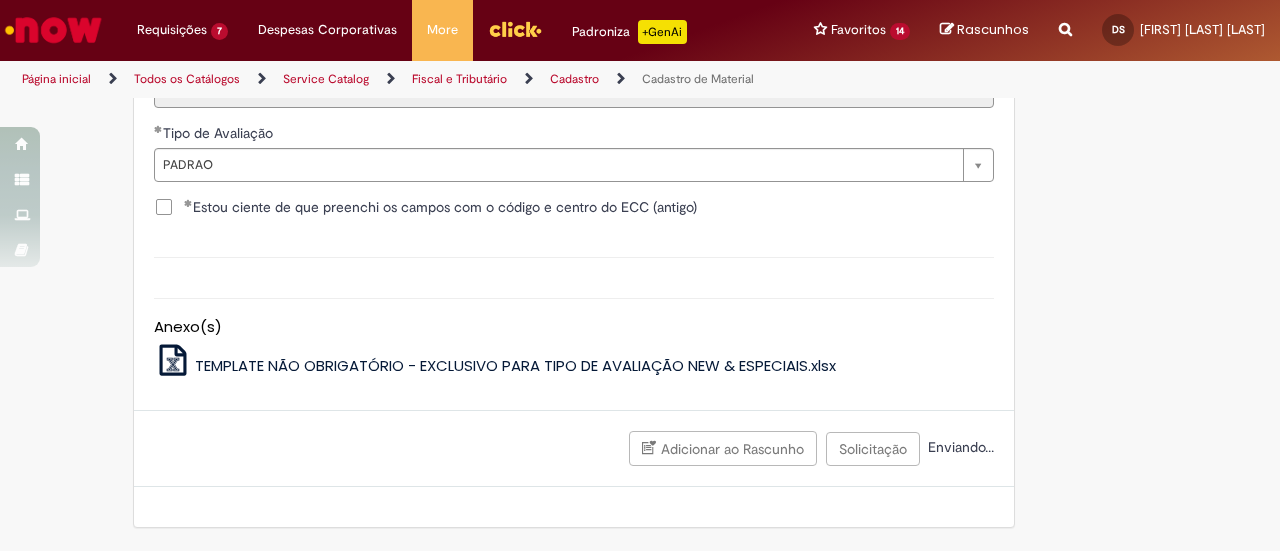 scroll, scrollTop: 2213, scrollLeft: 0, axis: vertical 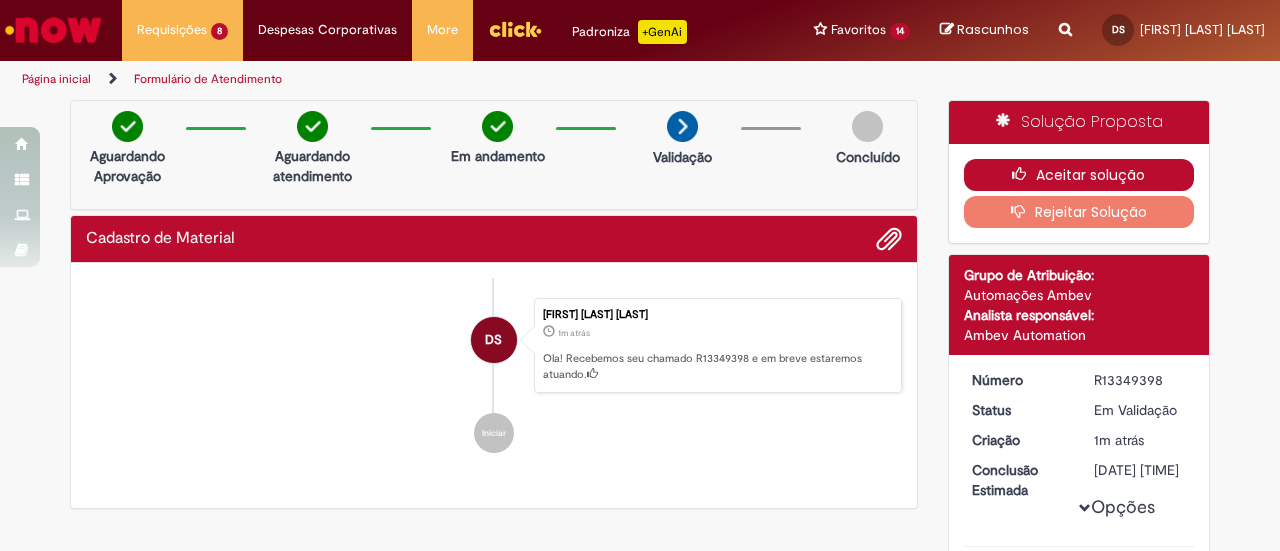 click on "Aceitar solução" at bounding box center [1079, 175] 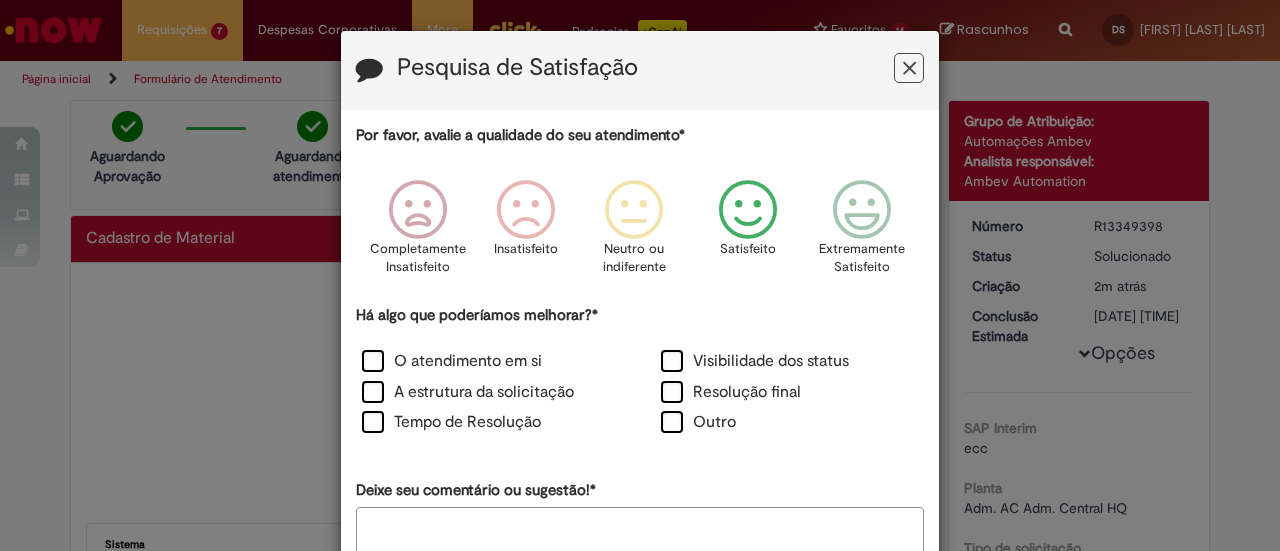 drag, startPoint x: 726, startPoint y: 222, endPoint x: 466, endPoint y: 341, distance: 285.9388 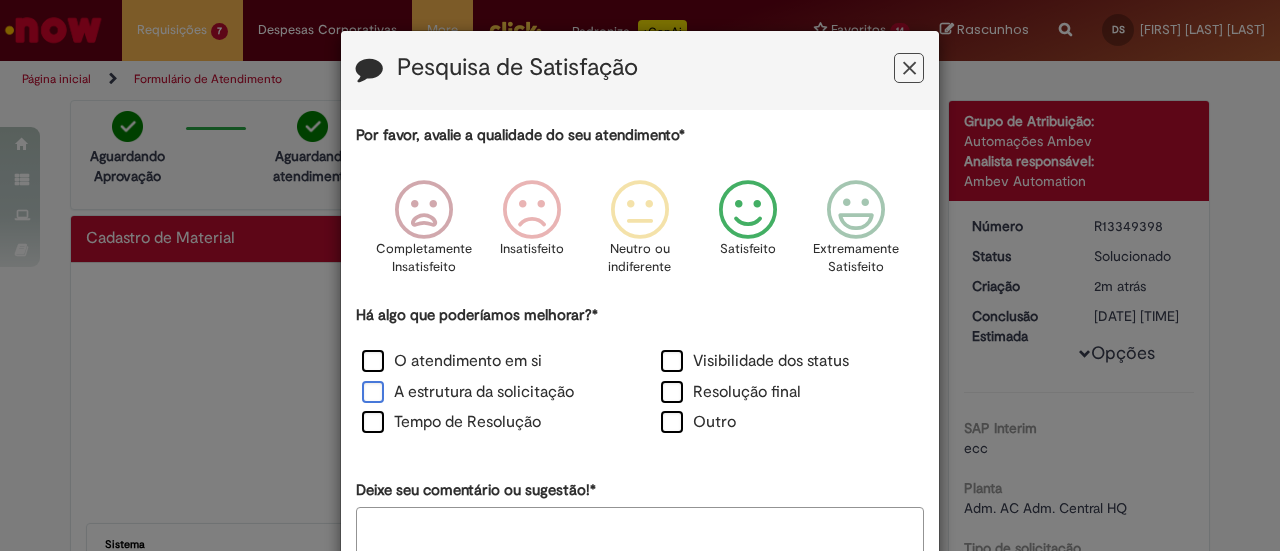 drag, startPoint x: 459, startPoint y: 393, endPoint x: 516, endPoint y: 381, distance: 58.249462 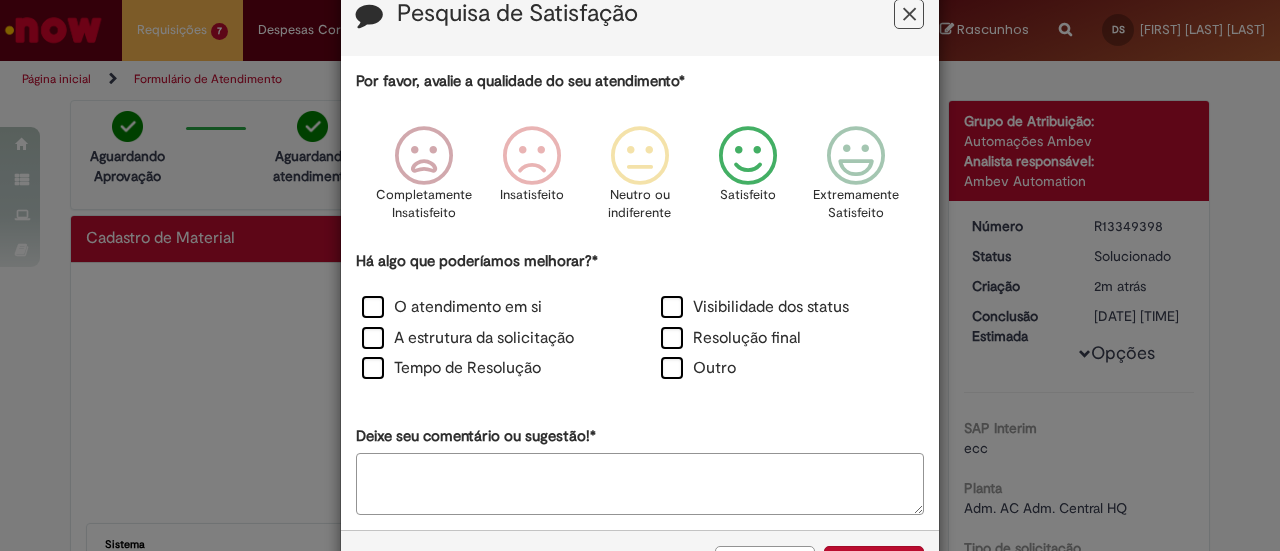 scroll, scrollTop: 126, scrollLeft: 0, axis: vertical 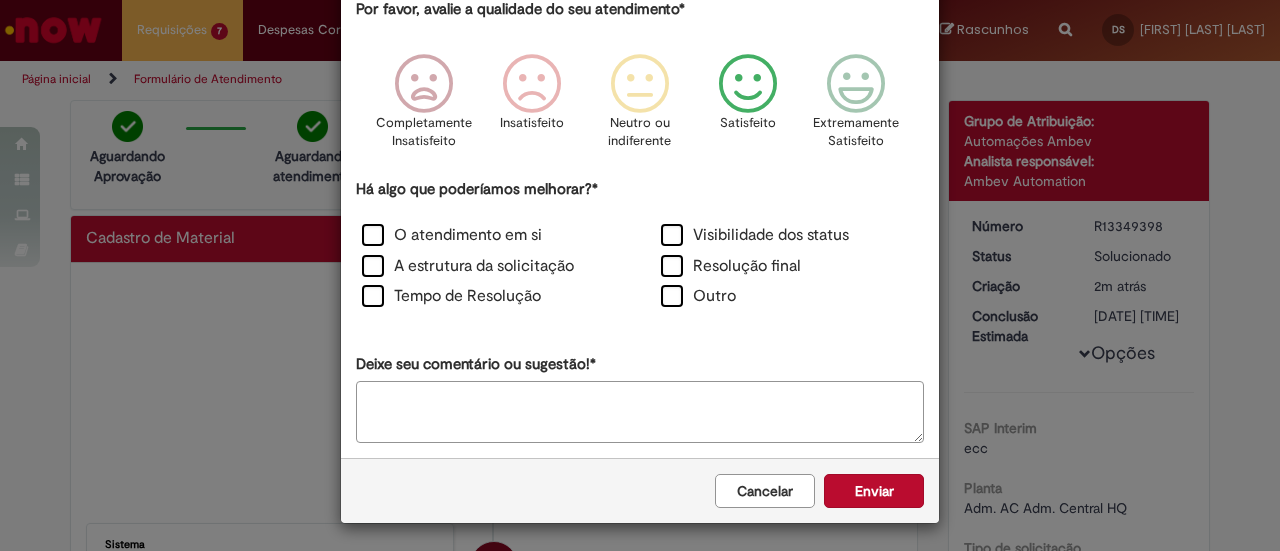 click on "Enviar" at bounding box center [874, 491] 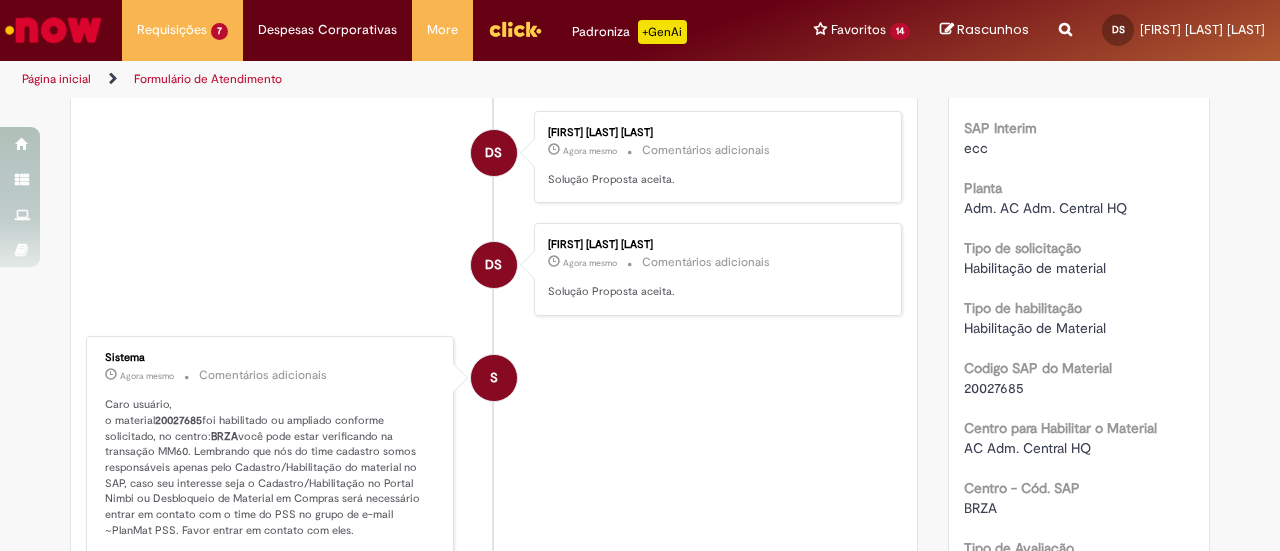 scroll, scrollTop: 0, scrollLeft: 0, axis: both 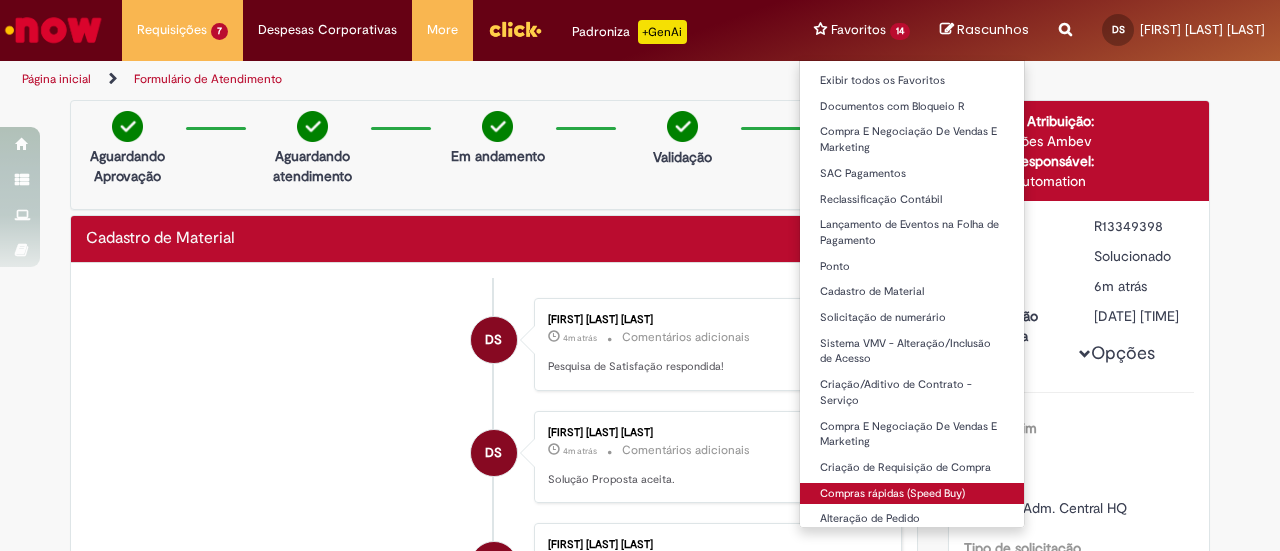 click on "Compras rápidas (Speed Buy)" at bounding box center (912, 494) 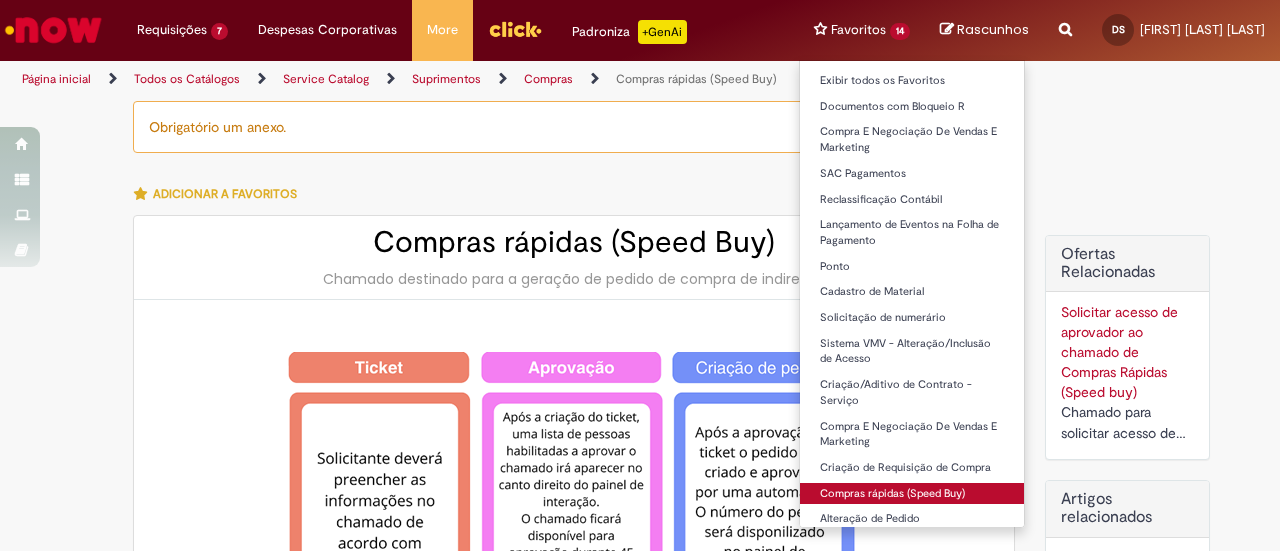 type on "********" 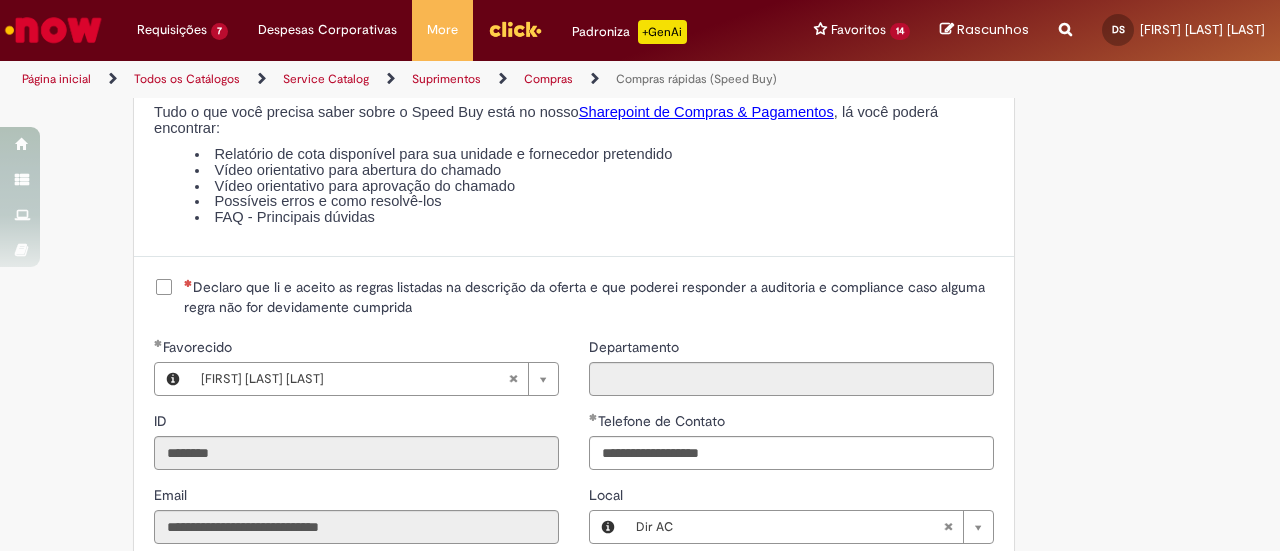 scroll, scrollTop: 2400, scrollLeft: 0, axis: vertical 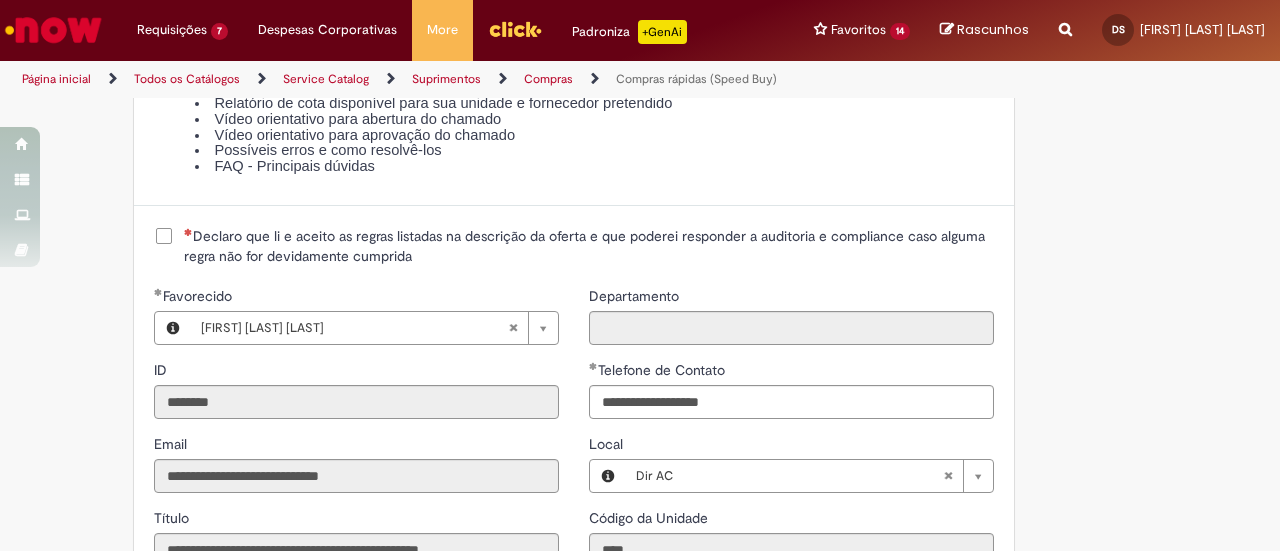 click on "Declaro que li e aceito as regras listadas na descrição da oferta e que poderei responder a auditoria e compliance caso alguma regra não for devidamente cumprida" at bounding box center (589, 246) 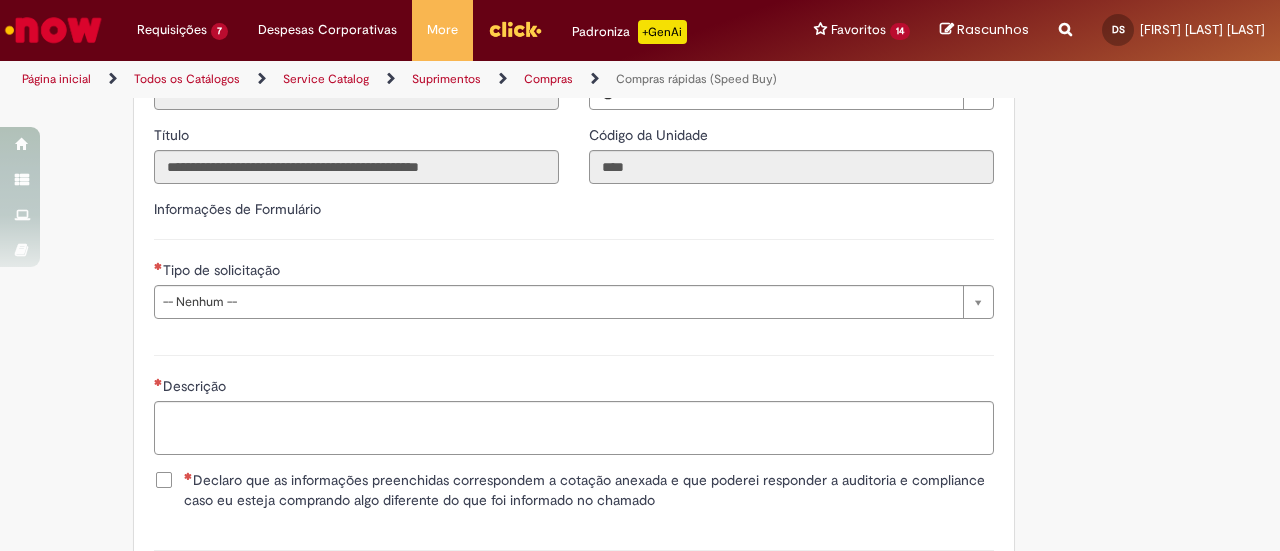 scroll, scrollTop: 2900, scrollLeft: 0, axis: vertical 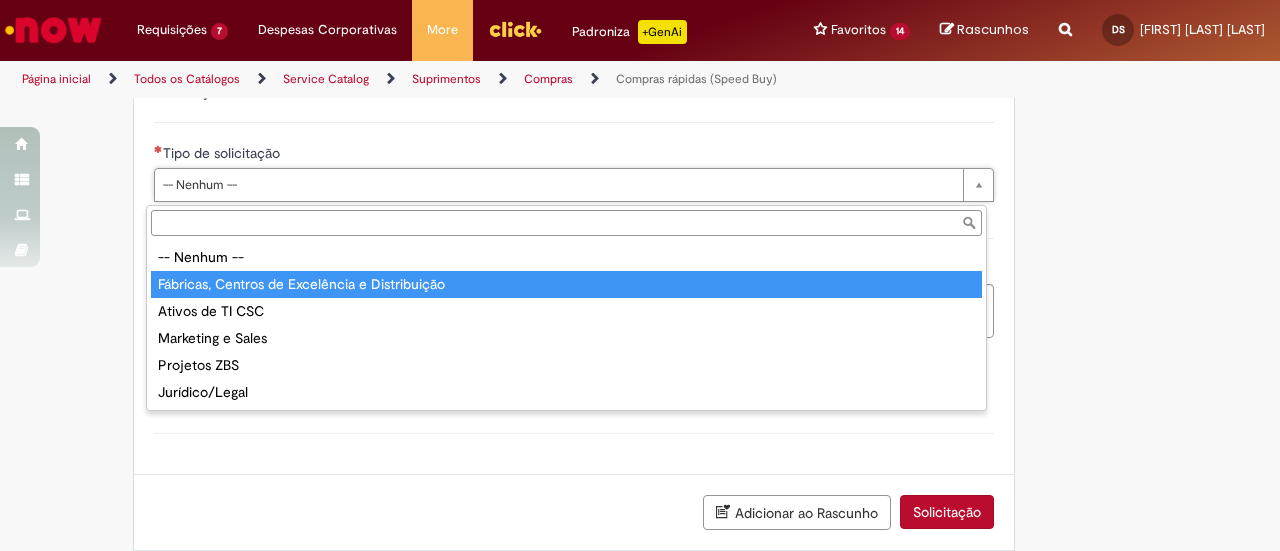 type on "**********" 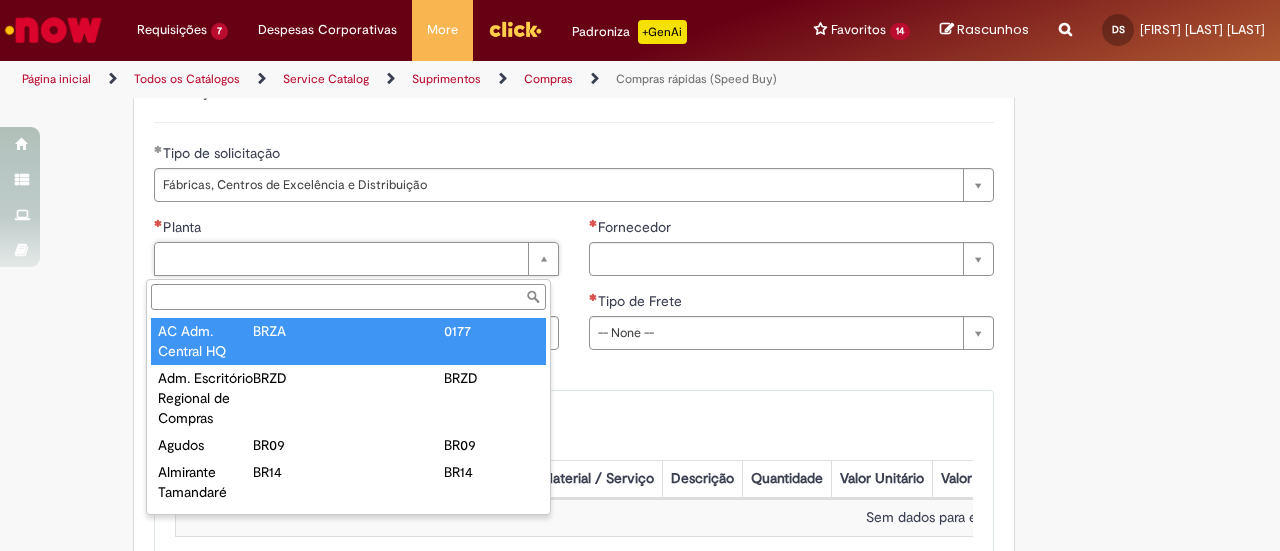 type on "**********" 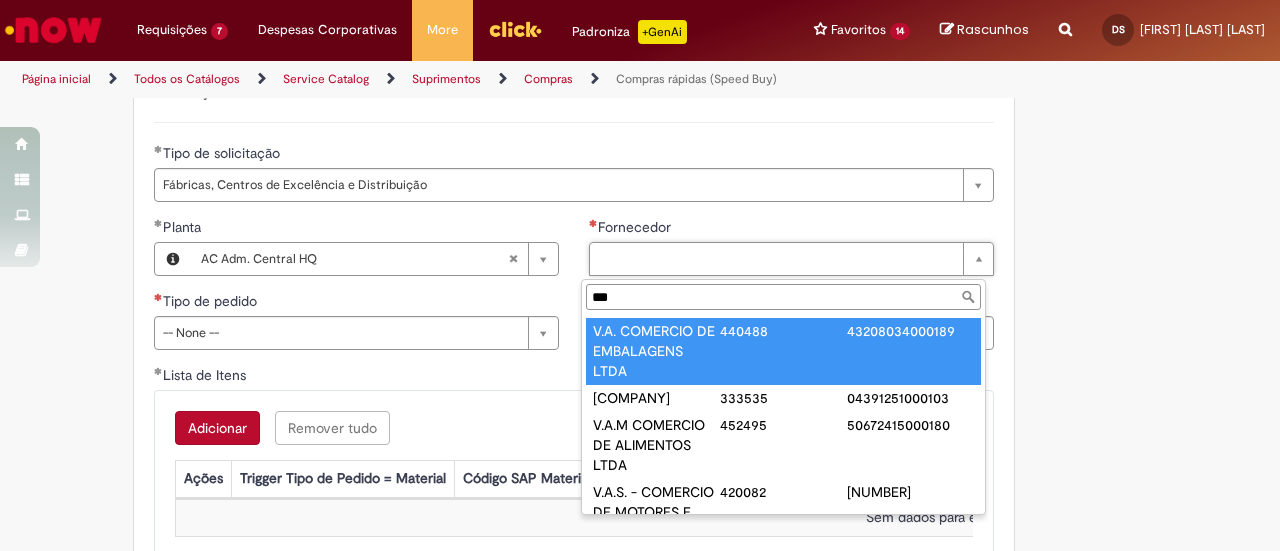 type on "***" 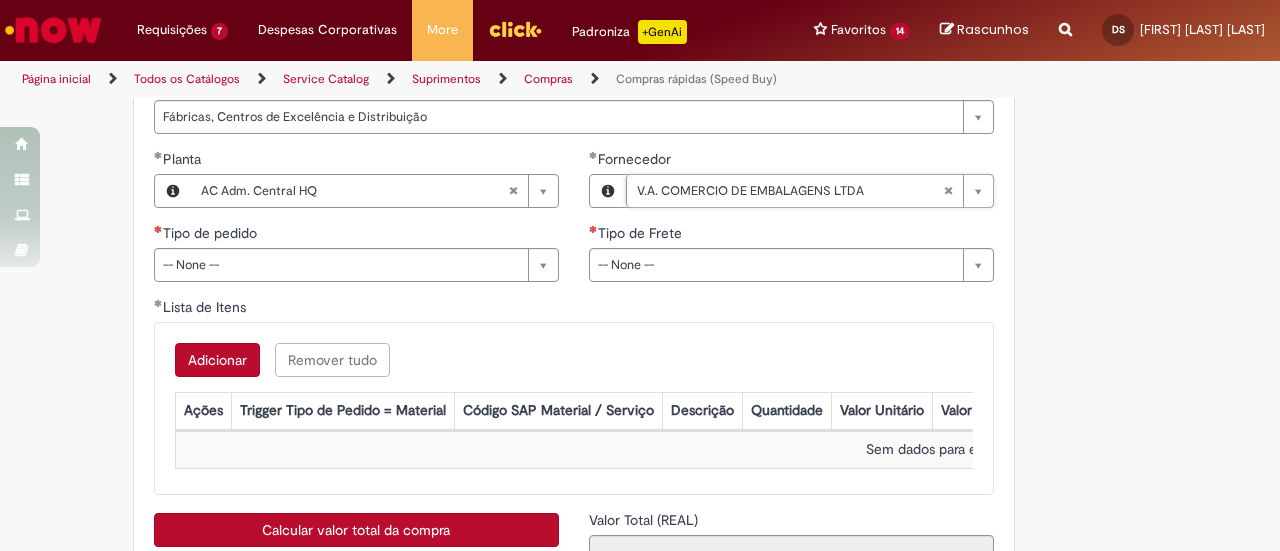 scroll, scrollTop: 3000, scrollLeft: 0, axis: vertical 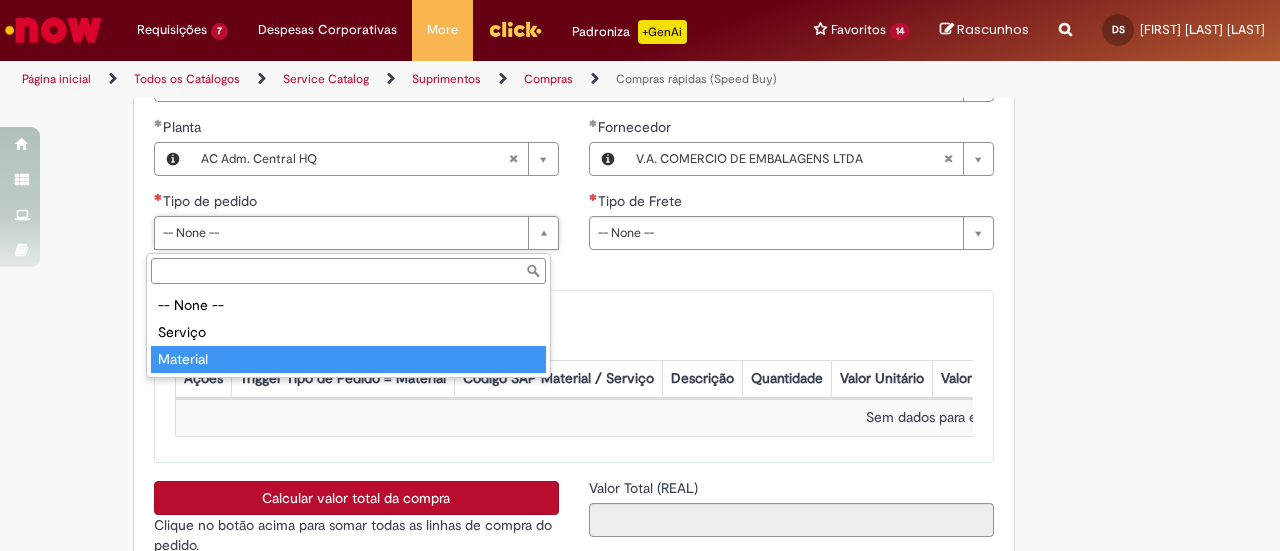 type on "********" 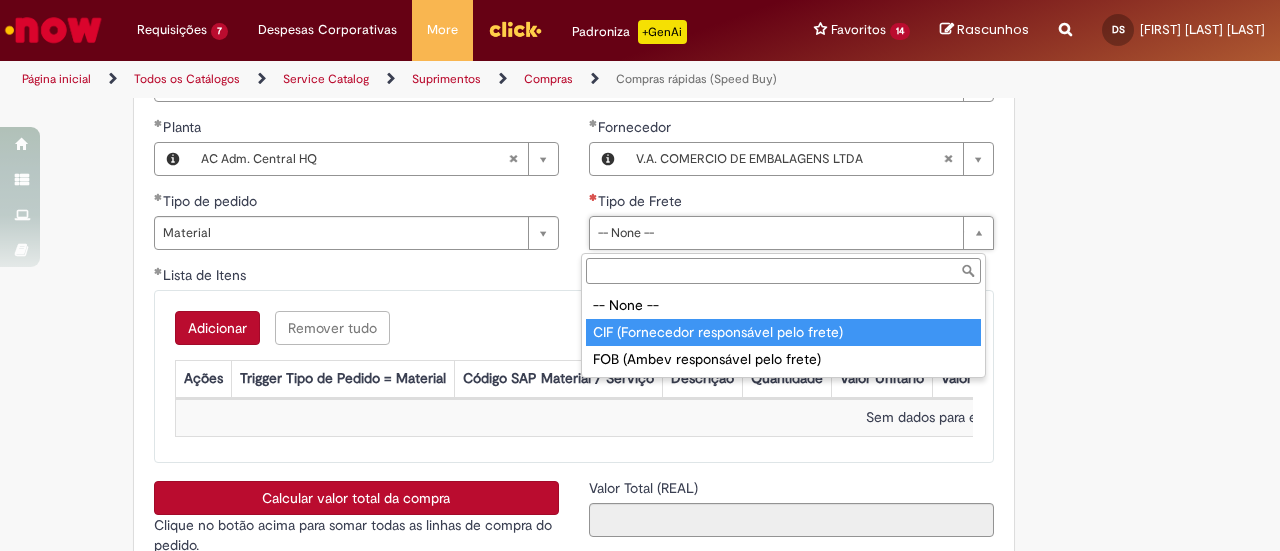 drag, startPoint x: 721, startPoint y: 329, endPoint x: 710, endPoint y: 329, distance: 11 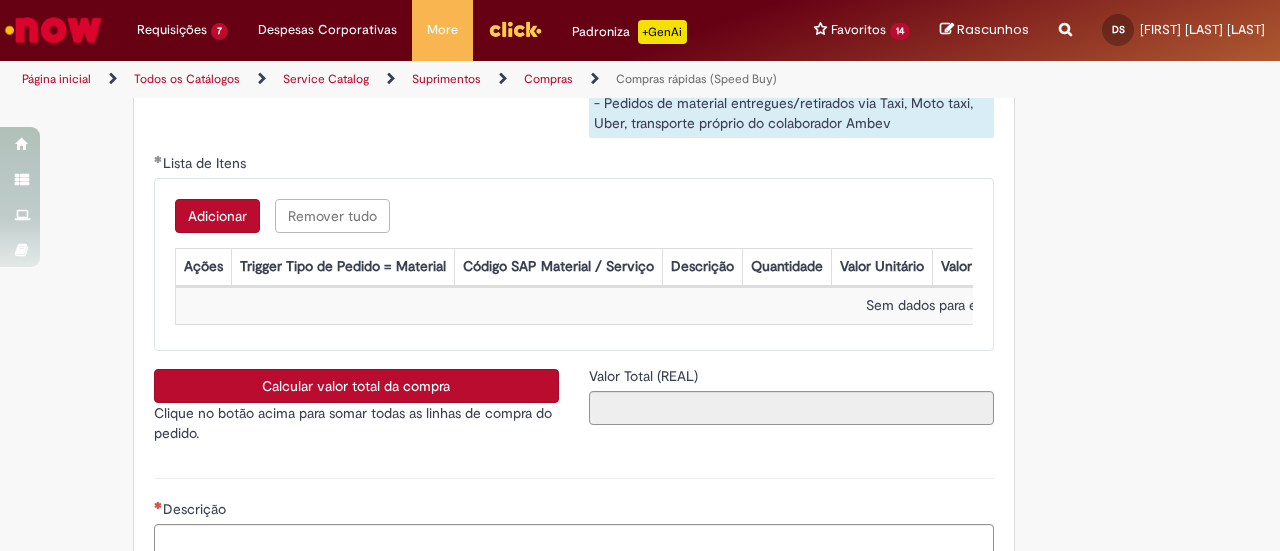 scroll, scrollTop: 3300, scrollLeft: 0, axis: vertical 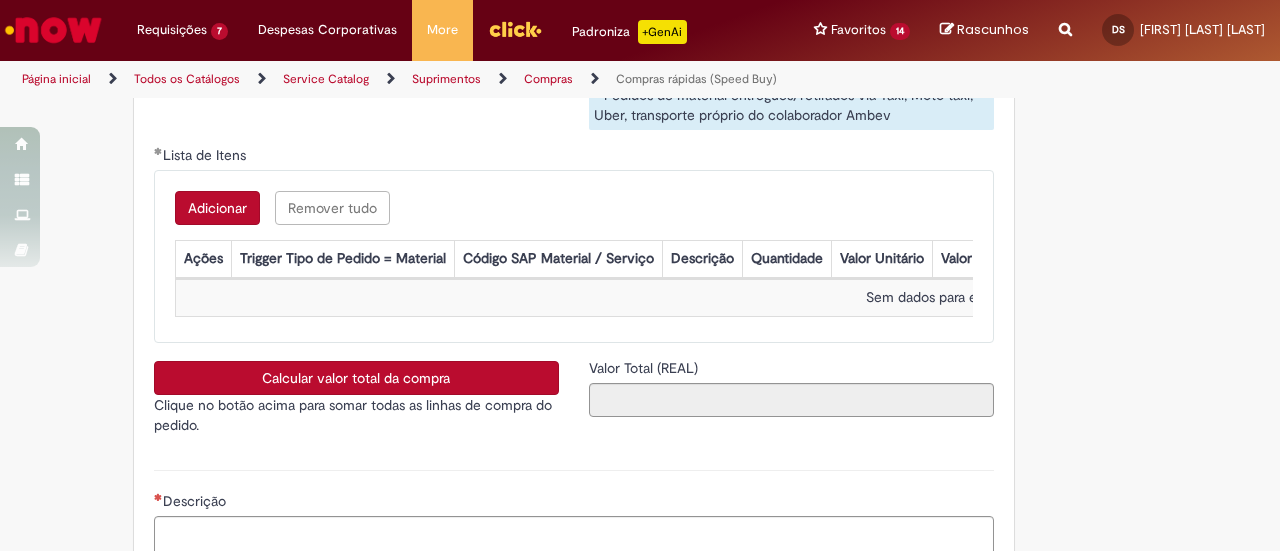 click on "Adicionar" at bounding box center (217, 208) 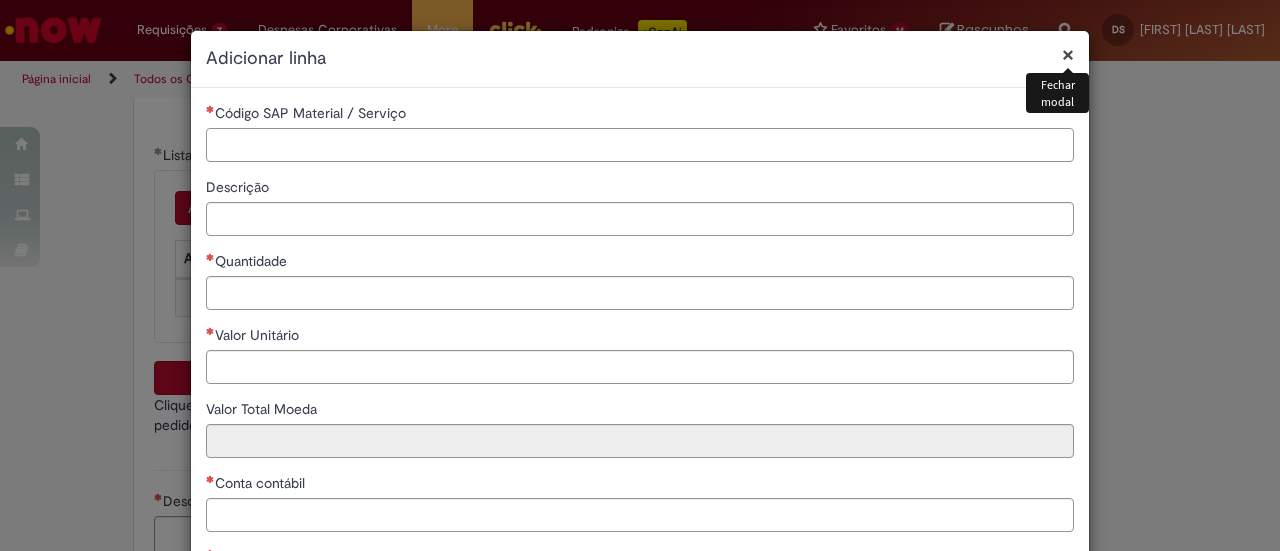 click on "Código SAP Material / Serviço" at bounding box center [640, 145] 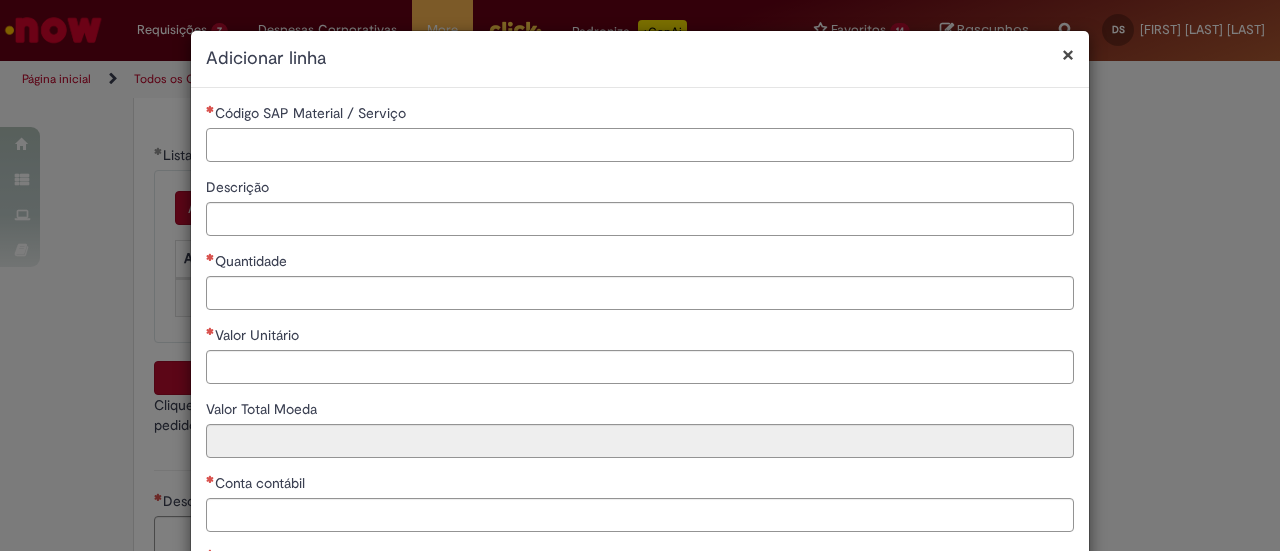 paste on "********" 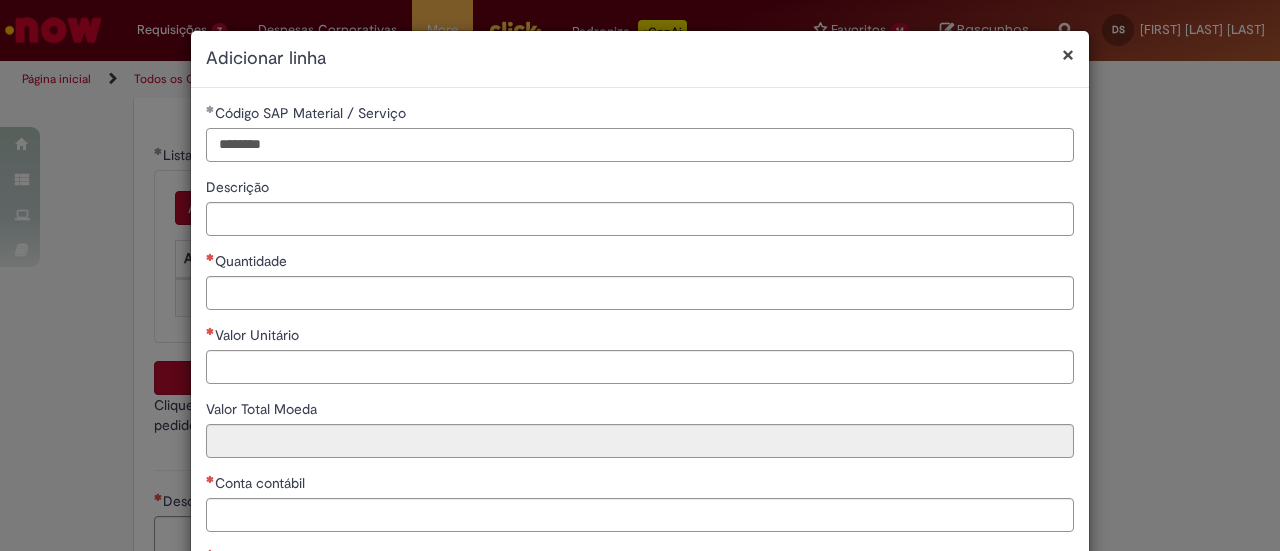 type on "********" 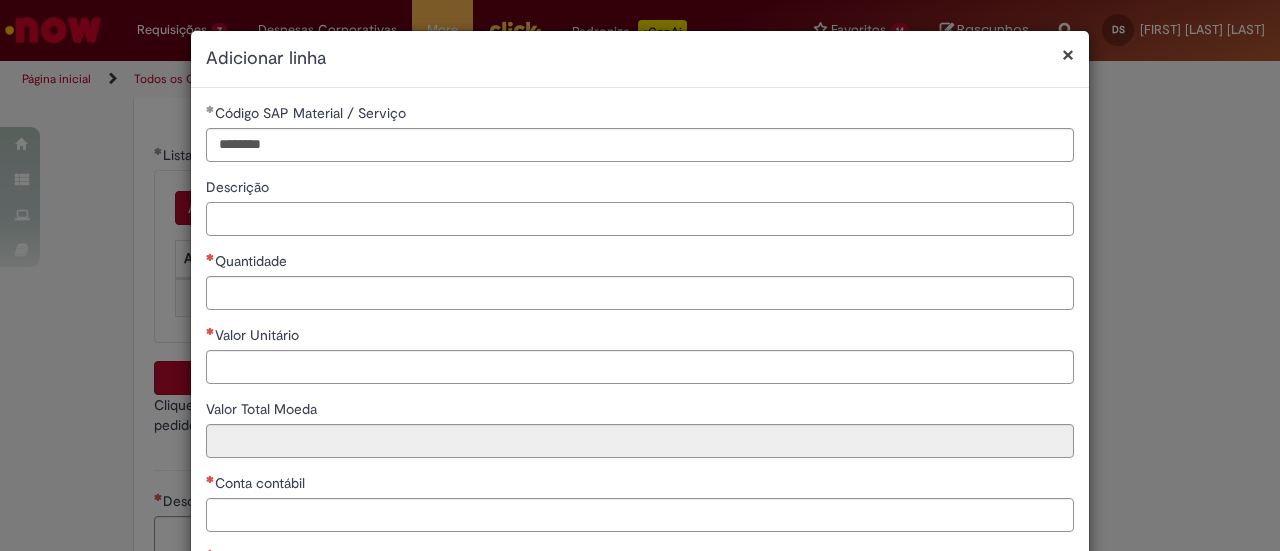 click on "Descrição" at bounding box center (640, 219) 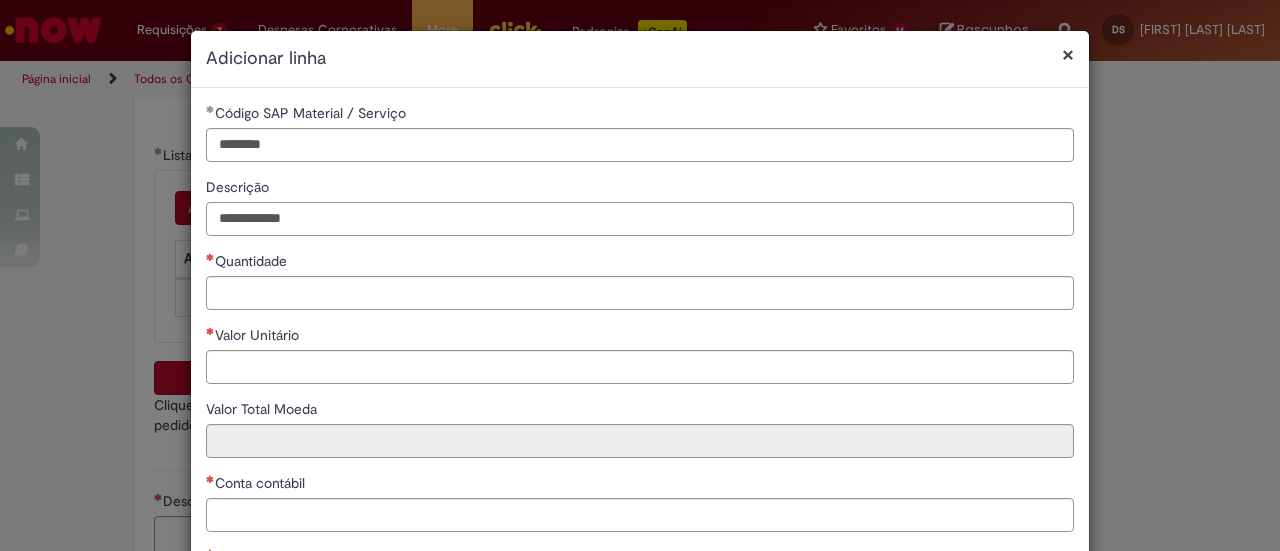 type on "**********" 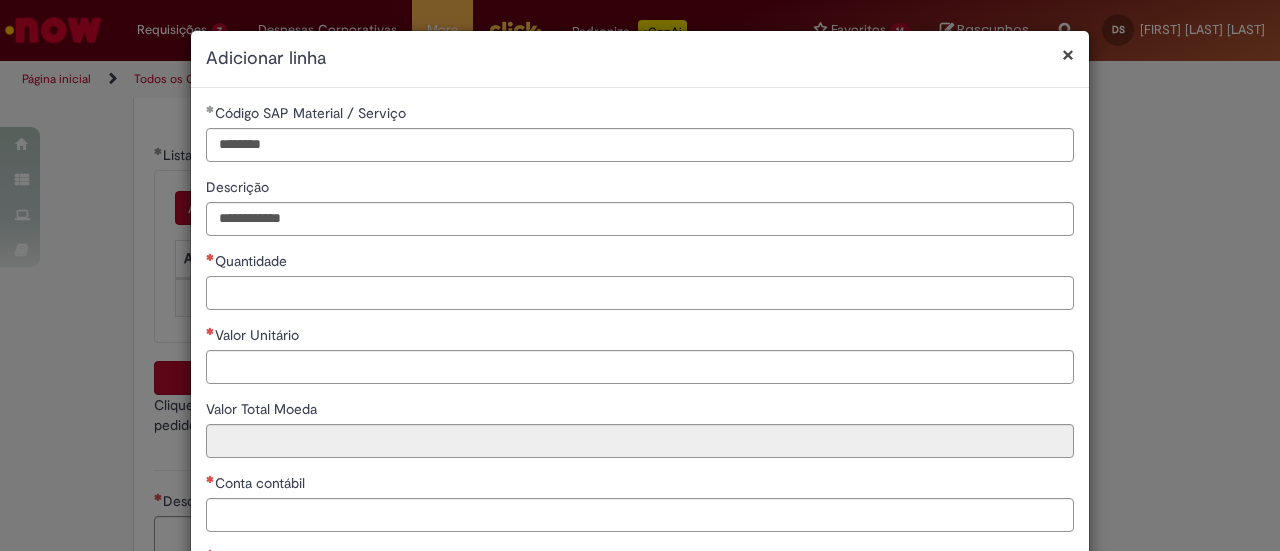 click on "Quantidade" at bounding box center [640, 293] 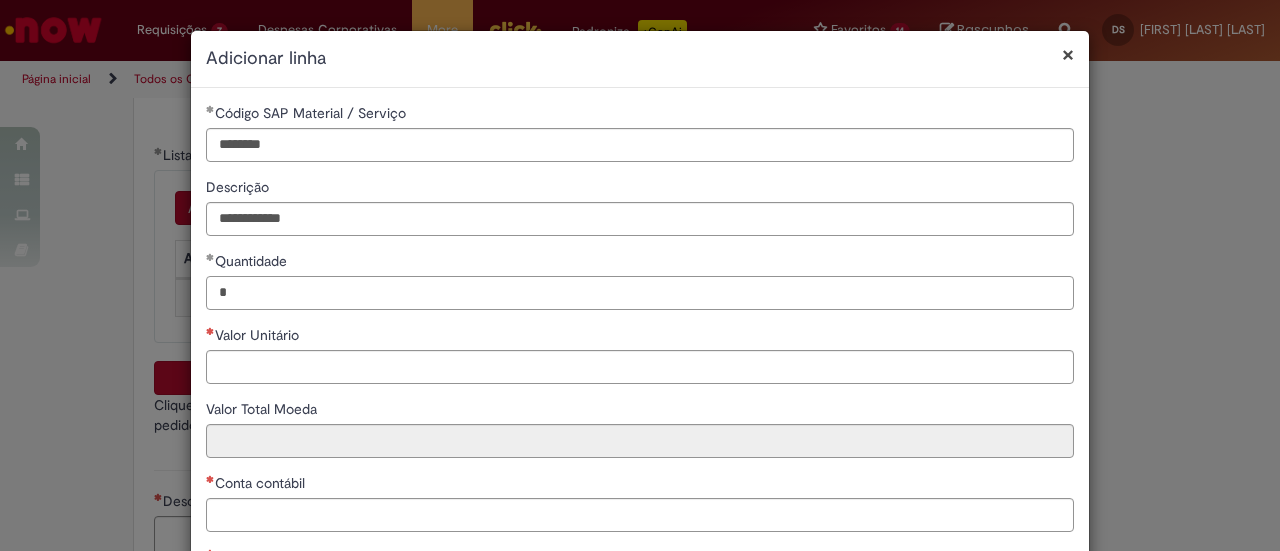 type on "*" 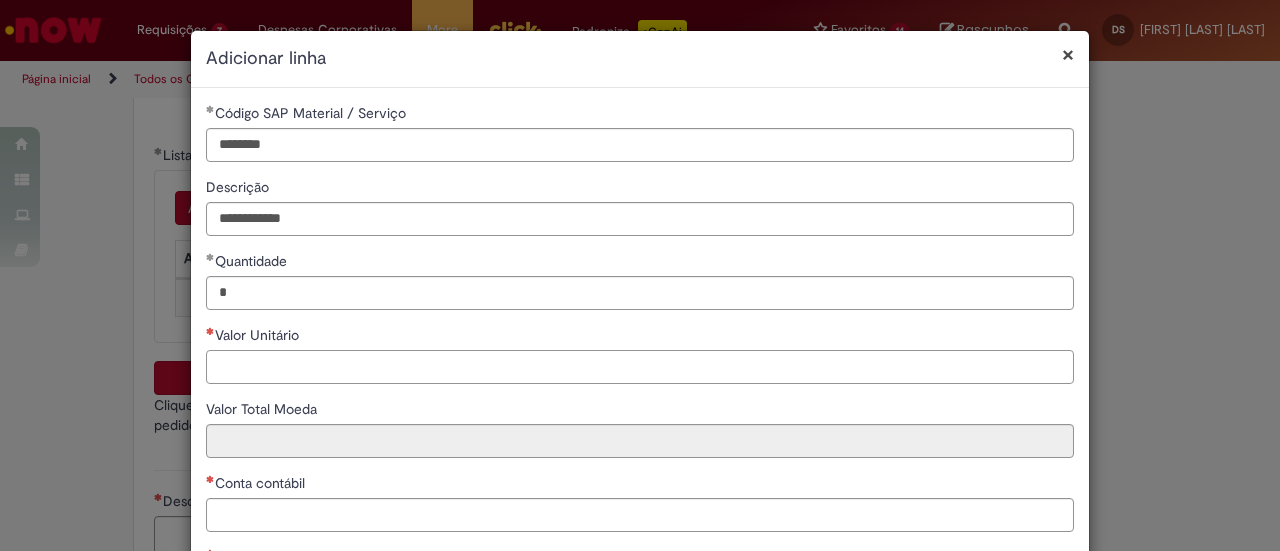 click on "Valor Unitário" at bounding box center (640, 367) 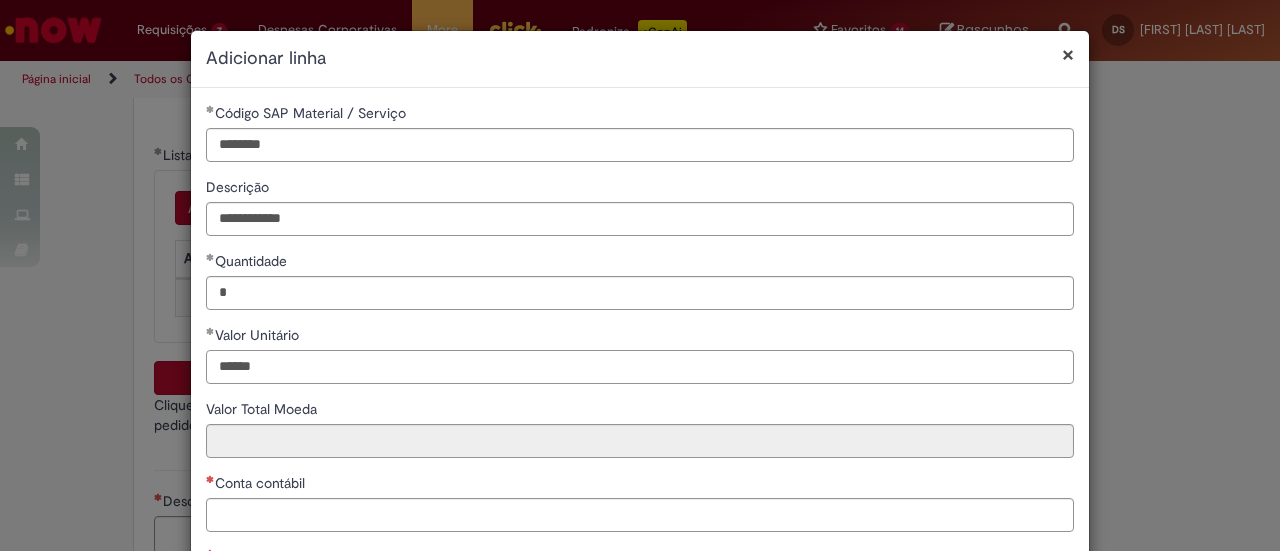 type on "******" 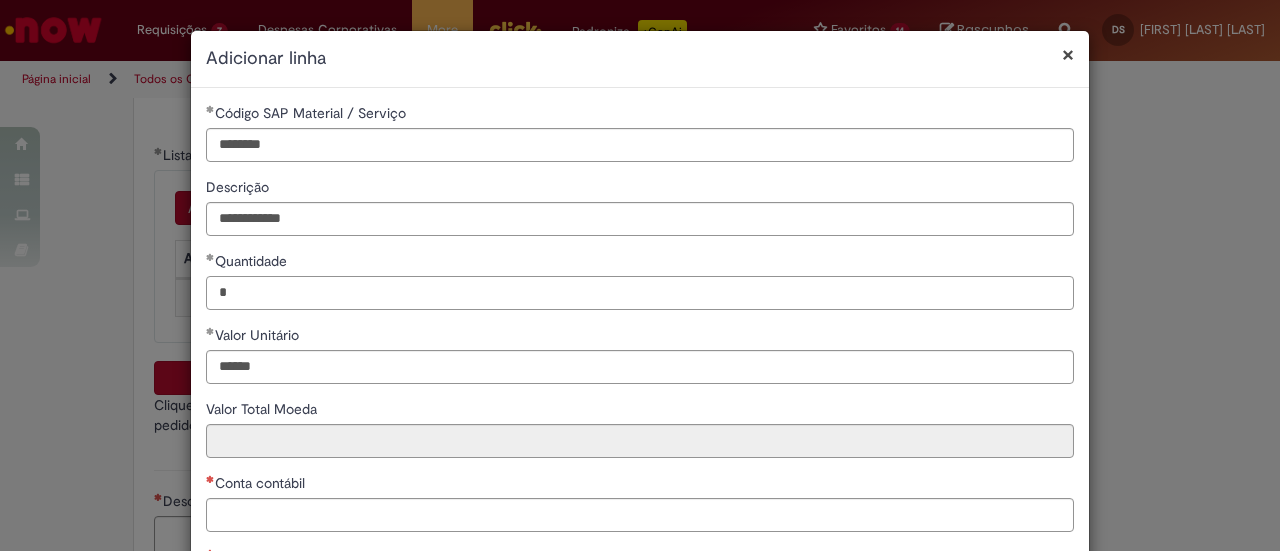 type on "******" 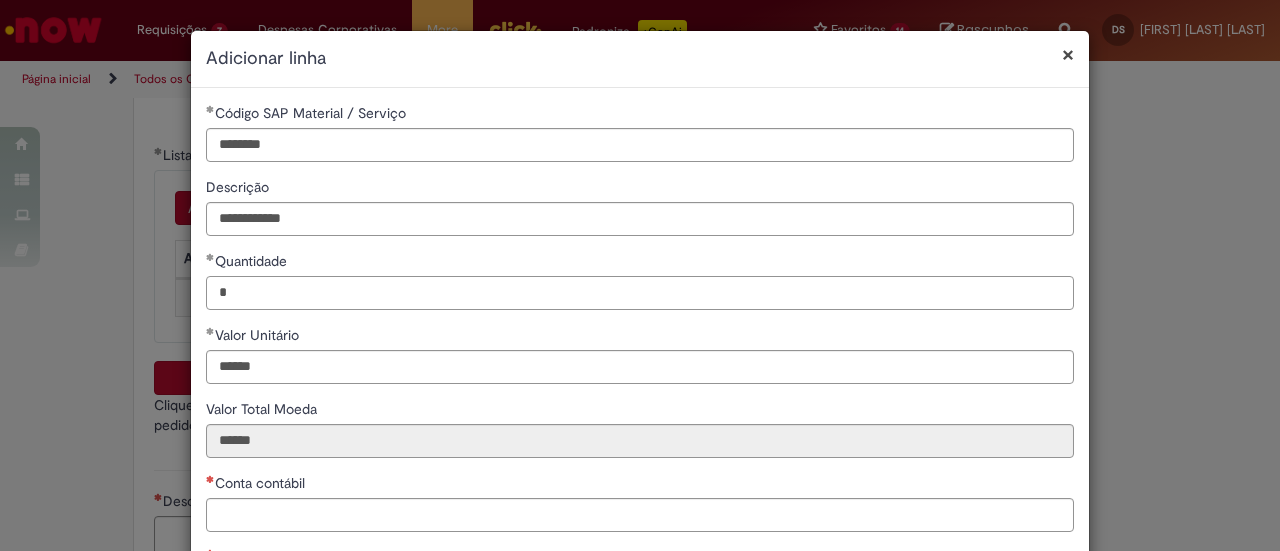 drag, startPoint x: 236, startPoint y: 291, endPoint x: 196, endPoint y: 287, distance: 40.1995 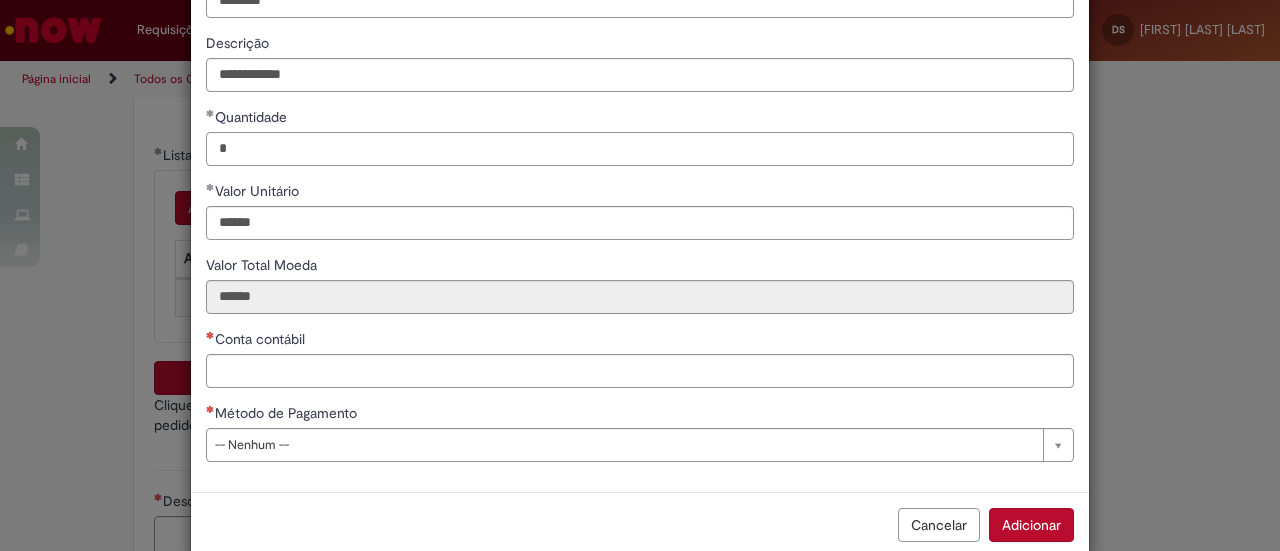scroll, scrollTop: 178, scrollLeft: 0, axis: vertical 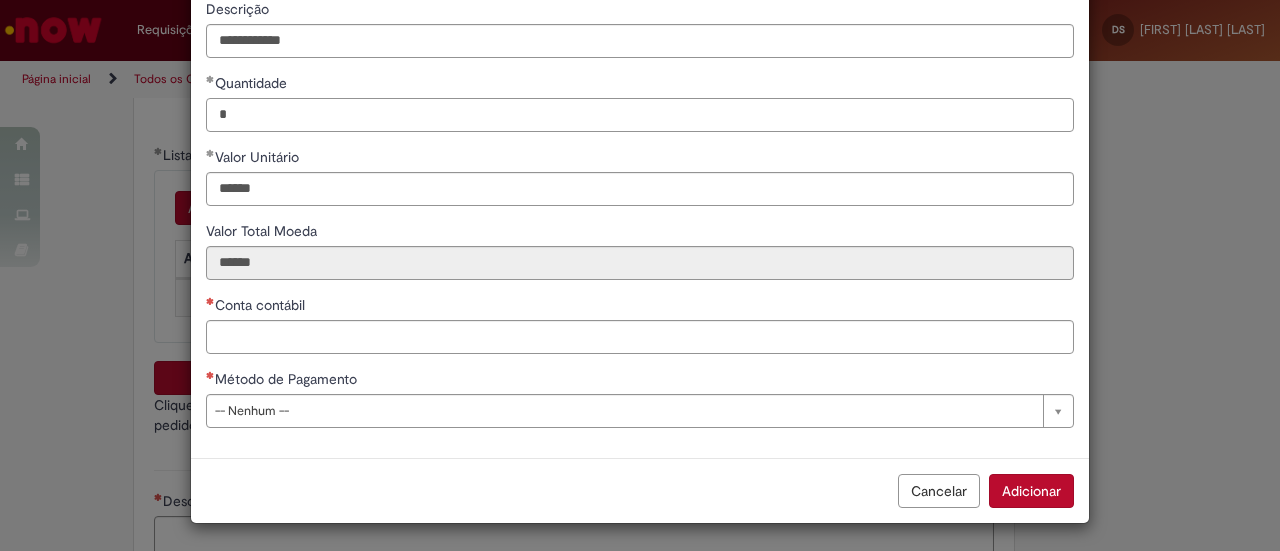 type on "*" 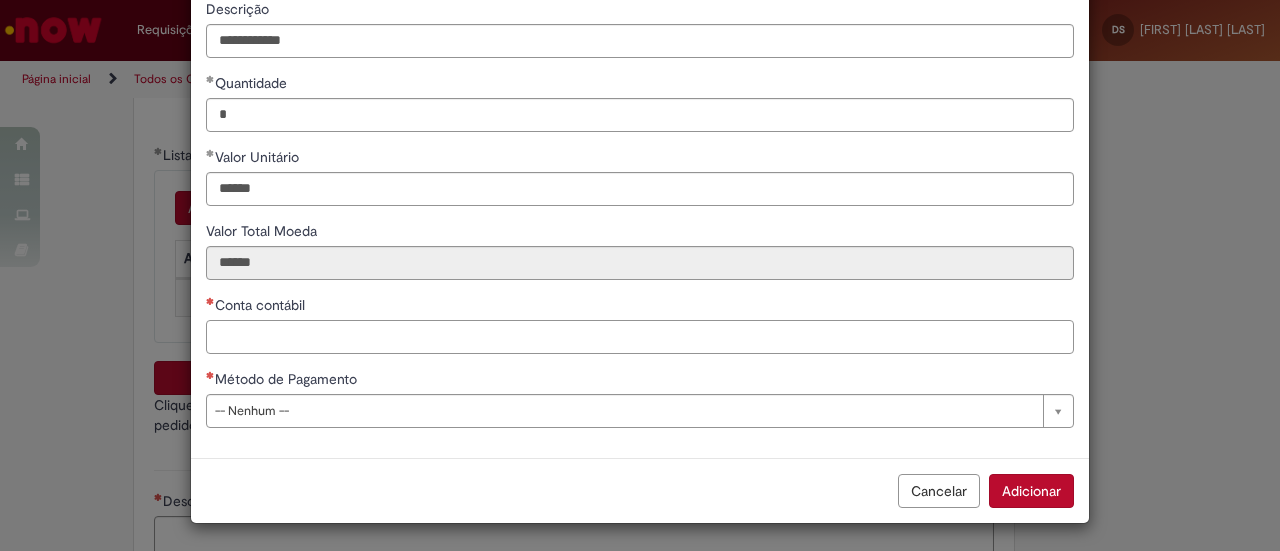 type on "******" 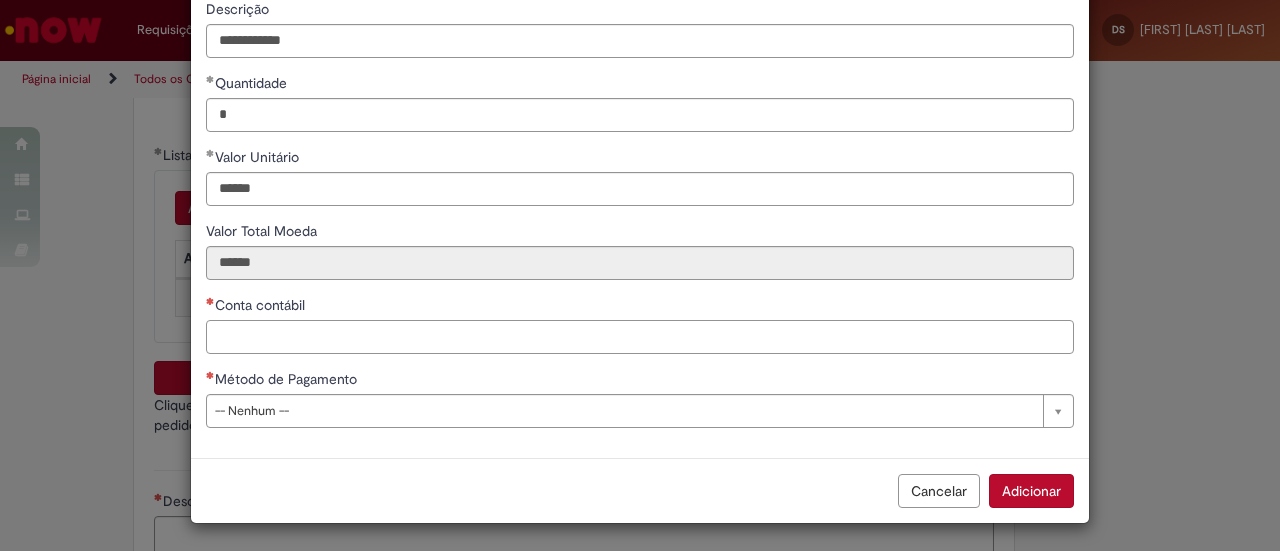 paste on "*******" 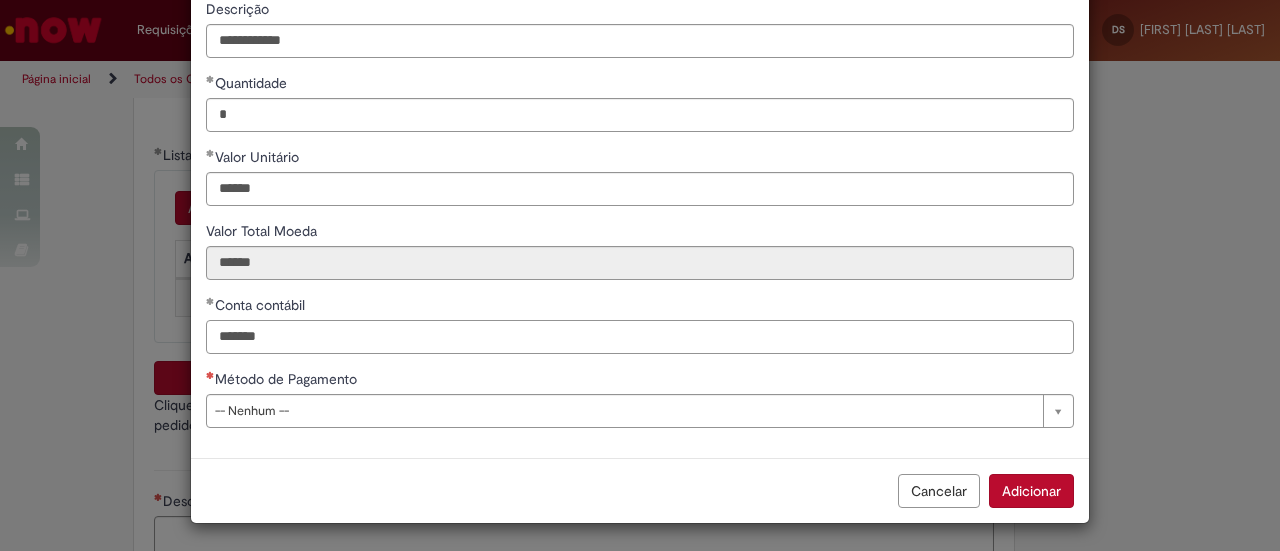 type on "*******" 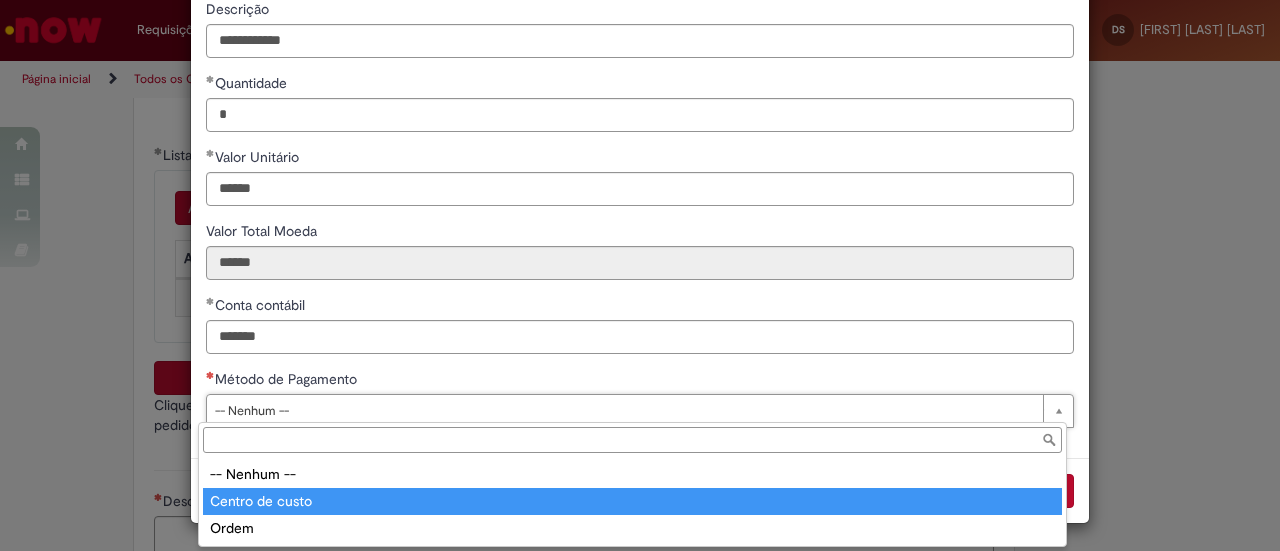 drag, startPoint x: 402, startPoint y: 491, endPoint x: 403, endPoint y: 446, distance: 45.01111 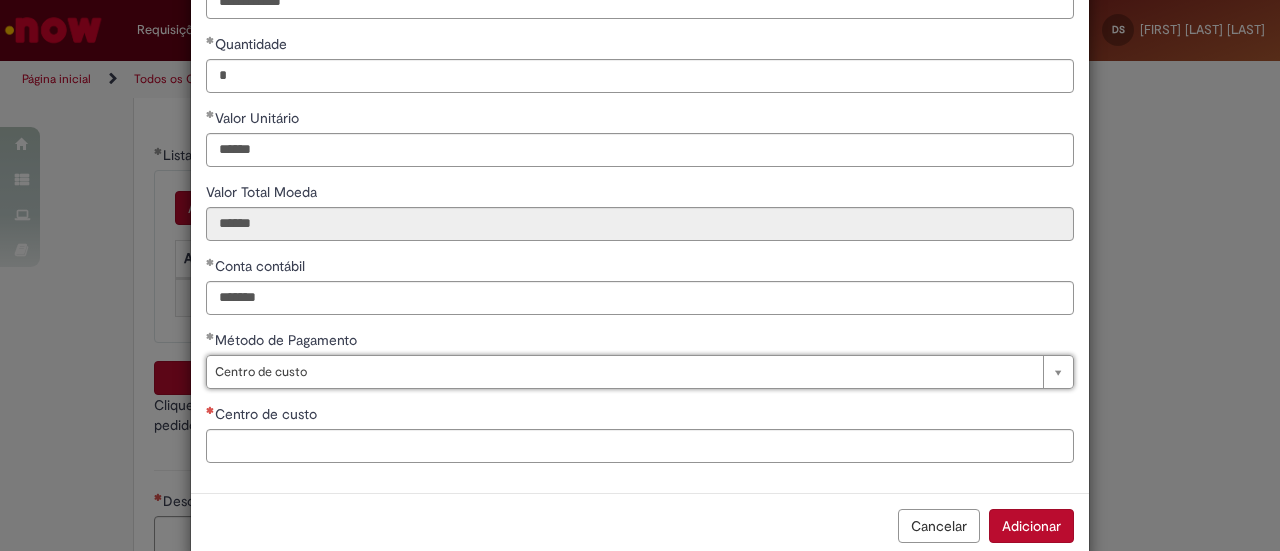 scroll, scrollTop: 252, scrollLeft: 0, axis: vertical 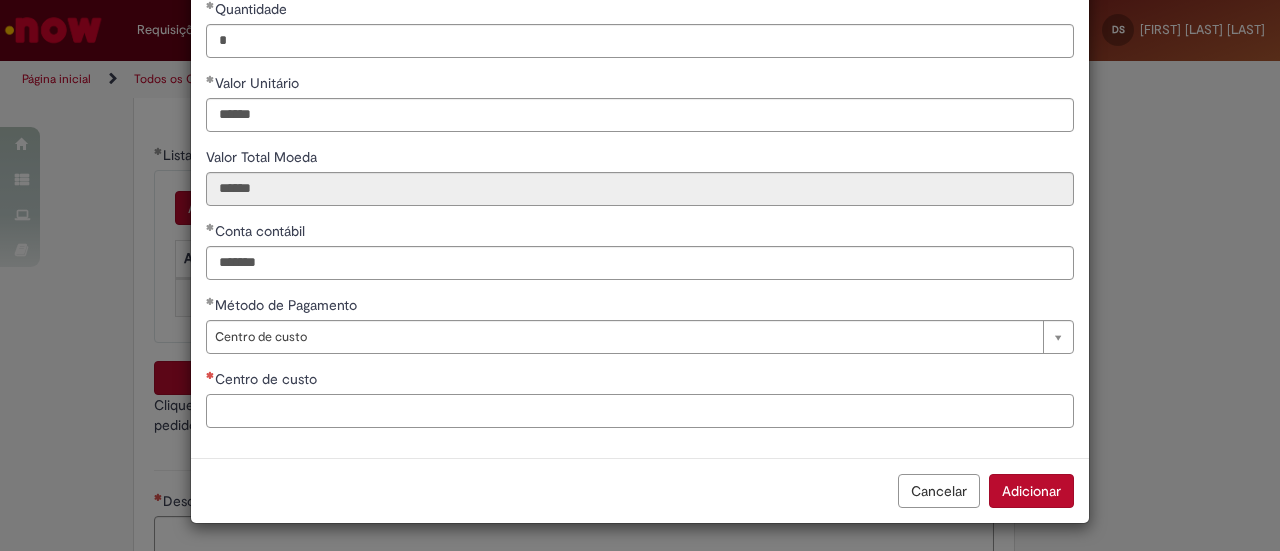 click on "Centro de custo" at bounding box center (640, 411) 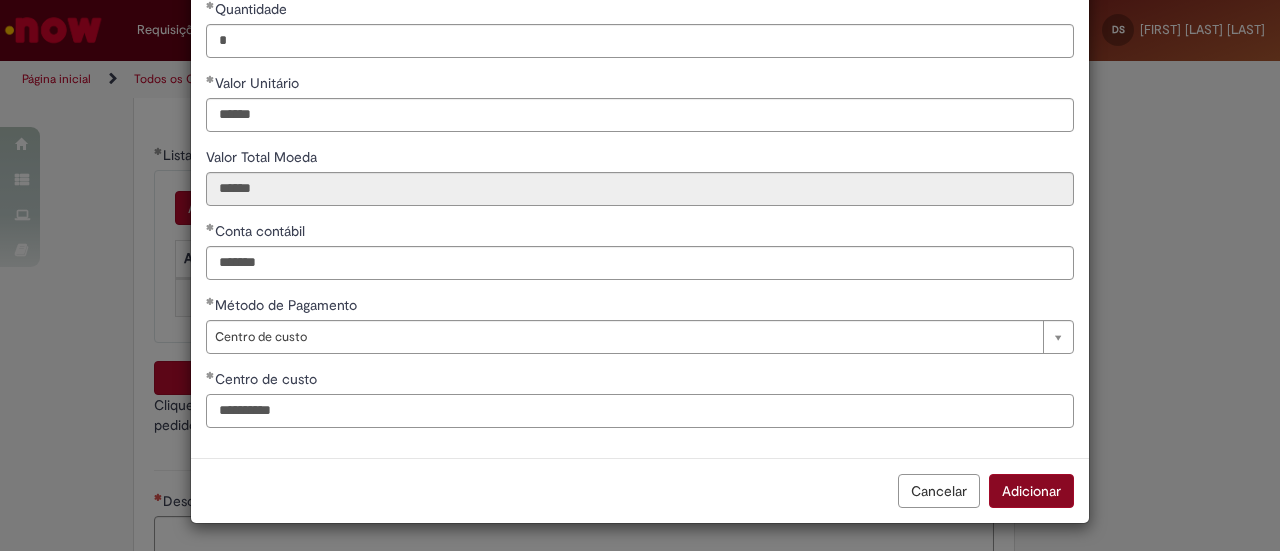 type on "**********" 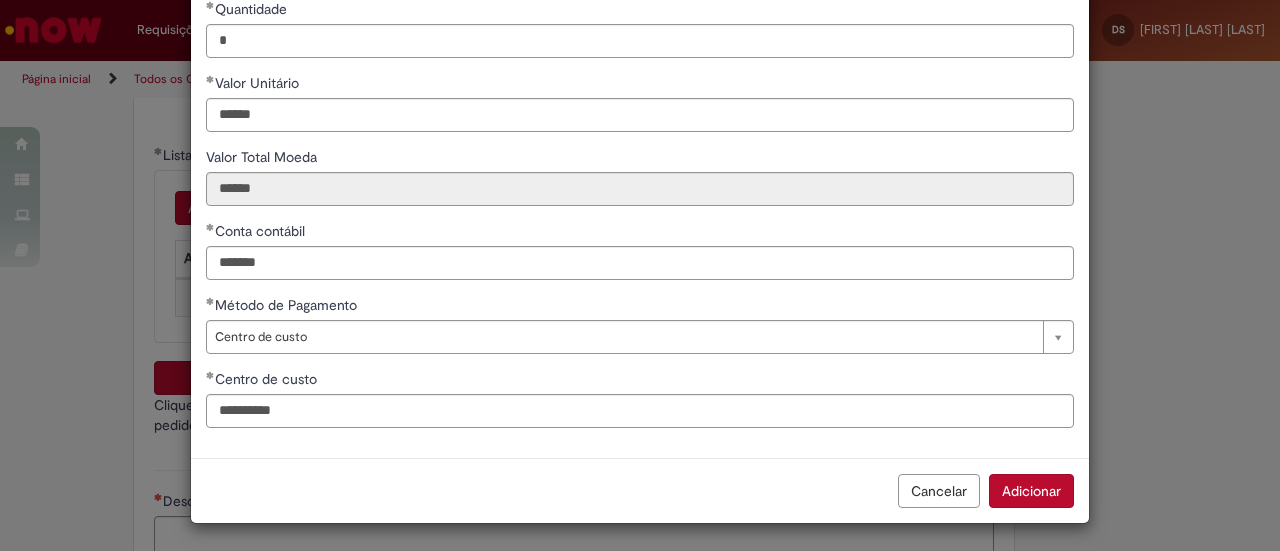 click on "Adicionar" at bounding box center (1031, 491) 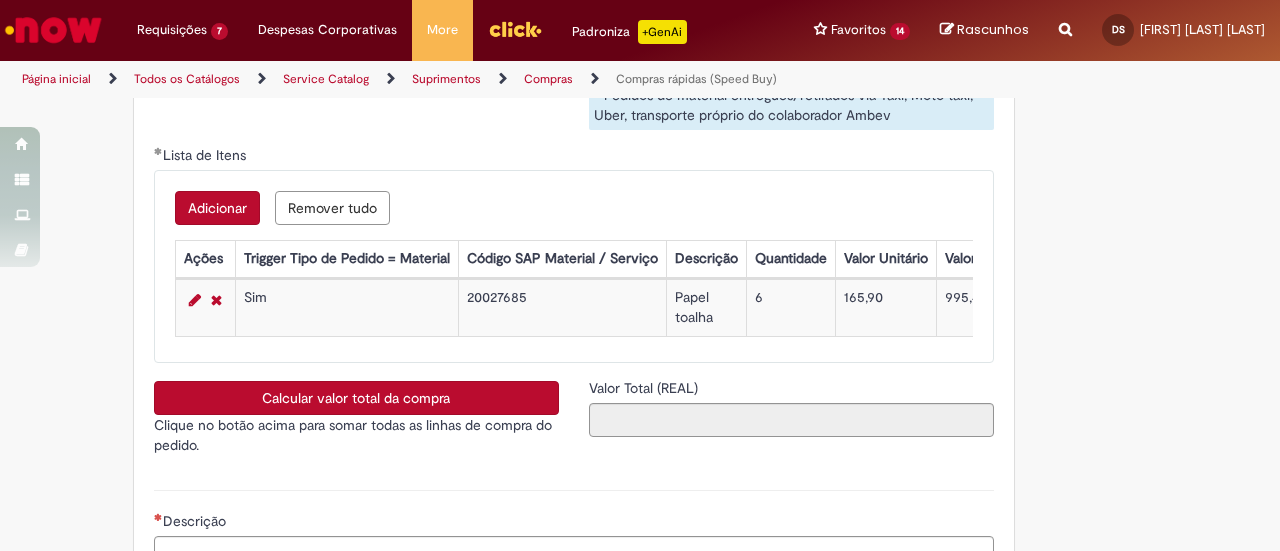 click on "Adicionar" at bounding box center (217, 208) 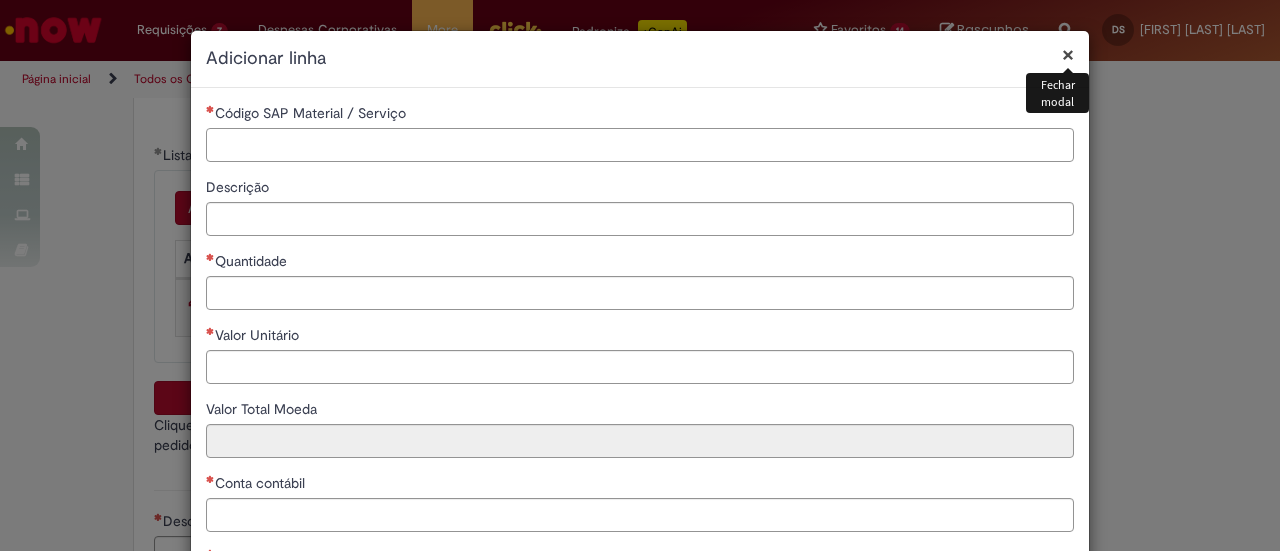 click on "Código SAP Material / Serviço" at bounding box center [640, 145] 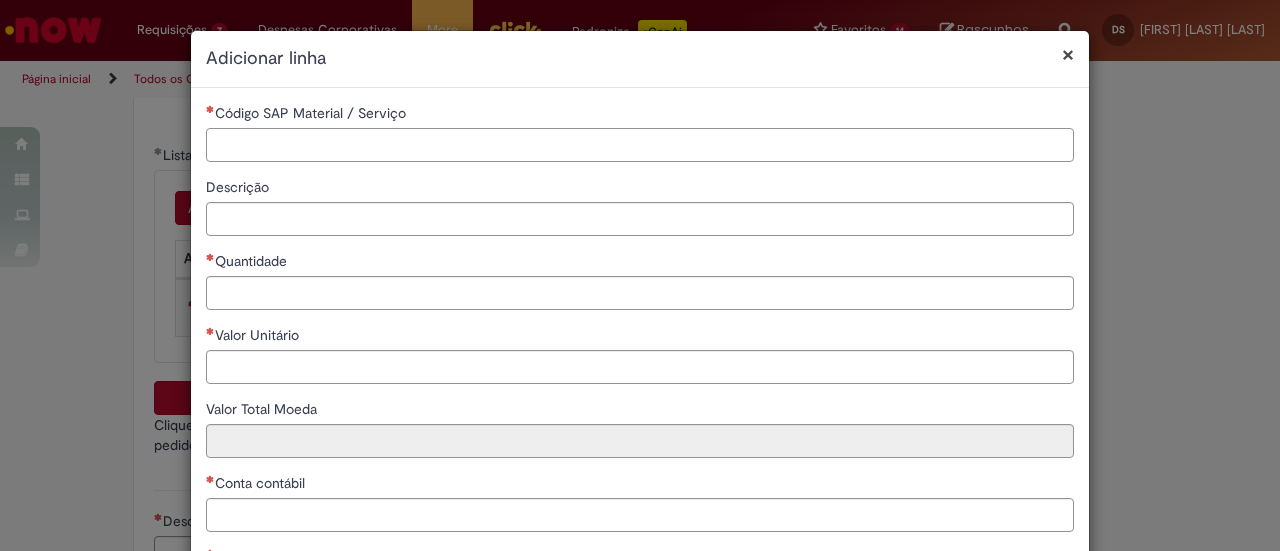 paste on "********" 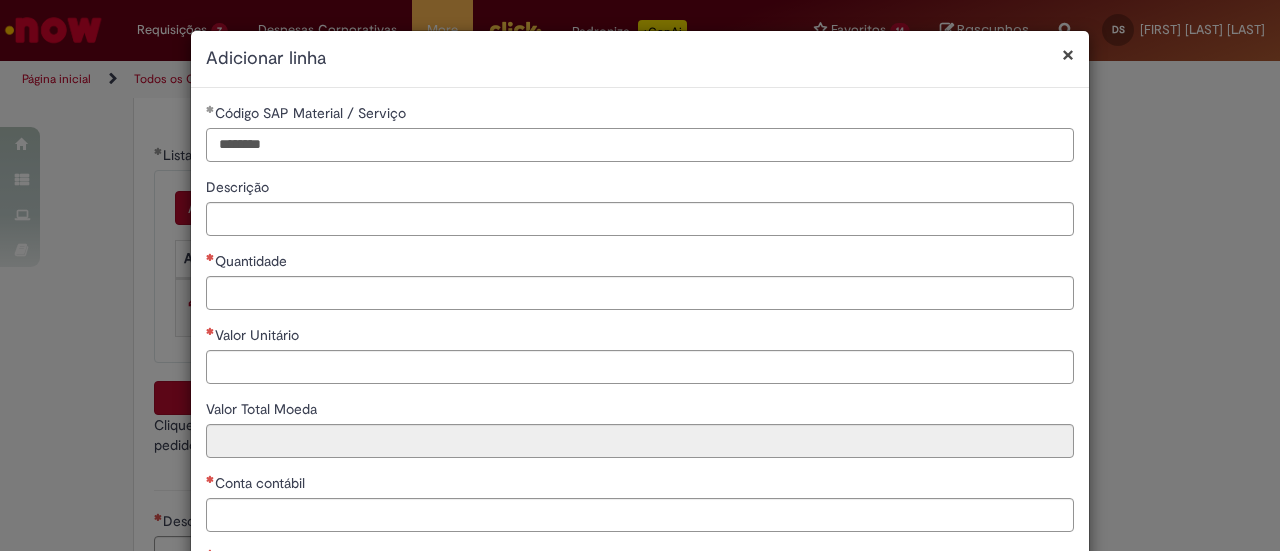 type on "********" 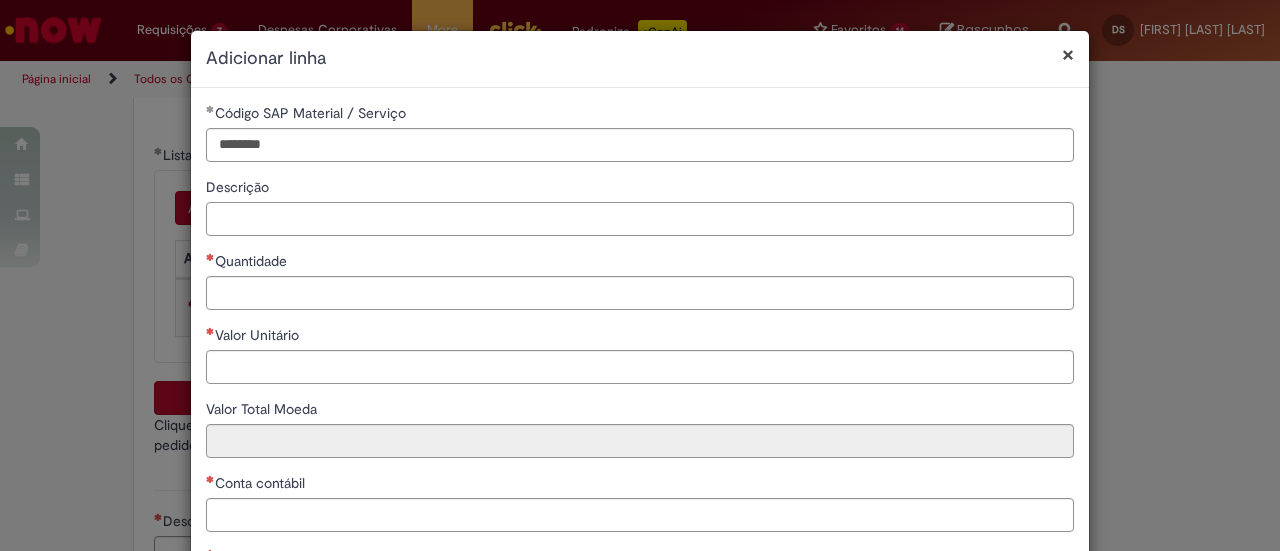 click on "Descrição" at bounding box center (640, 219) 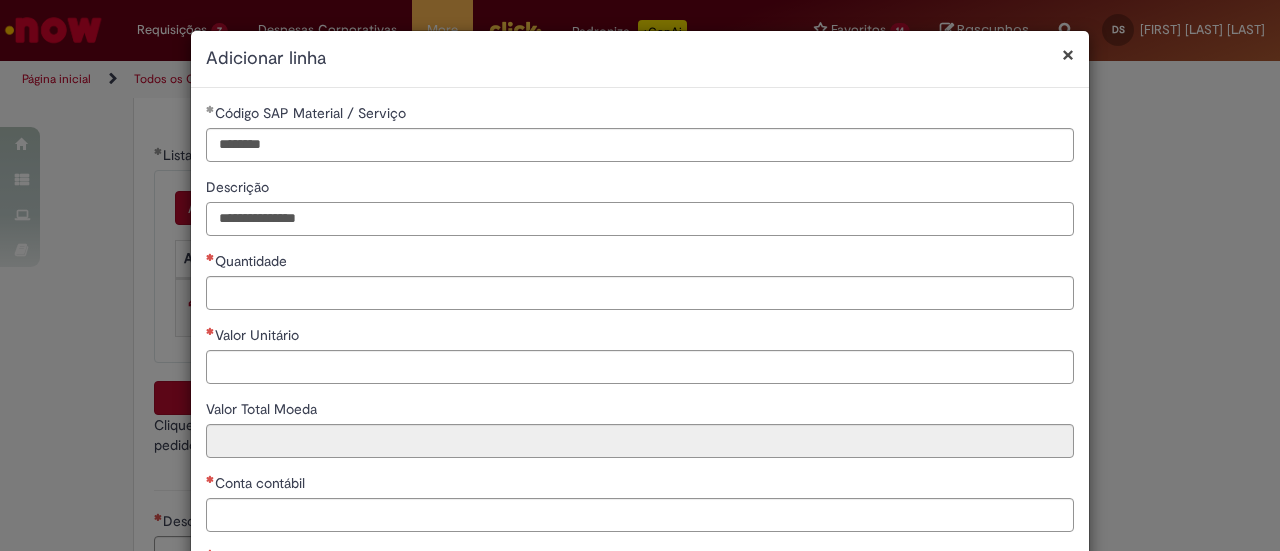 type on "**********" 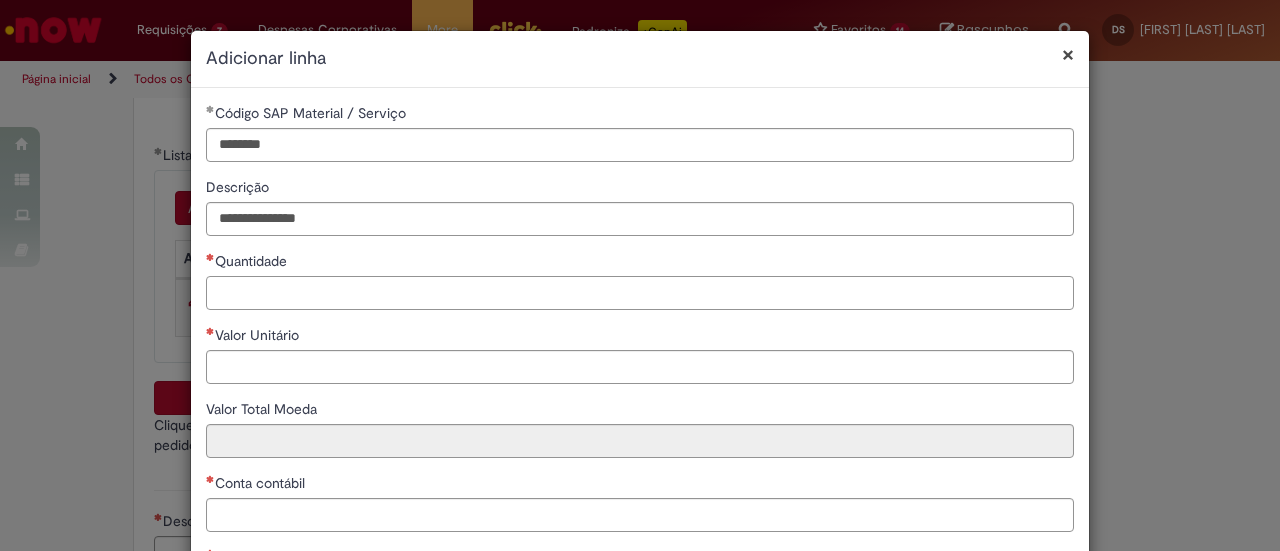 click on "Quantidade" at bounding box center (640, 293) 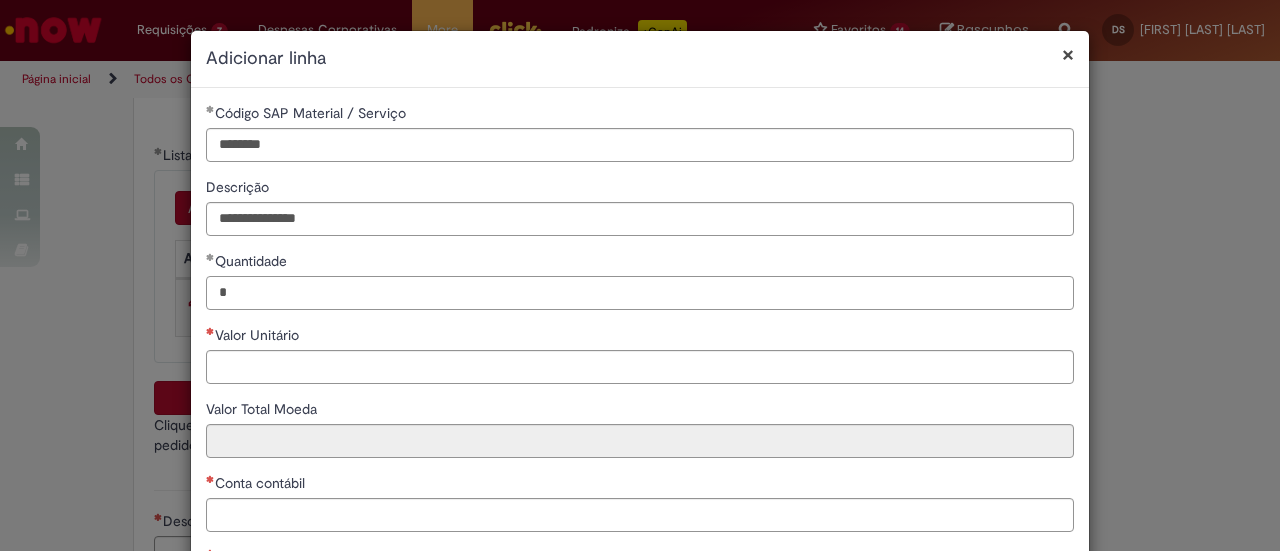 type on "*" 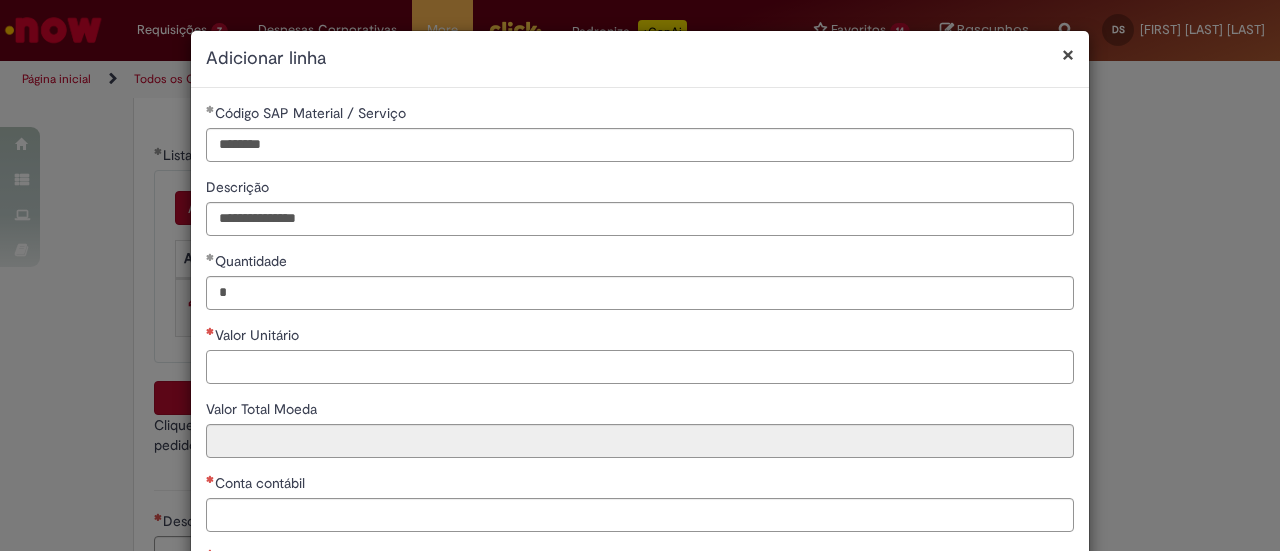 click on "Valor Unitário" at bounding box center [640, 367] 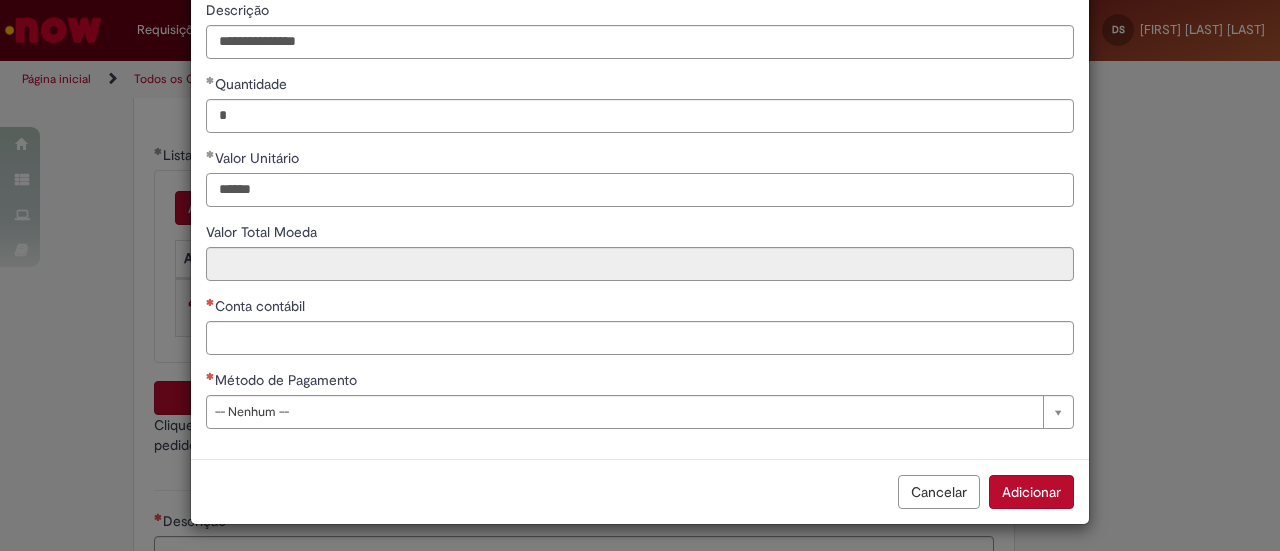 scroll, scrollTop: 178, scrollLeft: 0, axis: vertical 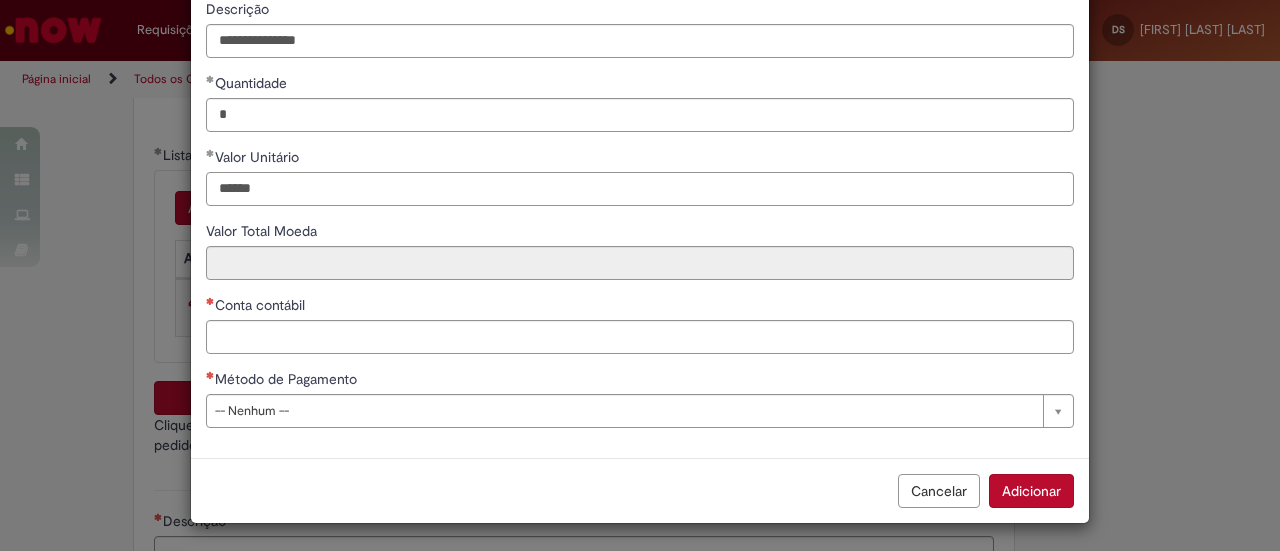 type on "******" 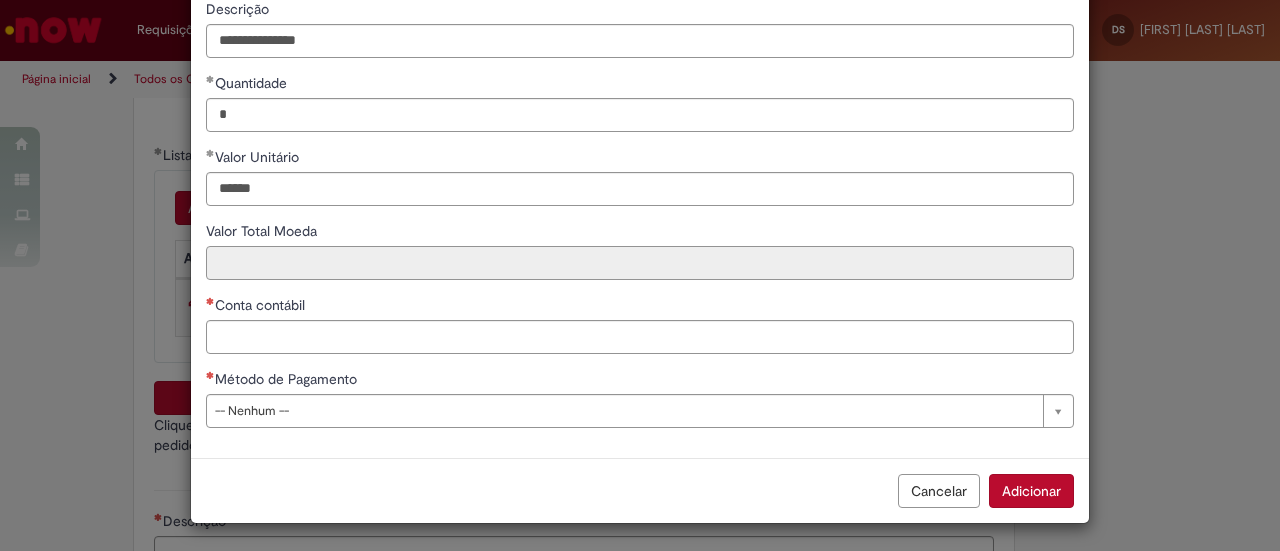 type on "********" 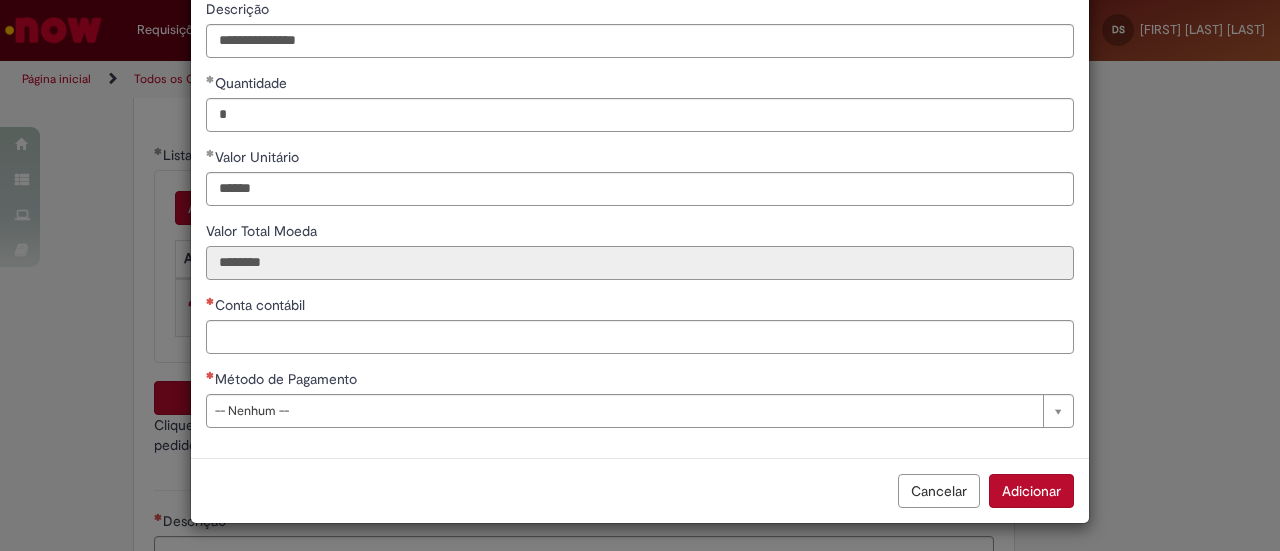 click on "********" at bounding box center [640, 263] 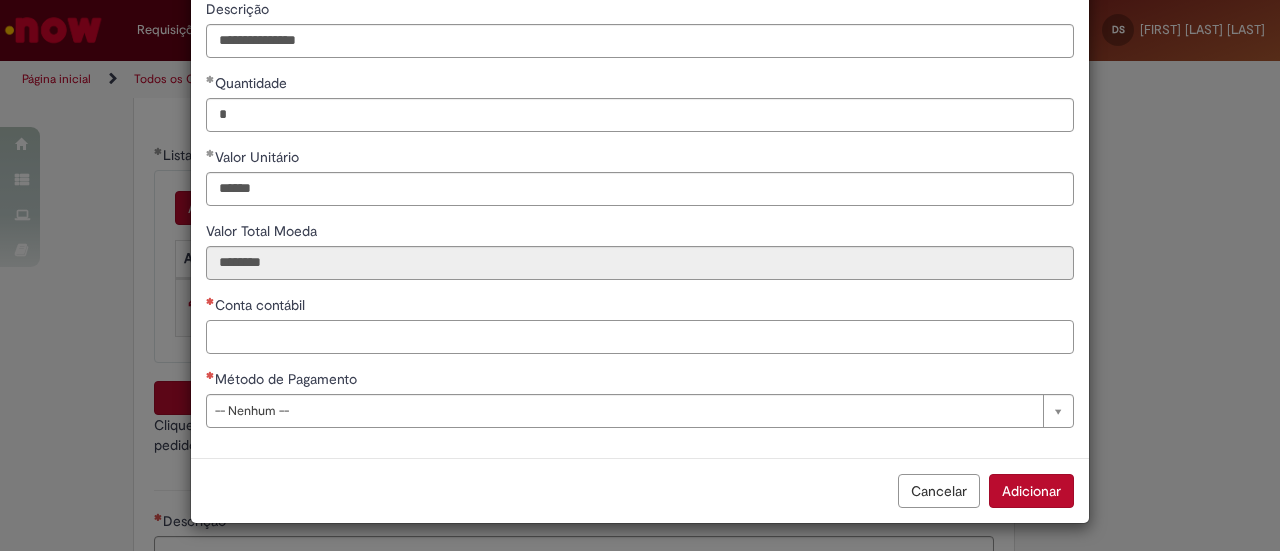 click on "Conta contábil" at bounding box center [640, 337] 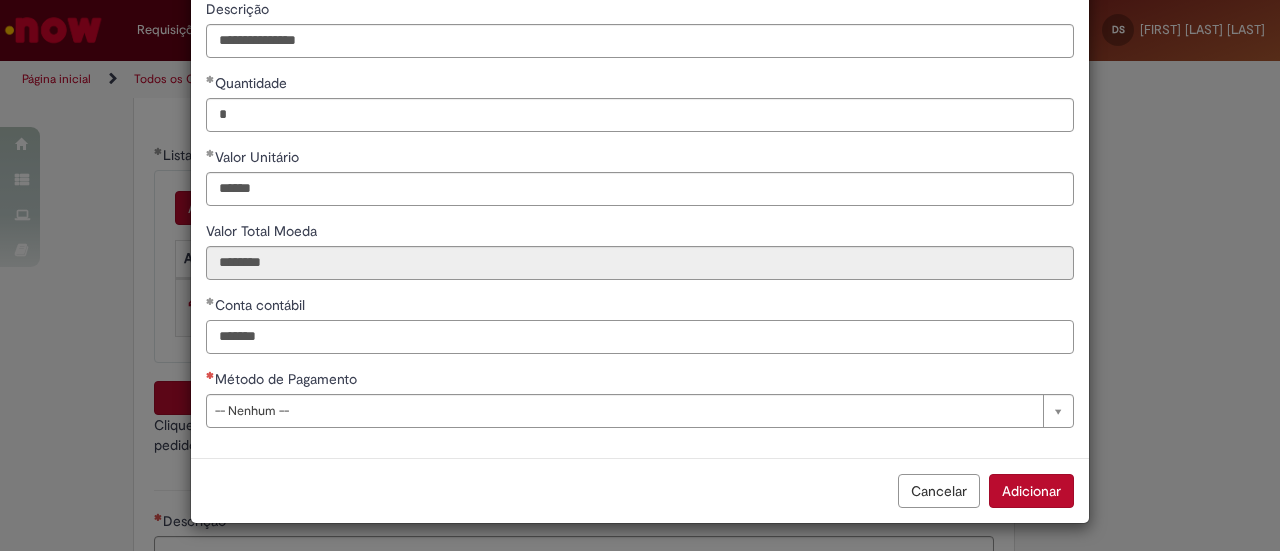 type on "*******" 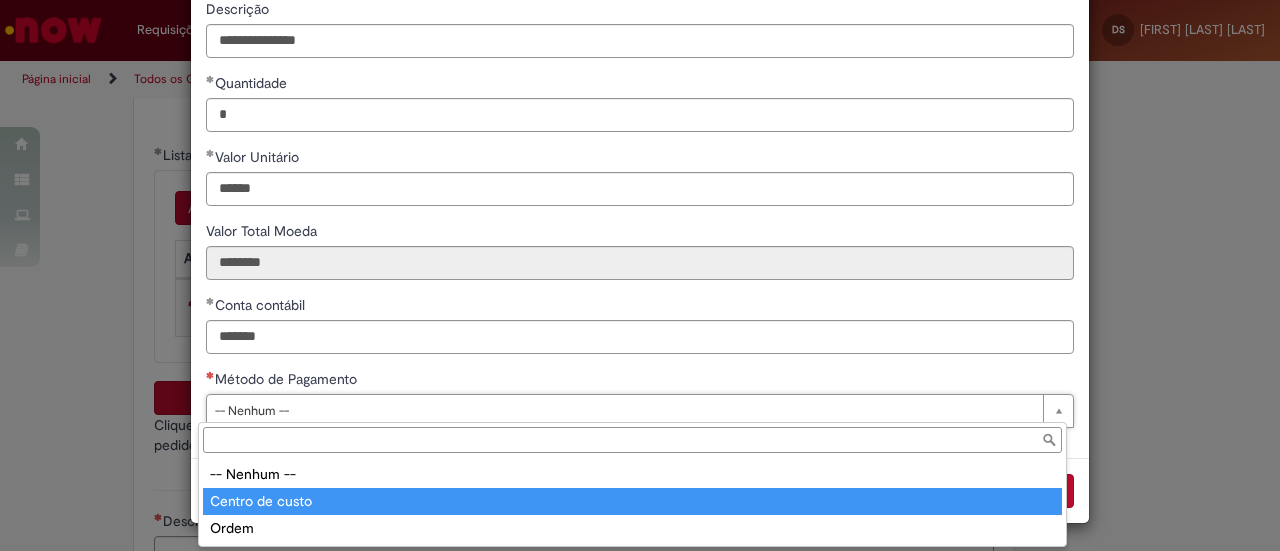 drag, startPoint x: 339, startPoint y: 504, endPoint x: 344, endPoint y: 493, distance: 12.083046 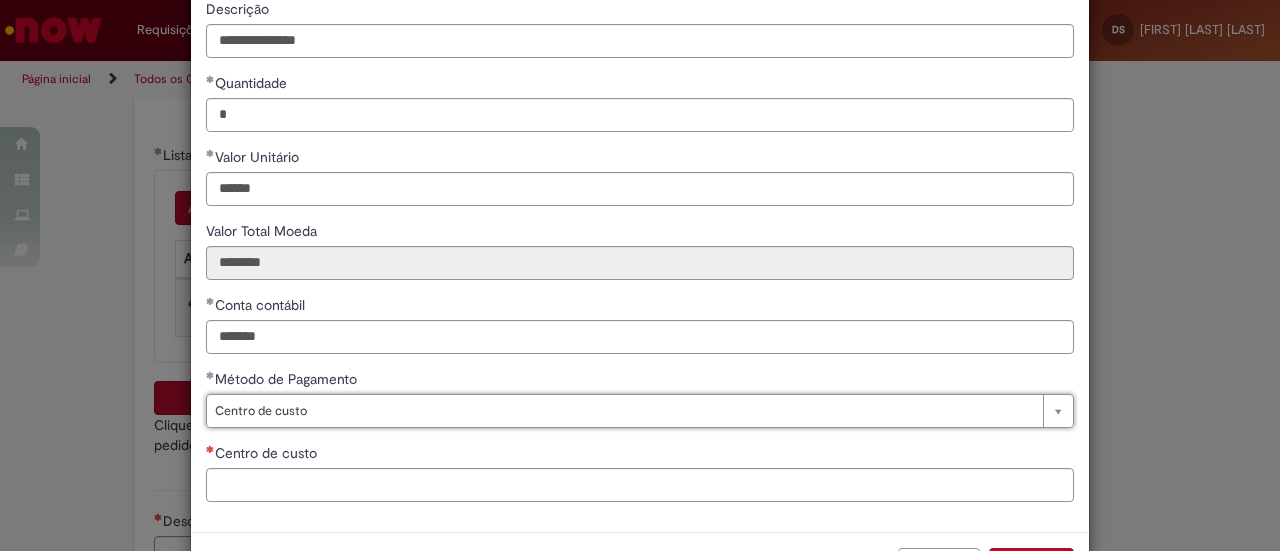 scroll, scrollTop: 252, scrollLeft: 0, axis: vertical 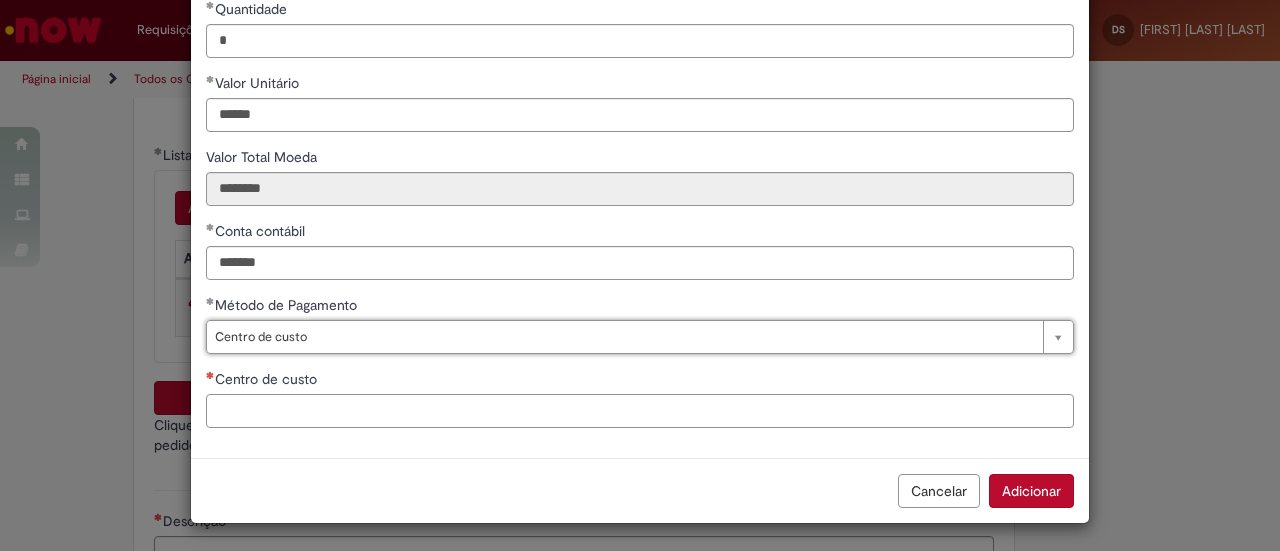 click on "Centro de custo" at bounding box center (640, 411) 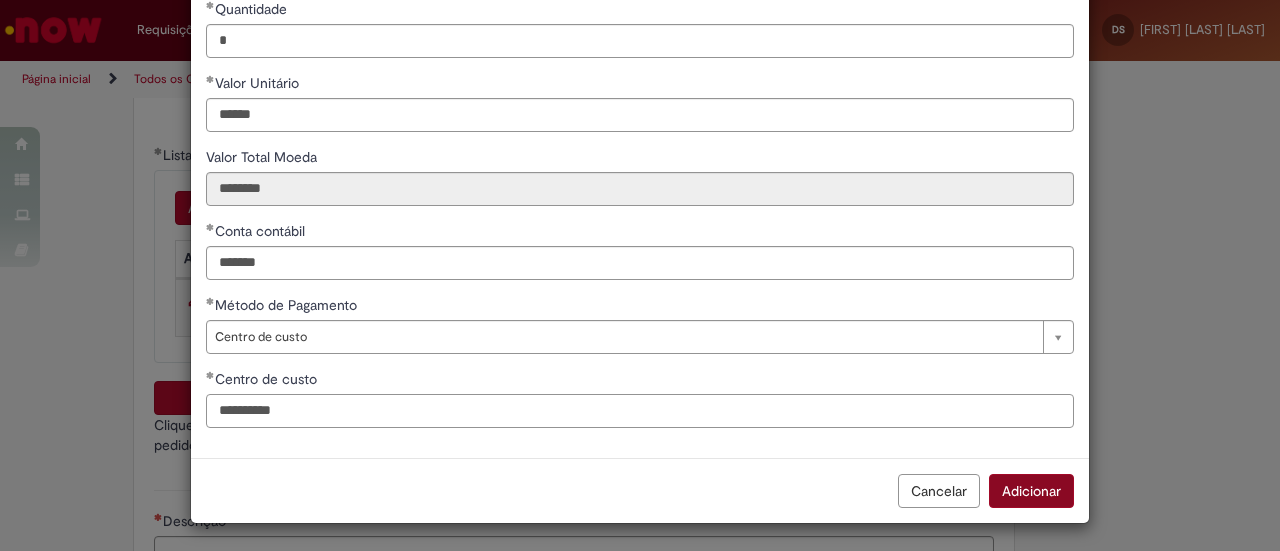 type on "**********" 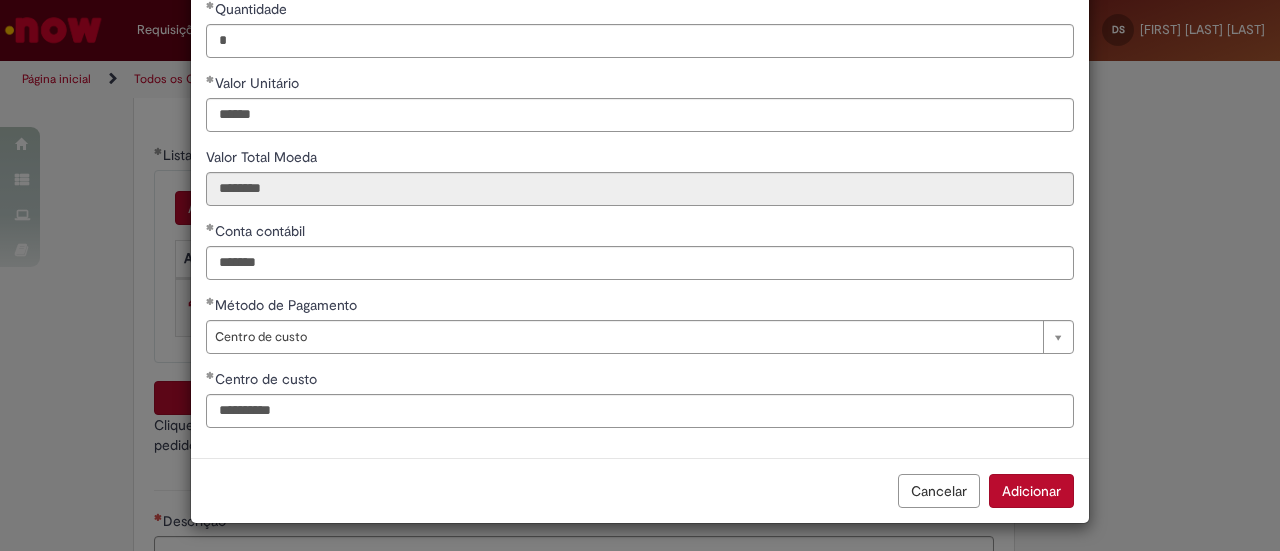 click on "Adicionar" at bounding box center [1031, 491] 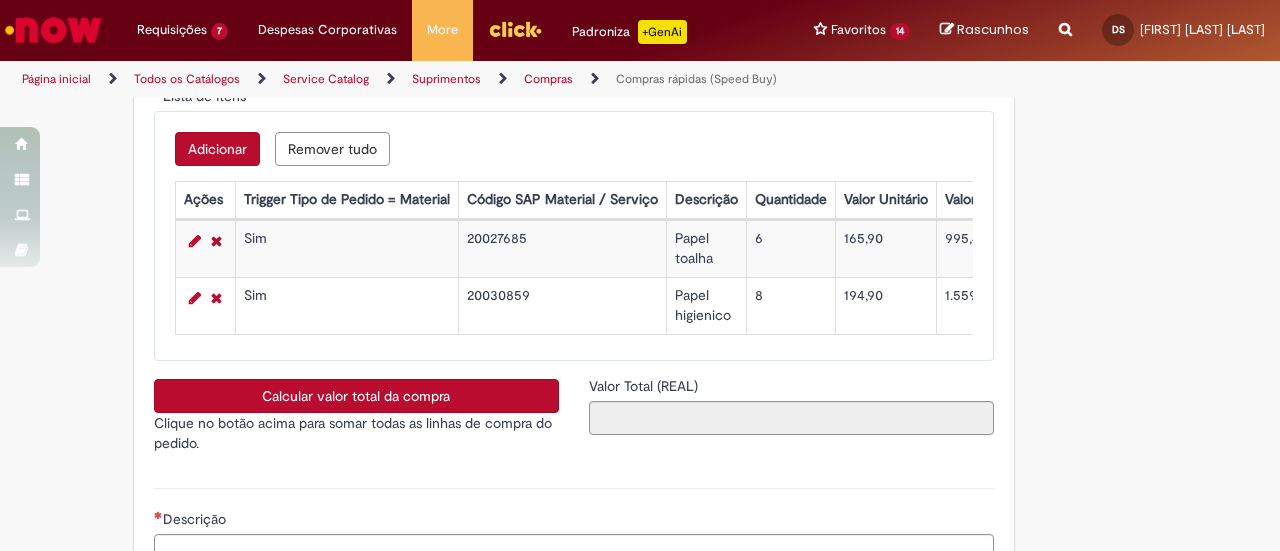 scroll, scrollTop: 3400, scrollLeft: 0, axis: vertical 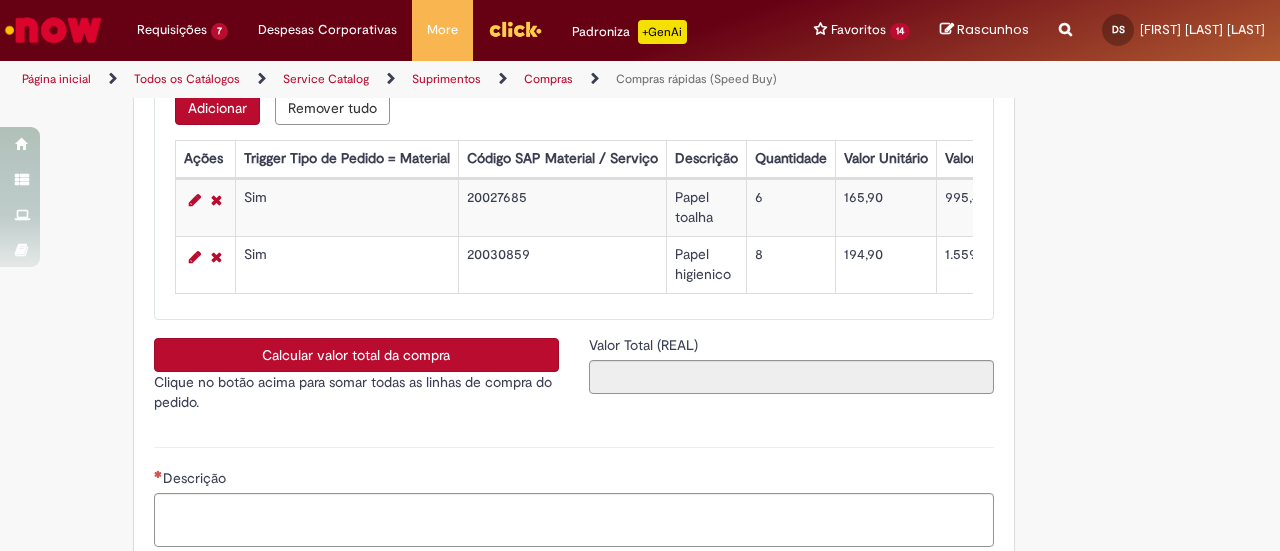 click on "Calcular valor total da compra" at bounding box center [356, 355] 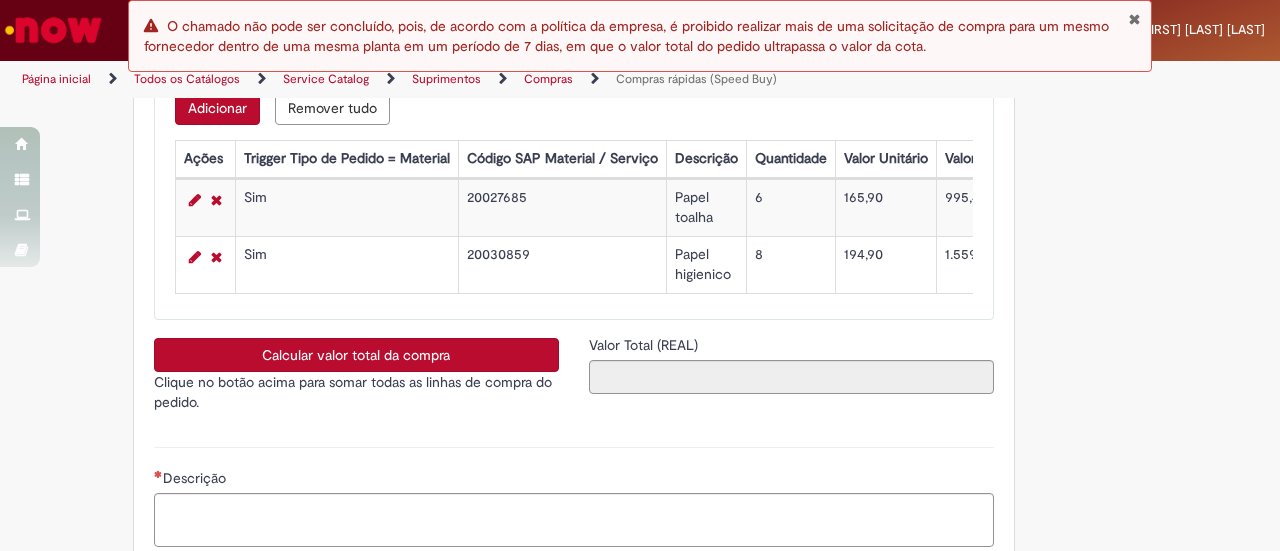 click on "Calcular valor total da compra" at bounding box center (356, 355) 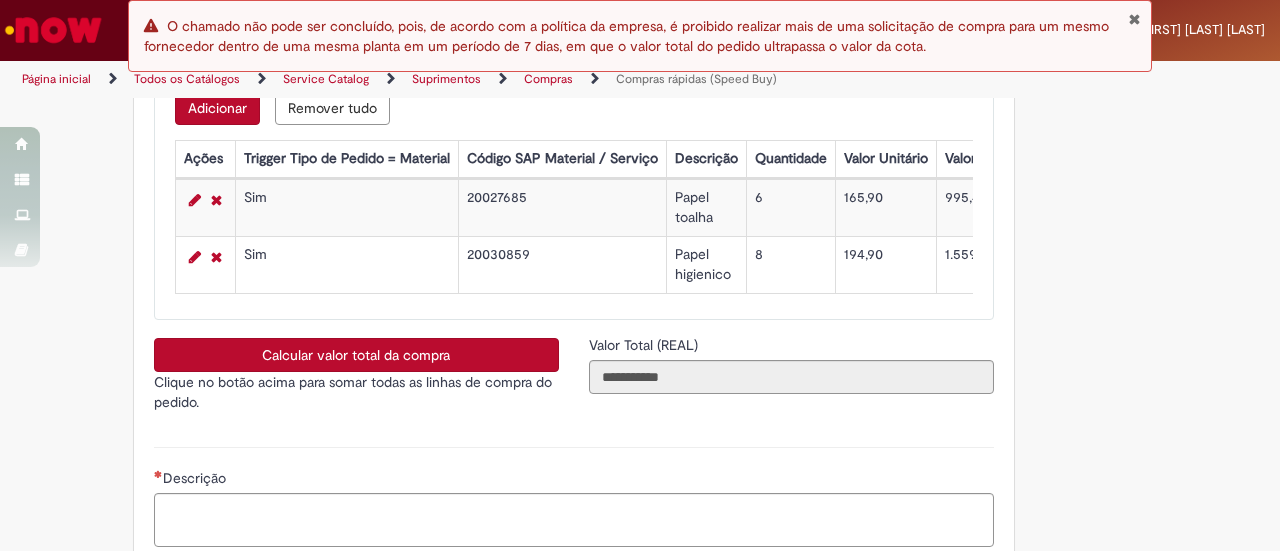 type 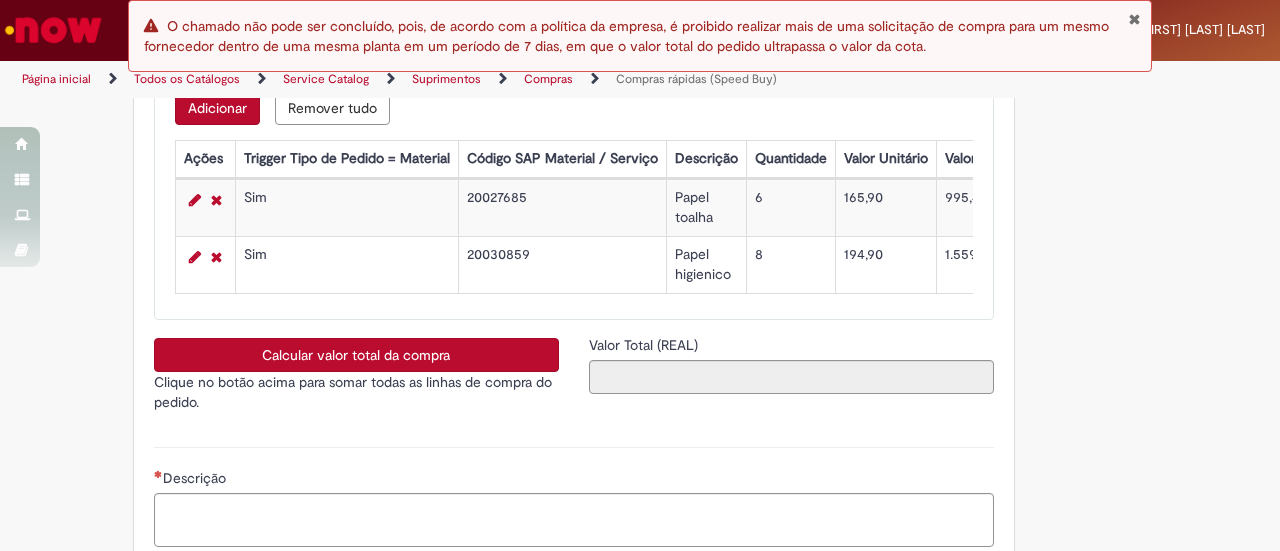 click on "Descrição" at bounding box center [574, 494] 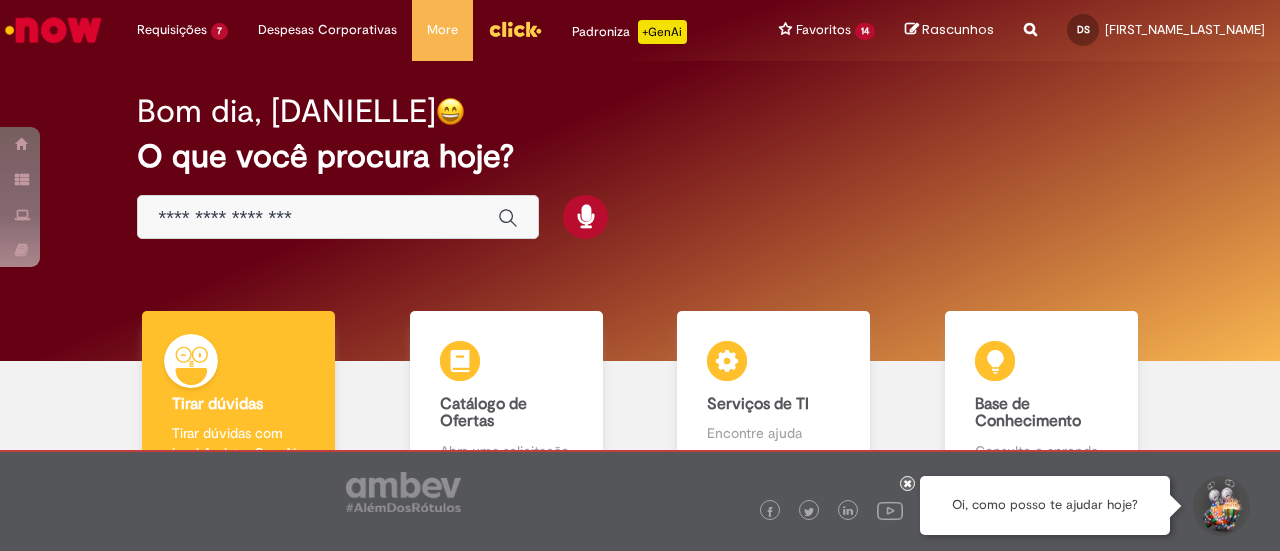 scroll, scrollTop: 0, scrollLeft: 0, axis: both 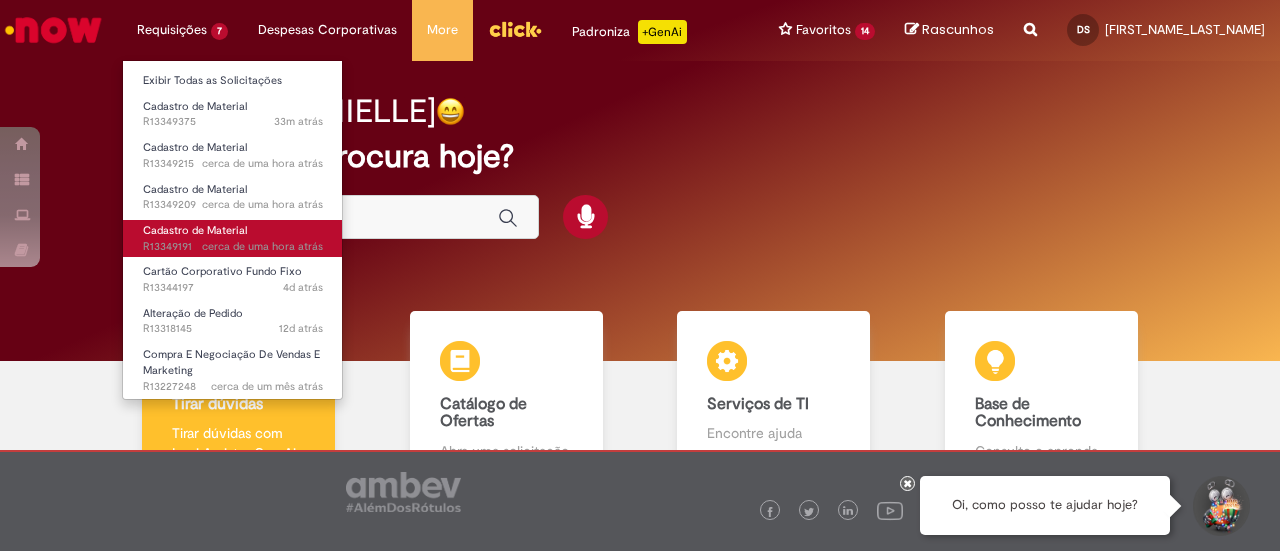 click on "Cadastro de Material" at bounding box center [195, 230] 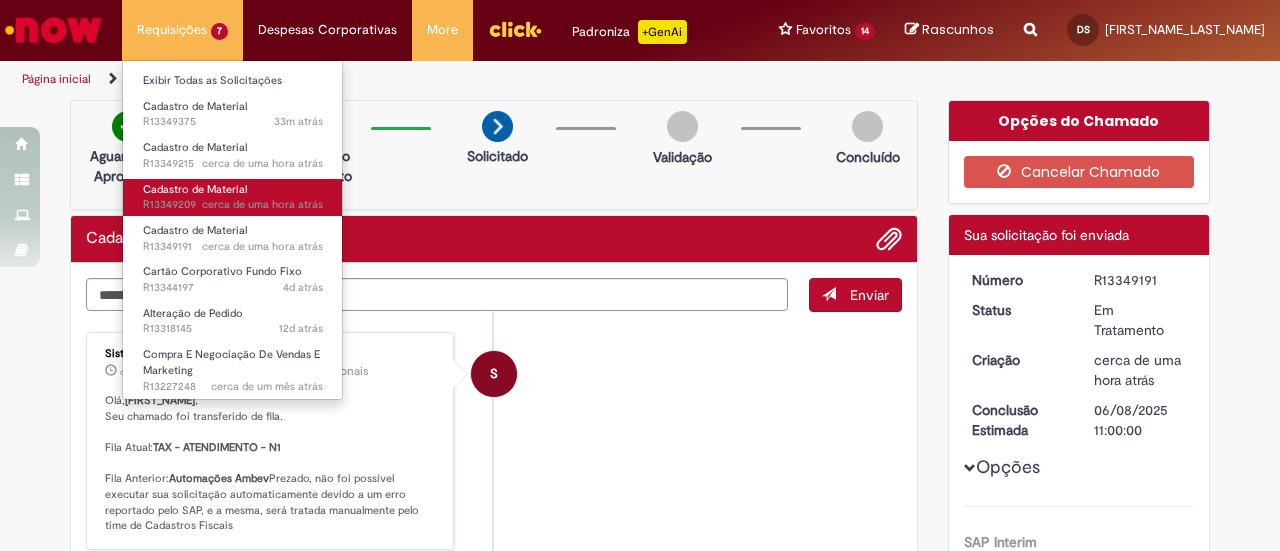click on "cerca de uma hora atrás" at bounding box center (262, 204) 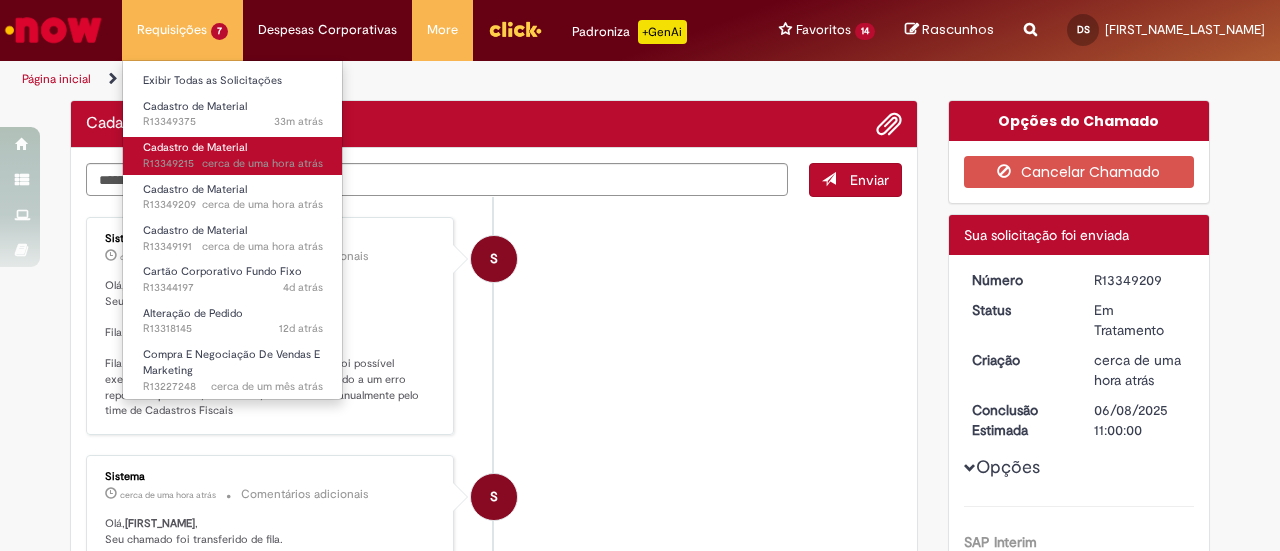 click on "cerca de uma hora atrás cerca de uma hora atrás  R13349215" at bounding box center [233, 164] 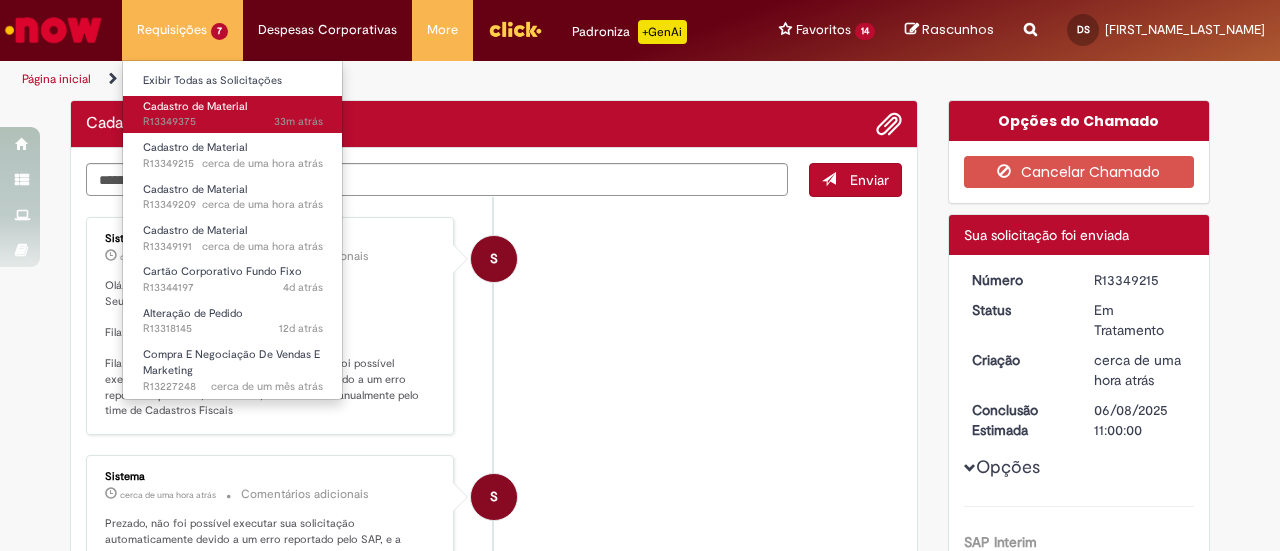 click on "33m atrás 33 minutos atrás  R13349375" at bounding box center [233, 122] 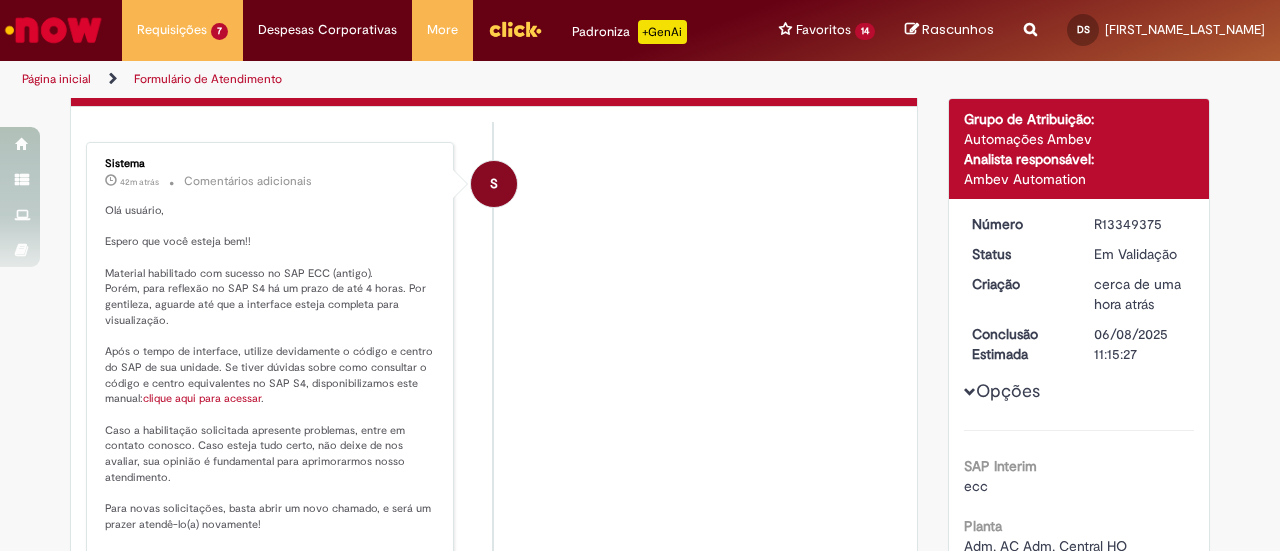 scroll, scrollTop: 200, scrollLeft: 0, axis: vertical 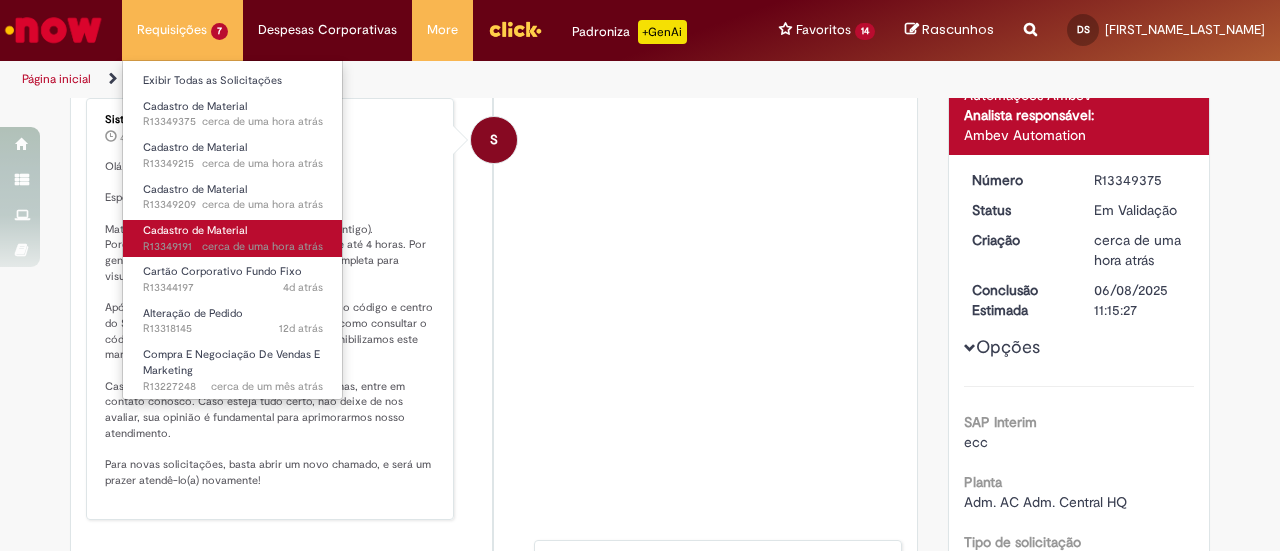 click on "Cadastro de Material" at bounding box center (195, 230) 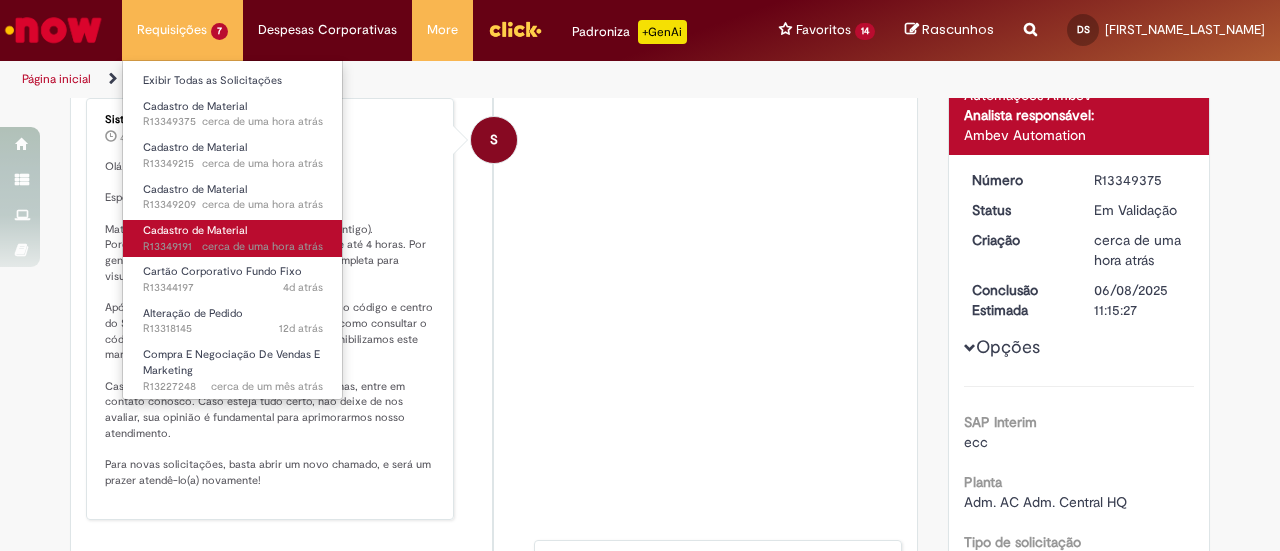 scroll, scrollTop: 0, scrollLeft: 0, axis: both 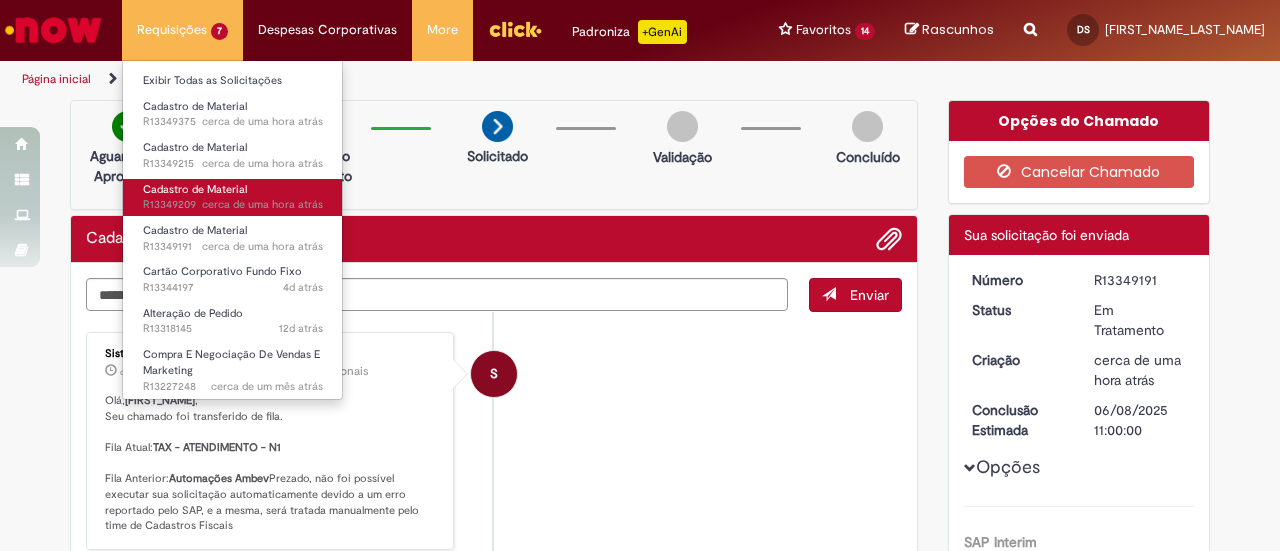 click on "cerca de uma hora atrás cerca de uma hora atrás  R13349209" at bounding box center [233, 205] 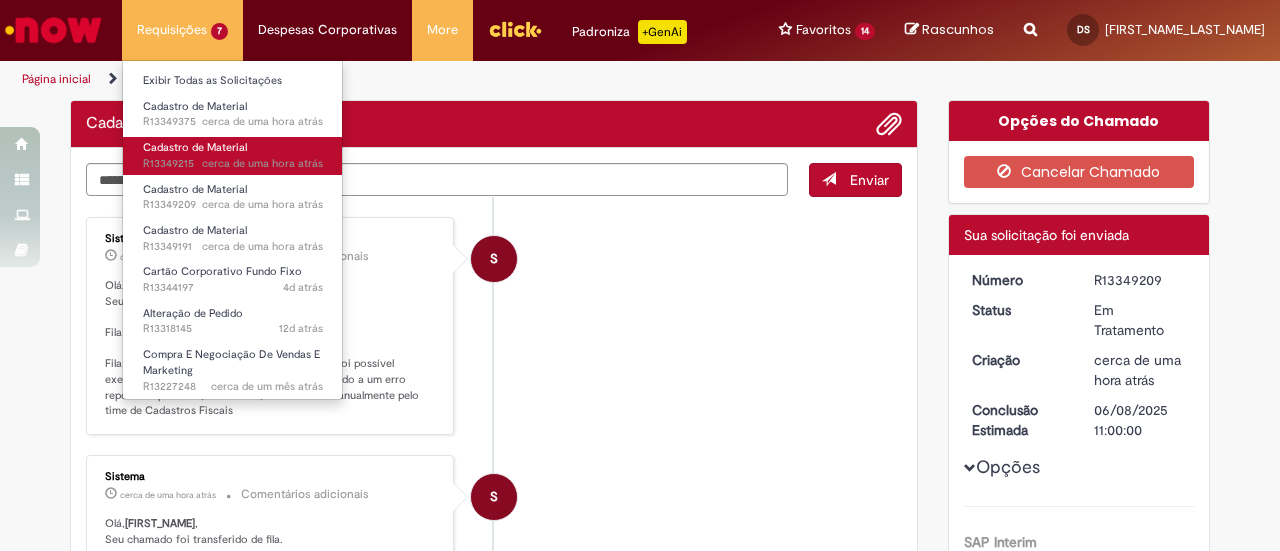 click on "cerca de uma hora atrás cerca de uma hora atrás  R13349215" at bounding box center [233, 164] 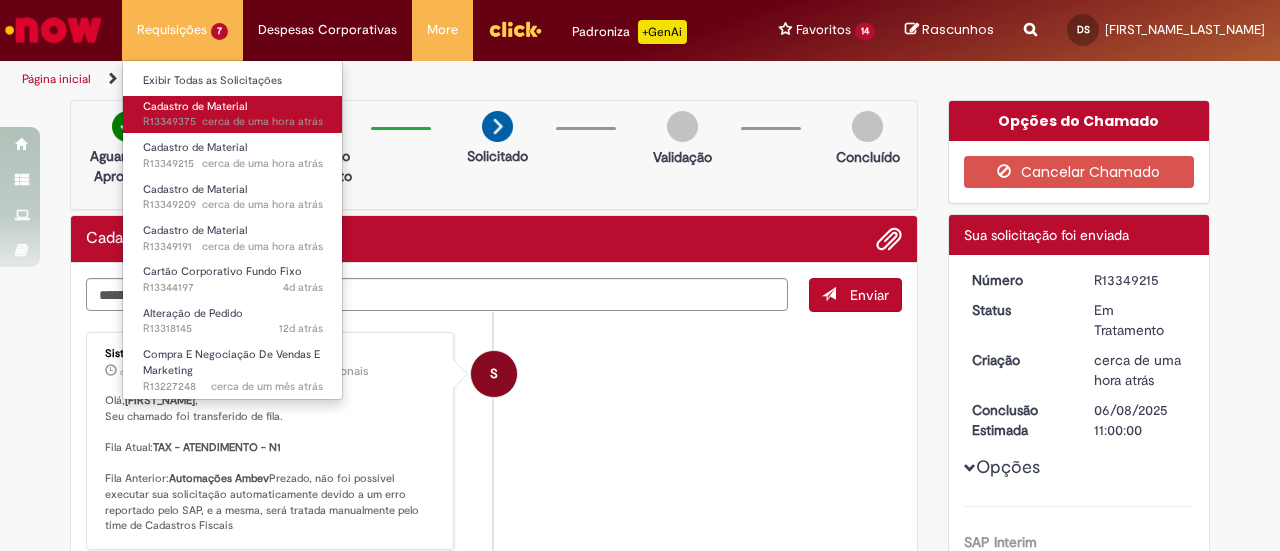click on "cerca de uma hora atrás cerca de uma hora atrás  R13349375" at bounding box center [233, 122] 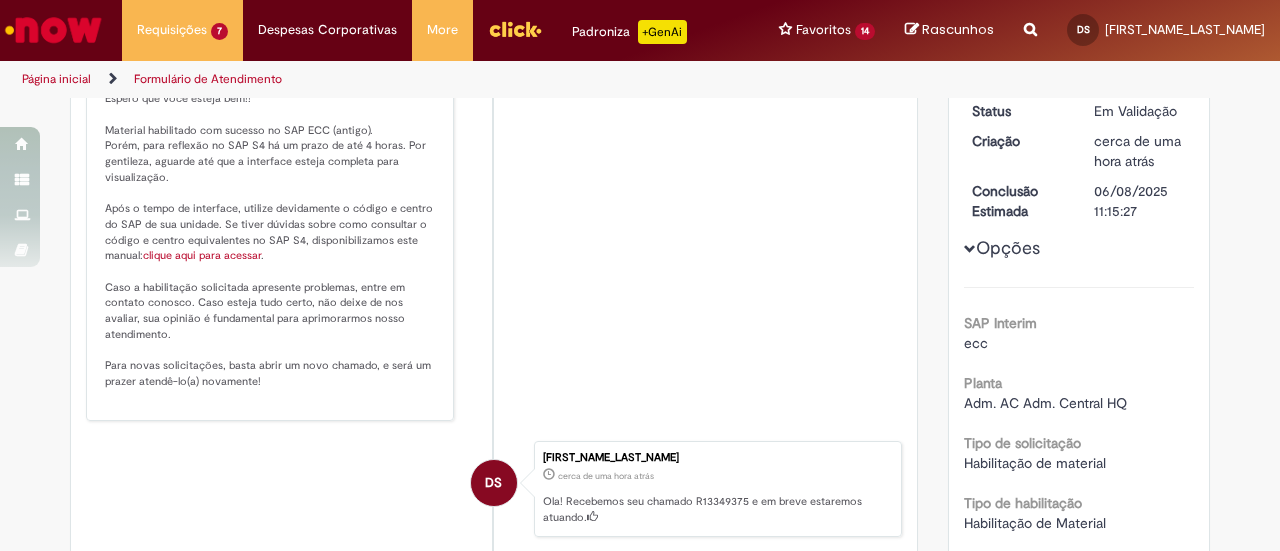 scroll, scrollTop: 300, scrollLeft: 0, axis: vertical 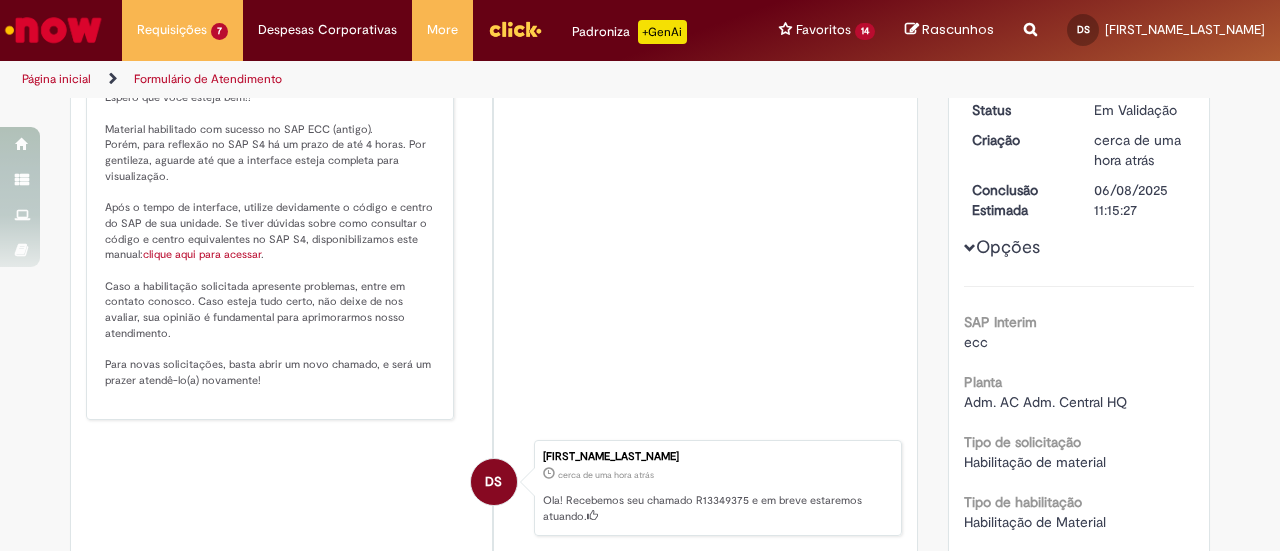 click on "clique aqui para acessar" at bounding box center [202, 254] 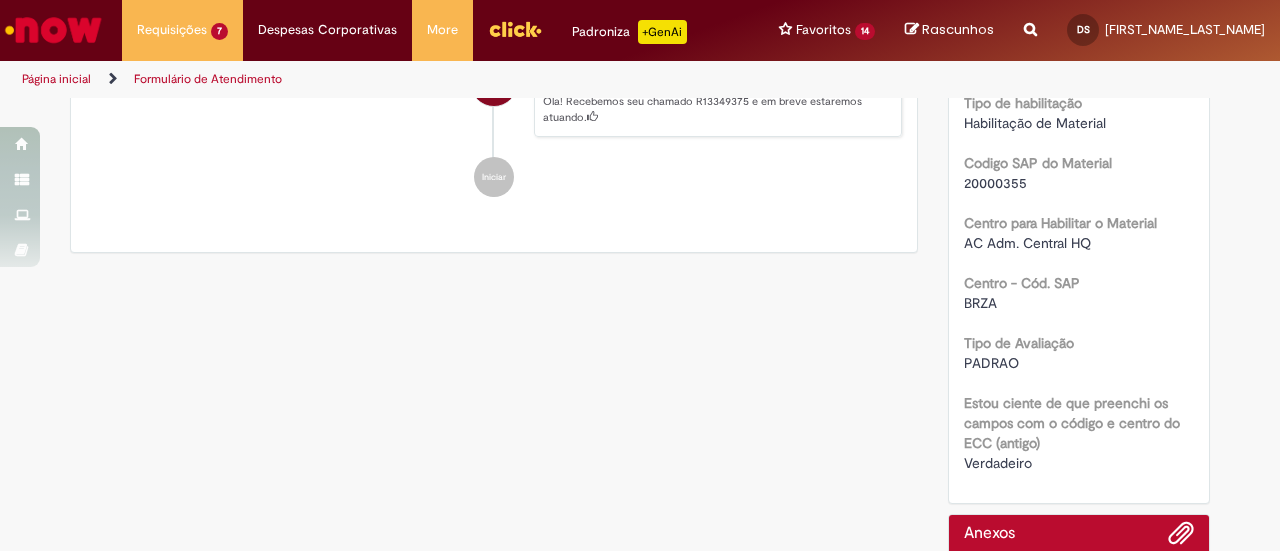 scroll, scrollTop: 700, scrollLeft: 0, axis: vertical 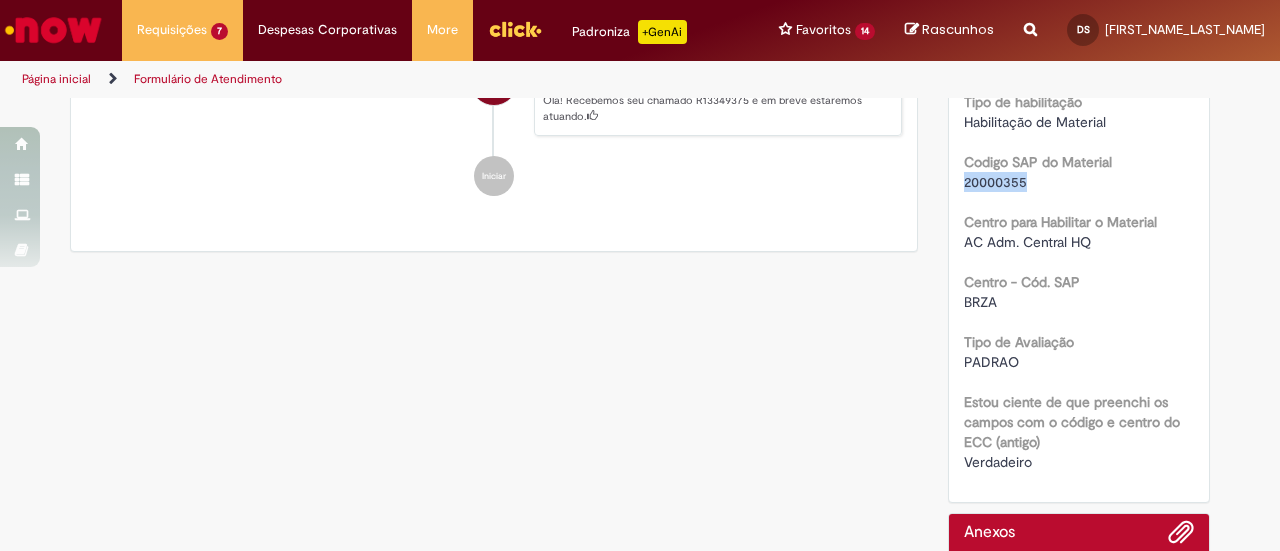 drag, startPoint x: 1032, startPoint y: 186, endPoint x: 954, endPoint y: 187, distance: 78.00641 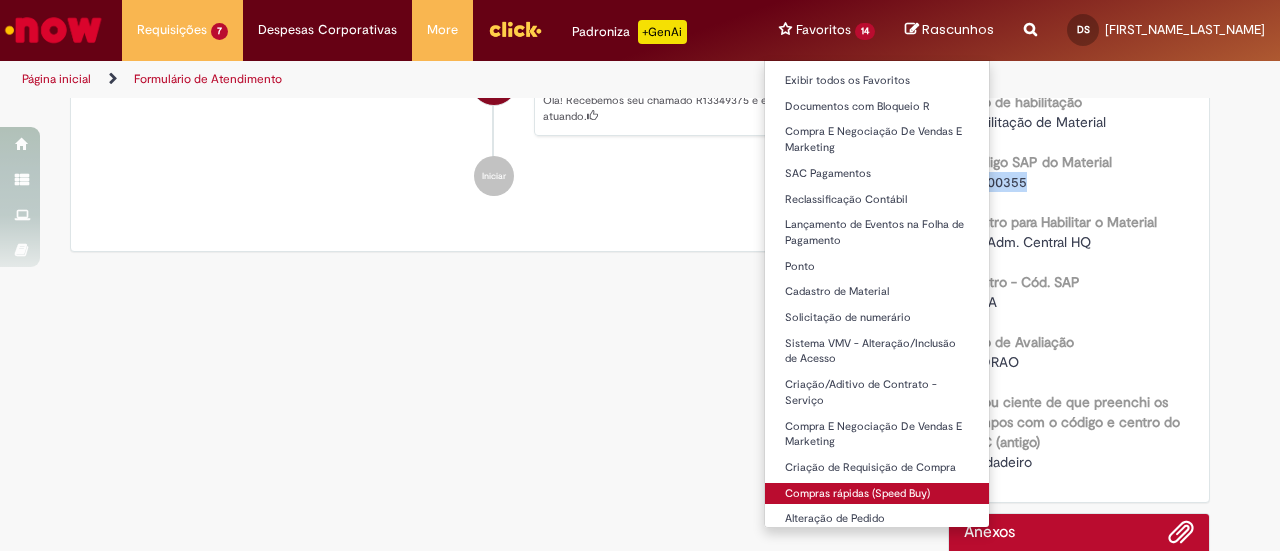 click on "Compras rápidas (Speed Buy)" at bounding box center (877, 494) 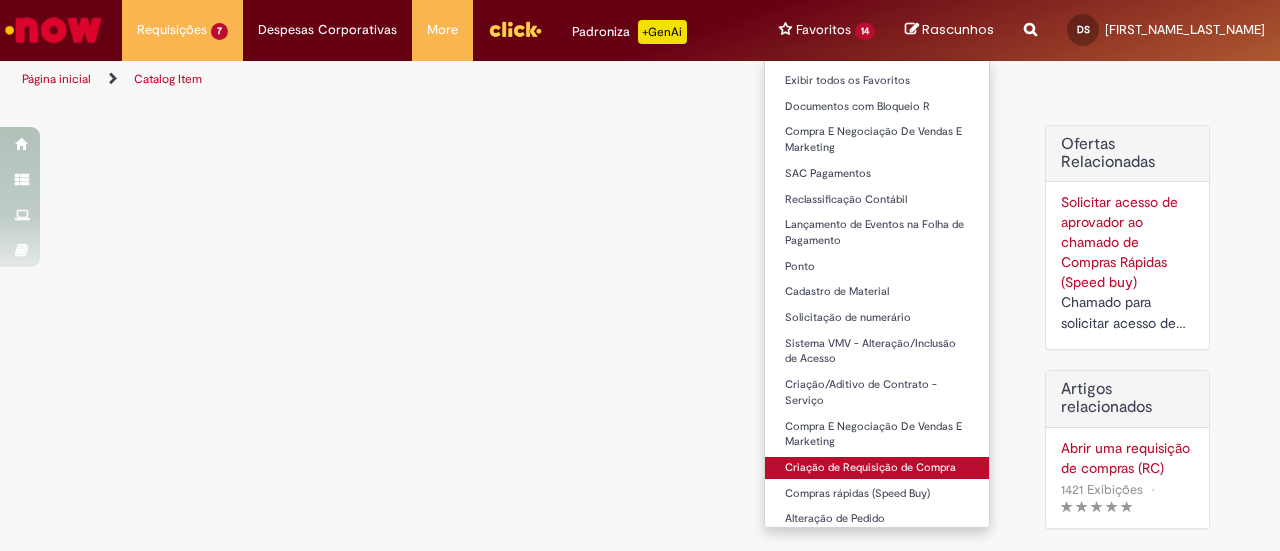 scroll, scrollTop: 0, scrollLeft: 0, axis: both 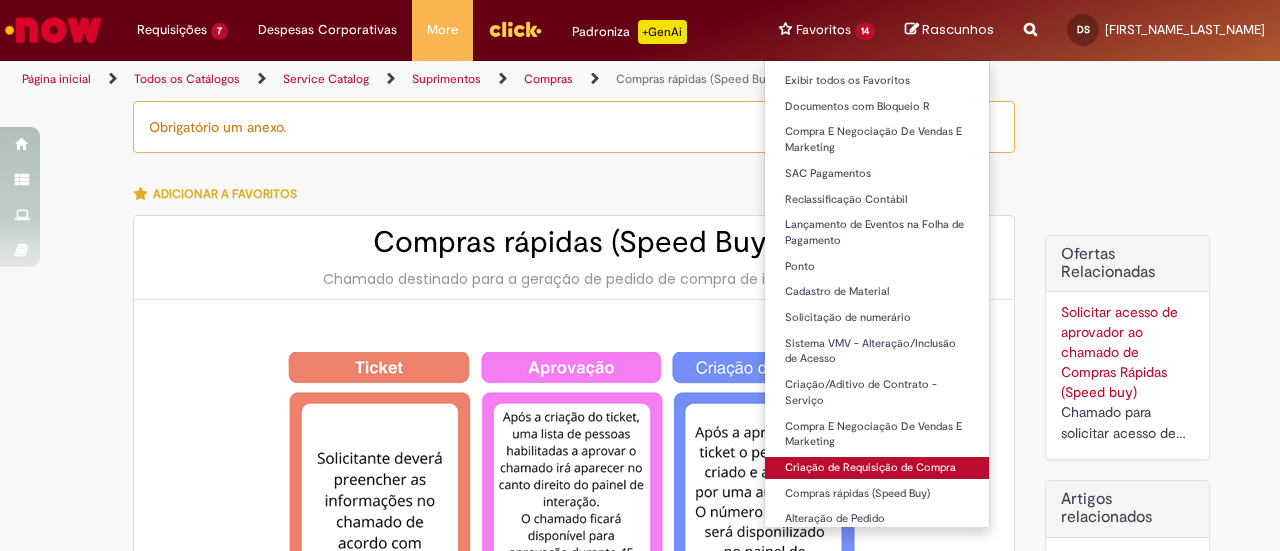 type on "********" 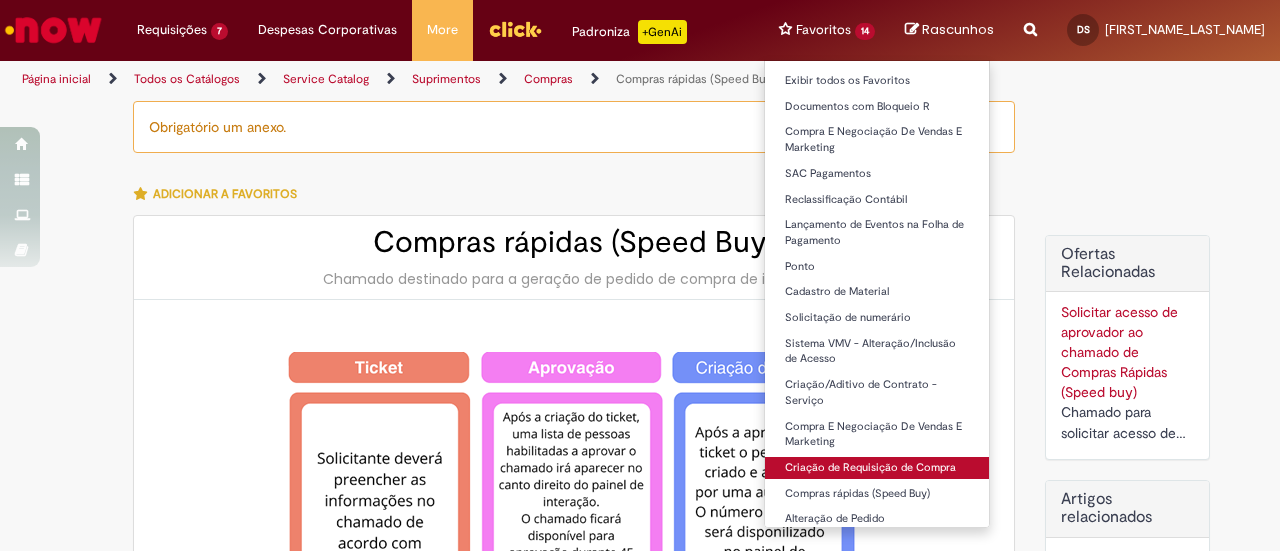 type on "**********" 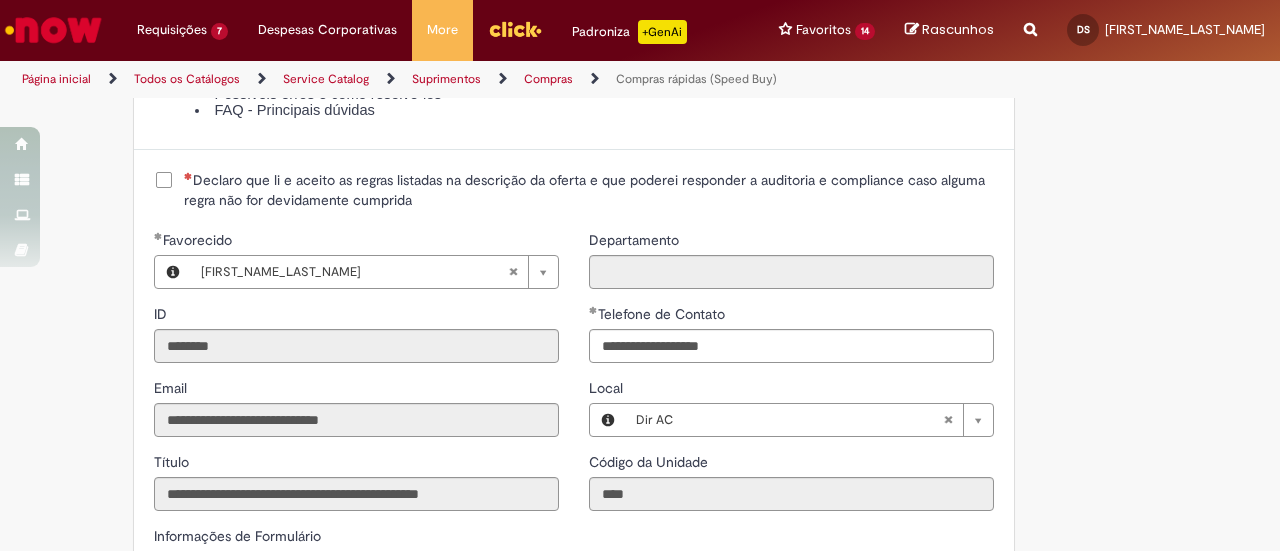 scroll, scrollTop: 2500, scrollLeft: 0, axis: vertical 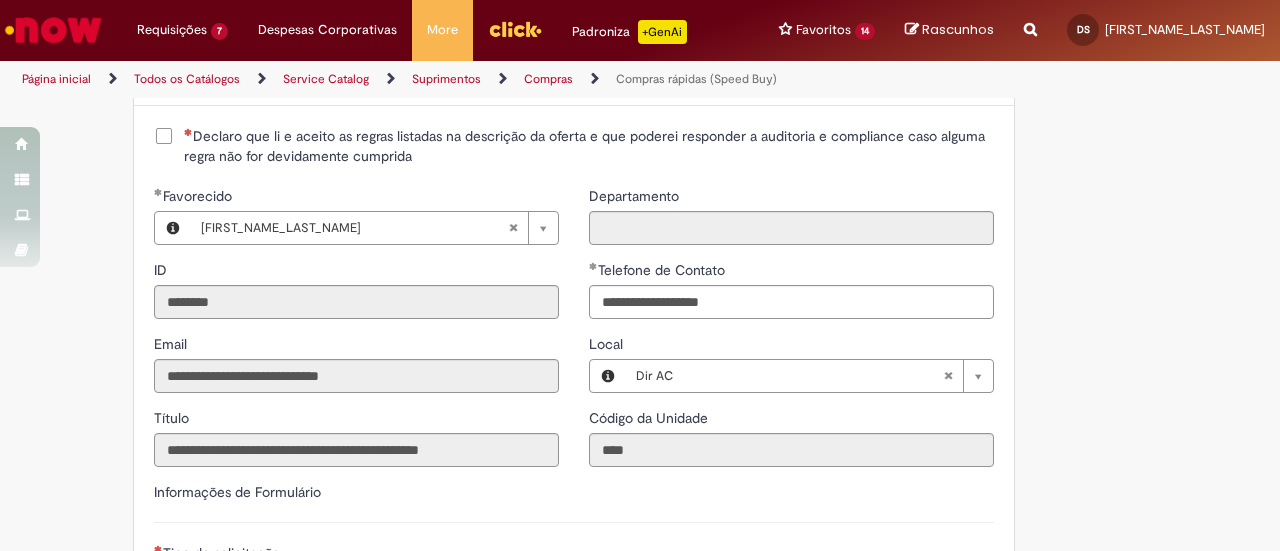 click on "Declaro que li e aceito as regras listadas na descrição da oferta e que poderei responder a auditoria e compliance caso alguma regra não for devidamente cumprida" at bounding box center (589, 146) 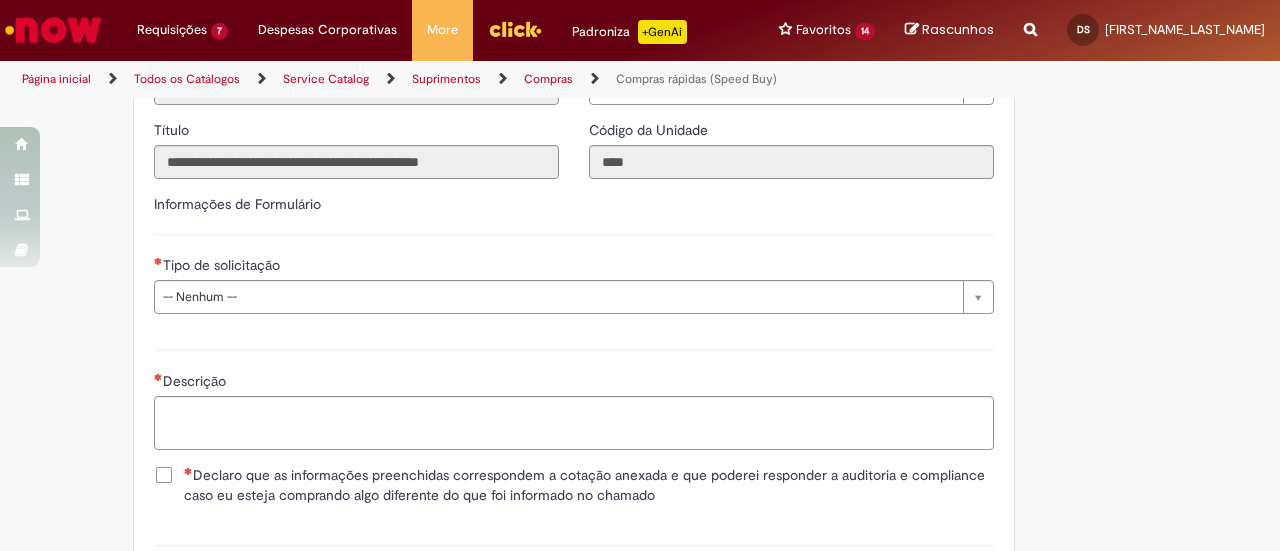 scroll, scrollTop: 2900, scrollLeft: 0, axis: vertical 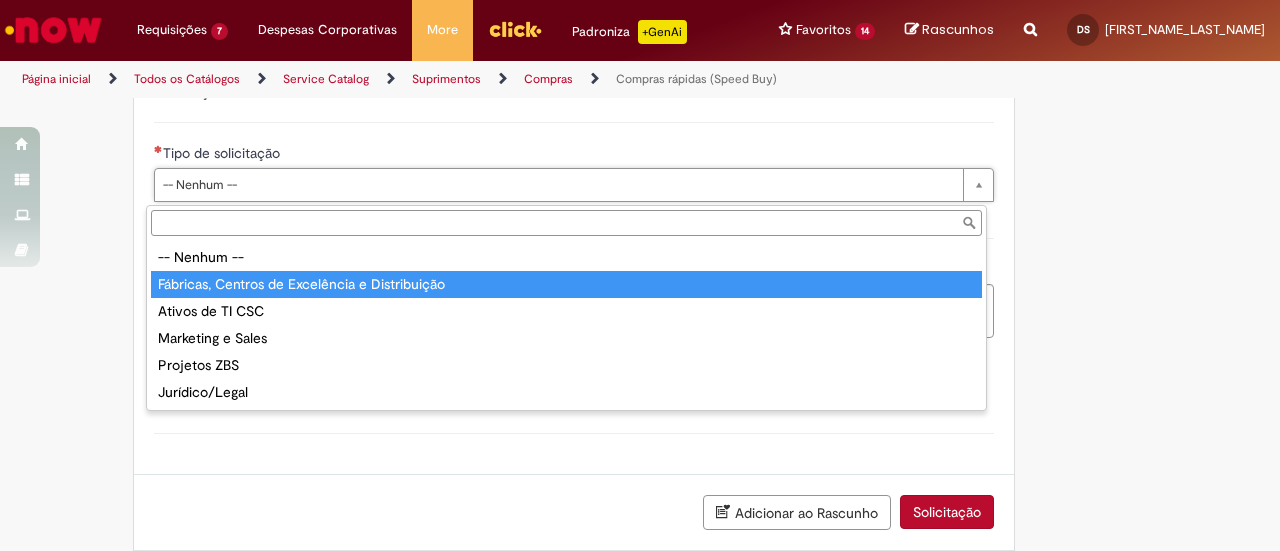 type on "**********" 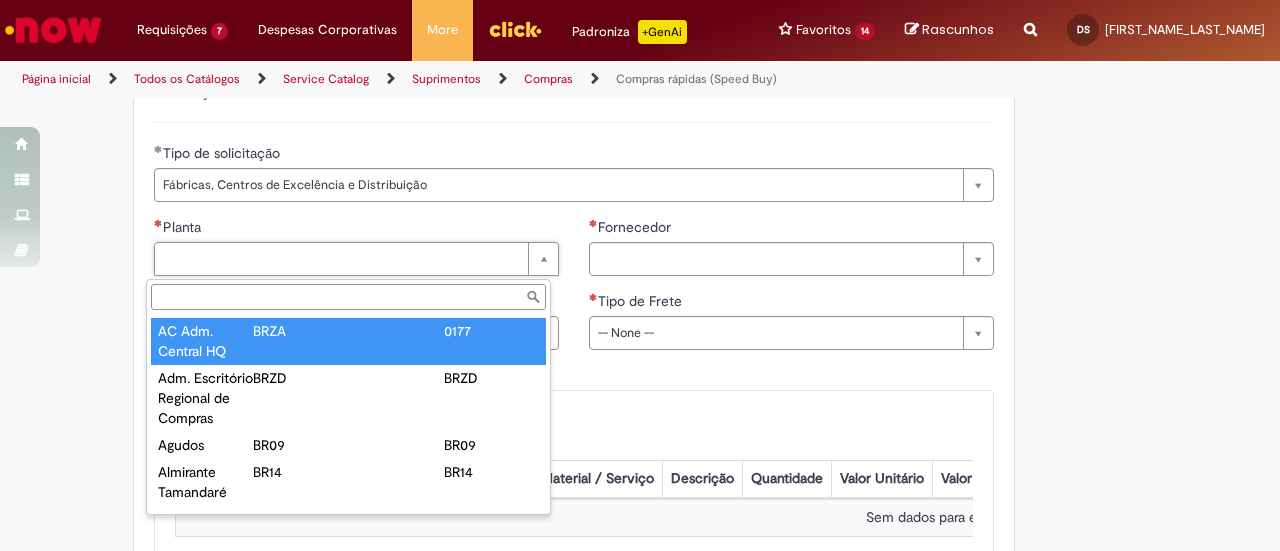 type on "**********" 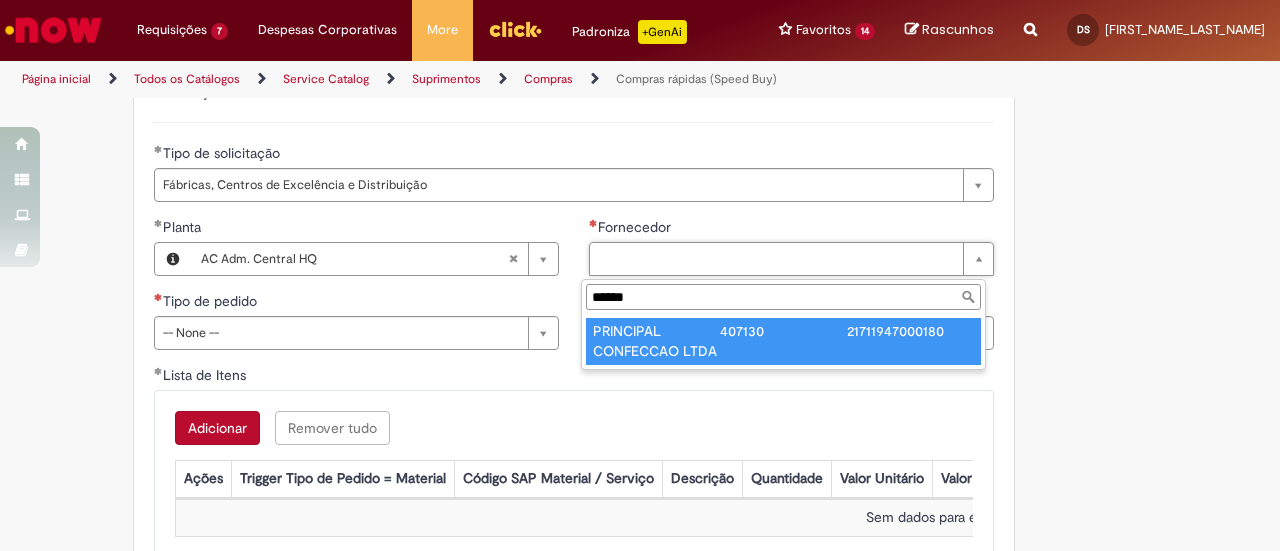 type on "******" 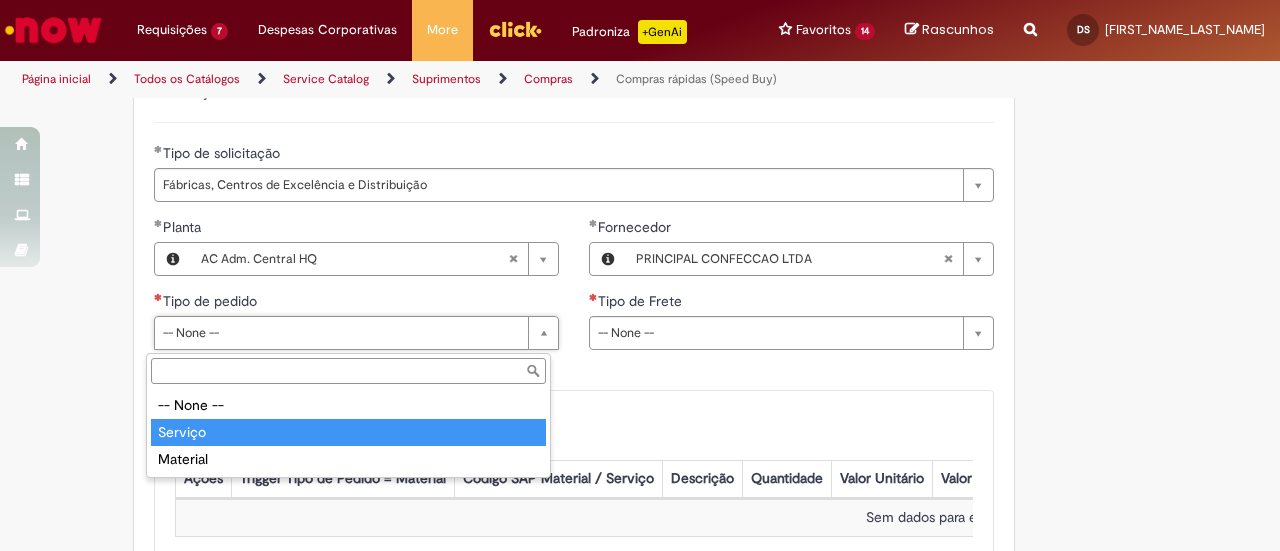 type on "*******" 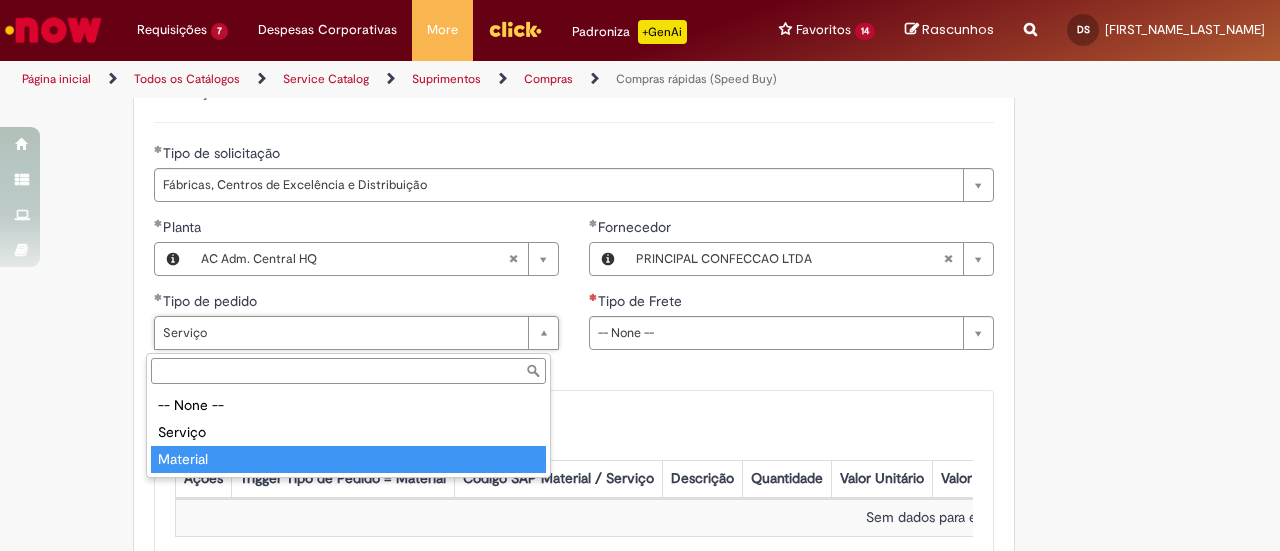 type on "********" 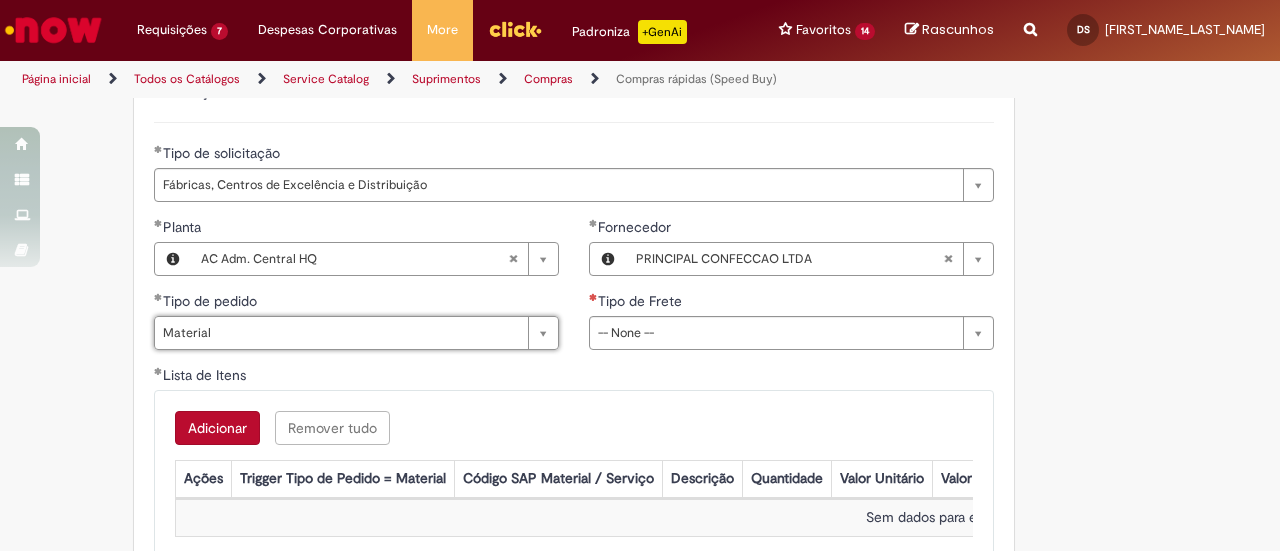scroll, scrollTop: 0, scrollLeft: 46, axis: horizontal 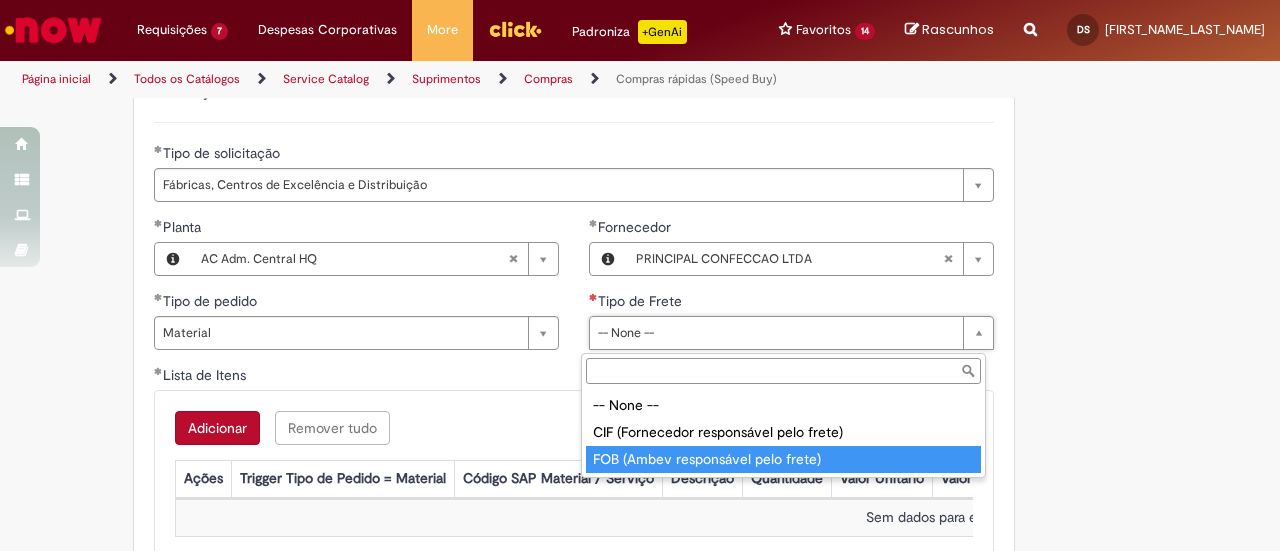type on "**********" 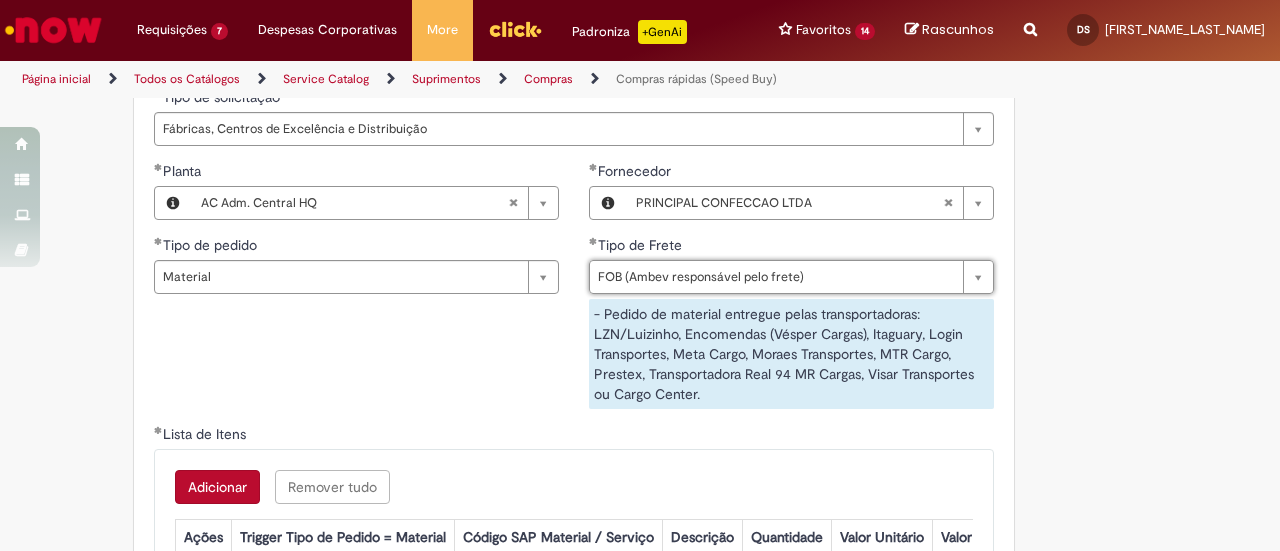 scroll, scrollTop: 3200, scrollLeft: 0, axis: vertical 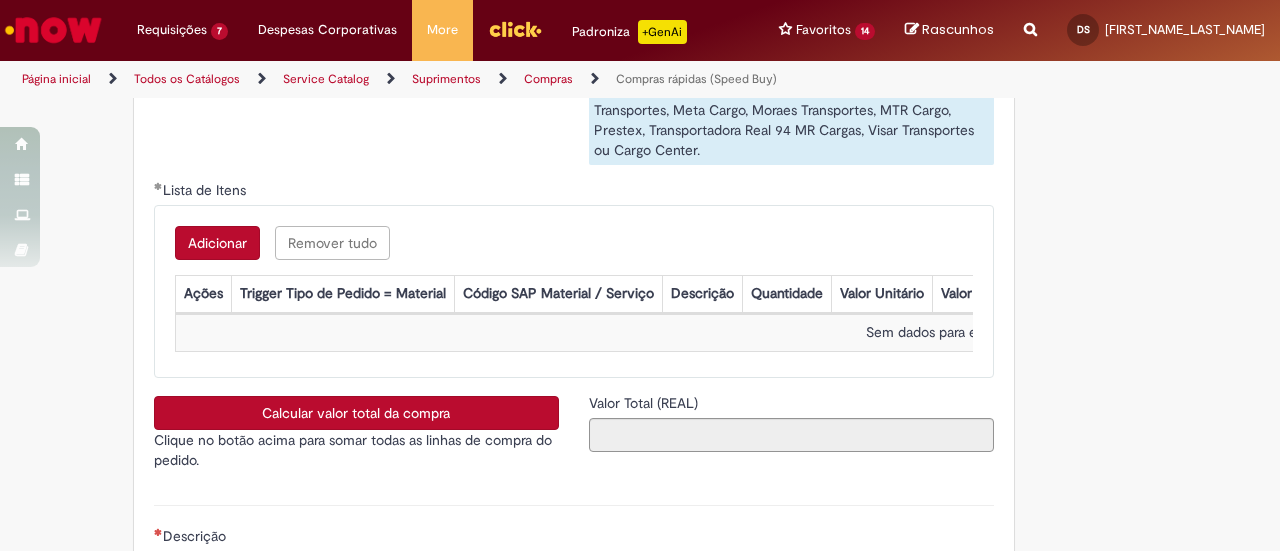 click on "Adicionar" at bounding box center (217, 243) 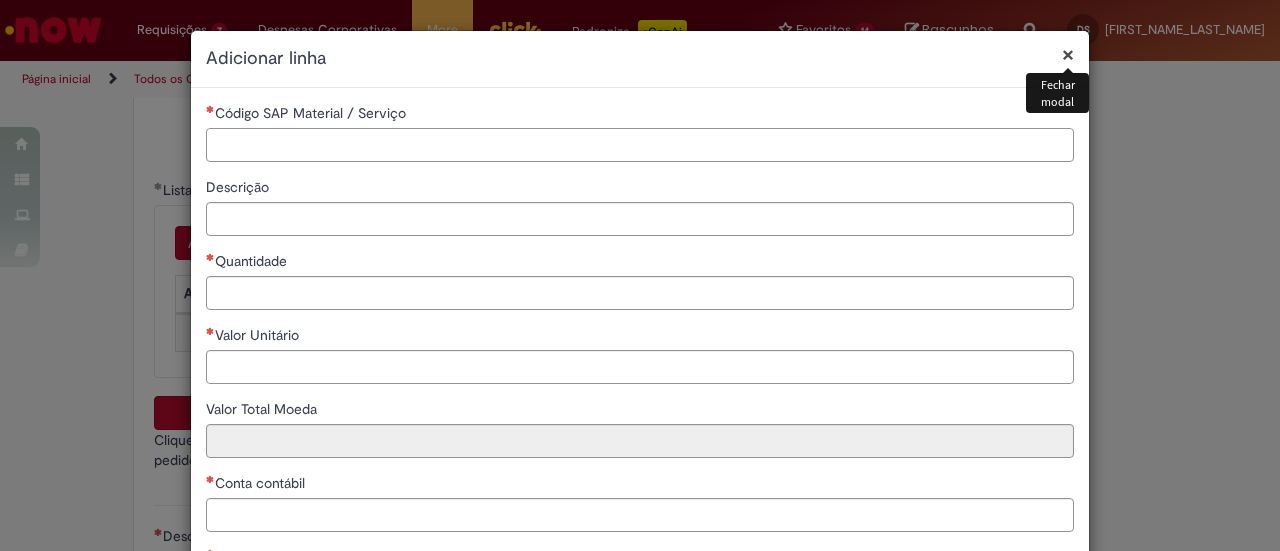 click on "Código SAP Material / Serviço" at bounding box center (640, 145) 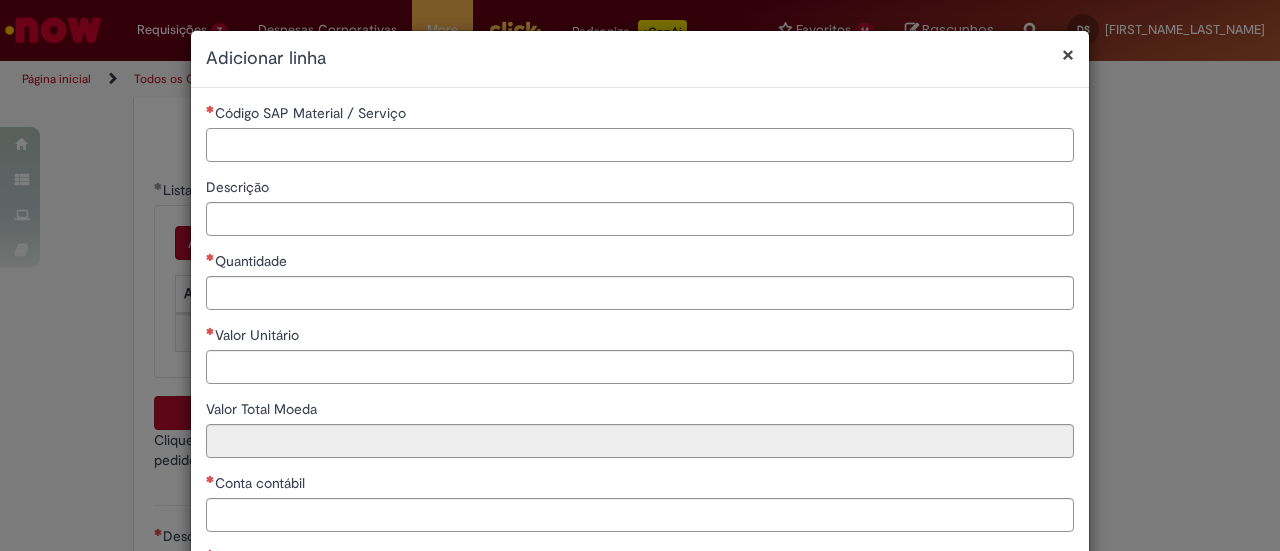 paste on "********" 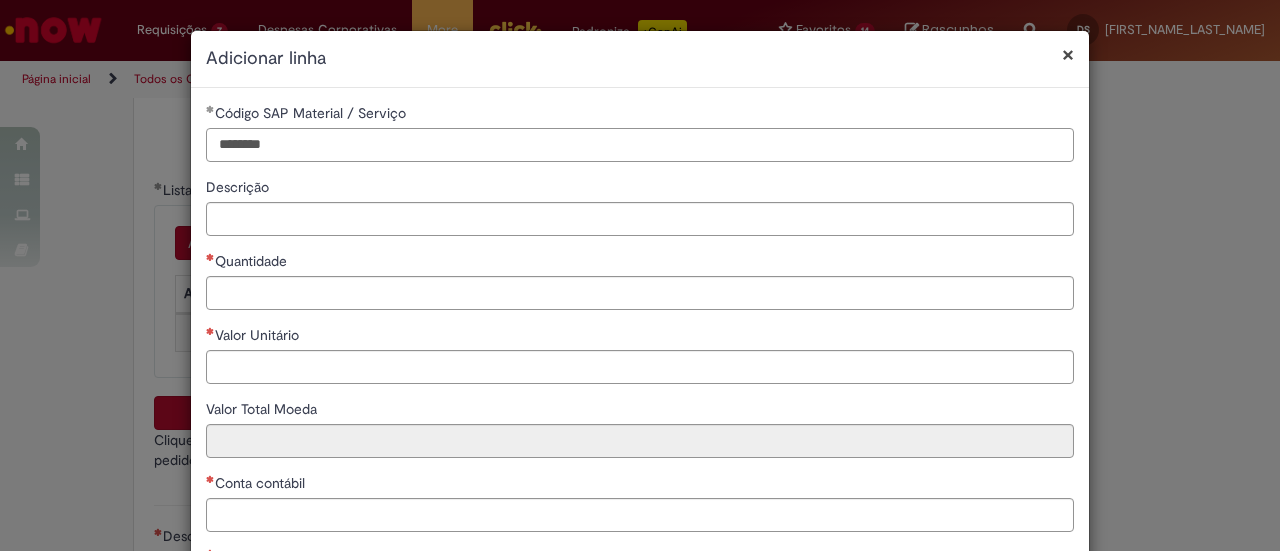 type on "********" 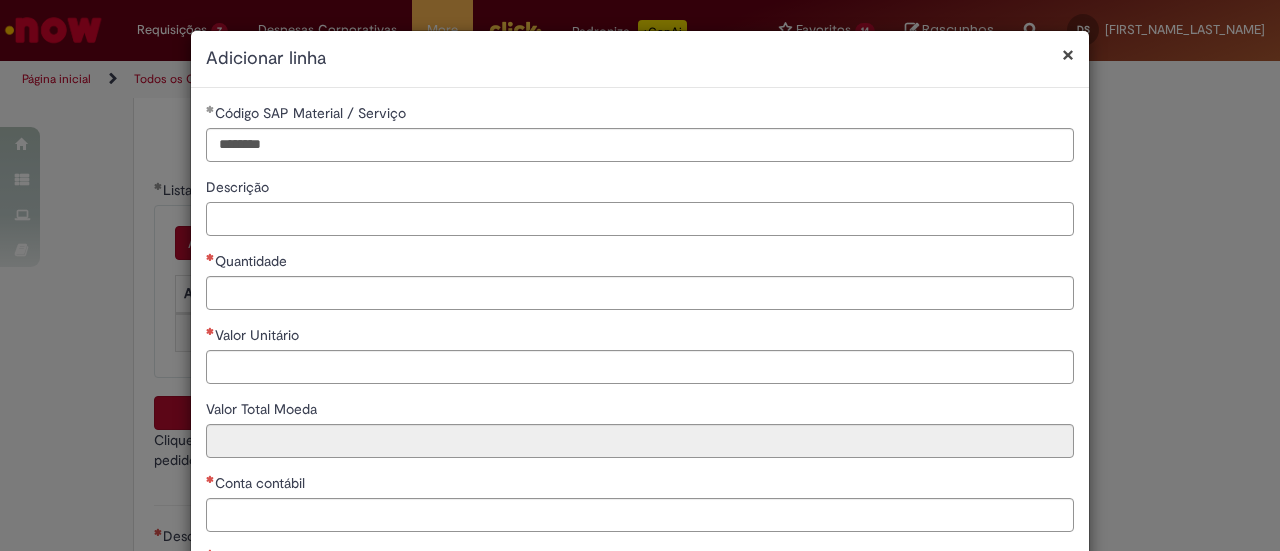 click on "Descrição" at bounding box center (640, 219) 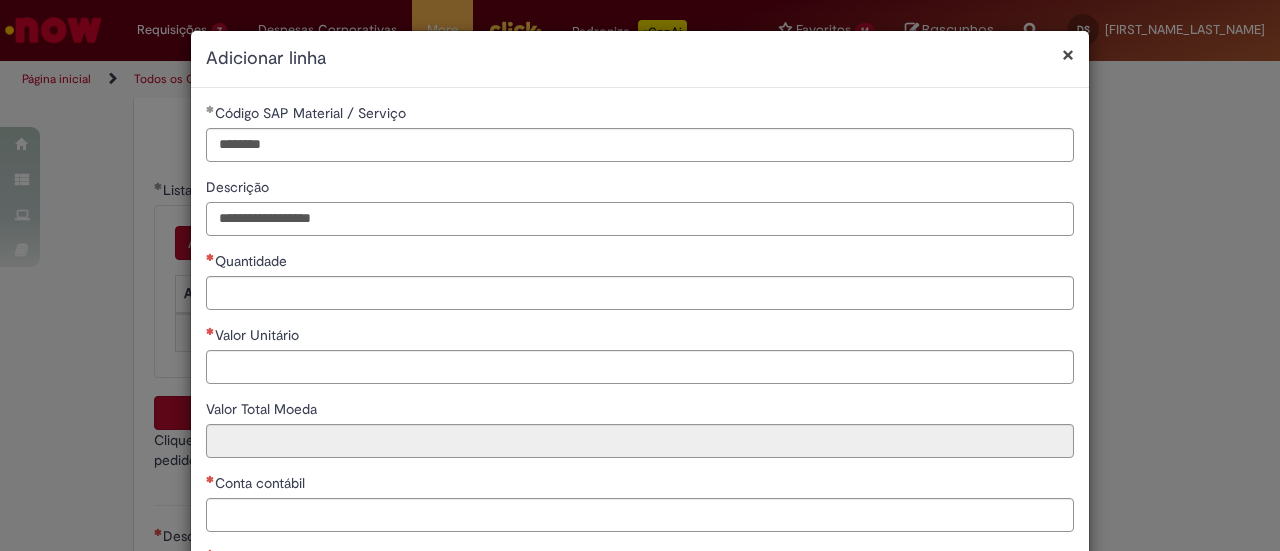 type on "**********" 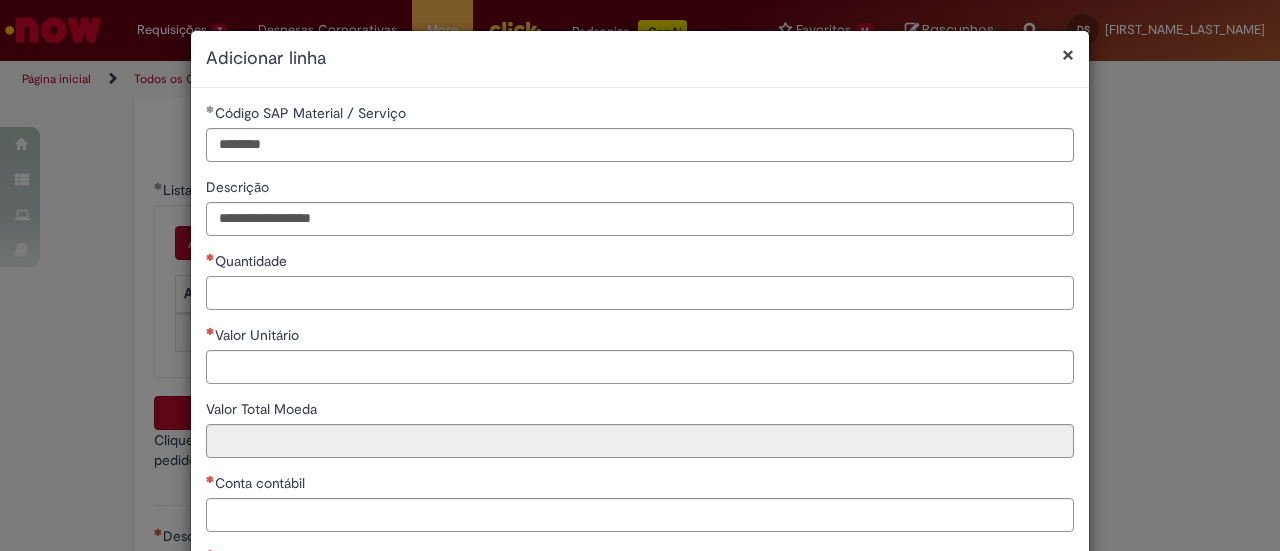 click on "Quantidade" at bounding box center (640, 293) 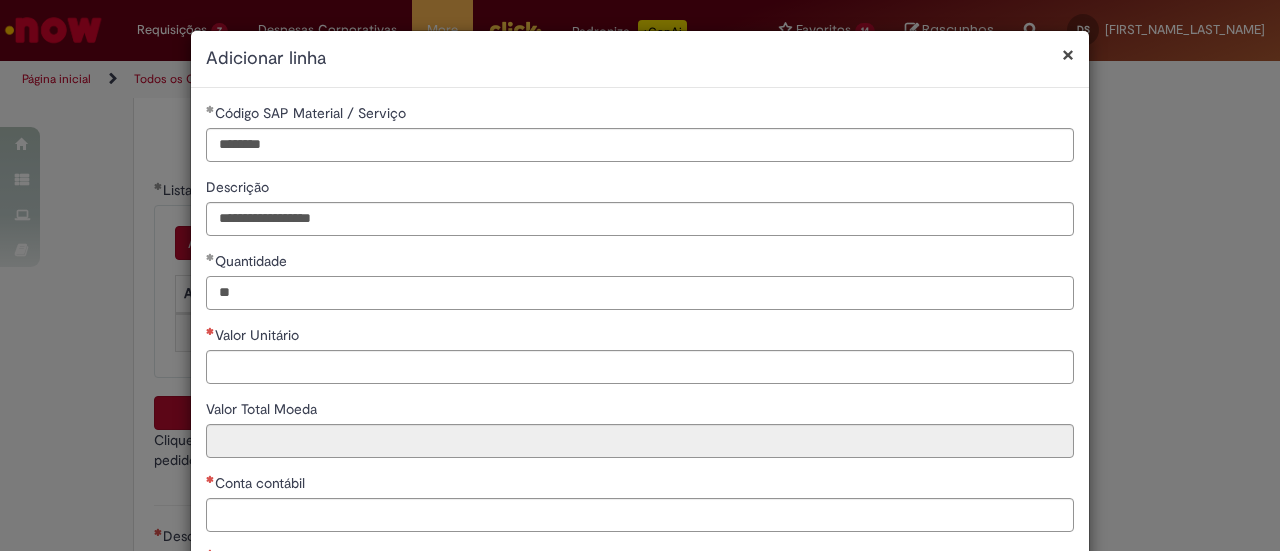 type on "**" 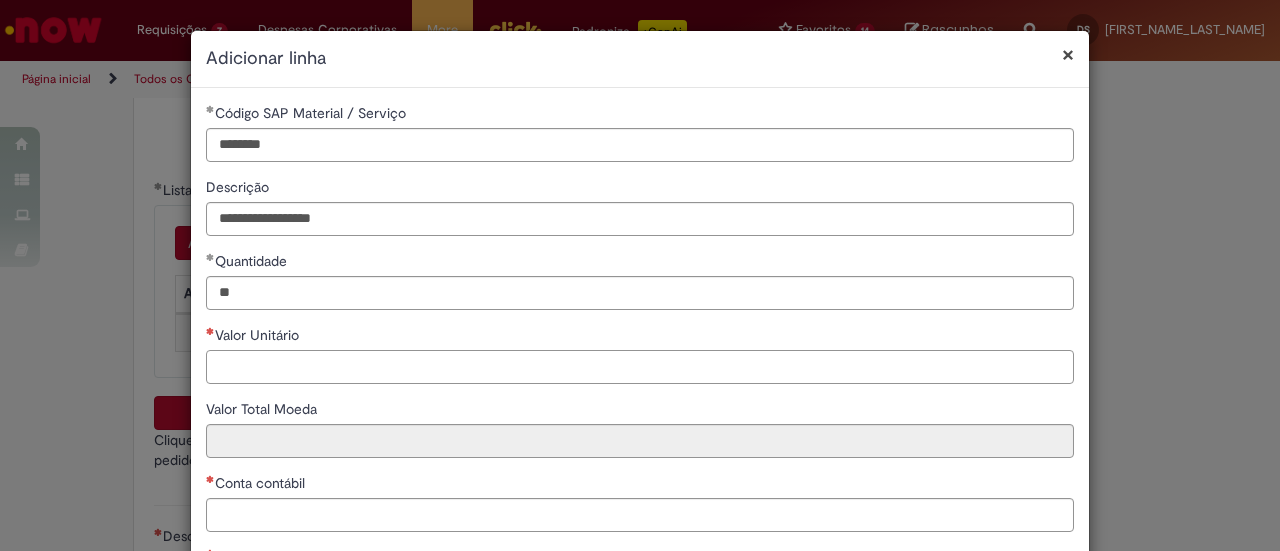 click on "Valor Unitário" at bounding box center [640, 367] 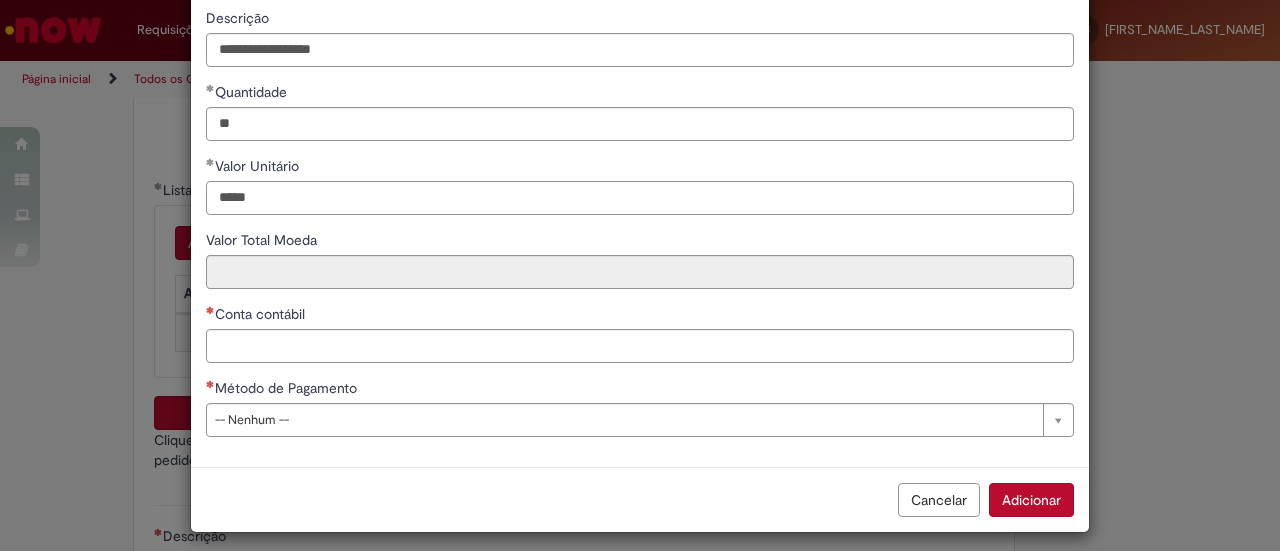 scroll, scrollTop: 178, scrollLeft: 0, axis: vertical 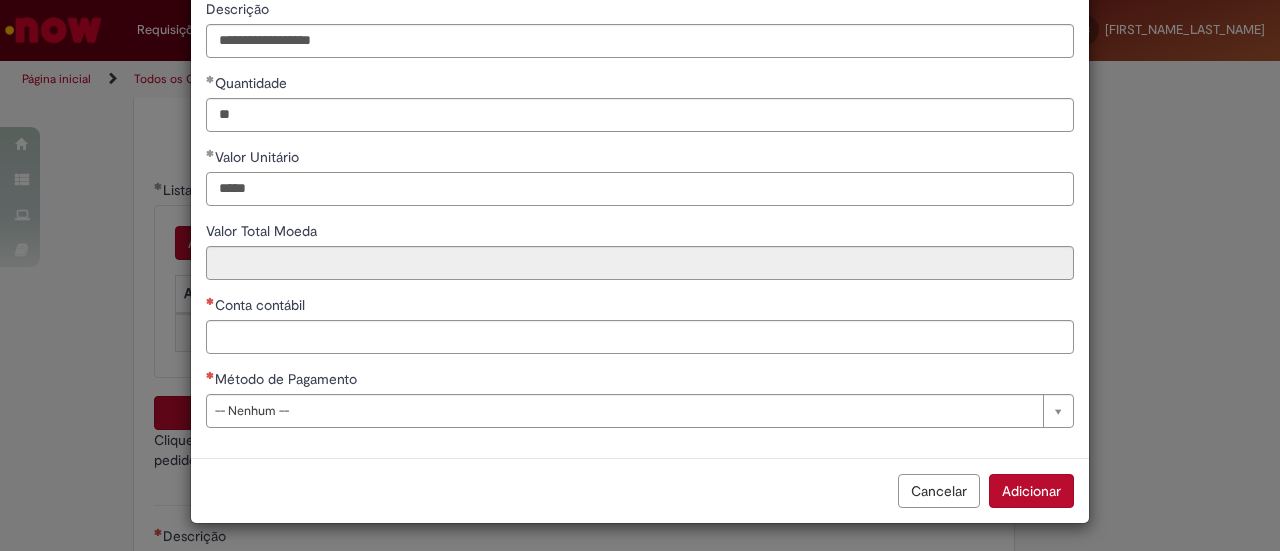 type on "*****" 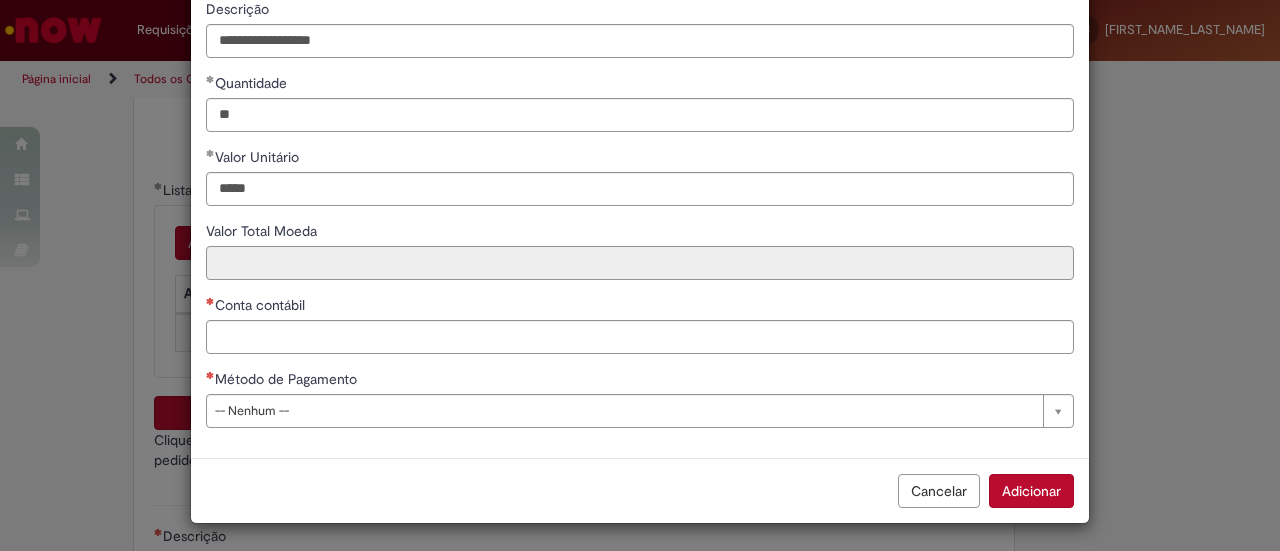 type on "********" 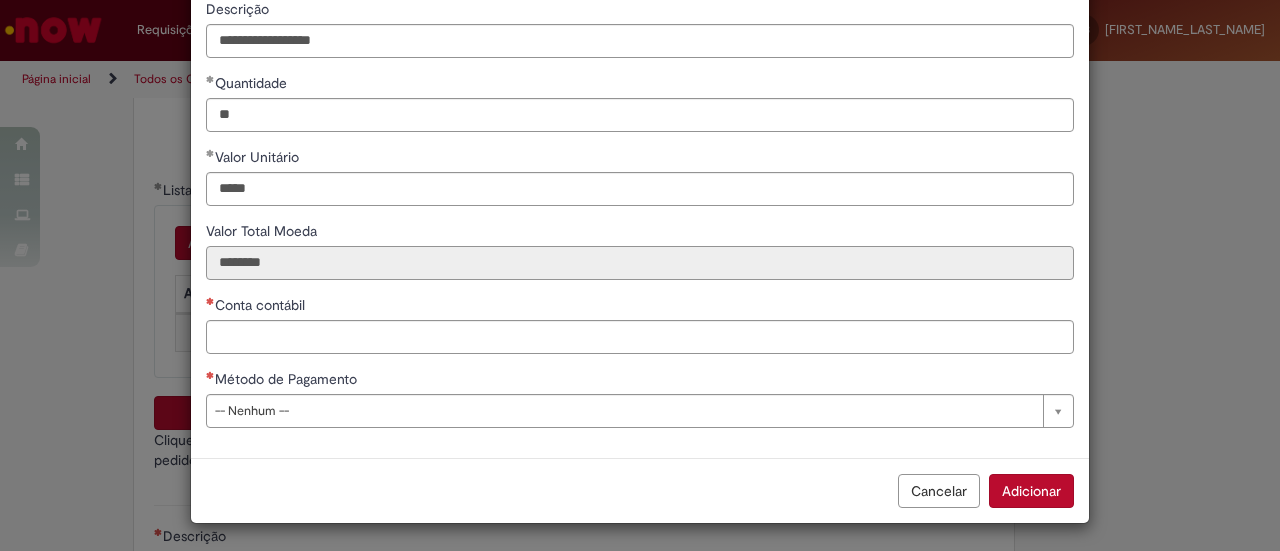 click on "********" at bounding box center [640, 263] 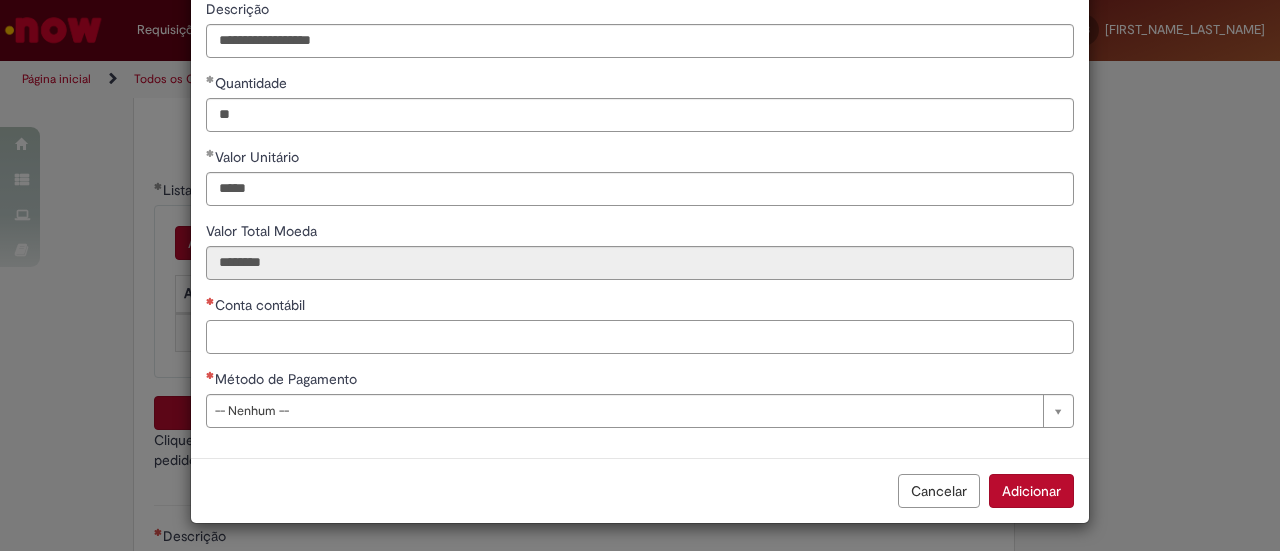 click on "Conta contábil" at bounding box center (640, 337) 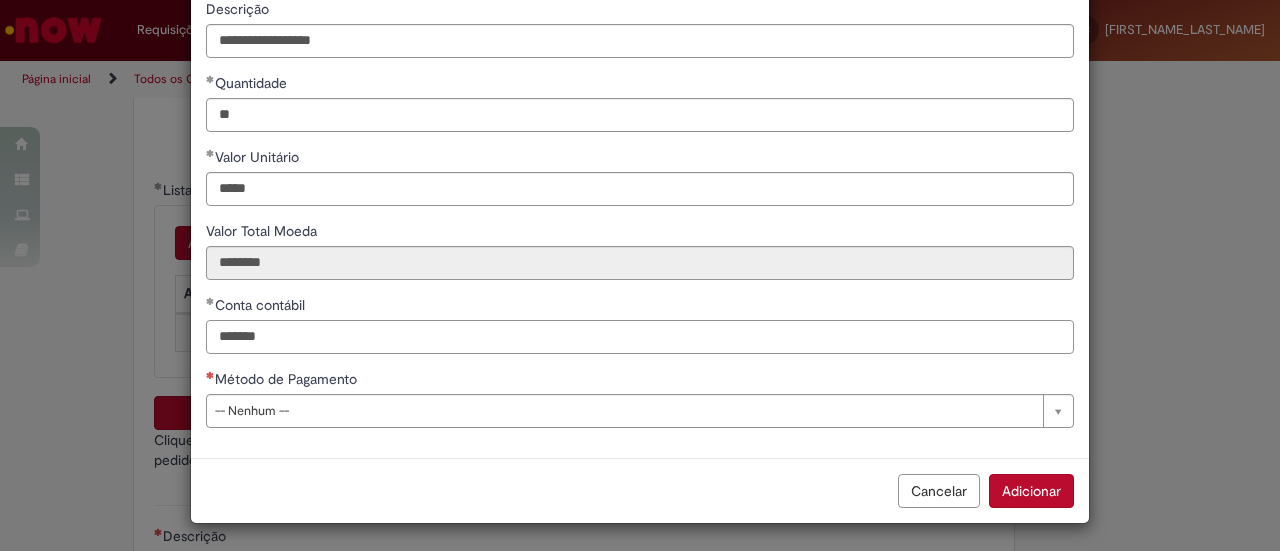 type on "*******" 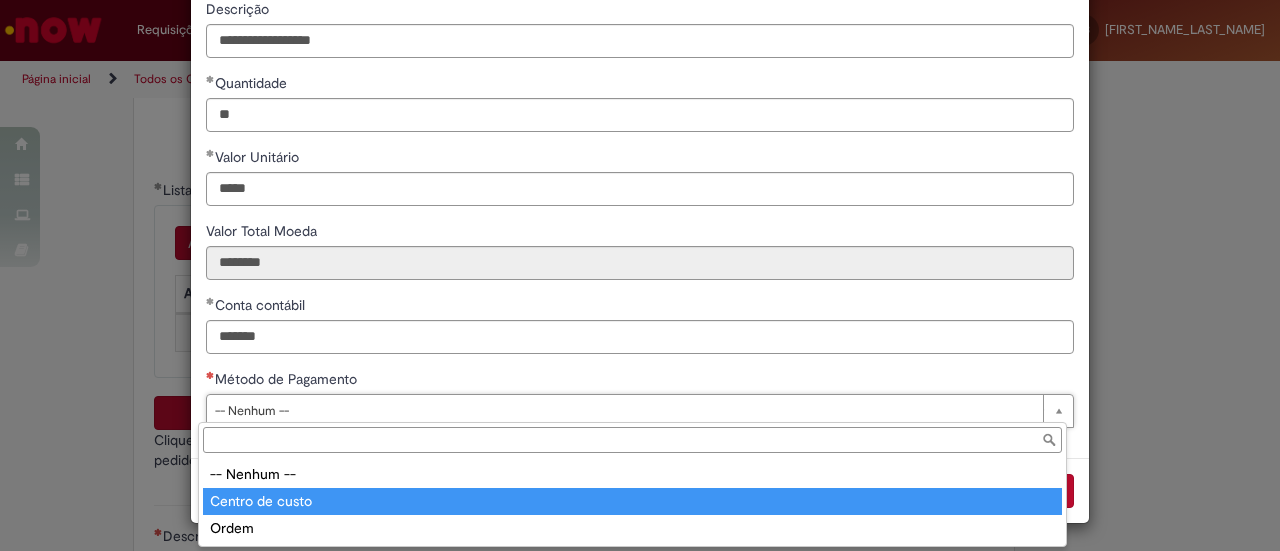 type on "**********" 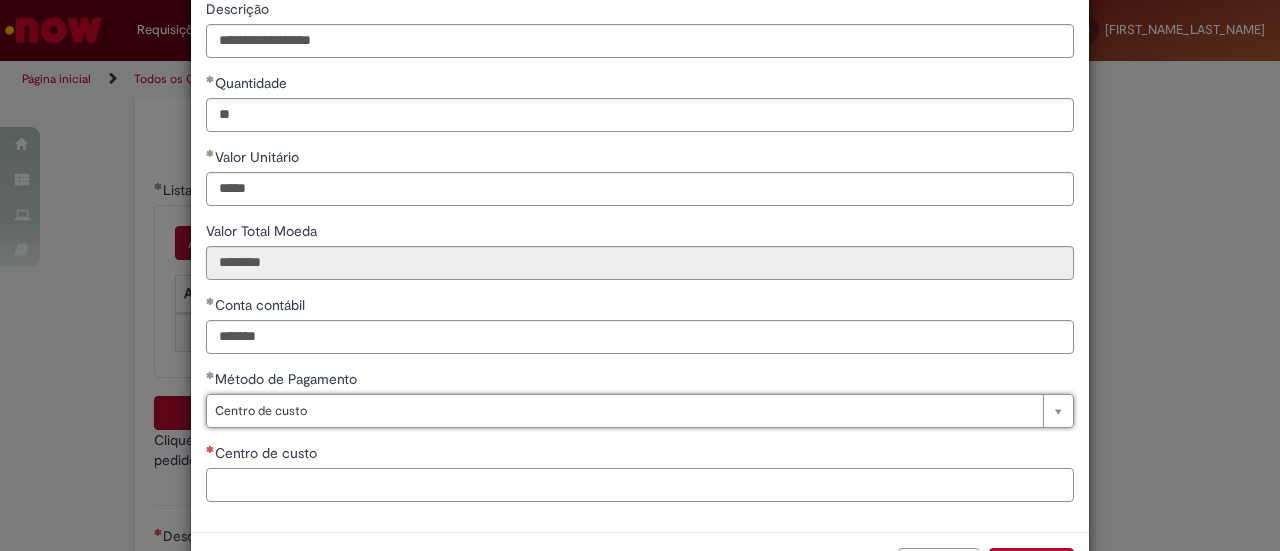 click on "Centro de custo" at bounding box center [640, 485] 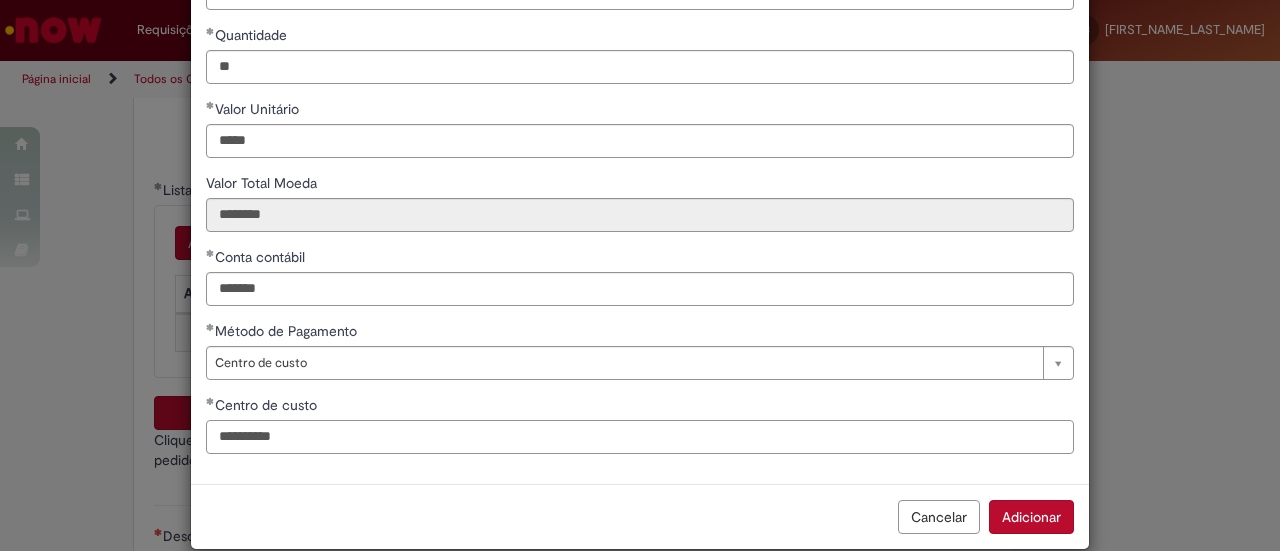 scroll, scrollTop: 252, scrollLeft: 0, axis: vertical 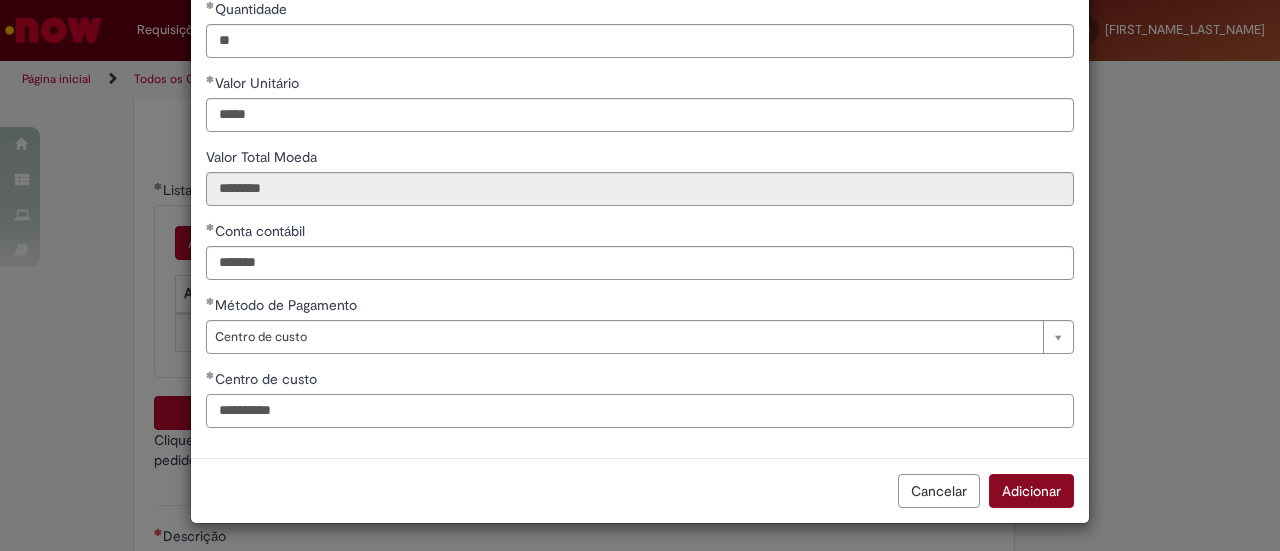 type on "**********" 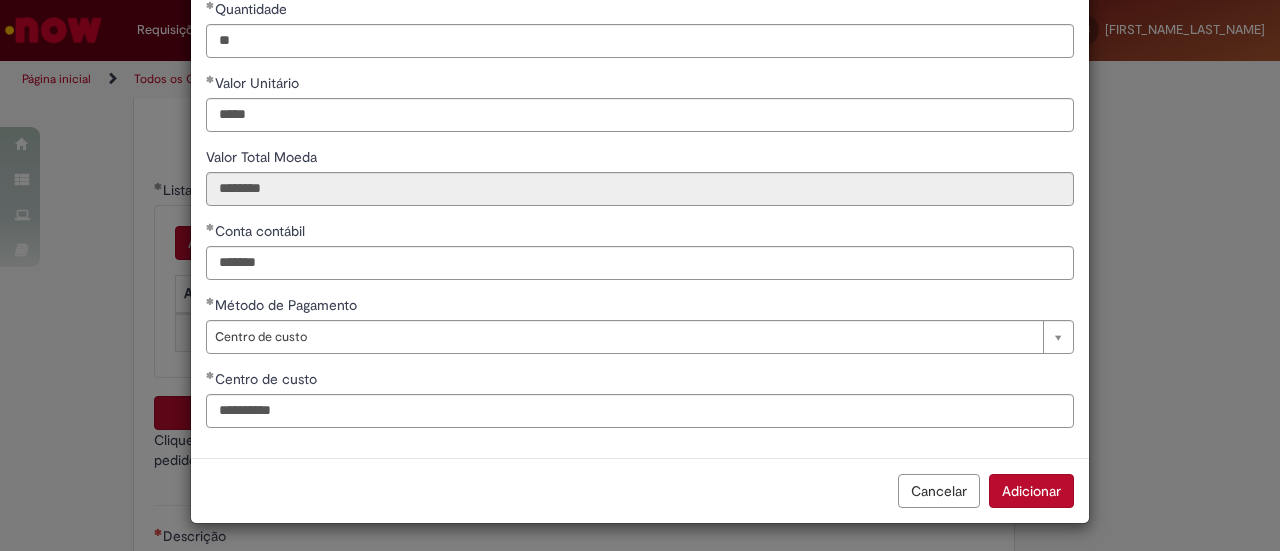 click on "Adicionar" at bounding box center [1031, 491] 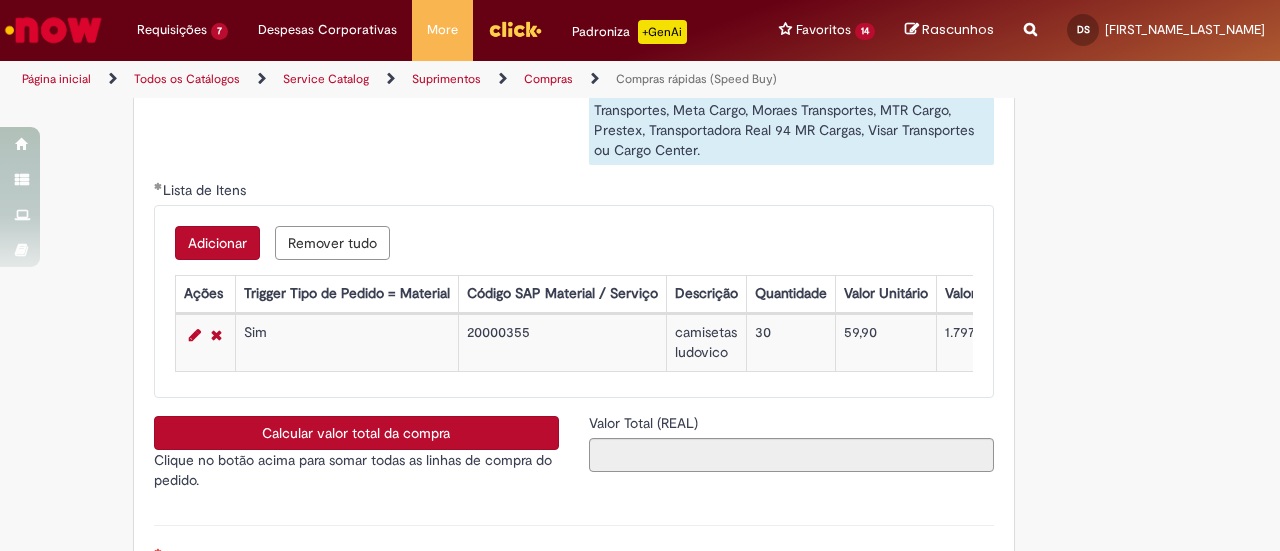 click on "Adicionar" at bounding box center (217, 243) 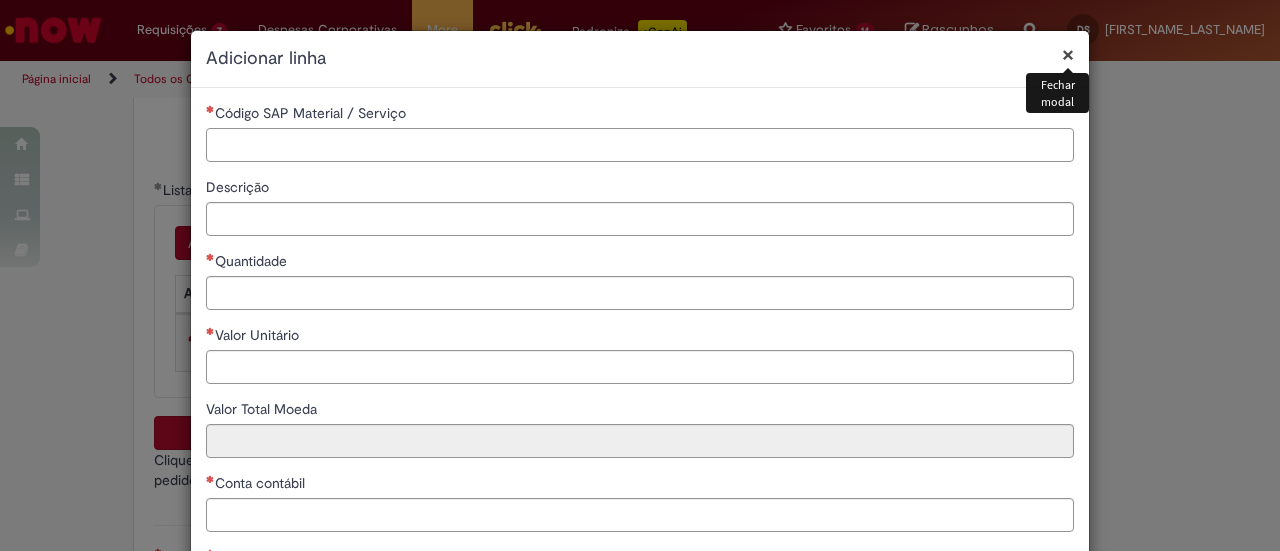 click on "Código SAP Material / Serviço" at bounding box center (640, 145) 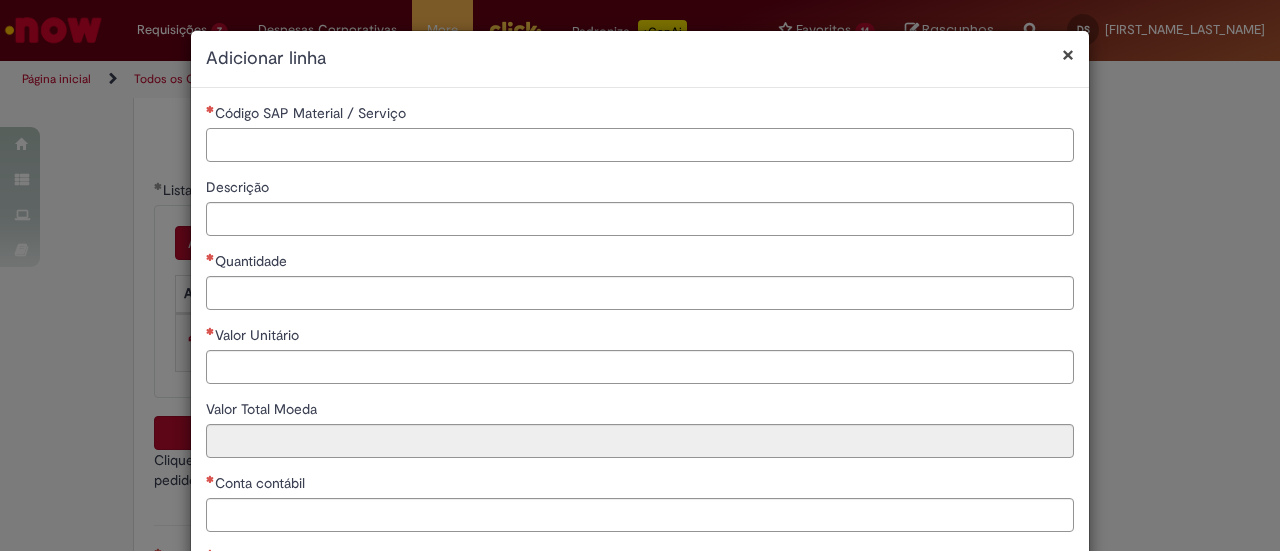 paste on "********" 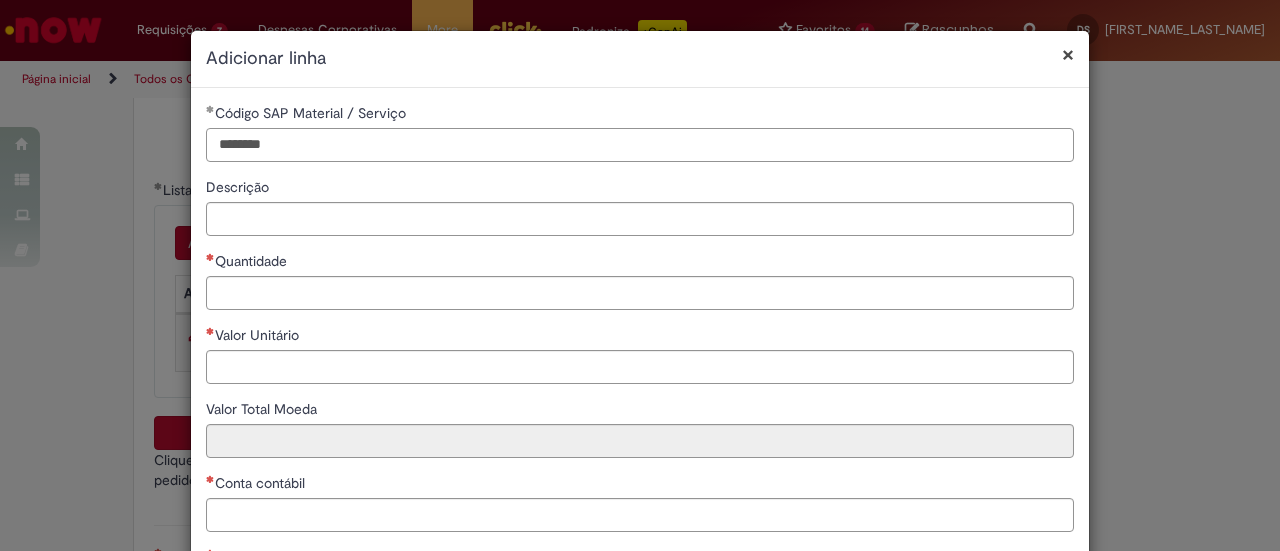 type on "********" 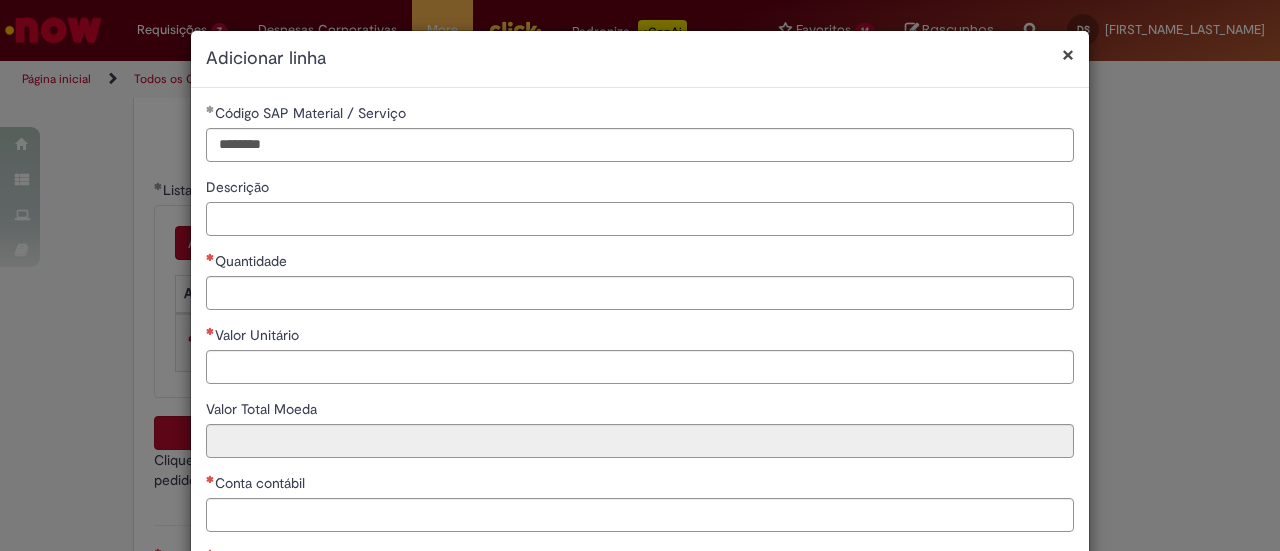click on "Descrição" at bounding box center [640, 219] 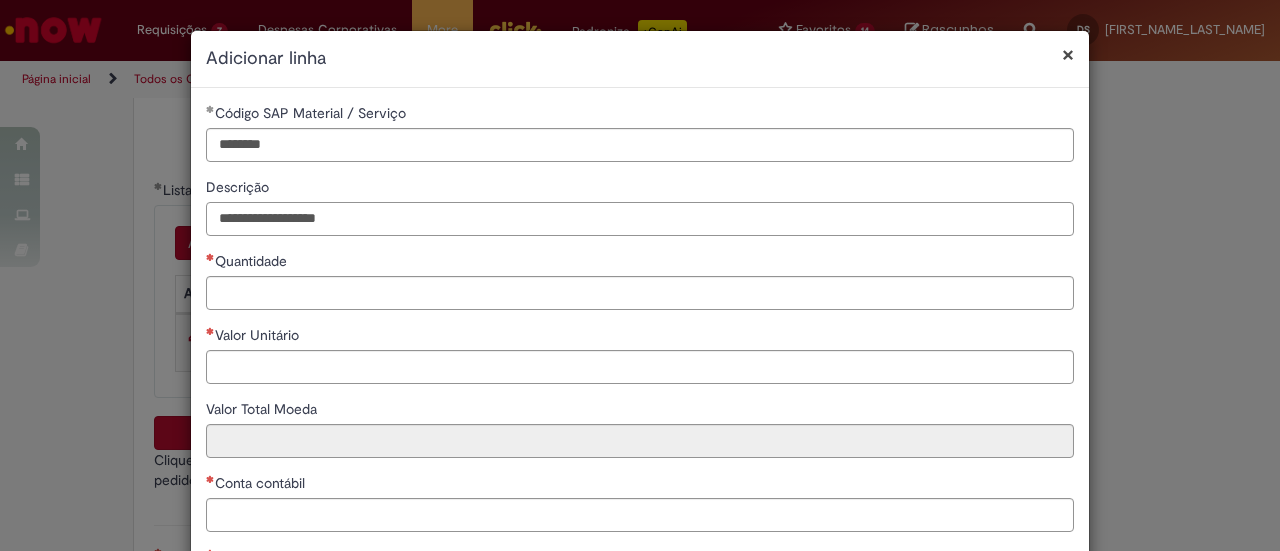 type on "**********" 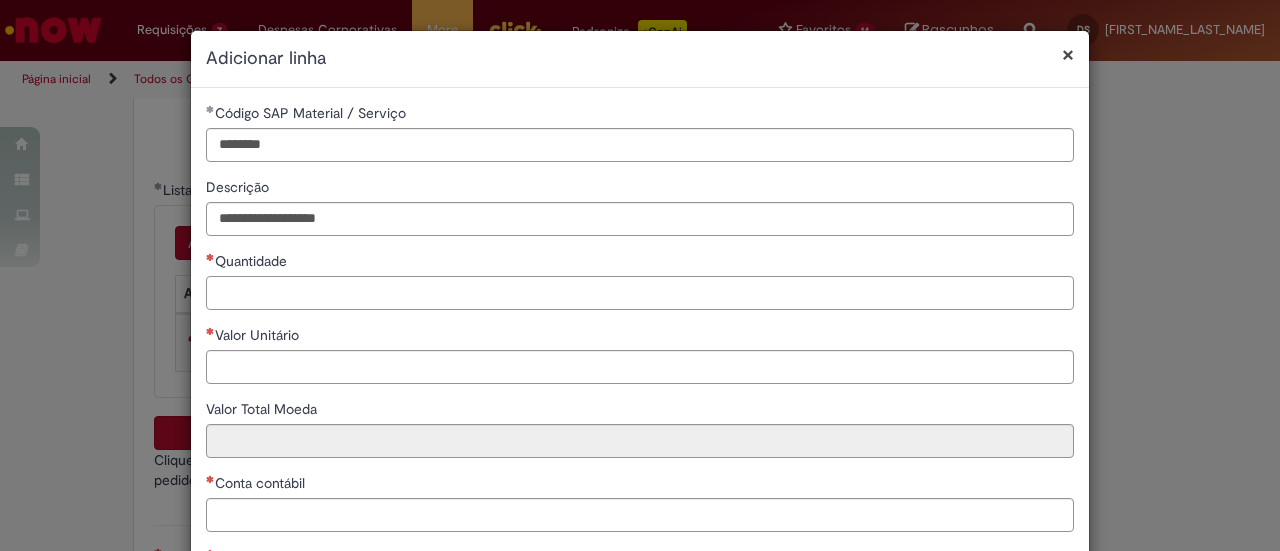click on "Quantidade" at bounding box center (640, 293) 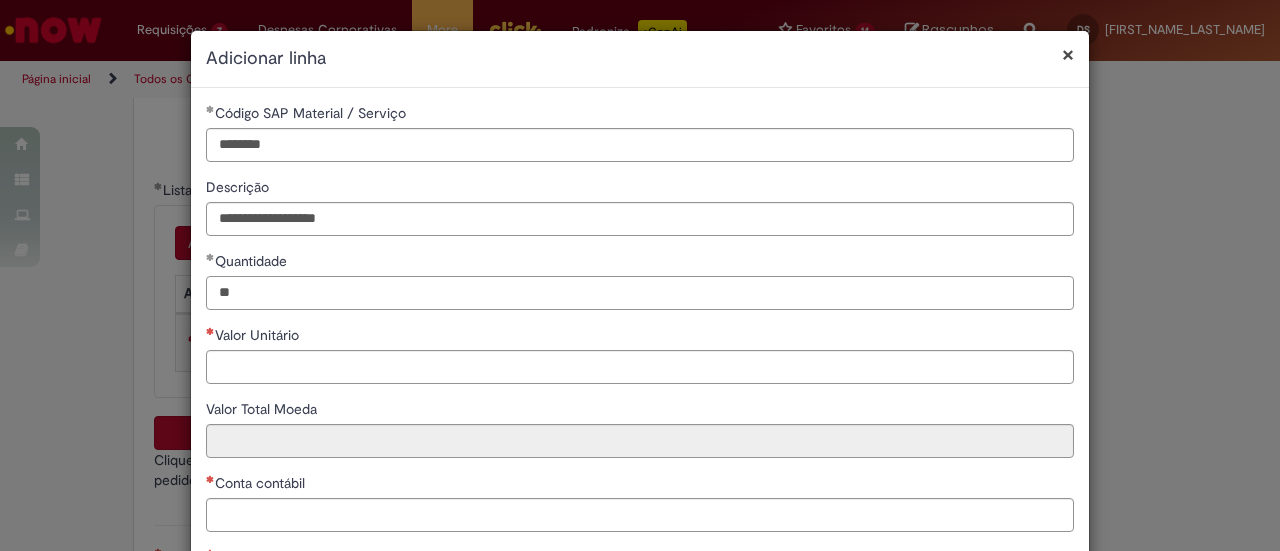 type on "**" 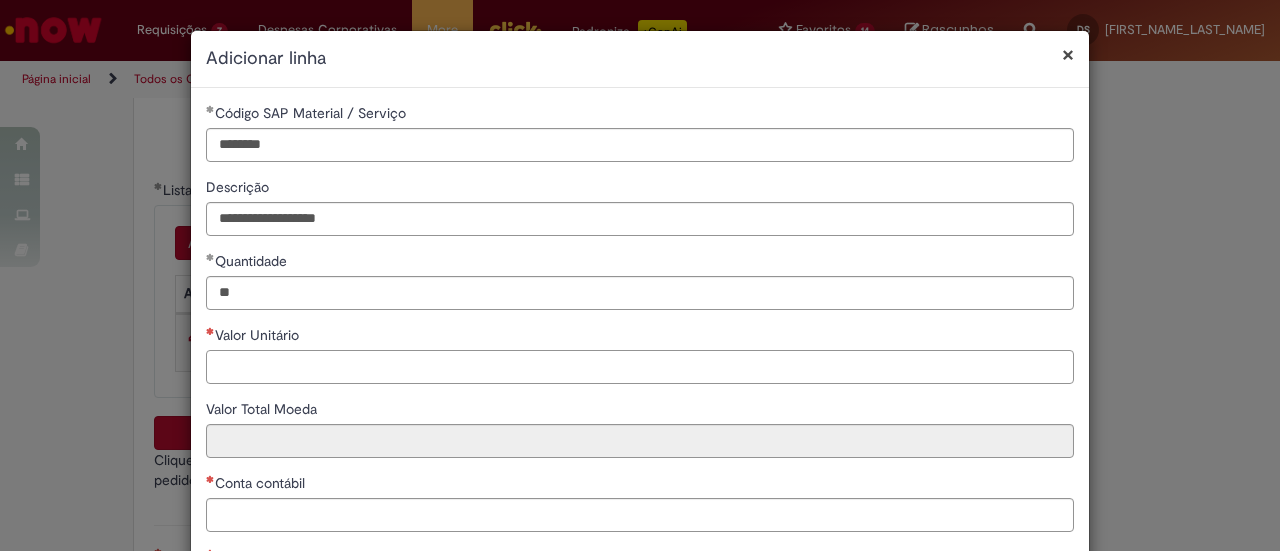 click on "Valor Unitário" at bounding box center (640, 367) 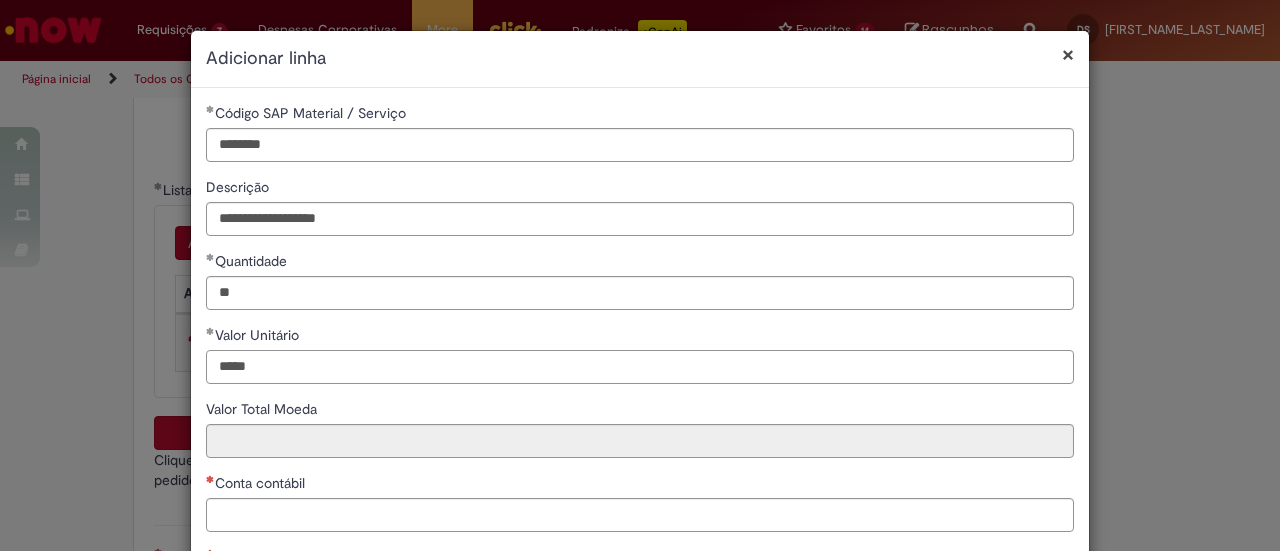 type on "*****" 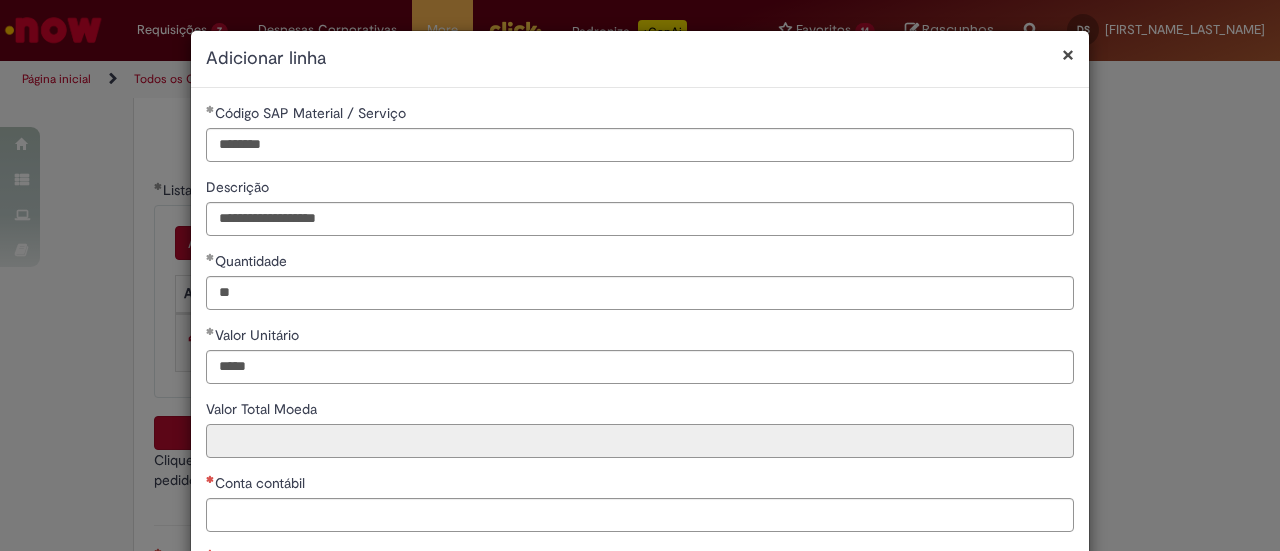 type on "******" 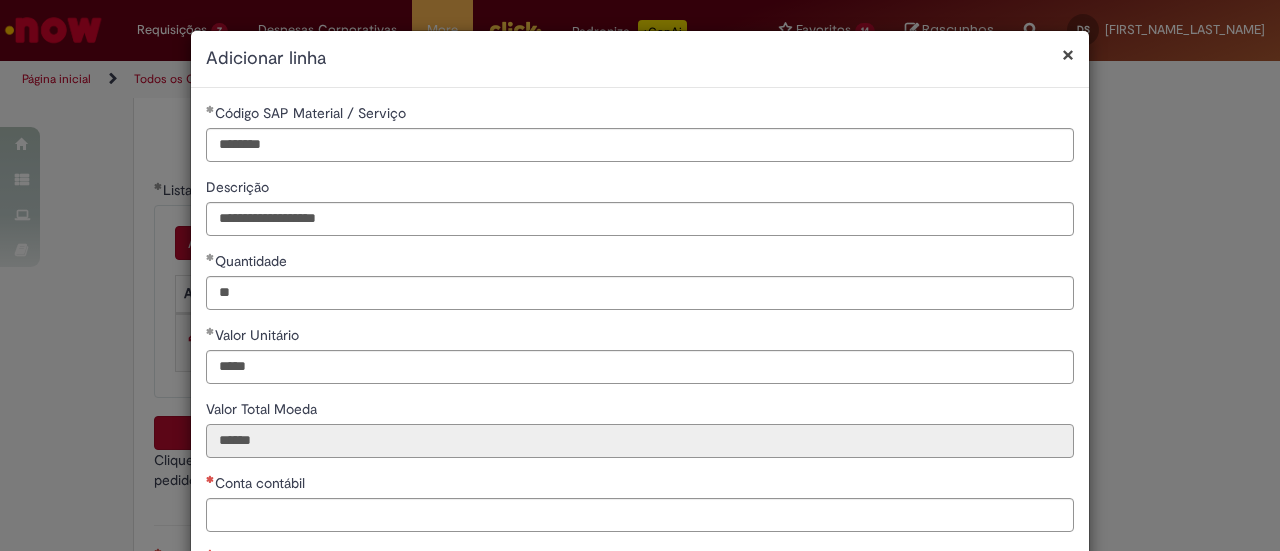 click on "******" at bounding box center [640, 441] 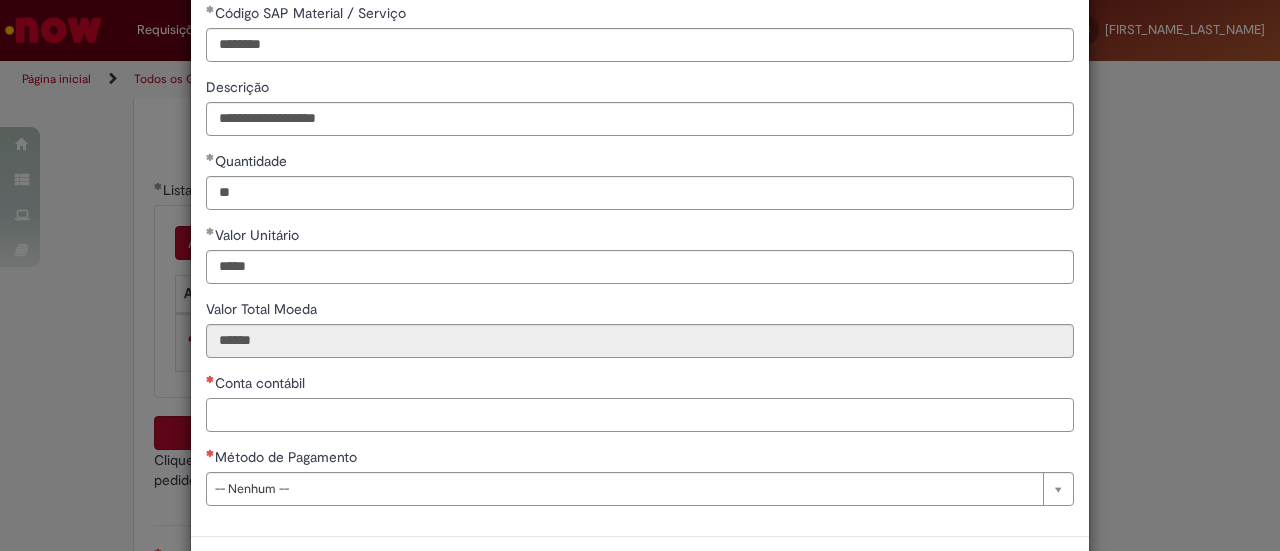 click on "Conta contábil" at bounding box center [640, 415] 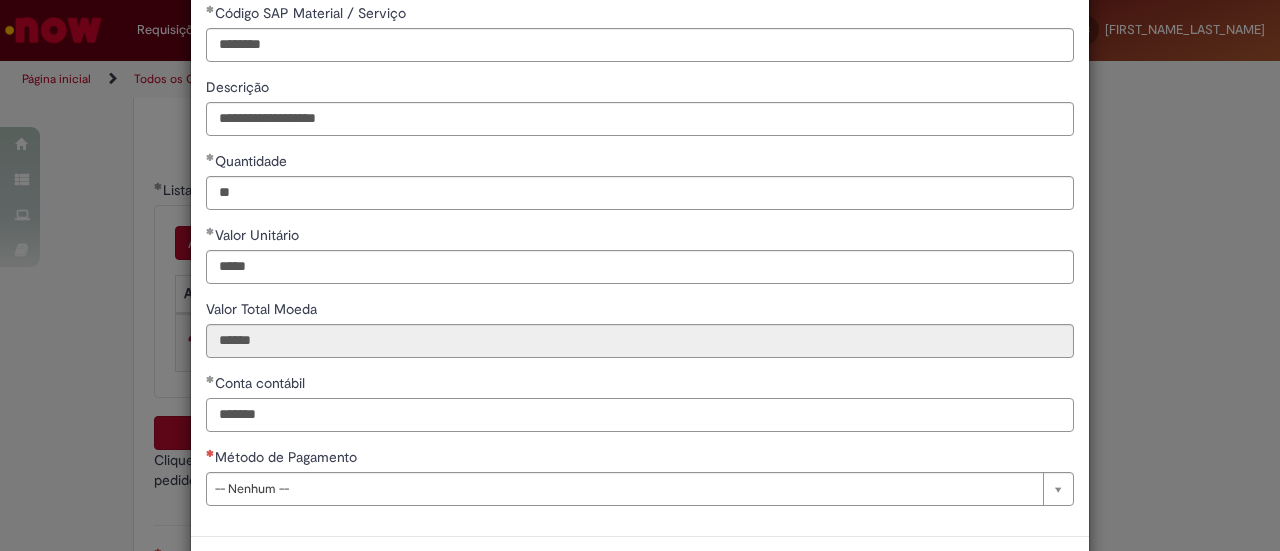 scroll, scrollTop: 178, scrollLeft: 0, axis: vertical 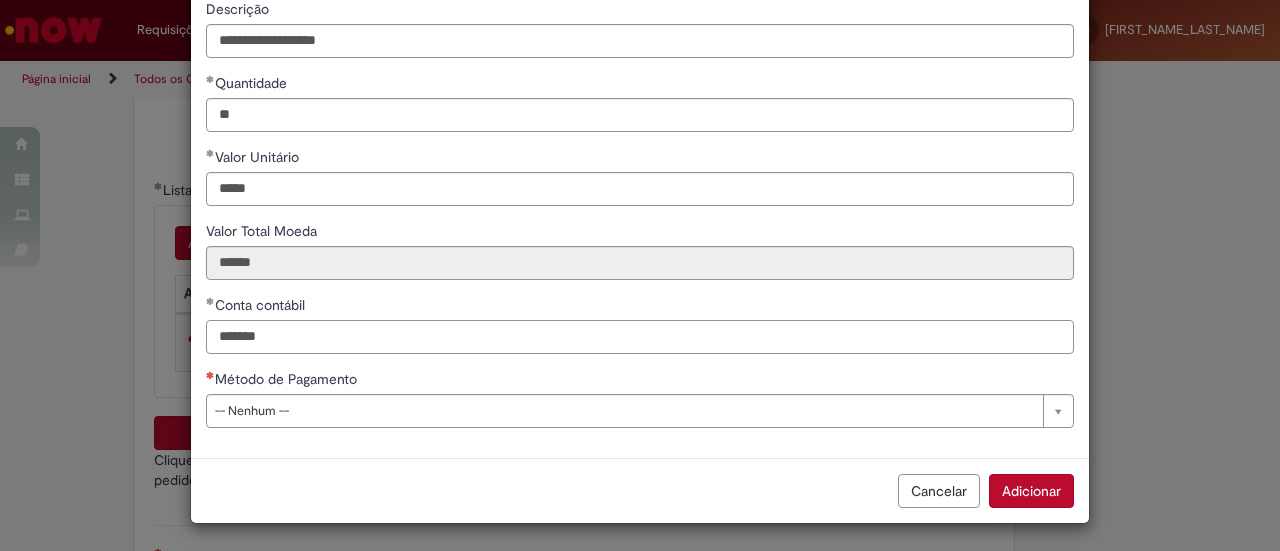 type on "*******" 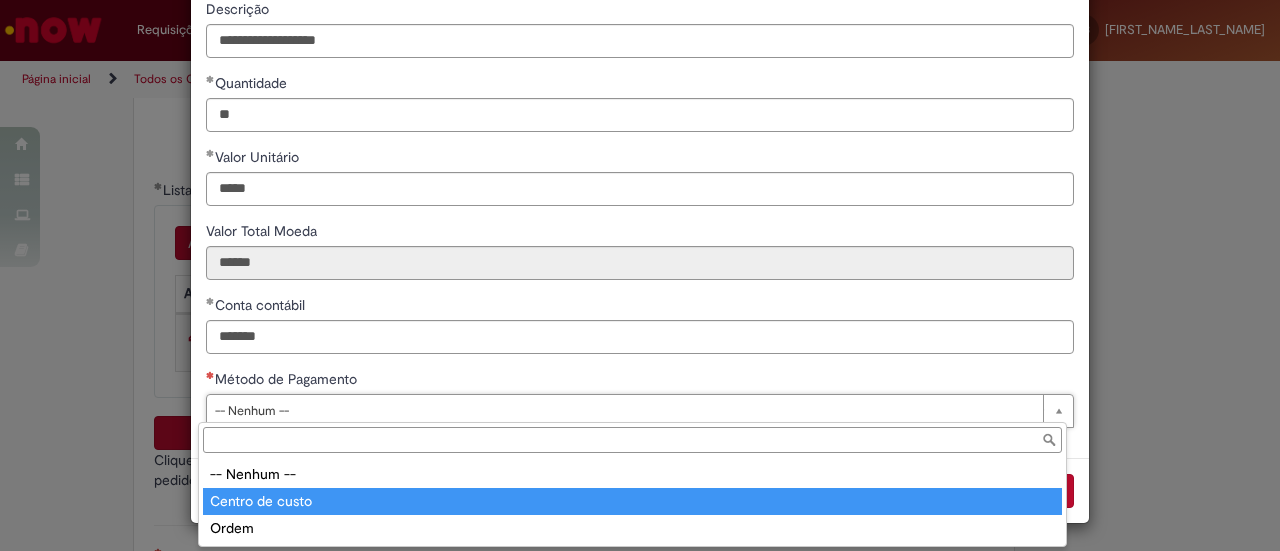 type on "**********" 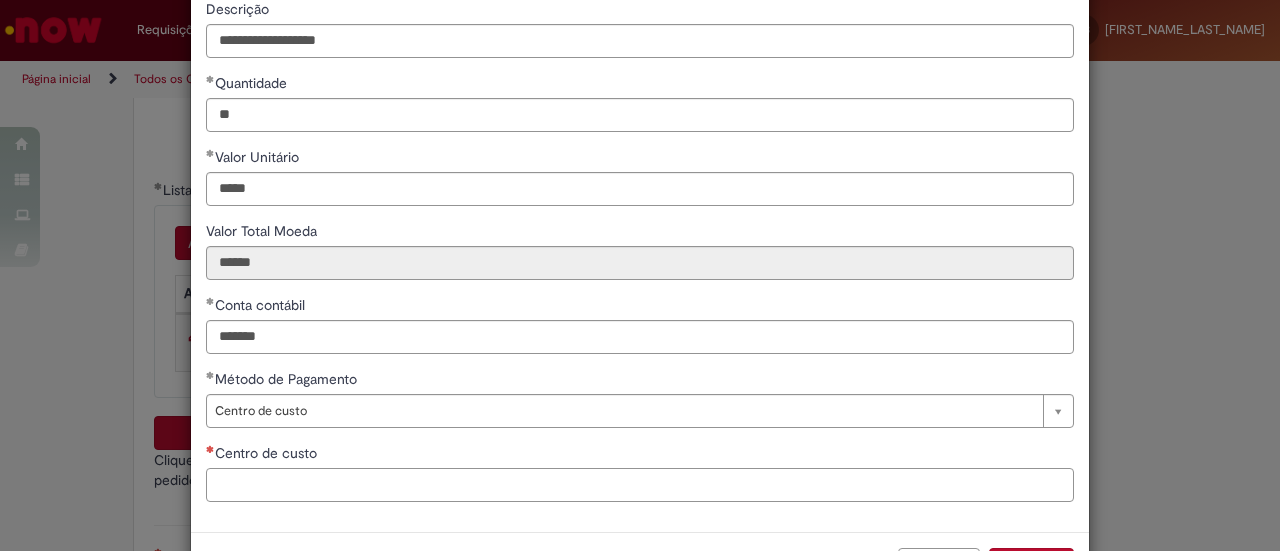 click on "Centro de custo" at bounding box center [640, 485] 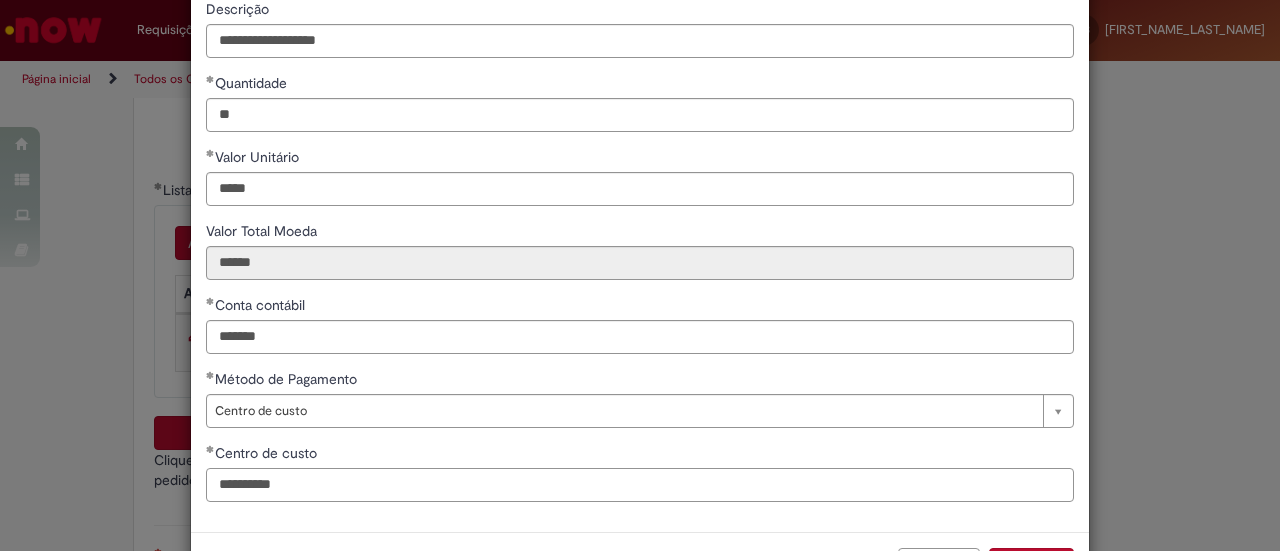 scroll, scrollTop: 252, scrollLeft: 0, axis: vertical 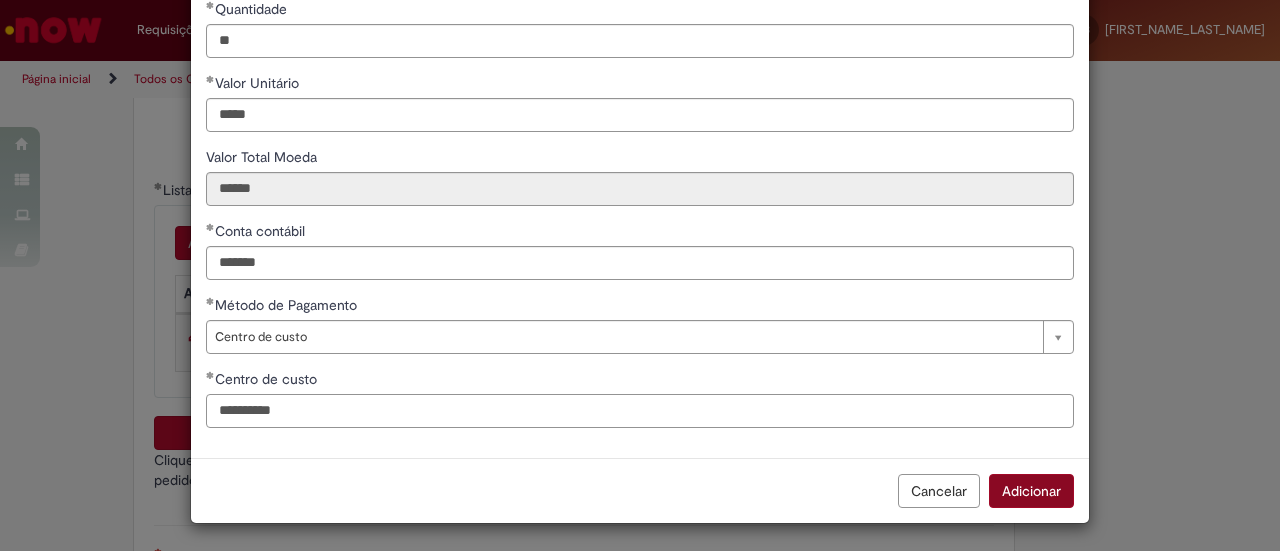 type on "**********" 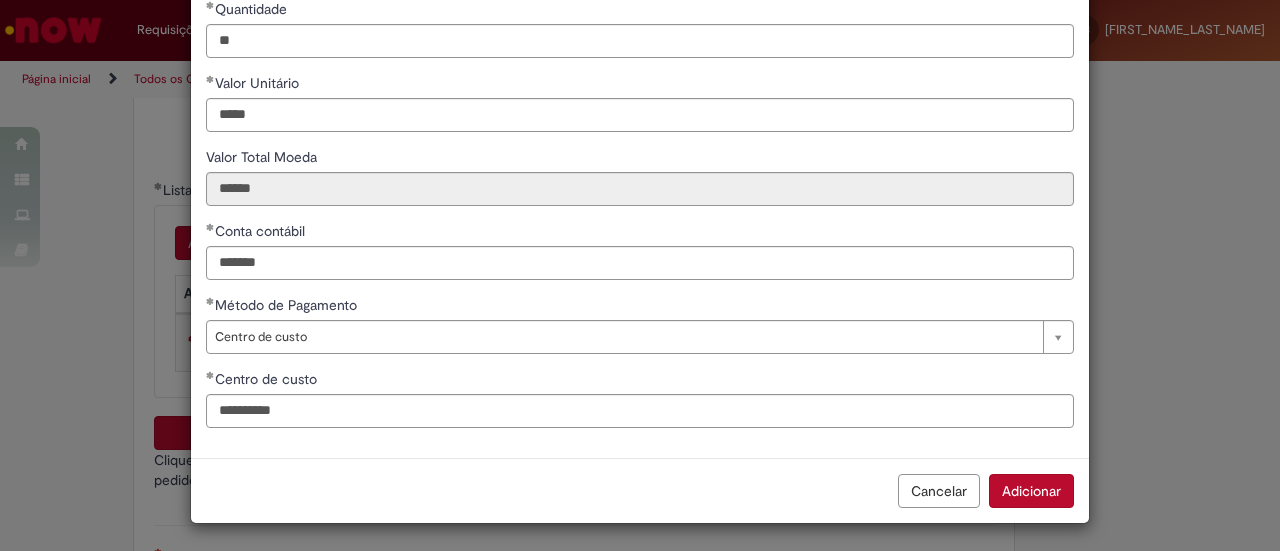 click on "Adicionar" at bounding box center [1031, 491] 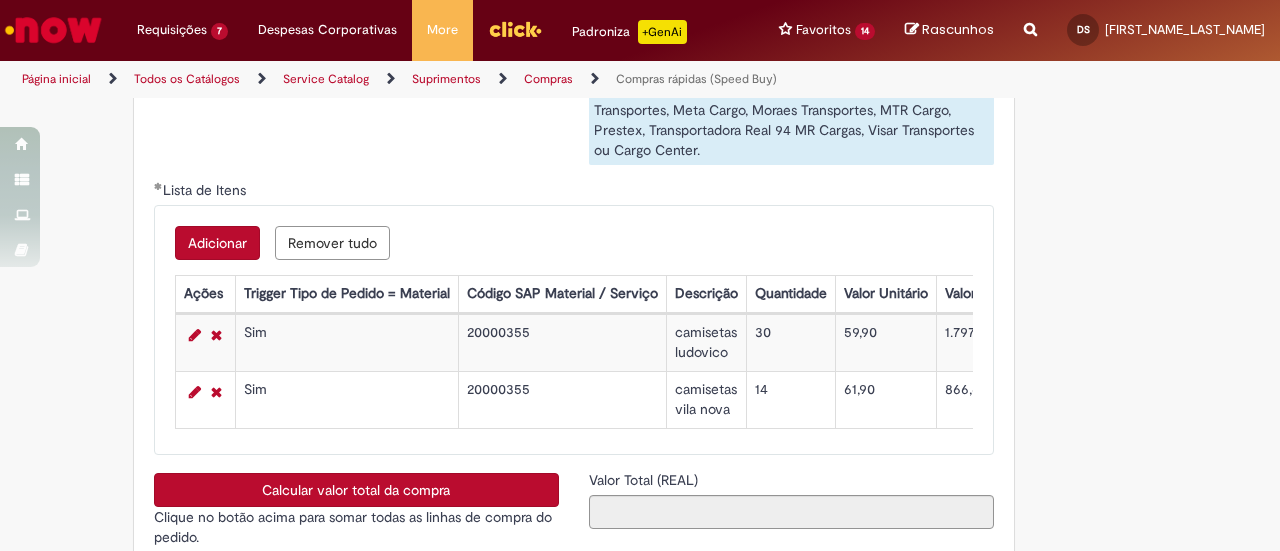 click on "Adicionar" at bounding box center (217, 243) 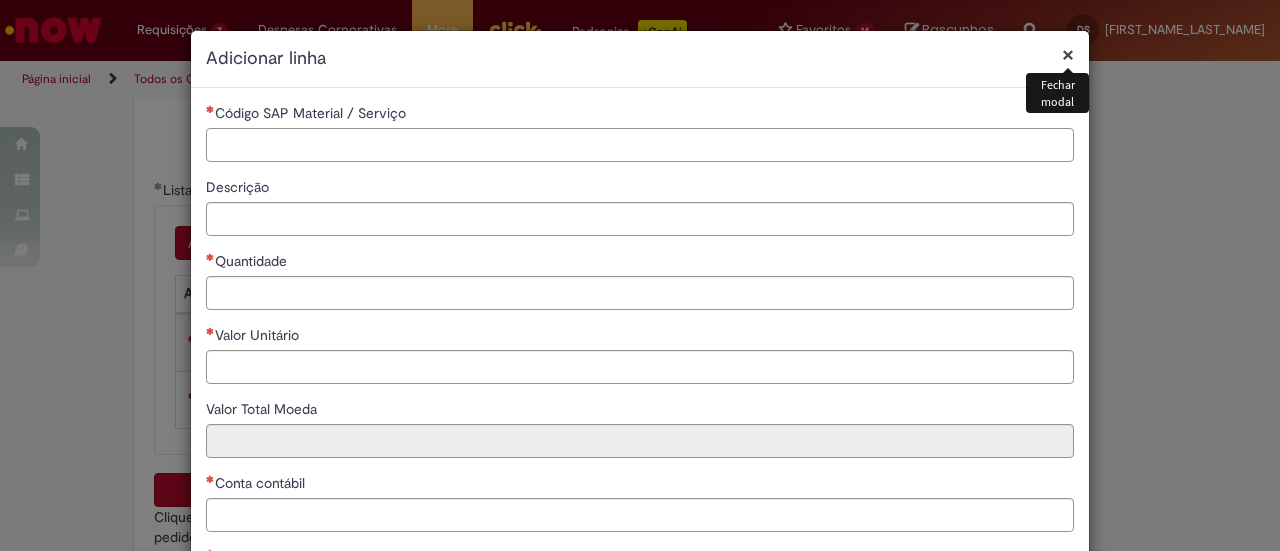 click on "Código SAP Material / Serviço" at bounding box center [640, 145] 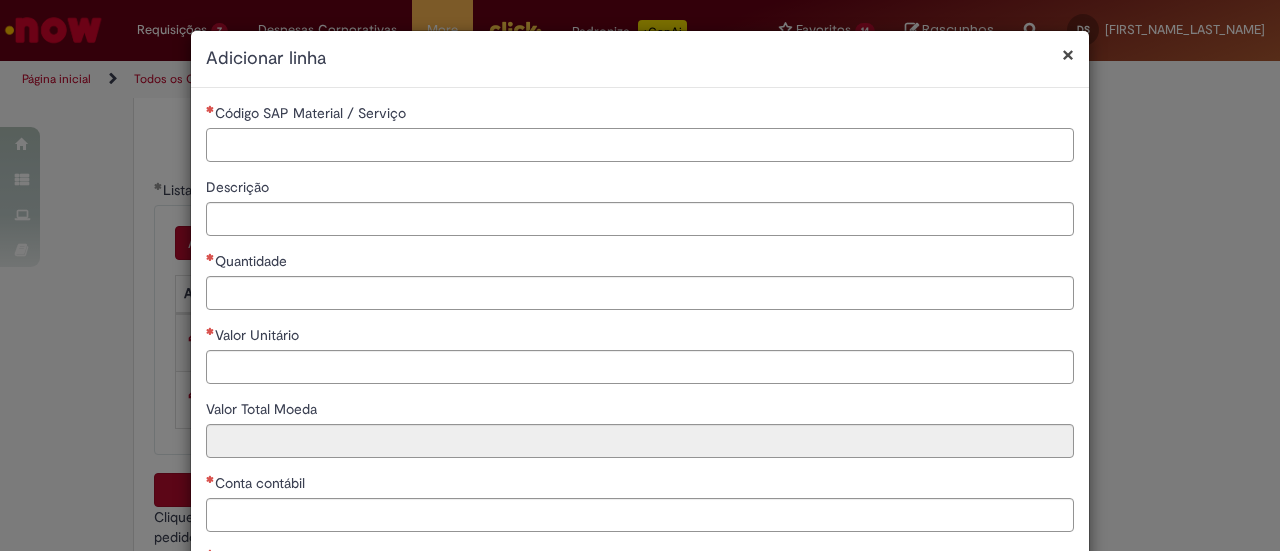 paste on "********" 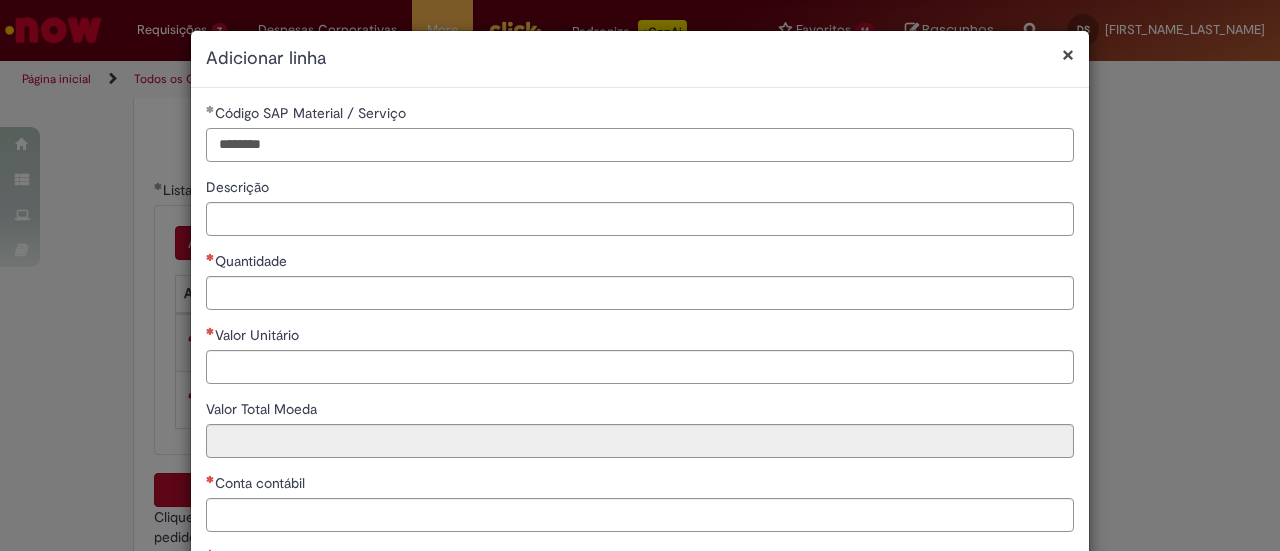 type on "********" 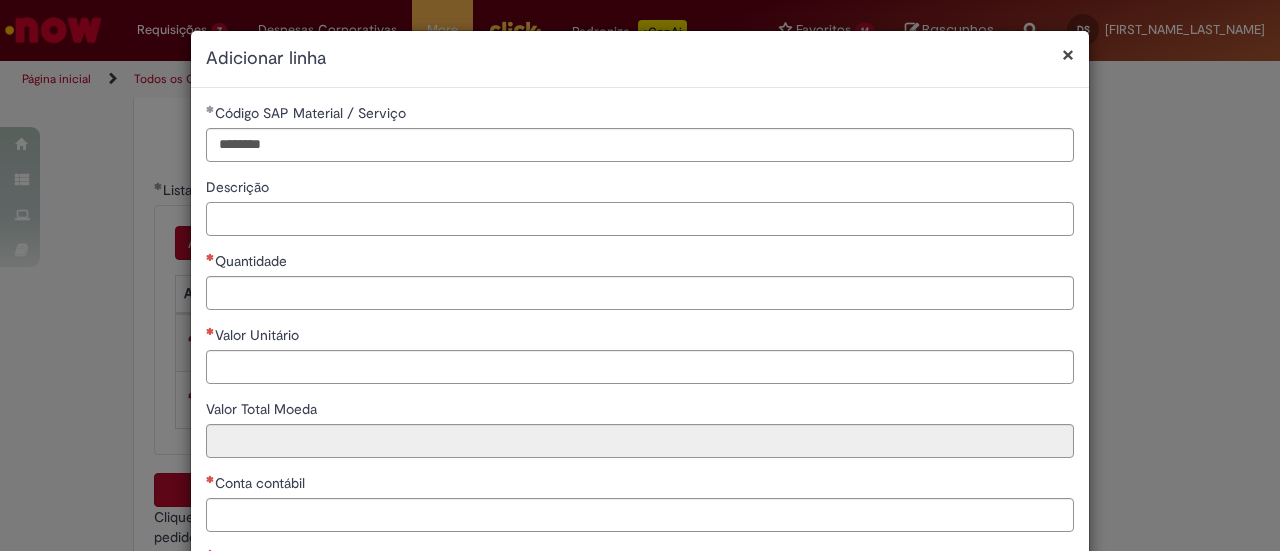 click on "Descrição" at bounding box center [640, 219] 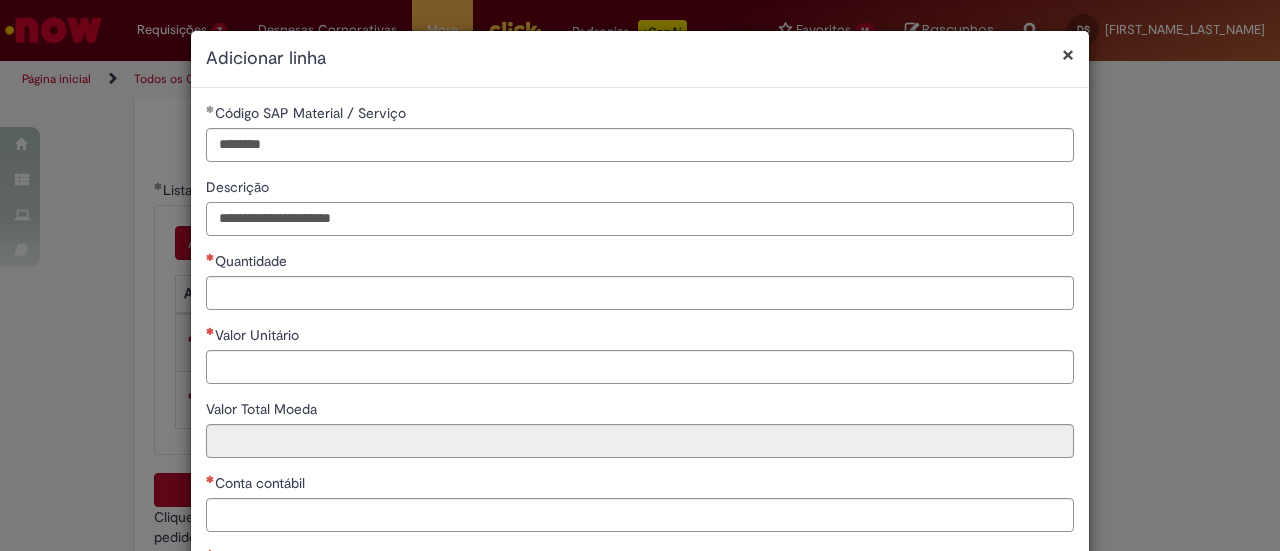 type on "**********" 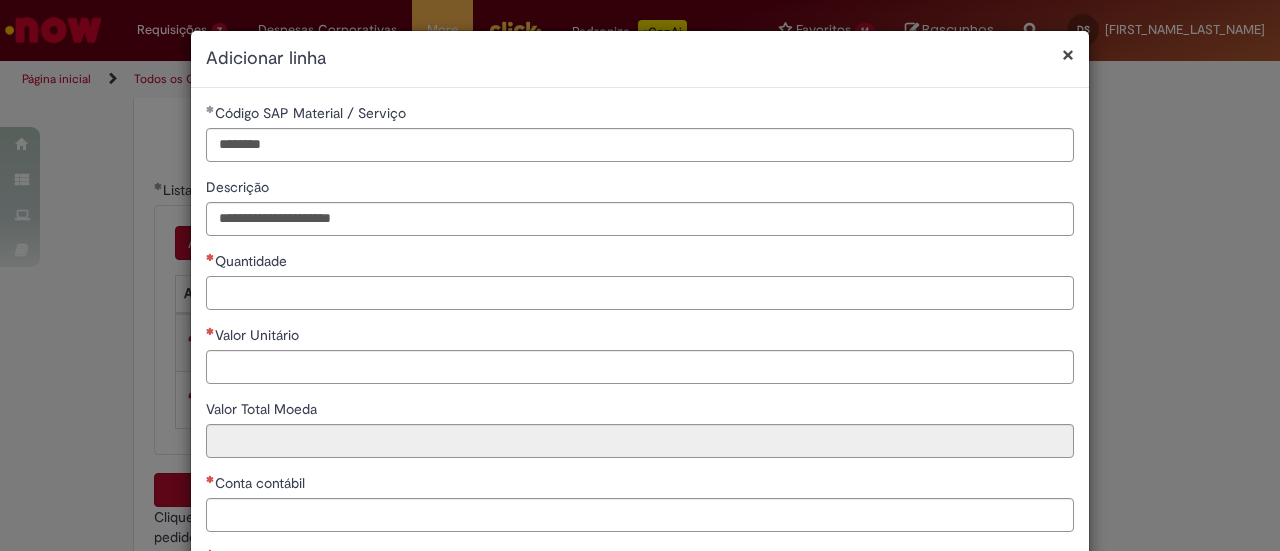 click on "Quantidade" at bounding box center (640, 293) 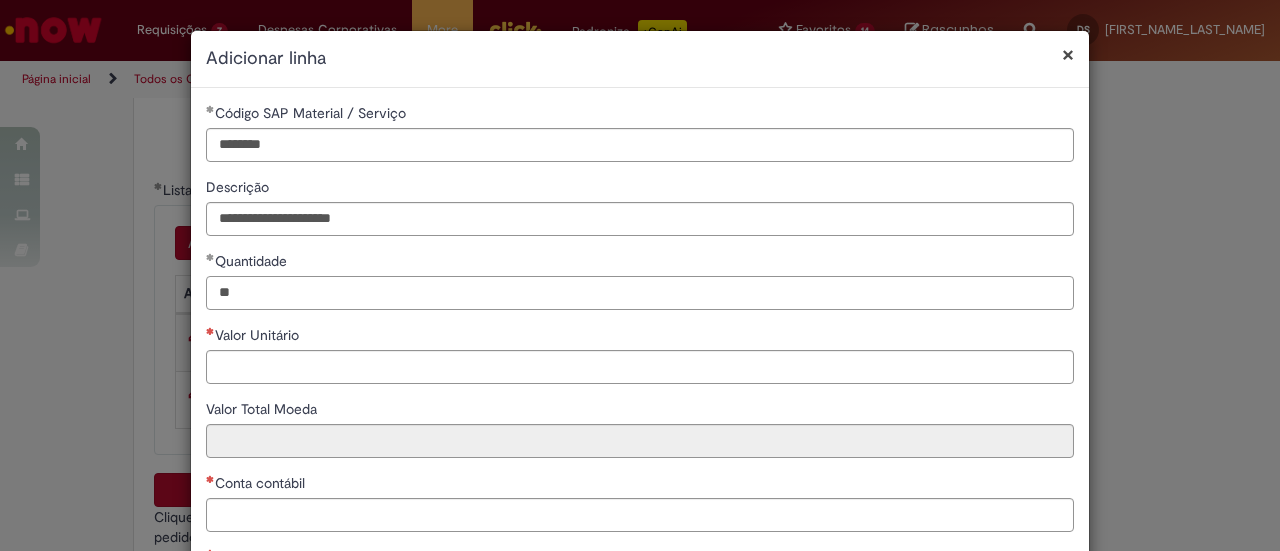 type on "**" 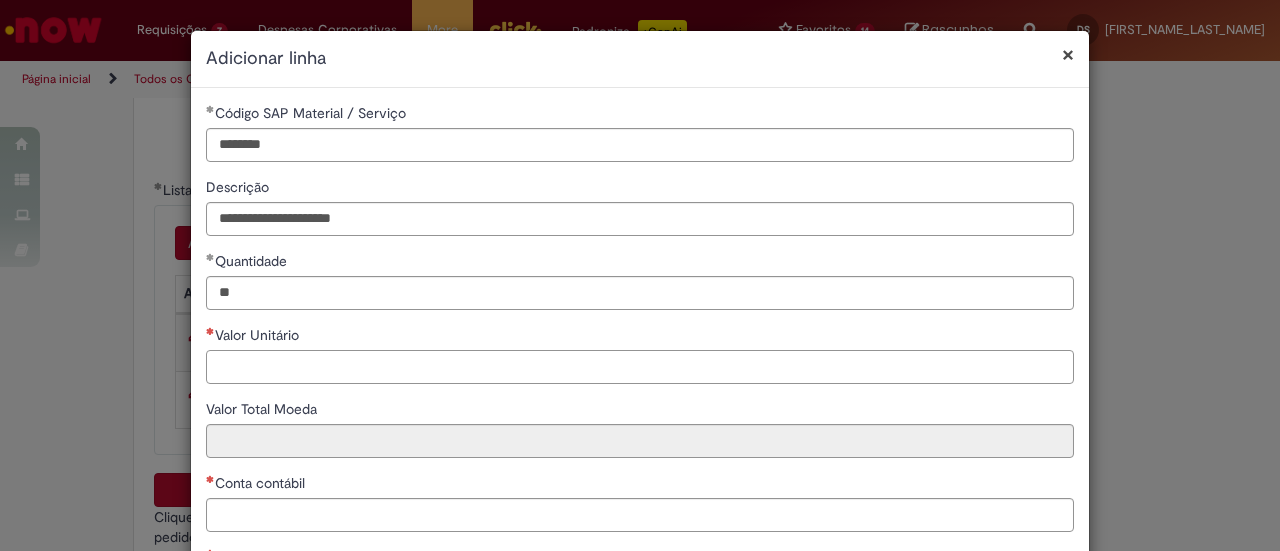 click on "Valor Unitário" at bounding box center [640, 367] 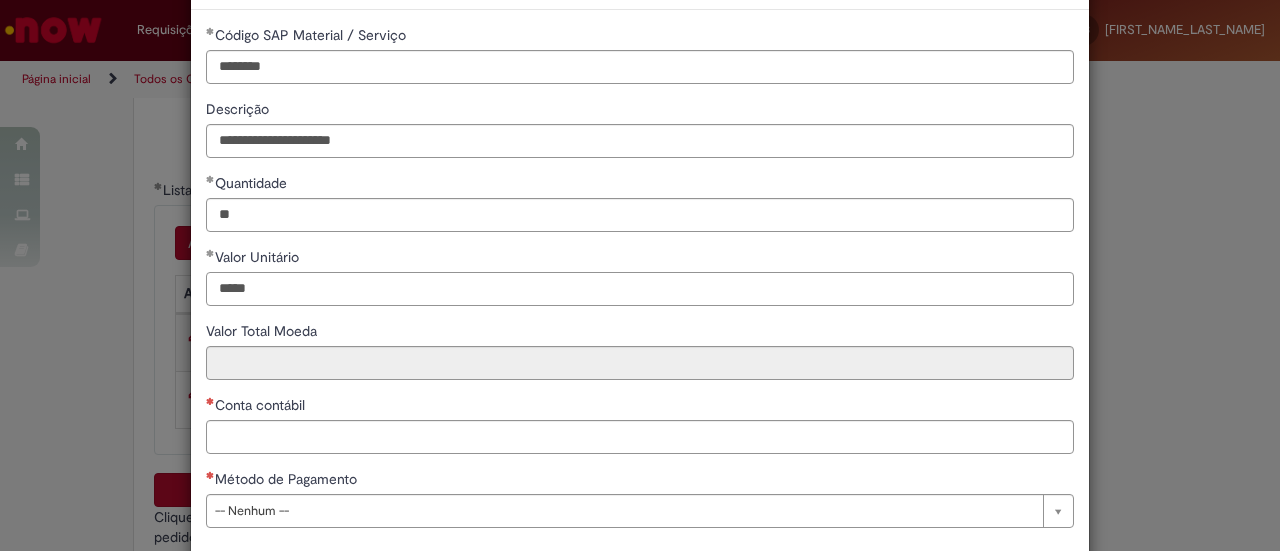 scroll, scrollTop: 178, scrollLeft: 0, axis: vertical 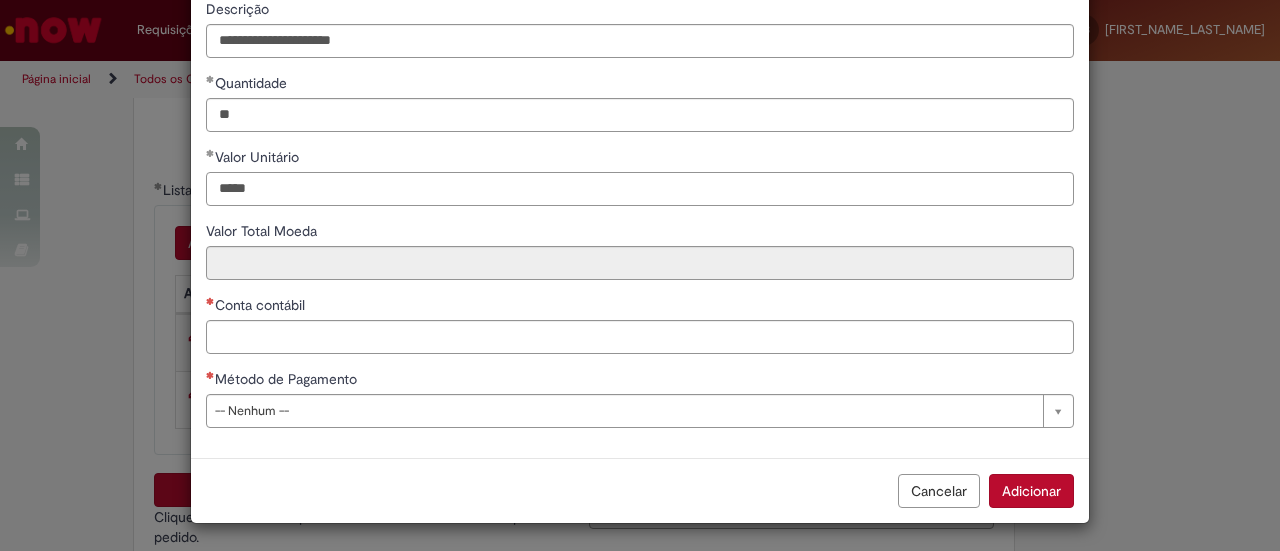 type on "*****" 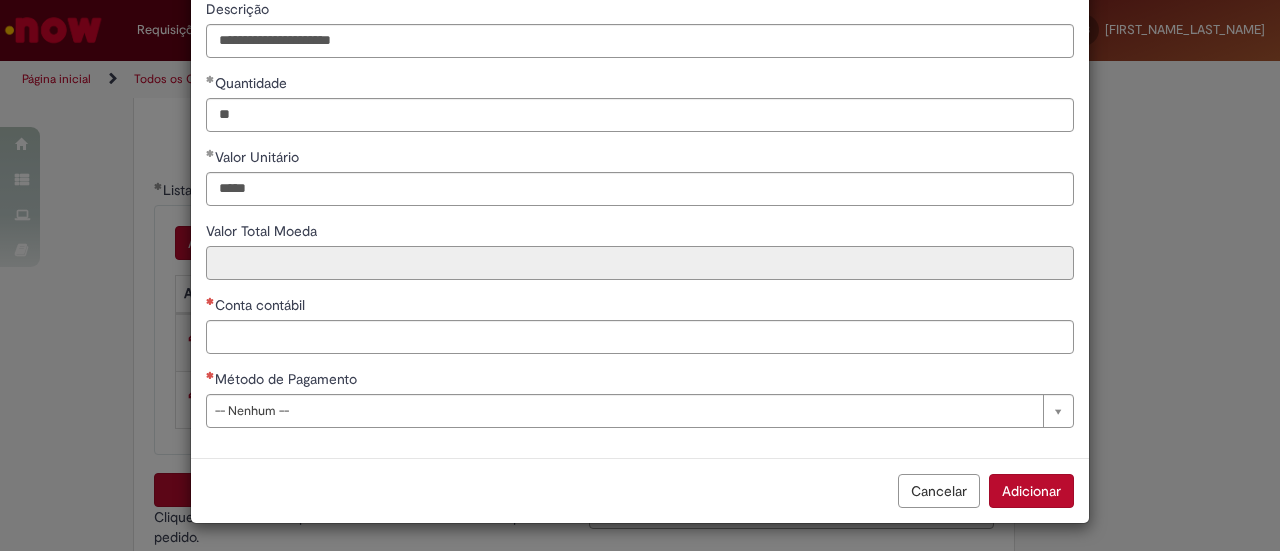 type on "********" 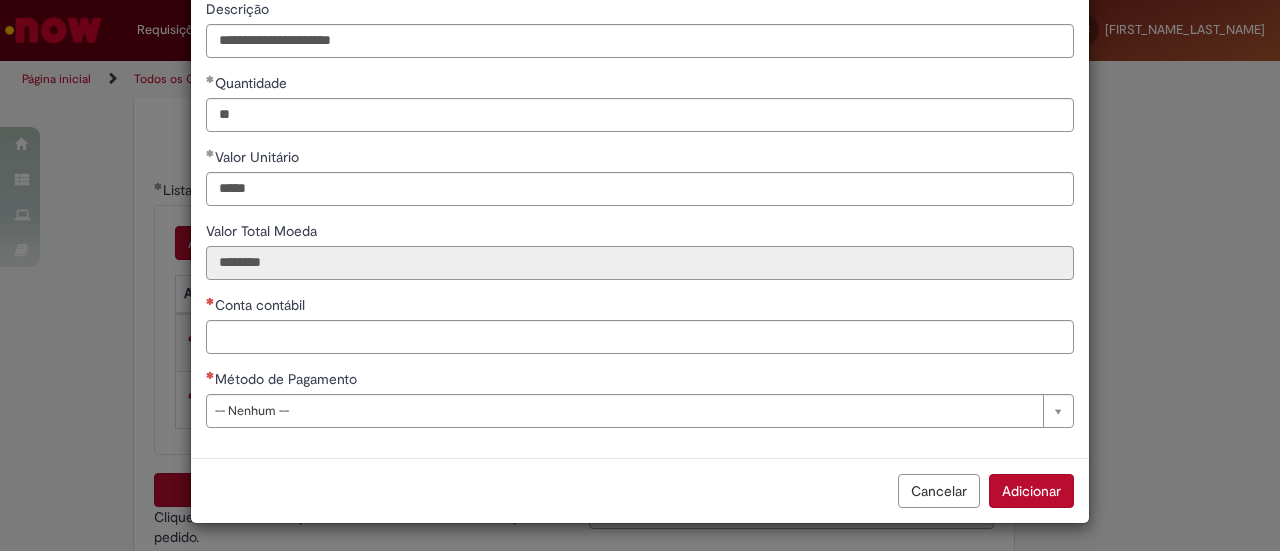 click on "********" at bounding box center (640, 263) 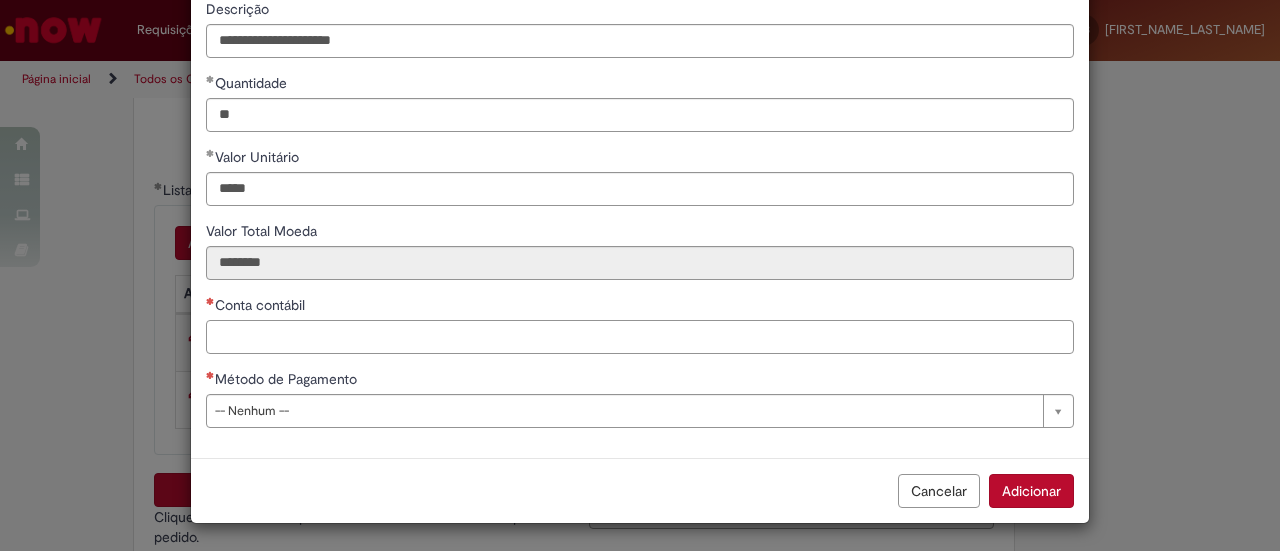 click on "Conta contábil" at bounding box center (640, 337) 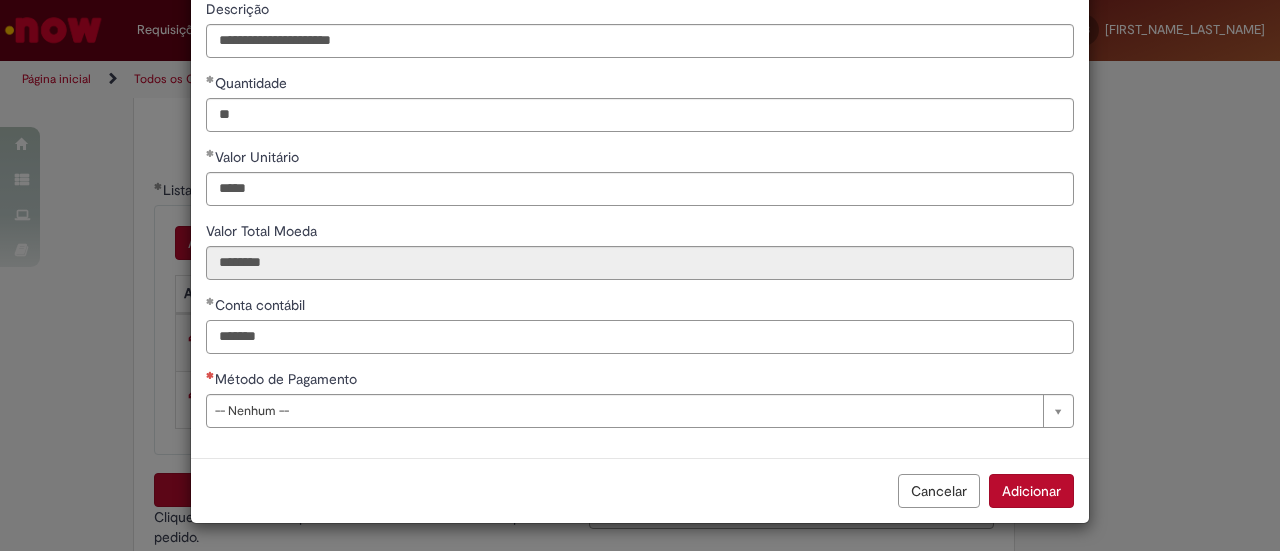 type on "*******" 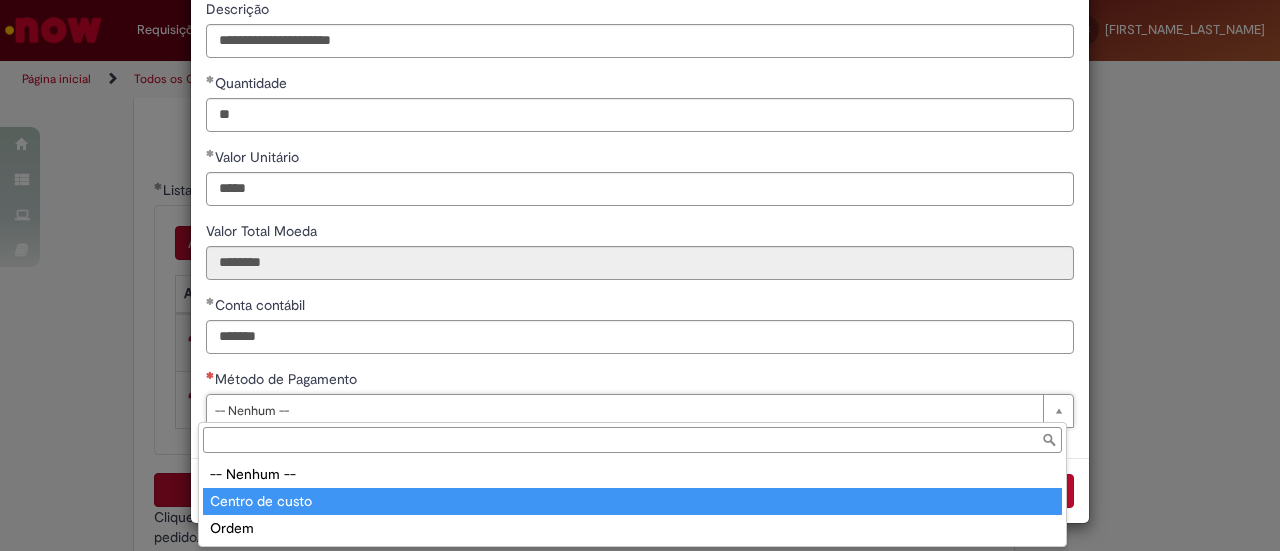 type on "**********" 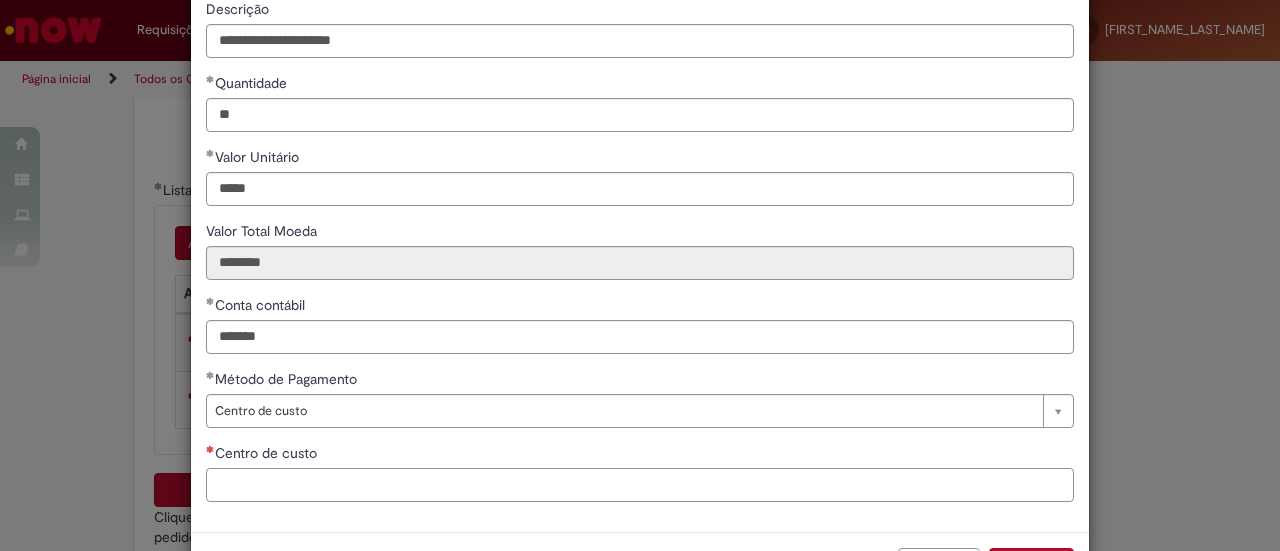 click on "Centro de custo" at bounding box center (640, 485) 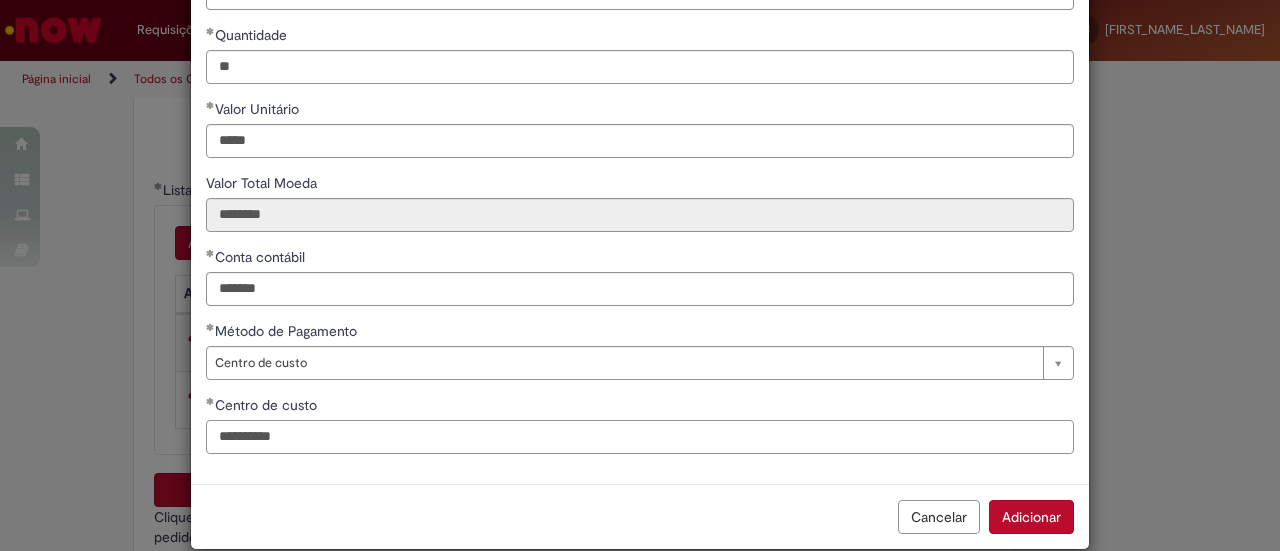 scroll, scrollTop: 252, scrollLeft: 0, axis: vertical 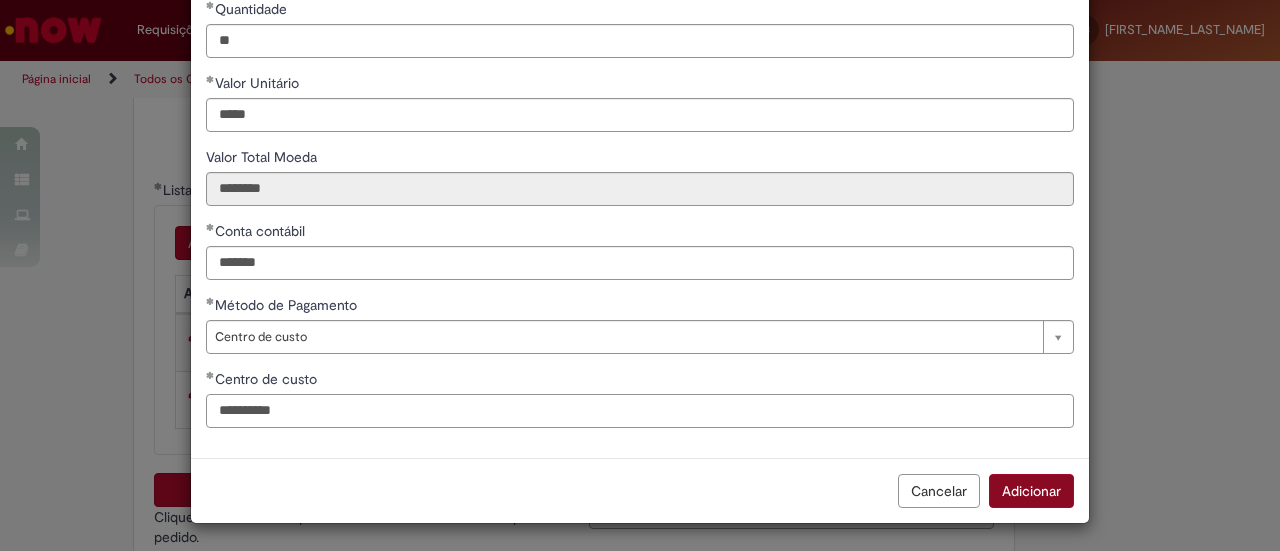 type on "**********" 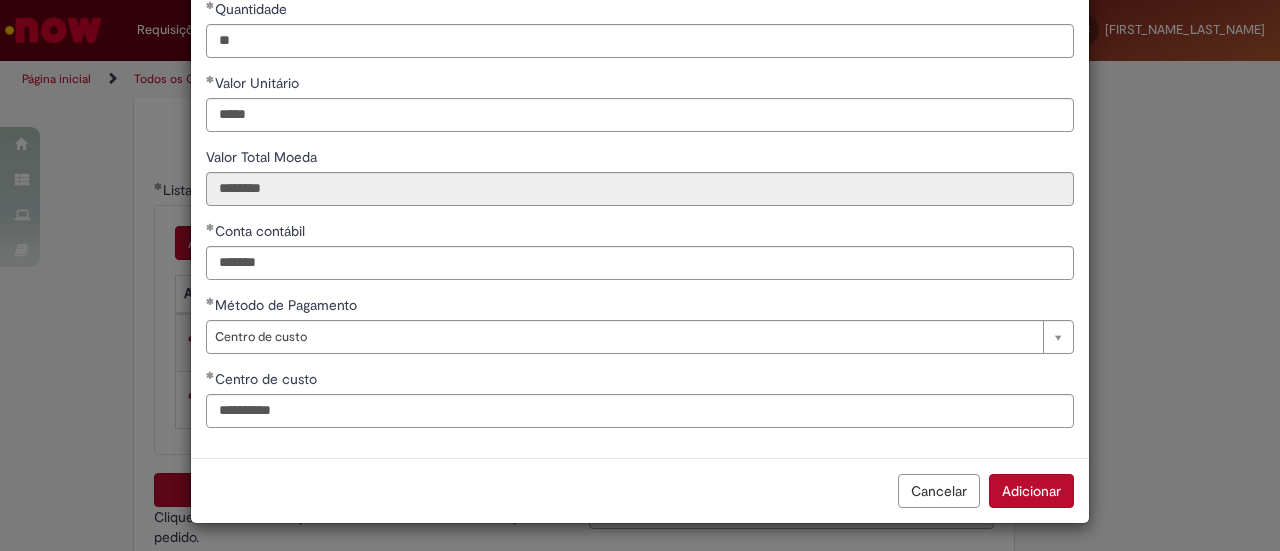 click on "Adicionar" at bounding box center [1031, 491] 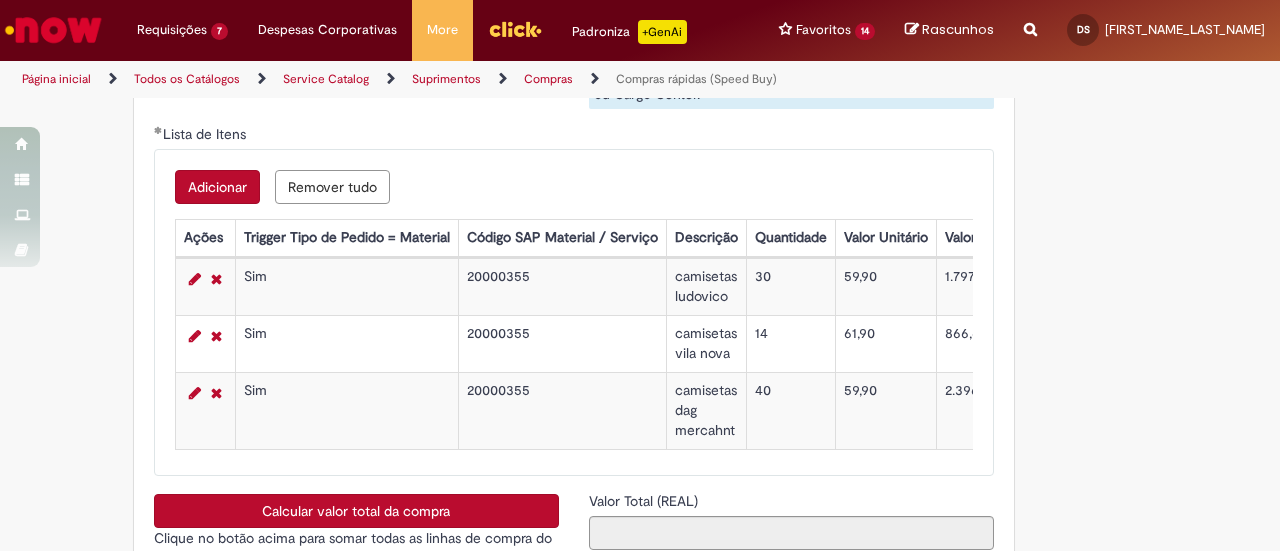 scroll, scrollTop: 3300, scrollLeft: 0, axis: vertical 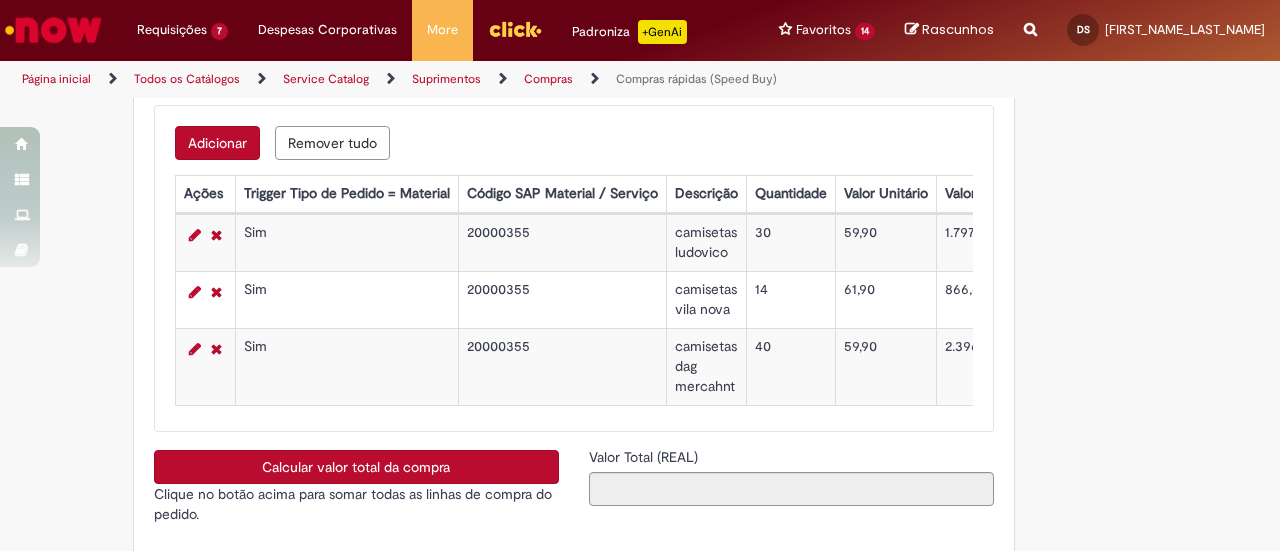 click on "Calcular valor total da compra" at bounding box center [356, 467] 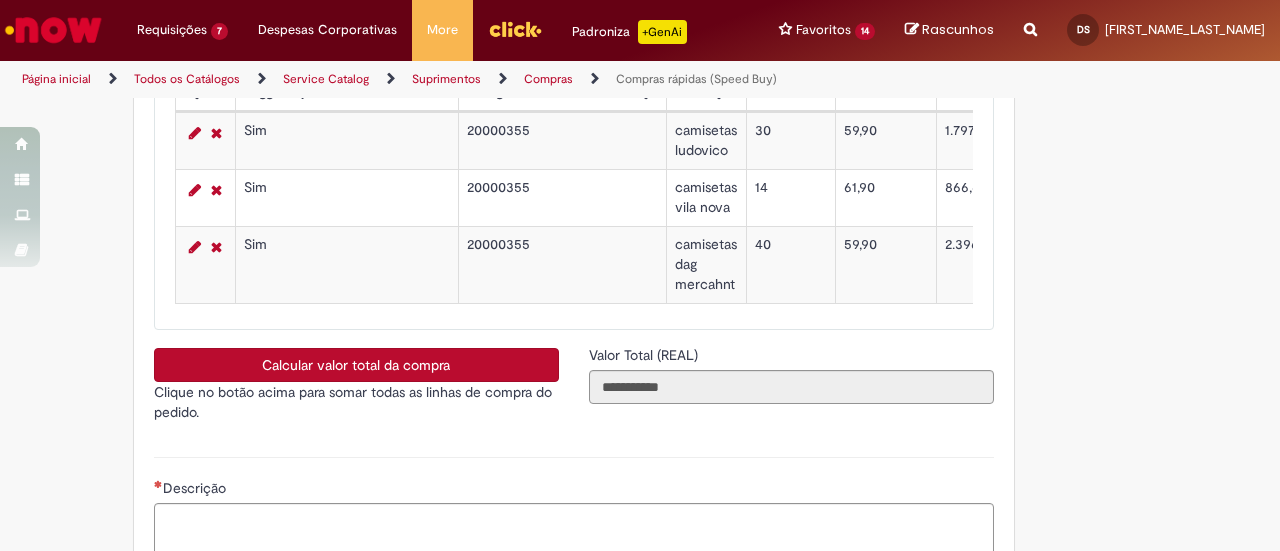 scroll, scrollTop: 3500, scrollLeft: 0, axis: vertical 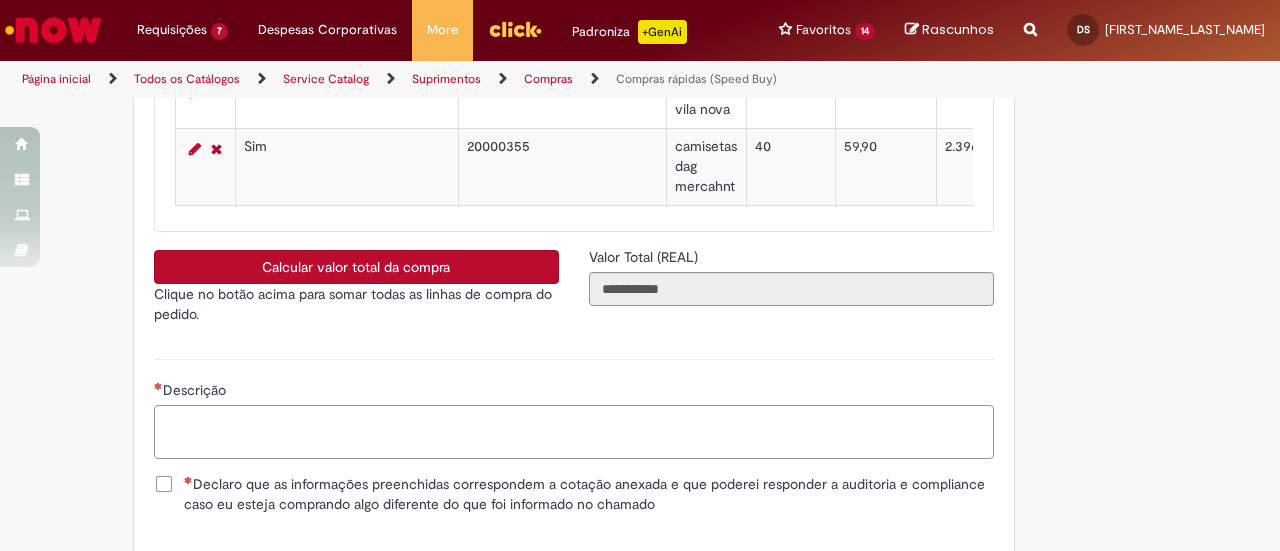 click on "Descrição" at bounding box center (574, 431) 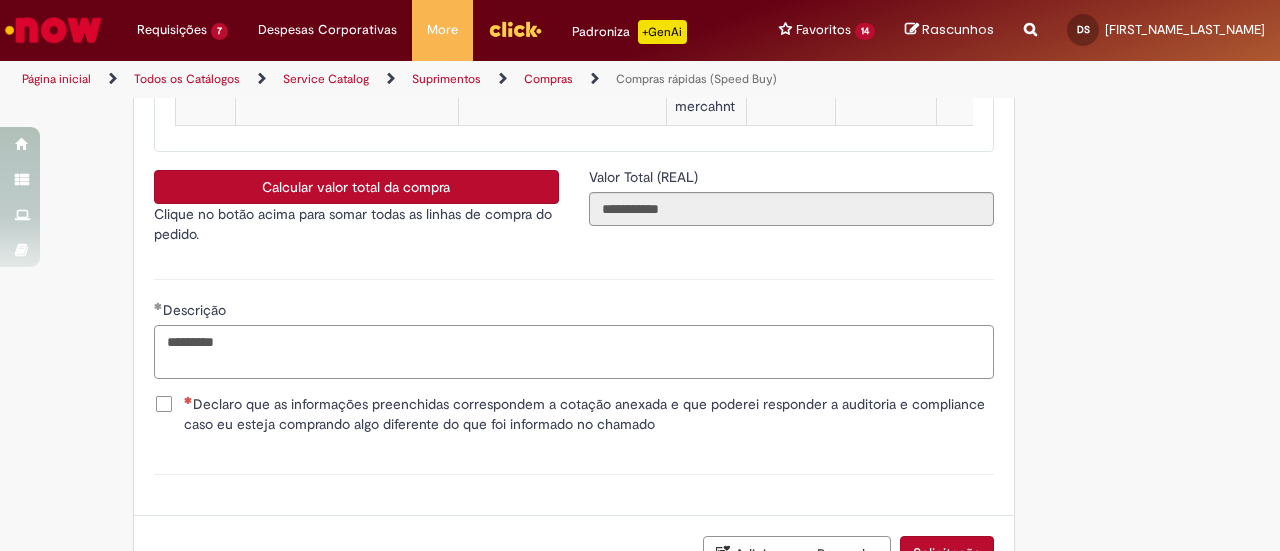 scroll, scrollTop: 3700, scrollLeft: 0, axis: vertical 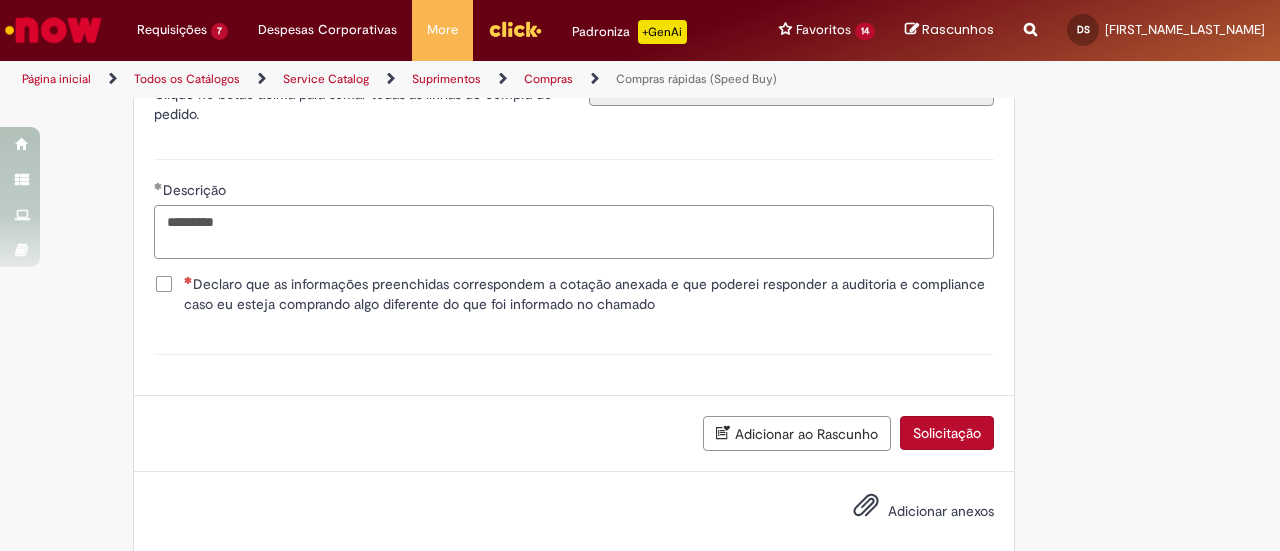 type on "*********" 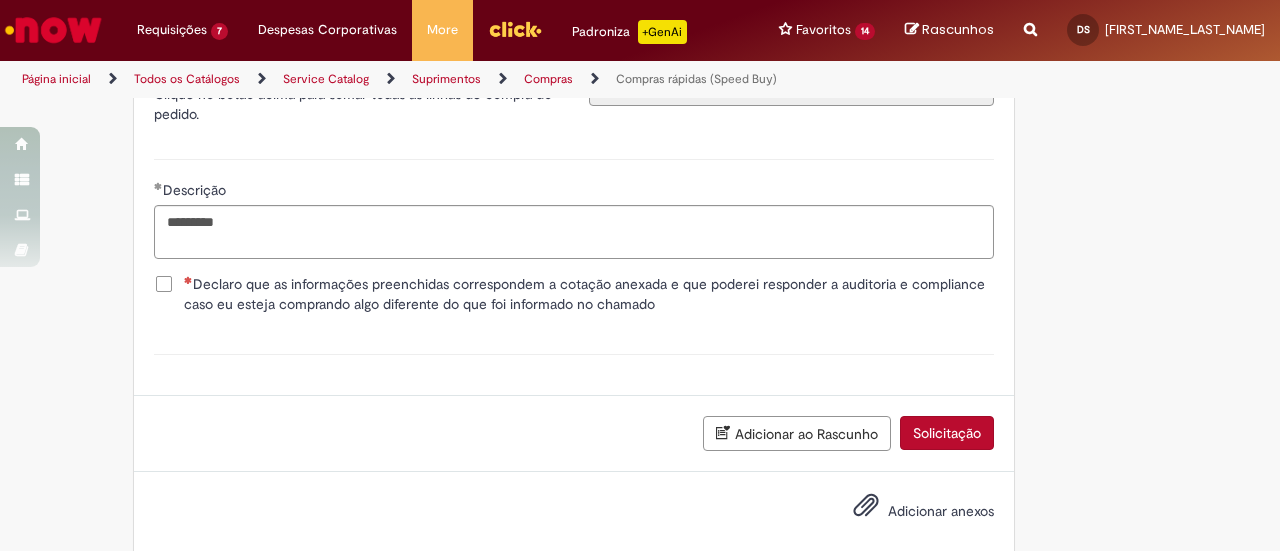 click on "Declaro que as informações preenchidas correspondem a cotação anexada e que poderei responder a auditoria e compliance caso eu esteja comprando algo diferente do que foi informado no chamado" at bounding box center (589, 294) 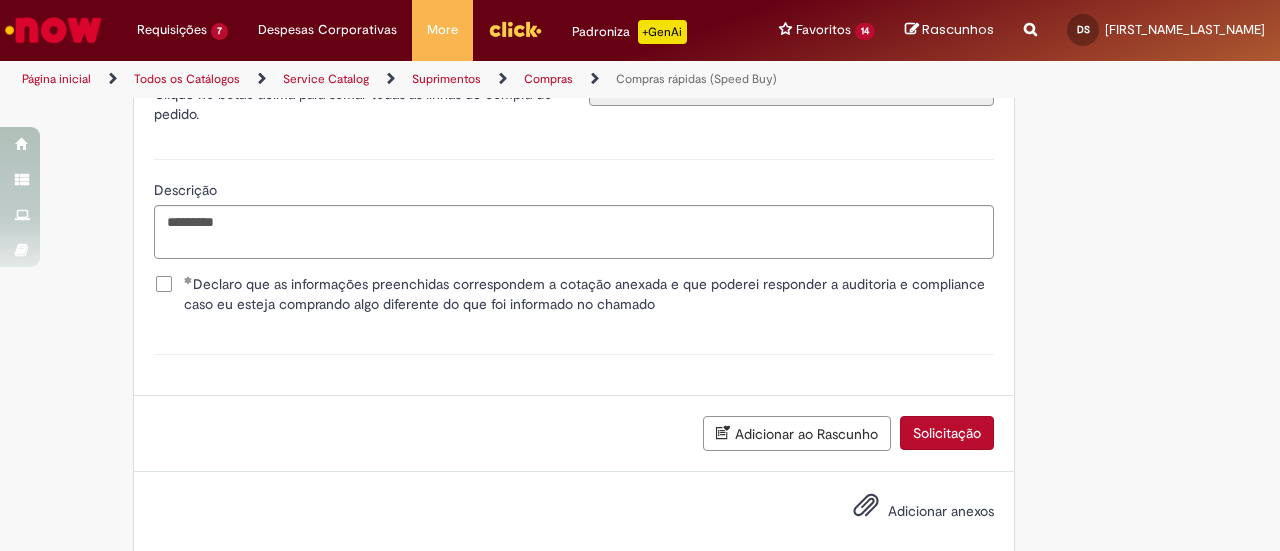click on "Adicionar anexos" at bounding box center [941, 511] 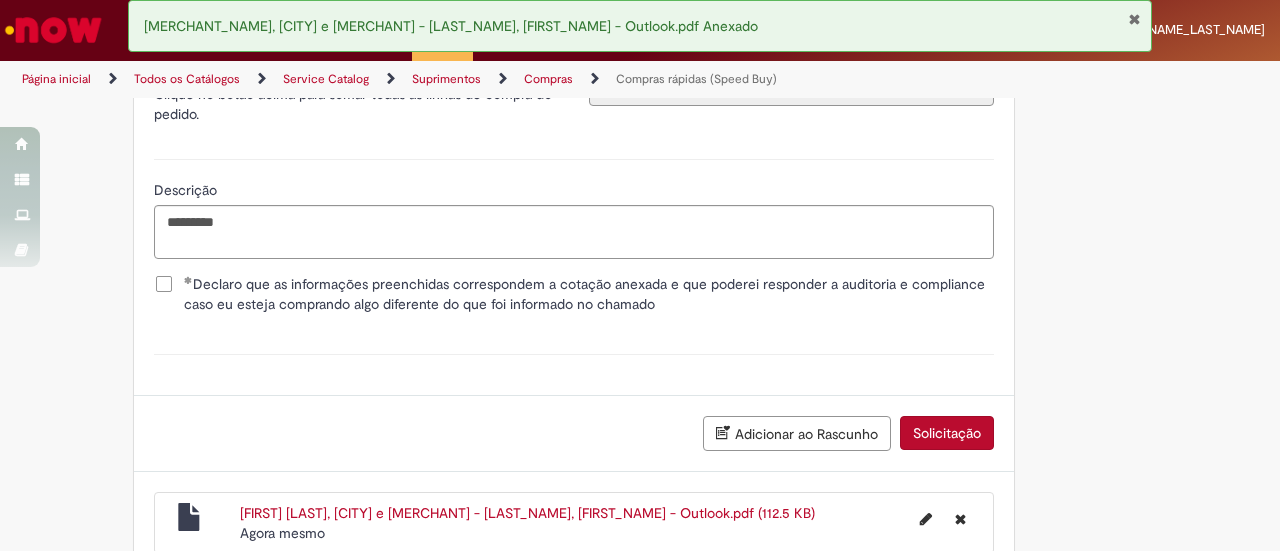 click on "Solicitação" at bounding box center [947, 433] 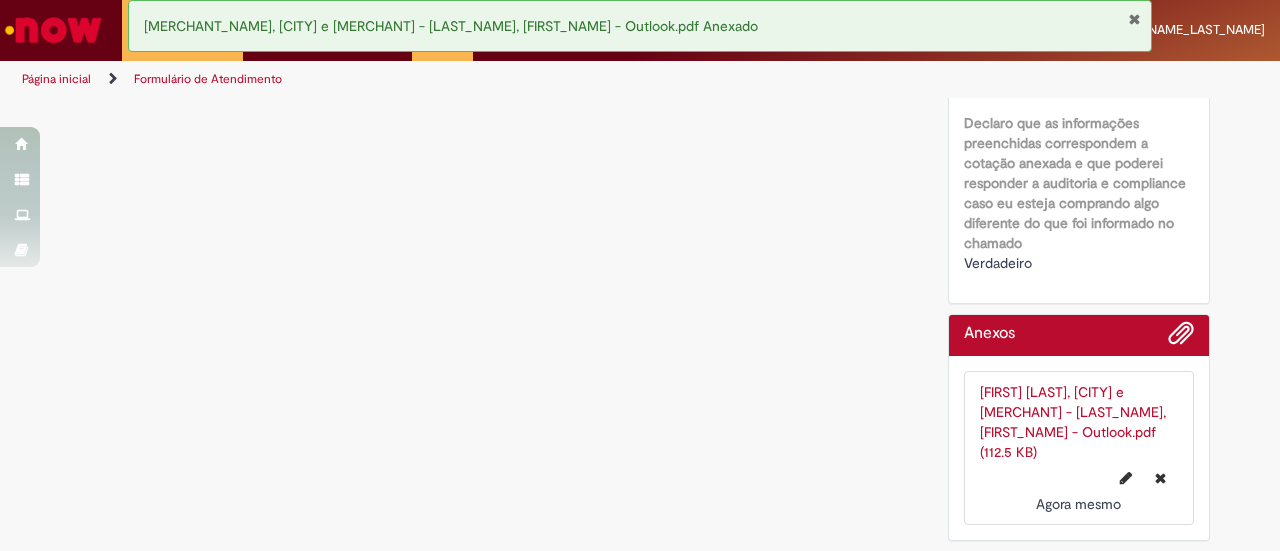 scroll, scrollTop: 0, scrollLeft: 0, axis: both 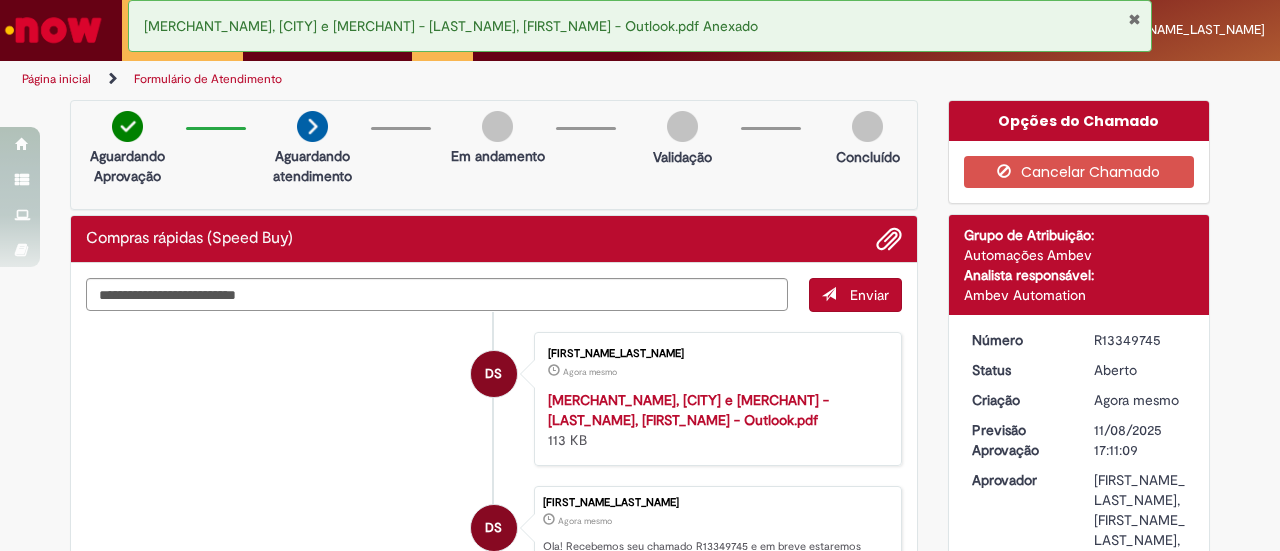 drag, startPoint x: 1090, startPoint y: 336, endPoint x: 1152, endPoint y: 337, distance: 62.008064 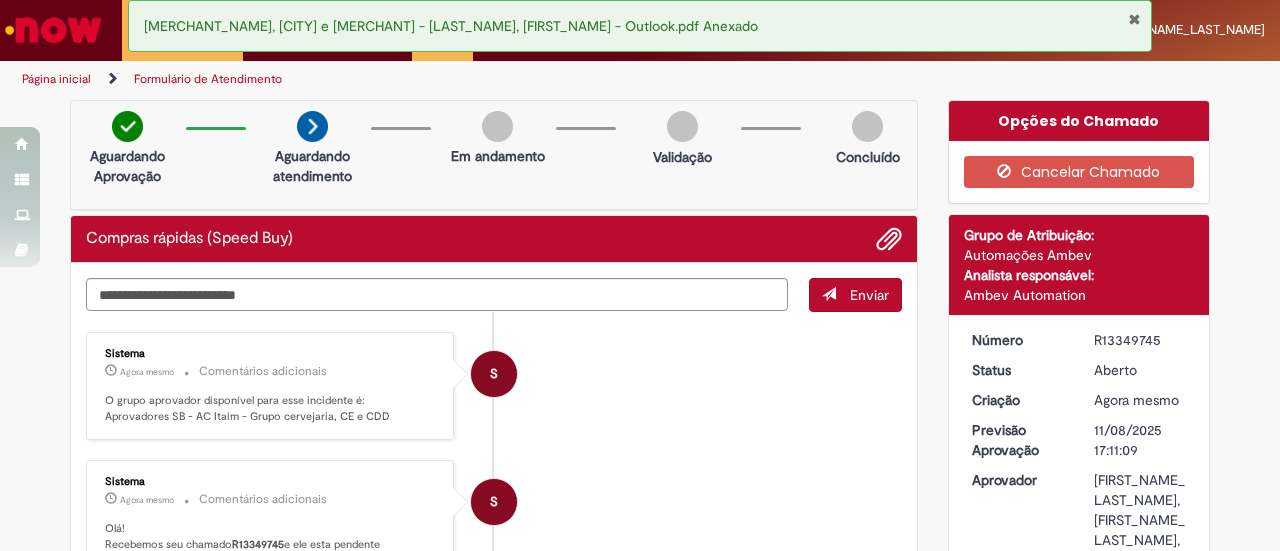 copy on "R13349745" 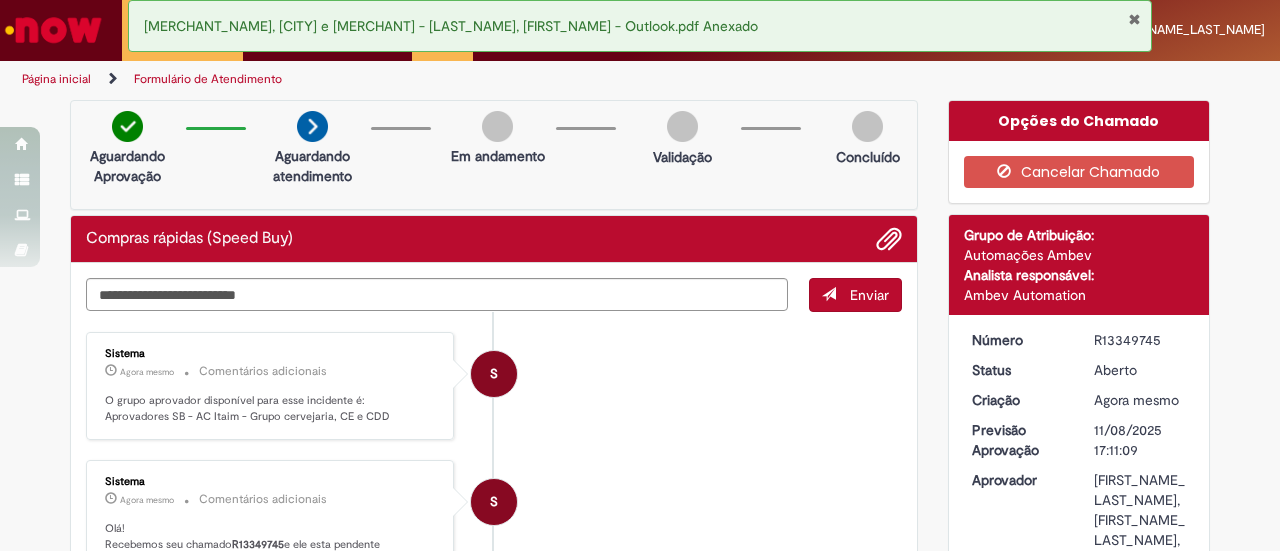 drag, startPoint x: 1095, startPoint y: 366, endPoint x: 1090, endPoint y: 343, distance: 23.537205 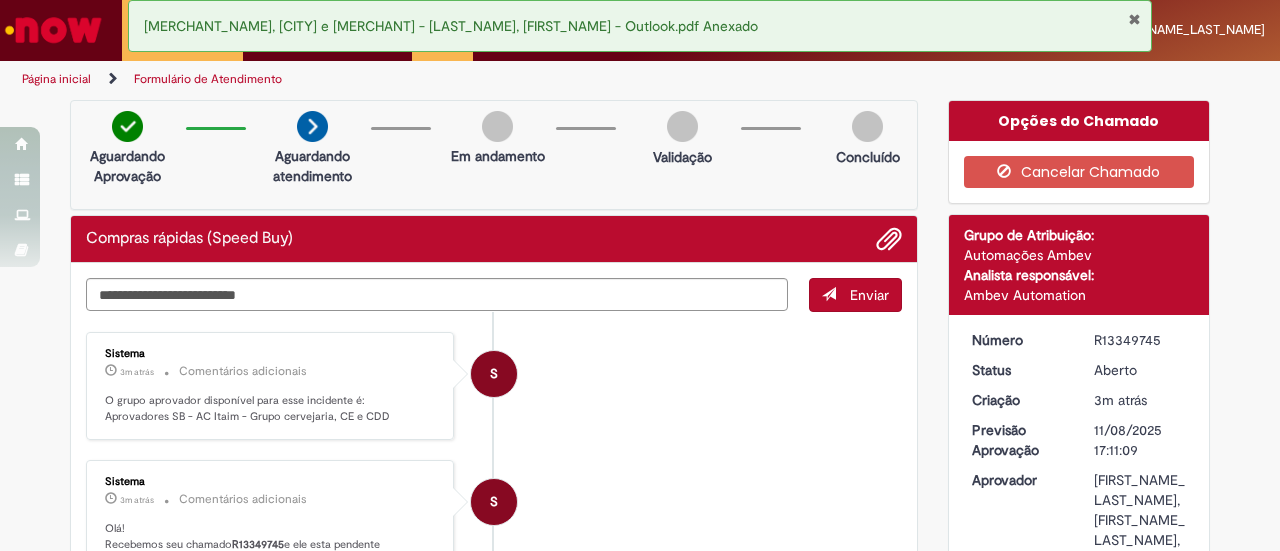click at bounding box center (53, 30) 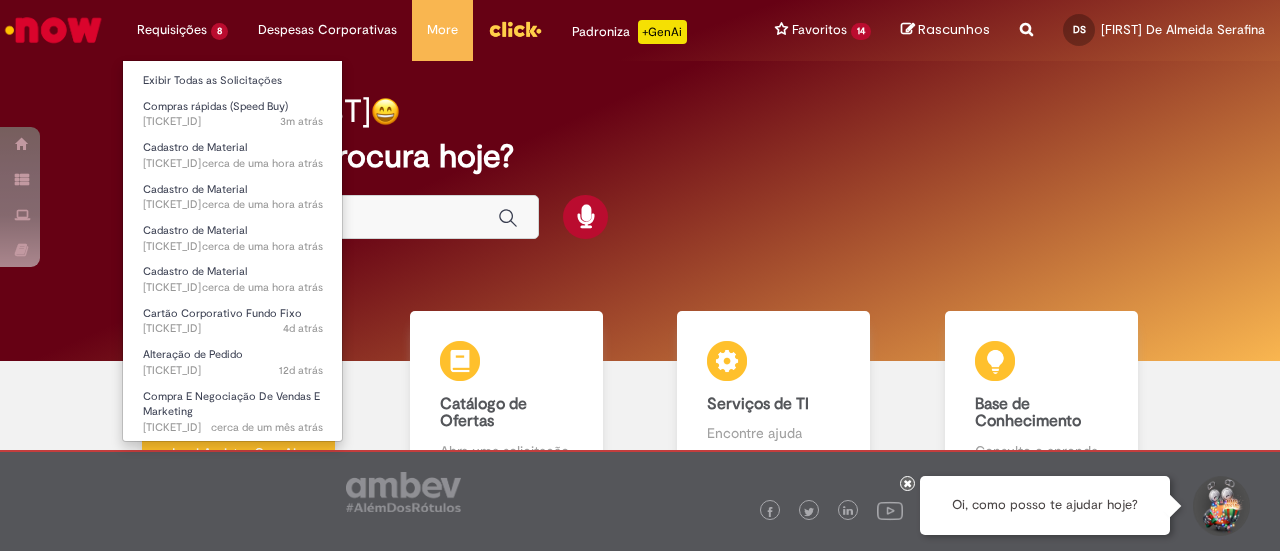 scroll, scrollTop: 0, scrollLeft: 0, axis: both 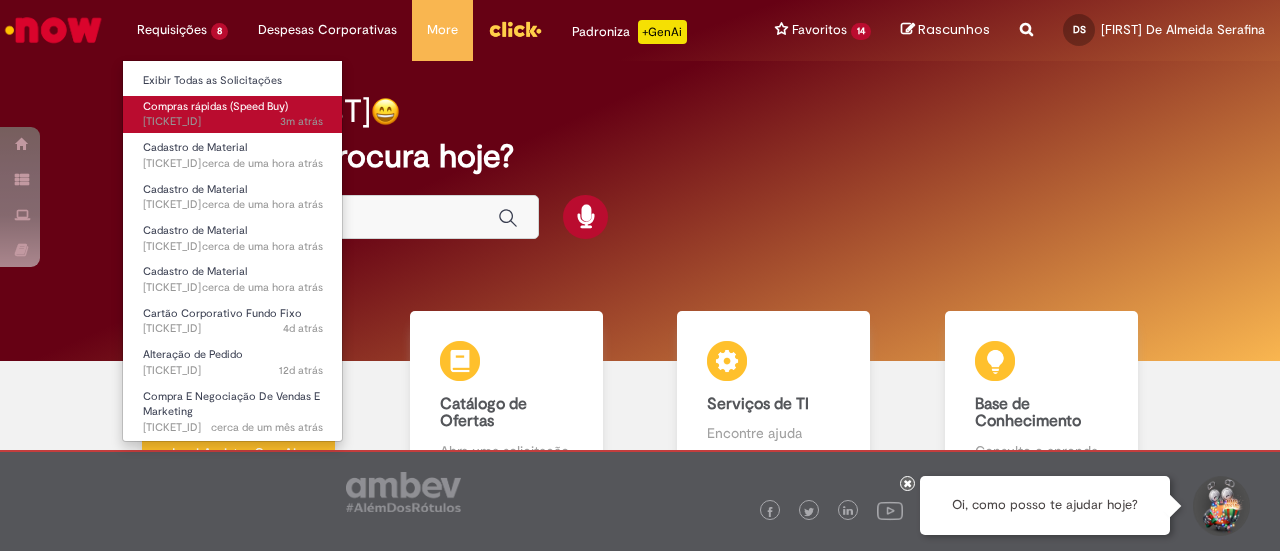 click on "Compras rápidas (Speed Buy)" at bounding box center (215, 106) 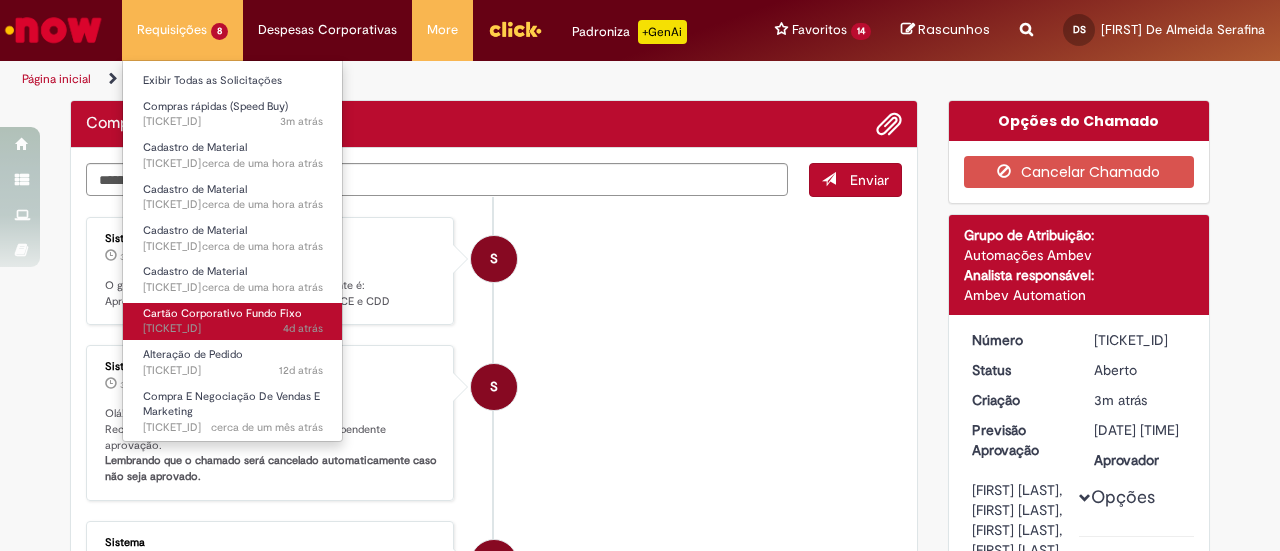 click on "4d atrás 4 dias atrás  R13344197" at bounding box center (233, 329) 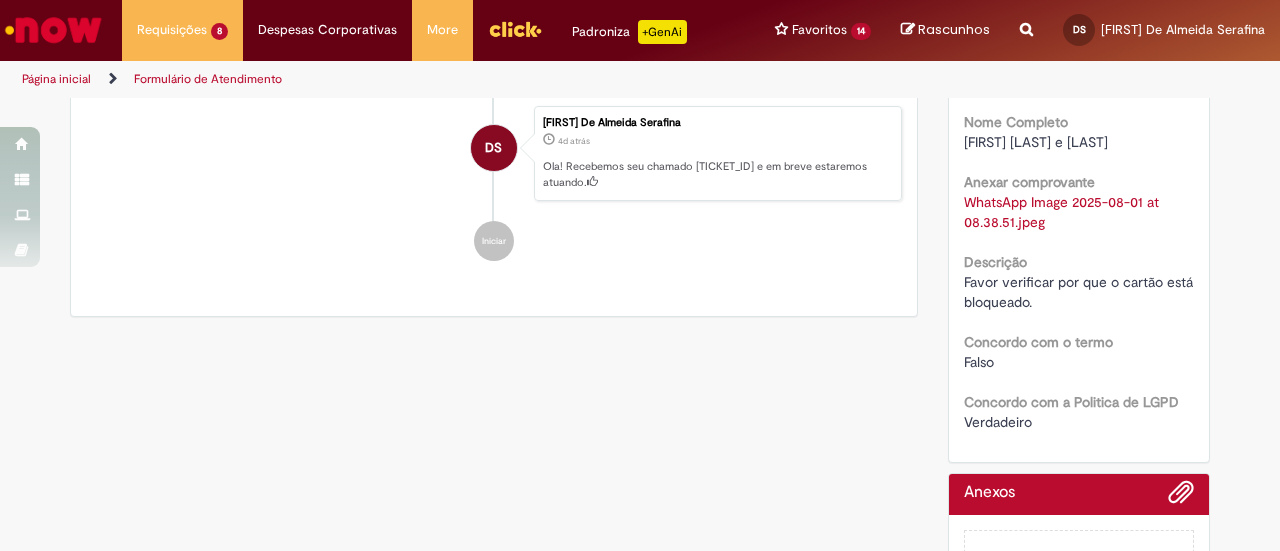 scroll, scrollTop: 0, scrollLeft: 0, axis: both 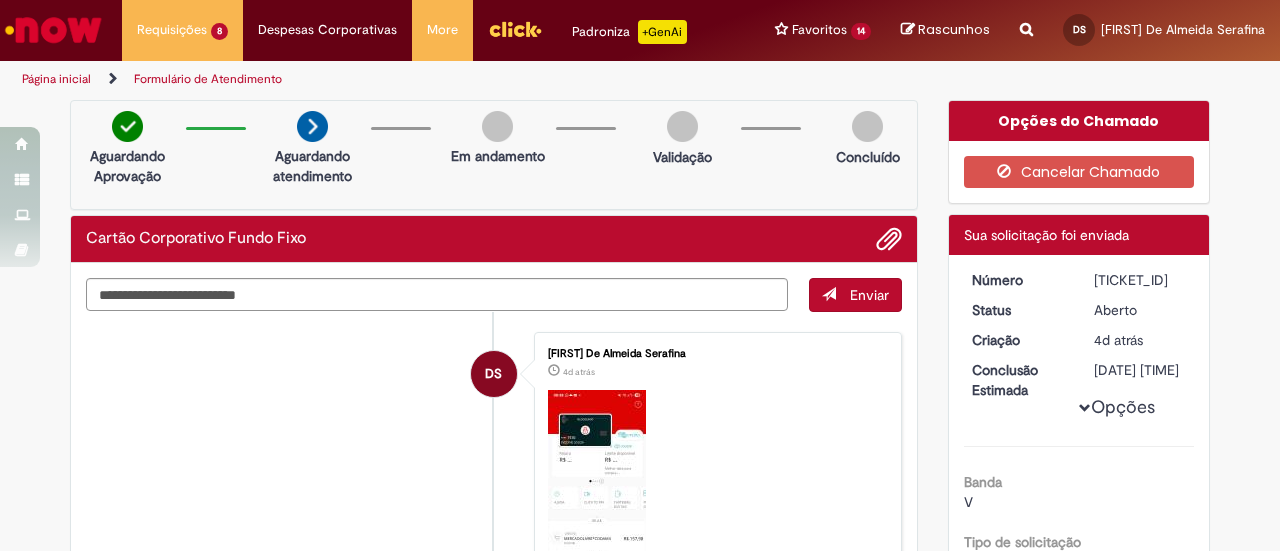 click on "DS
Danielle De Almeida Serafina
4d atrás 4 dias atrás
WhatsApp Image 2025-08-01 at 08.38.51.jpeg  50.1 KB" at bounding box center (494, 509) 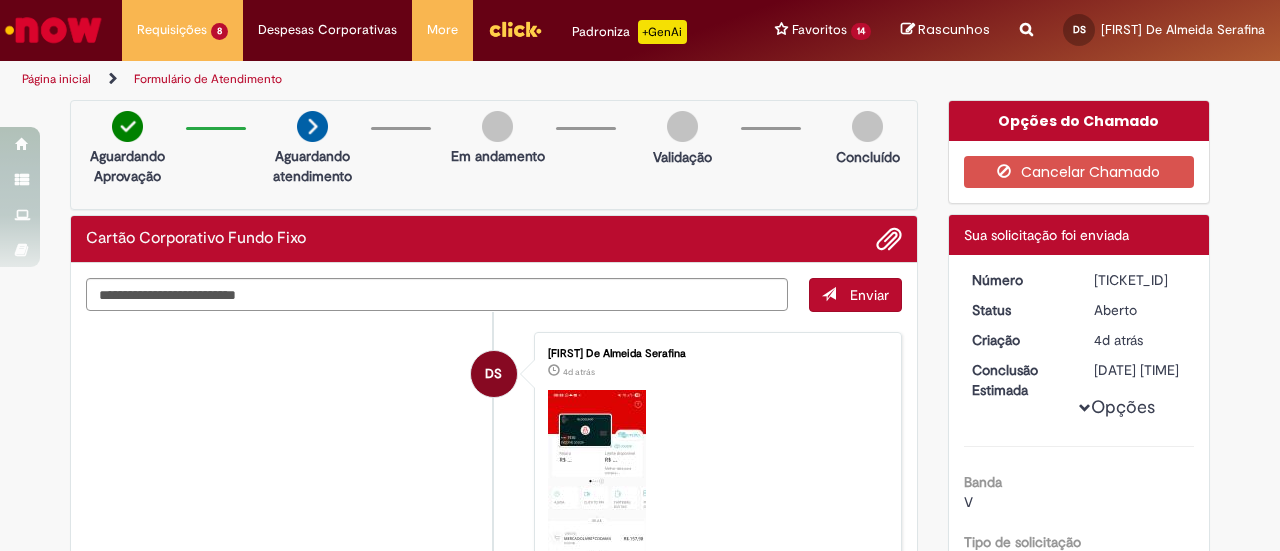 drag, startPoint x: 1086, startPoint y: 278, endPoint x: 1149, endPoint y: 282, distance: 63.126858 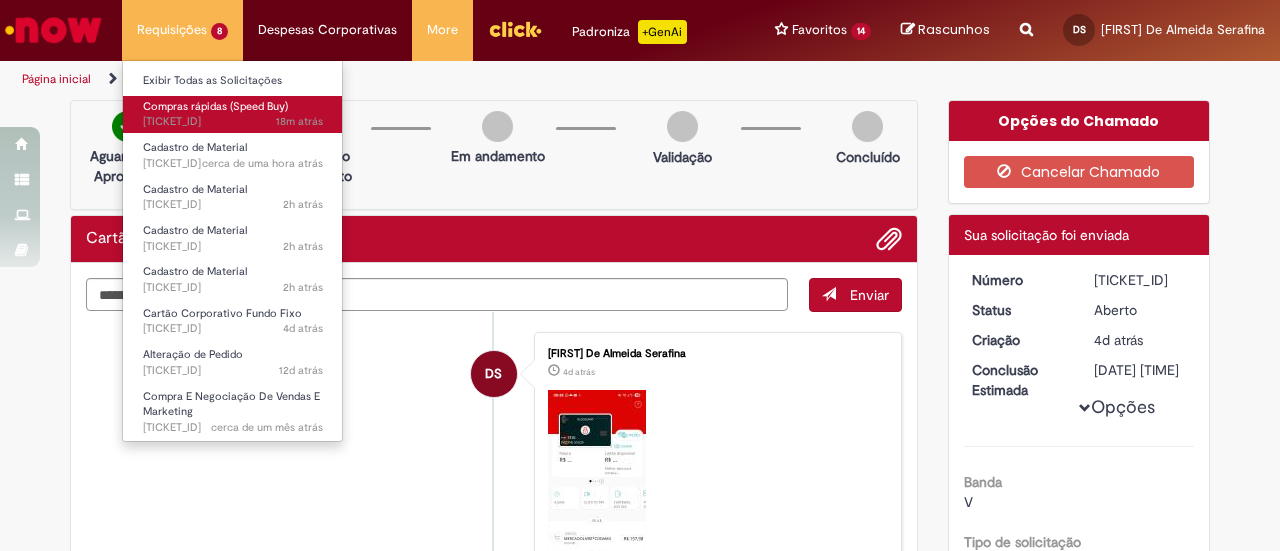 click on "18m atrás 18 minutos atrás  R13349745" at bounding box center (233, 122) 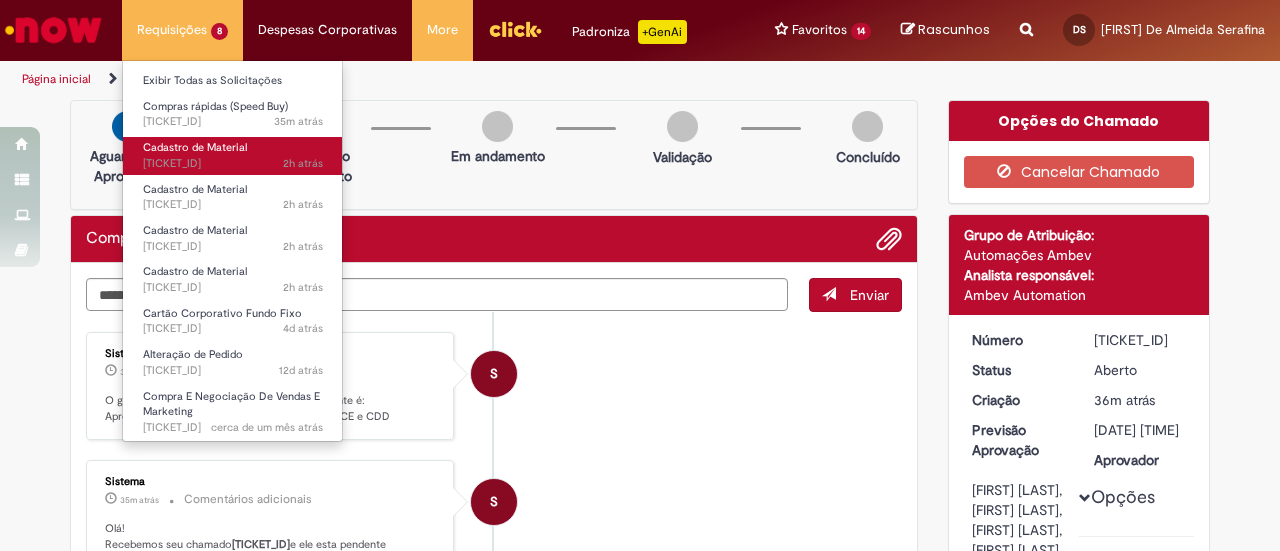 click on "Cadastro de Material" at bounding box center [195, 147] 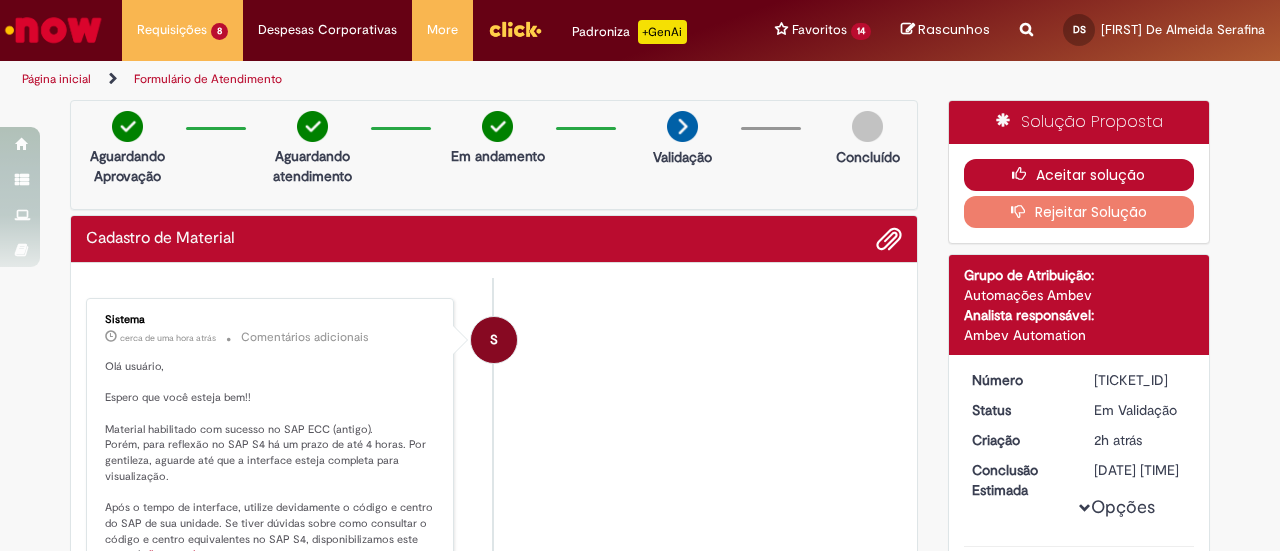 click on "Aceitar solução" at bounding box center [1079, 175] 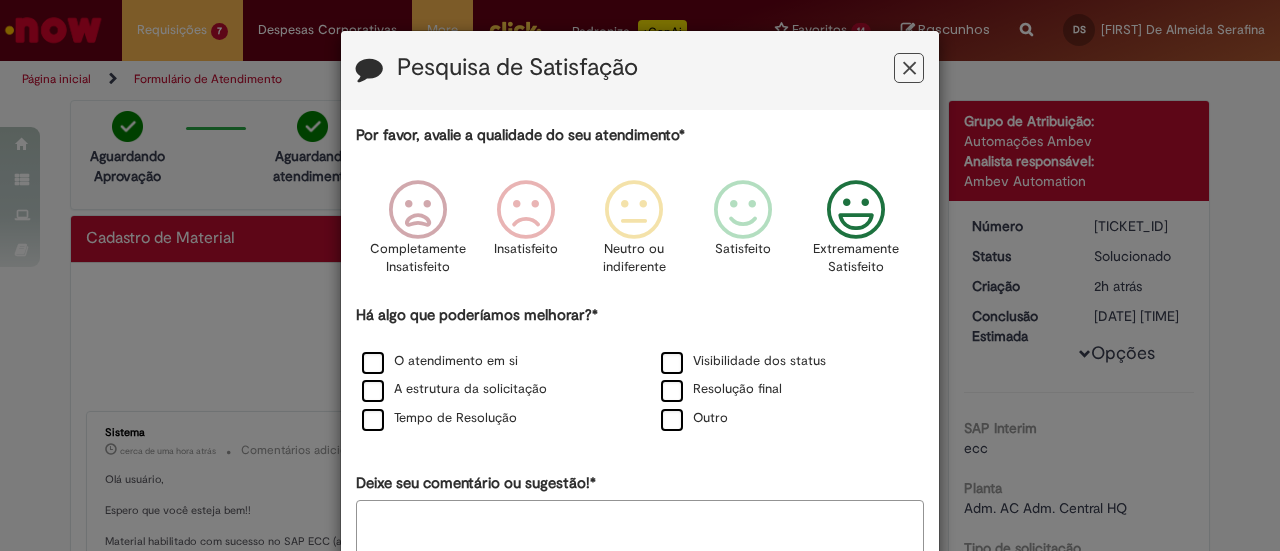 click at bounding box center [856, 210] 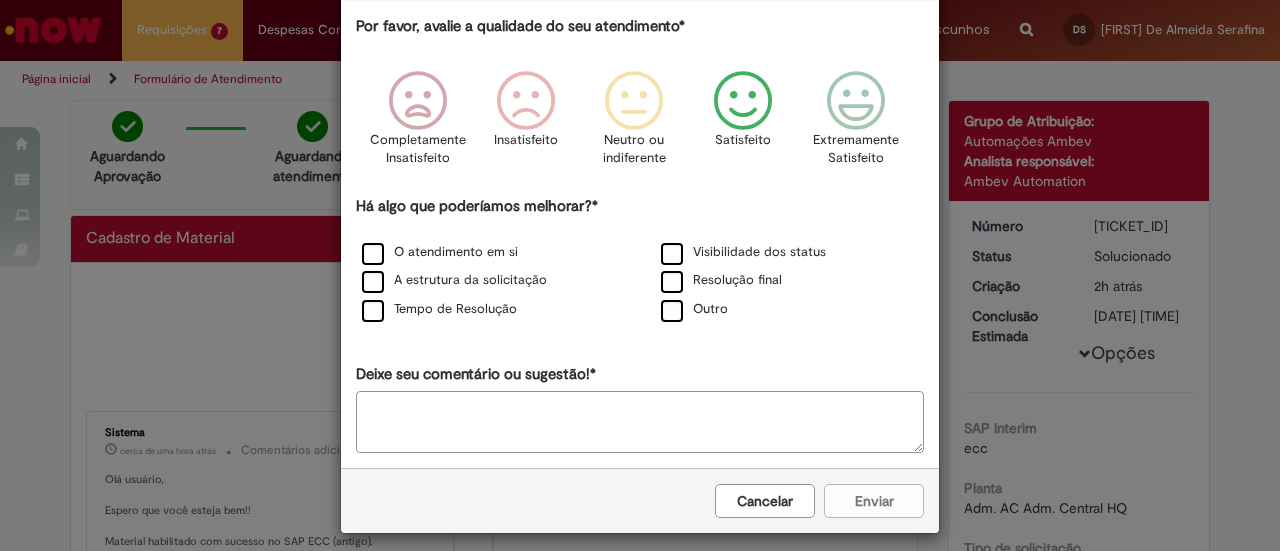 scroll, scrollTop: 120, scrollLeft: 0, axis: vertical 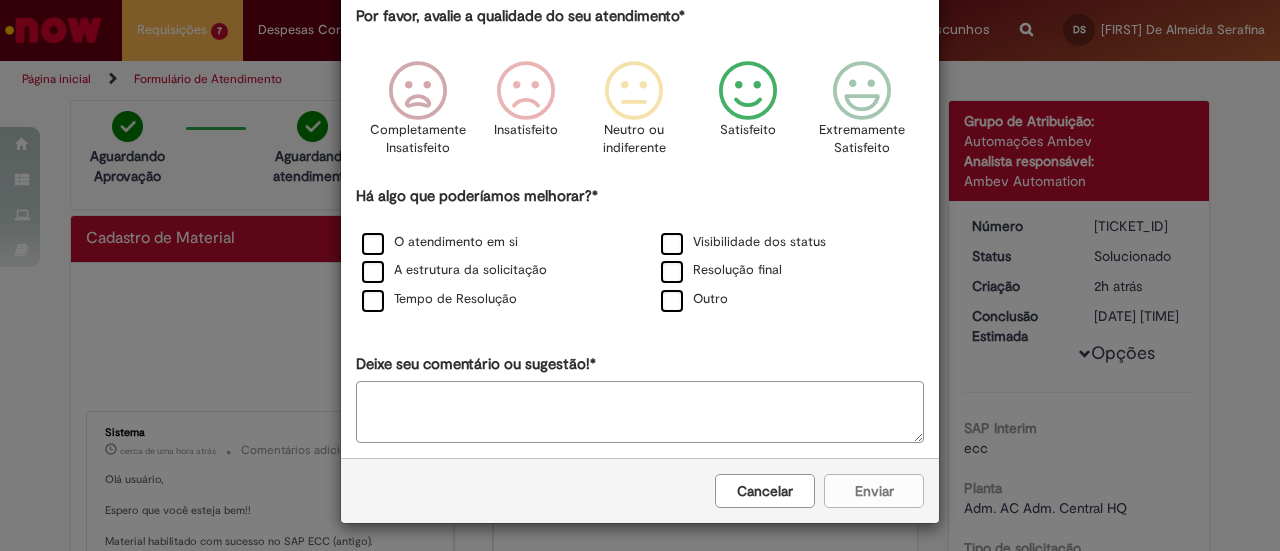 click at bounding box center [748, 91] 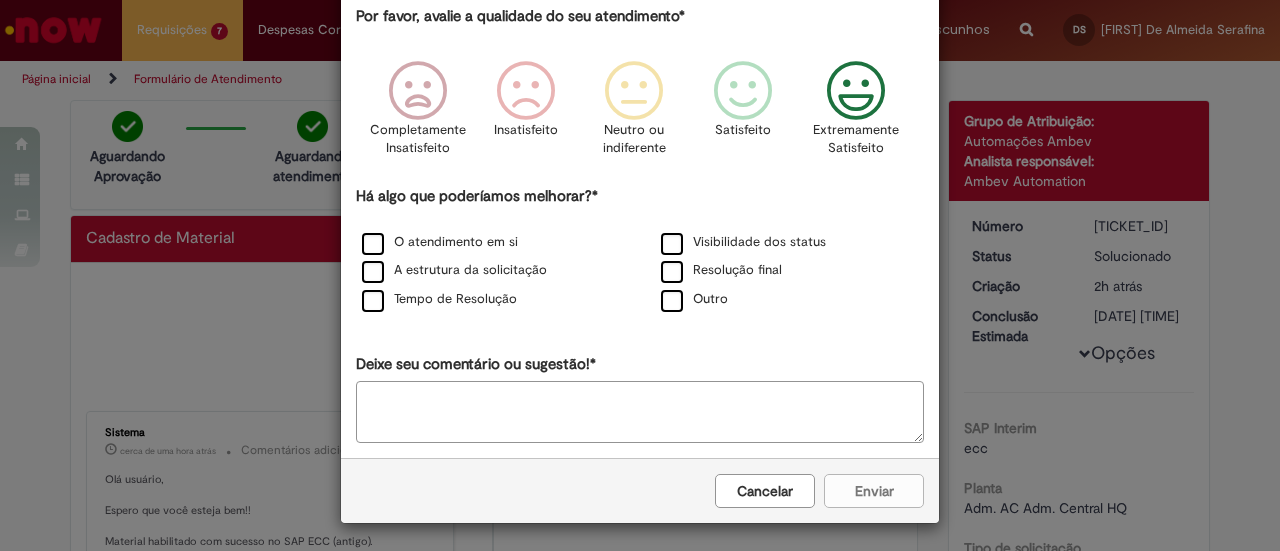 click at bounding box center (856, 91) 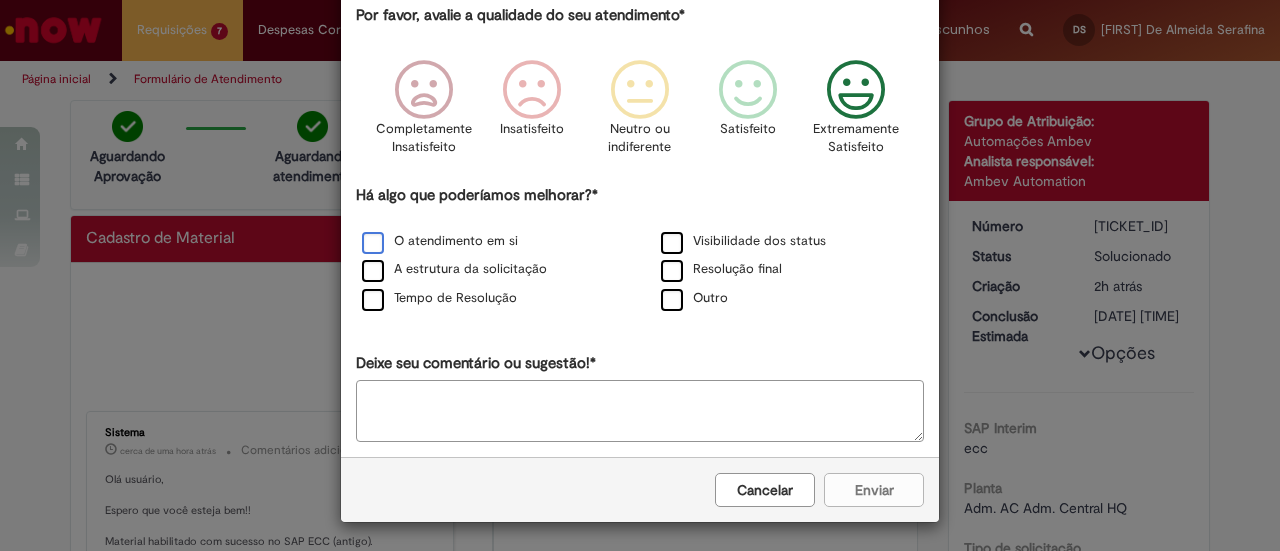 click on "O atendimento em si" at bounding box center (440, 241) 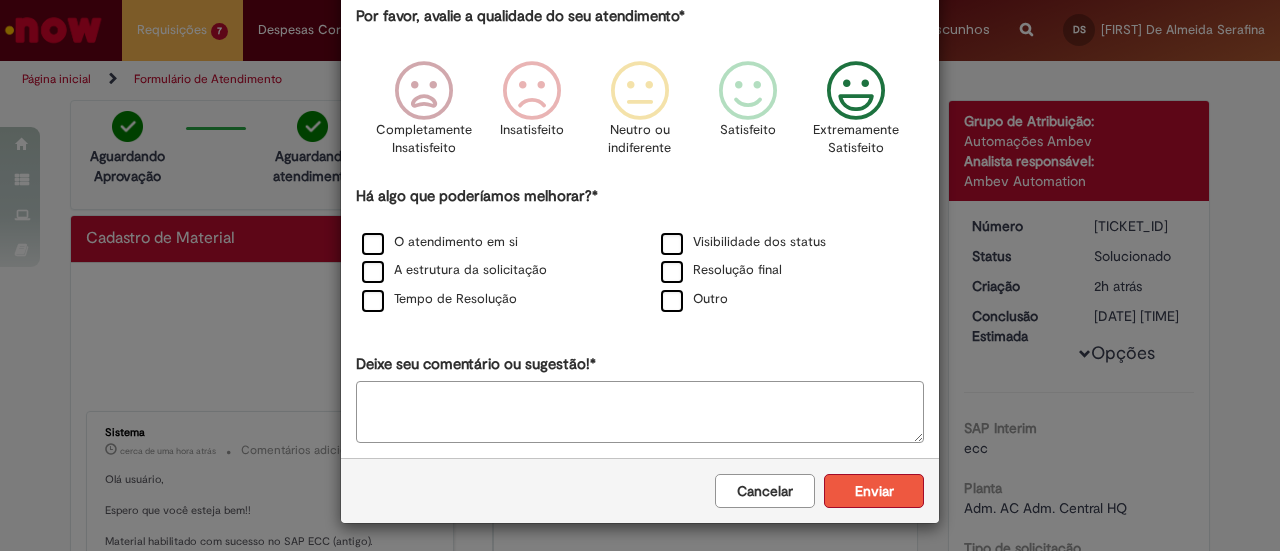 click on "Enviar" at bounding box center (874, 491) 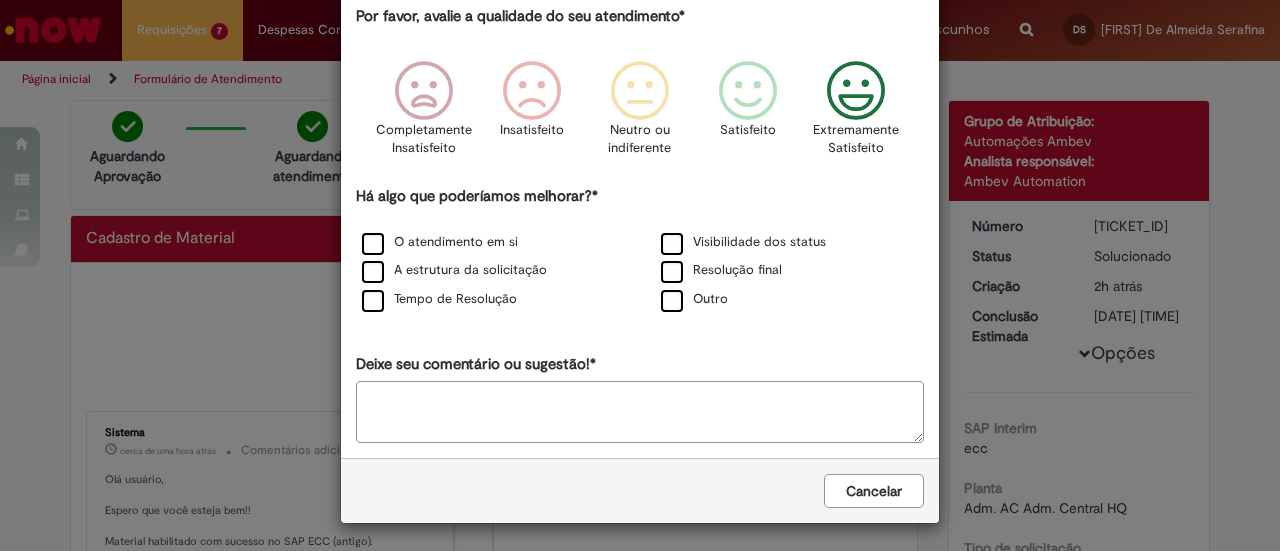 scroll, scrollTop: 0, scrollLeft: 0, axis: both 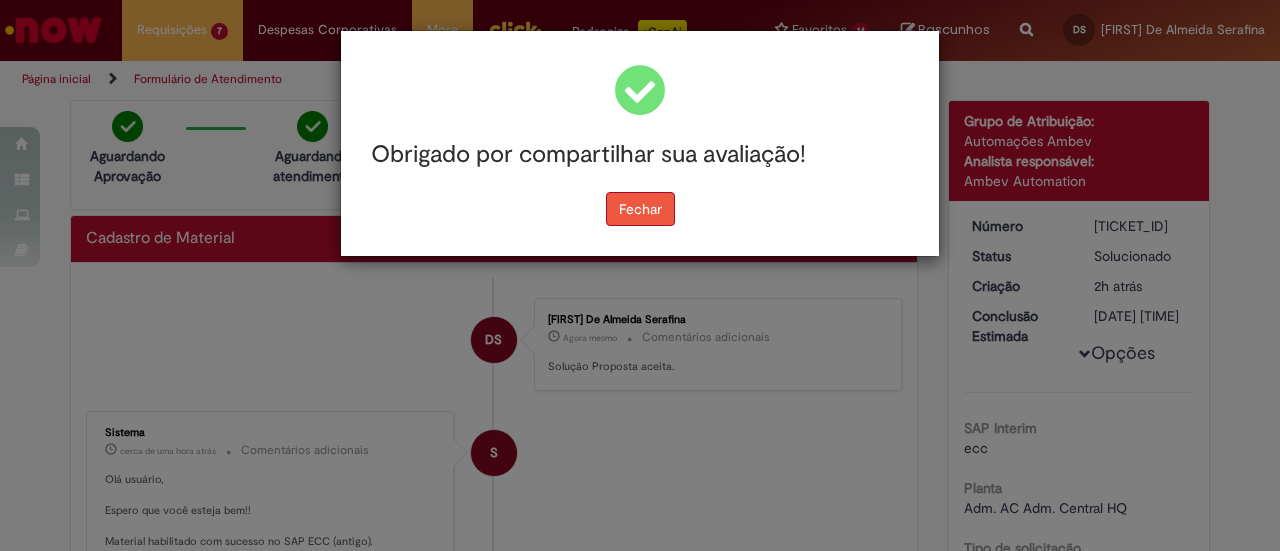 click on "Fechar" at bounding box center (640, 209) 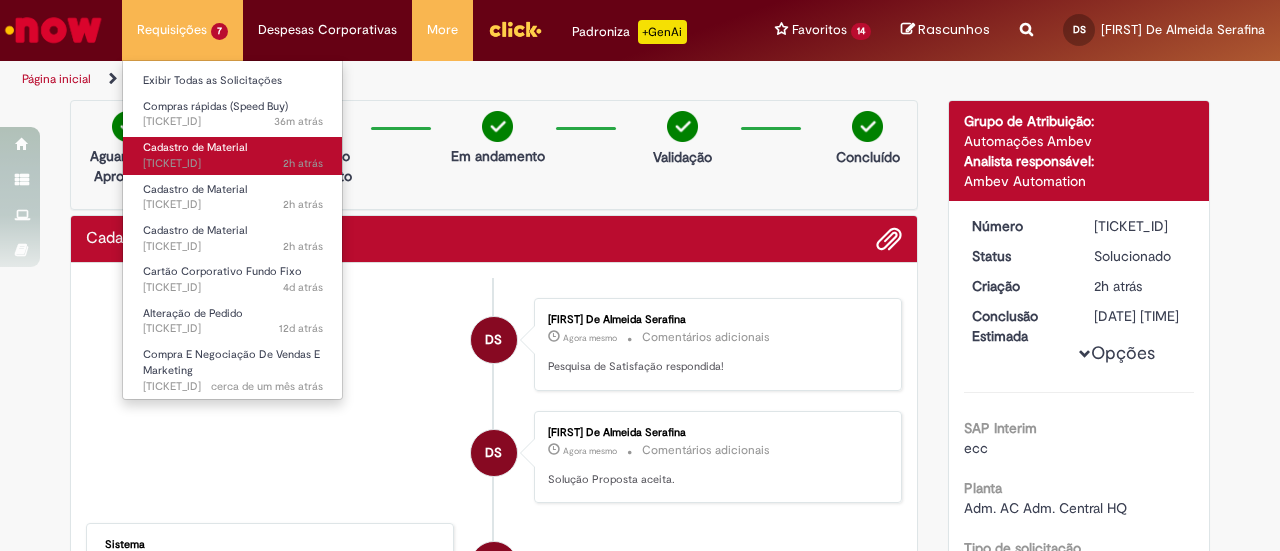 click on "Cadastro de Material" at bounding box center (195, 147) 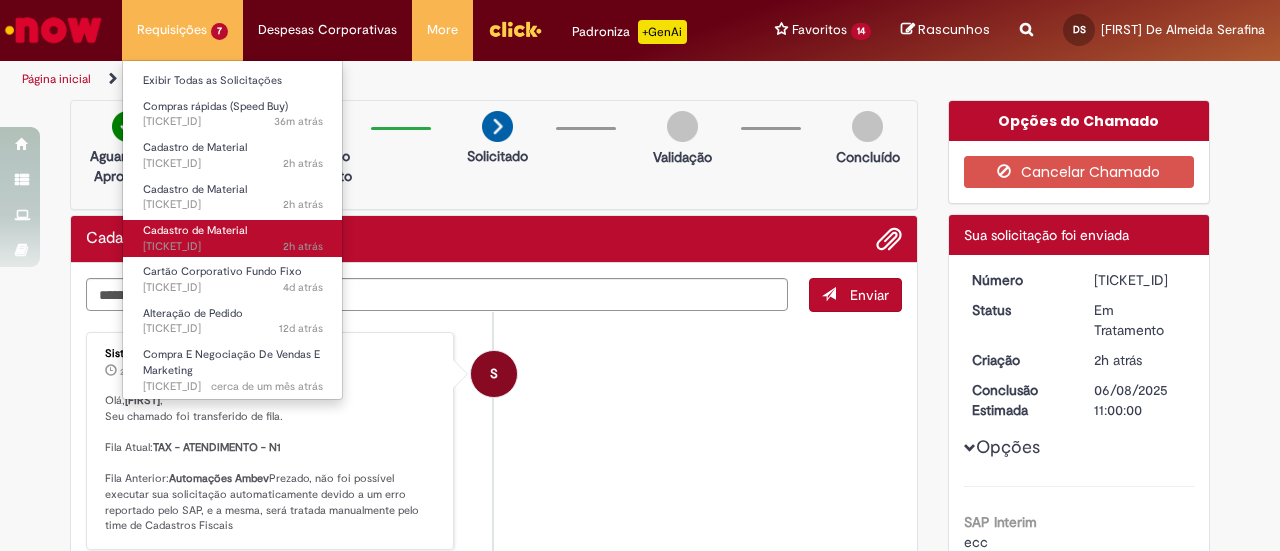 click on "Cadastro de Material
2h atrás 2 horas atrás  R13349191" at bounding box center (233, 238) 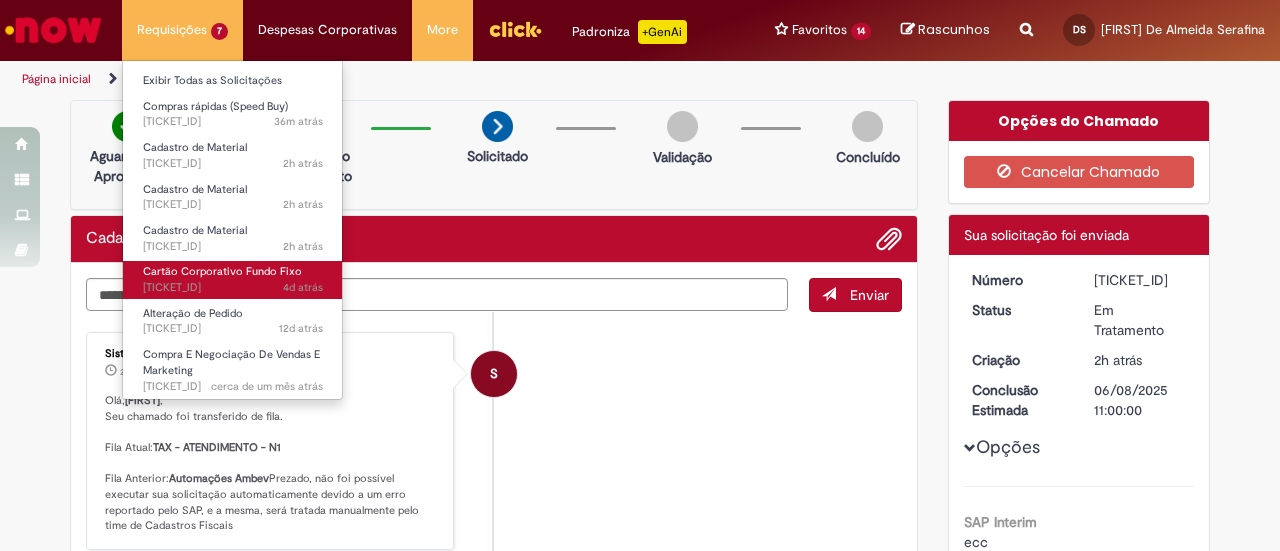 click on "4d atrás 4 dias atrás  R13344197" at bounding box center [233, 288] 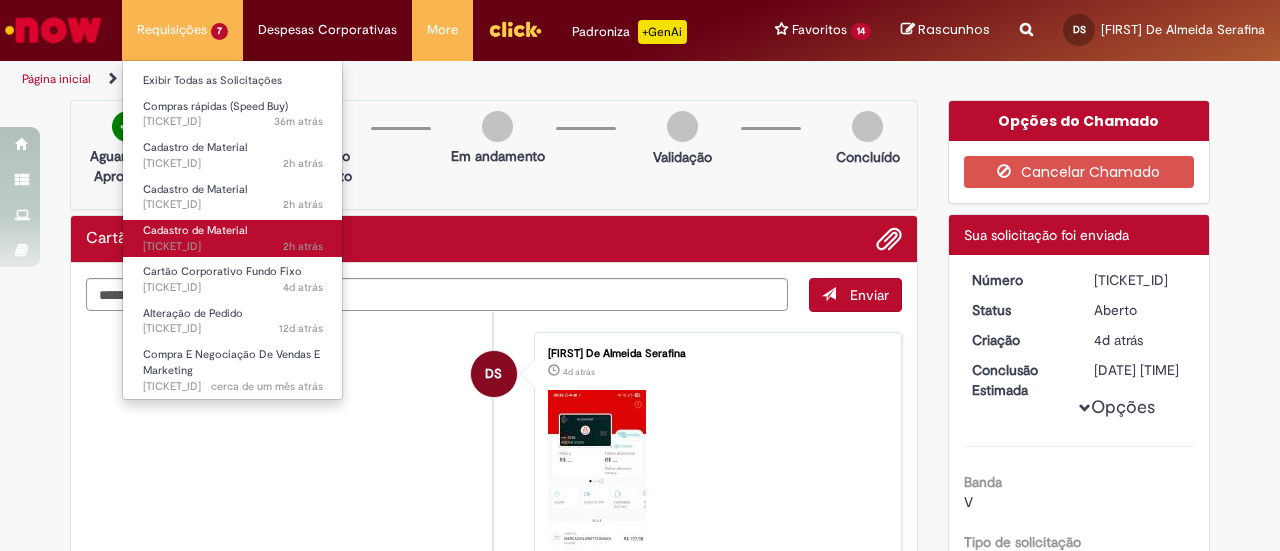 click on "Cadastro de Material" at bounding box center (195, 230) 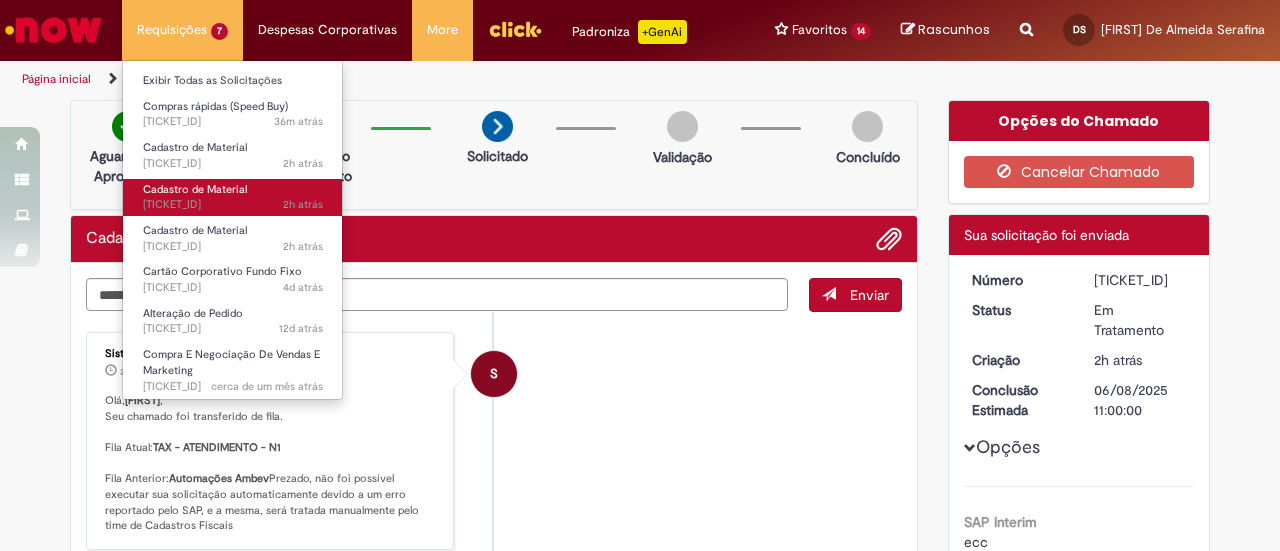 click on "2h atrás 2 horas atrás  R13349209" at bounding box center (233, 205) 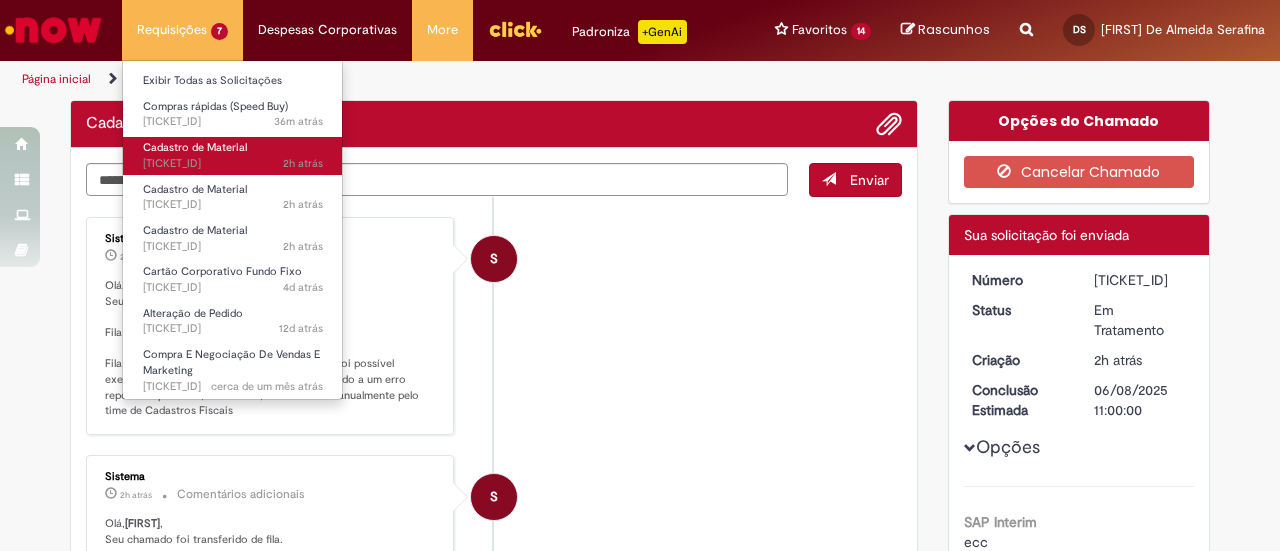 click on "2h atrás 2 horas atrás  R13349215" at bounding box center [233, 164] 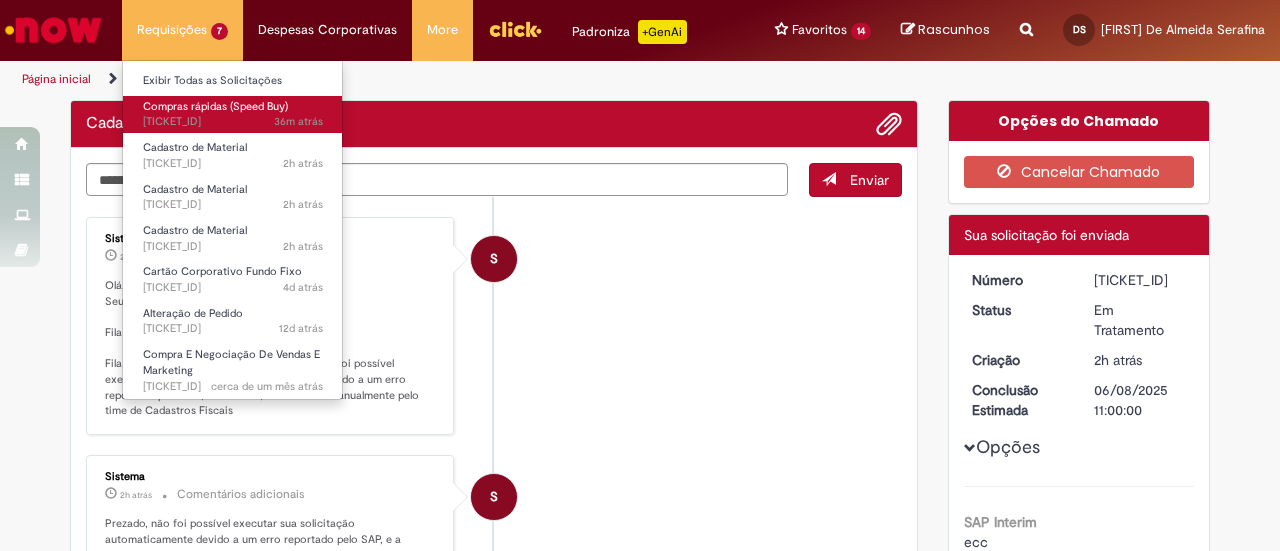 click on "36m atrás 36 minutos atrás  R13349745" at bounding box center (233, 122) 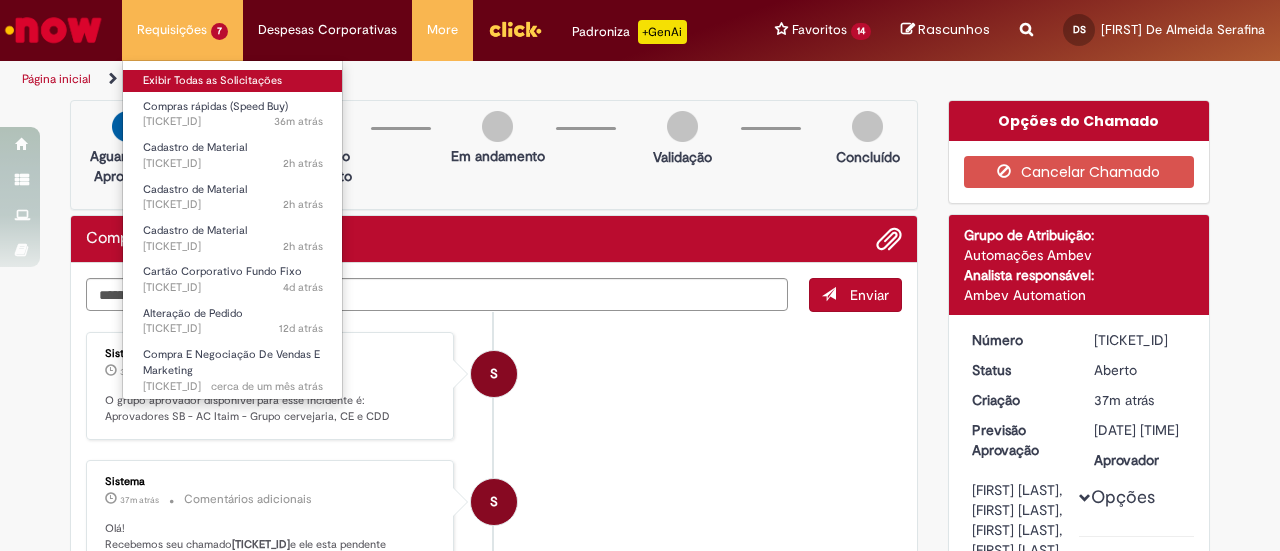click on "Exibir Todas as Solicitações" at bounding box center [233, 81] 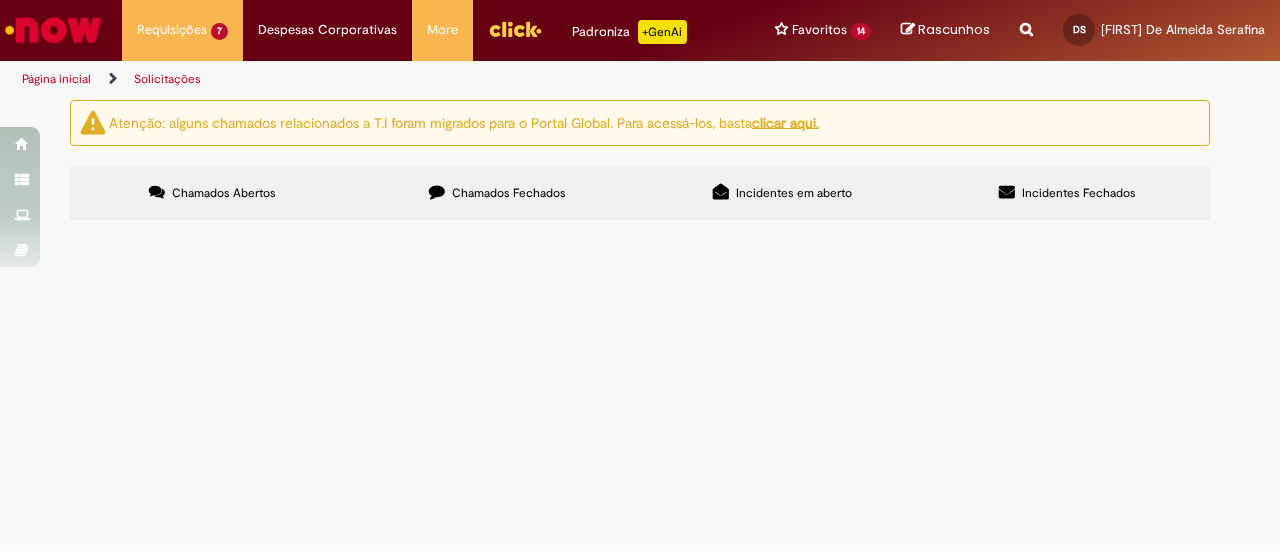click on "Chamados Fechados" at bounding box center [509, 193] 